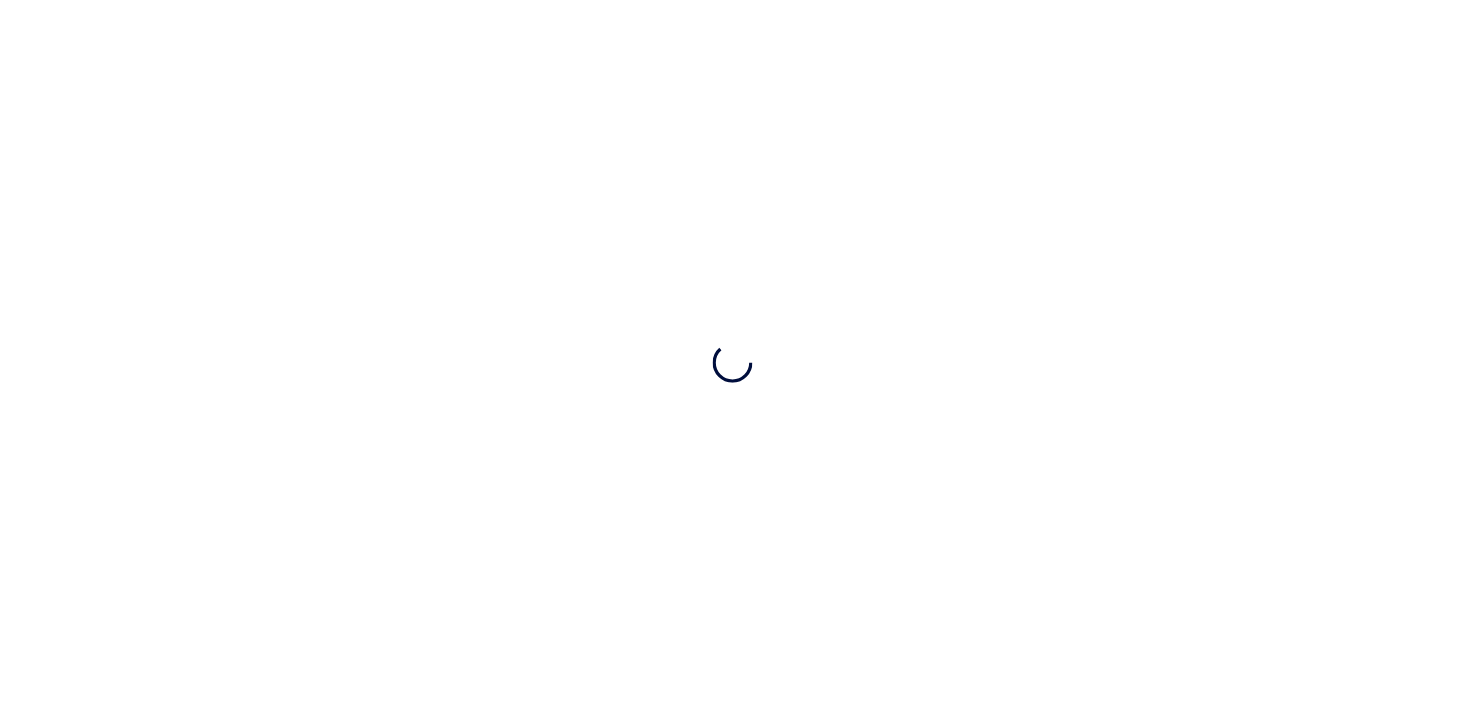 scroll, scrollTop: 0, scrollLeft: 0, axis: both 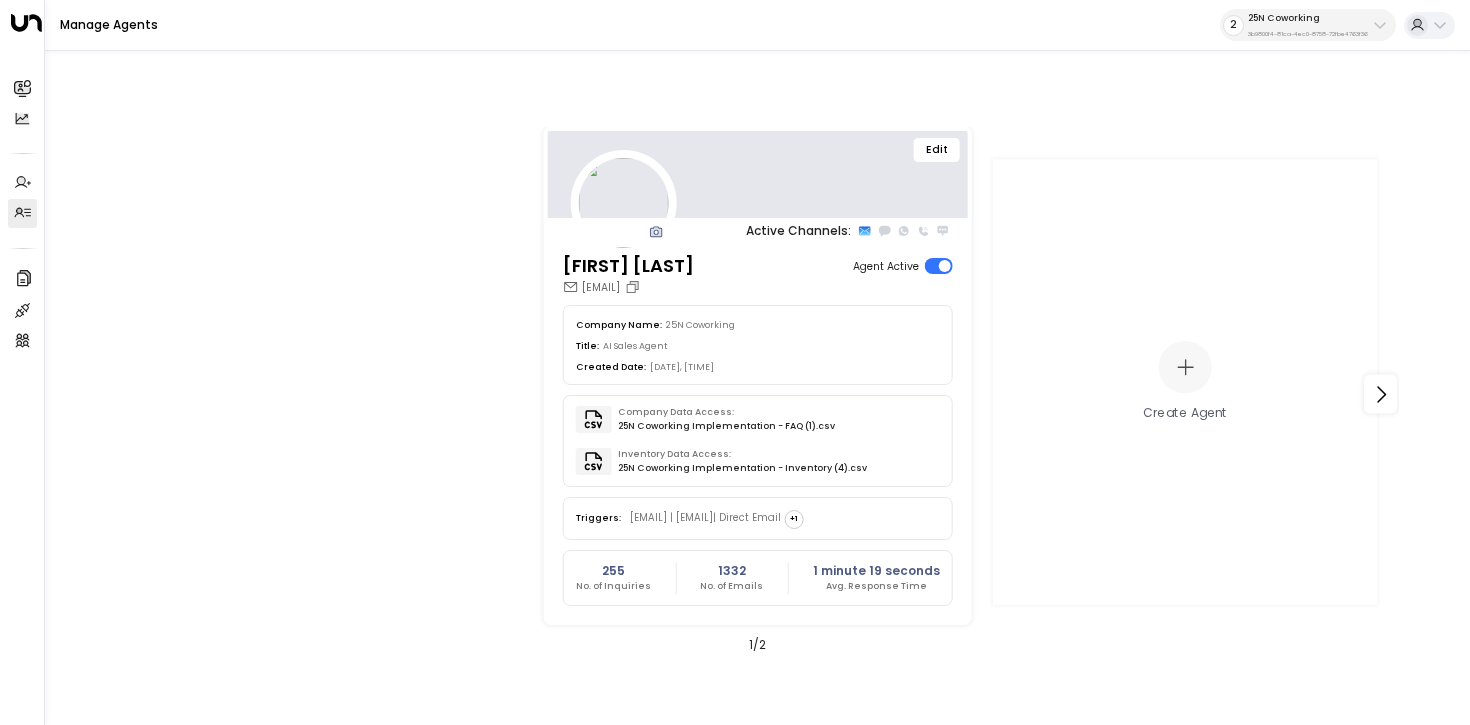 click on "3b9800f4-81ca-4ec0-8758-72fbe4763f36" at bounding box center [1308, 34] 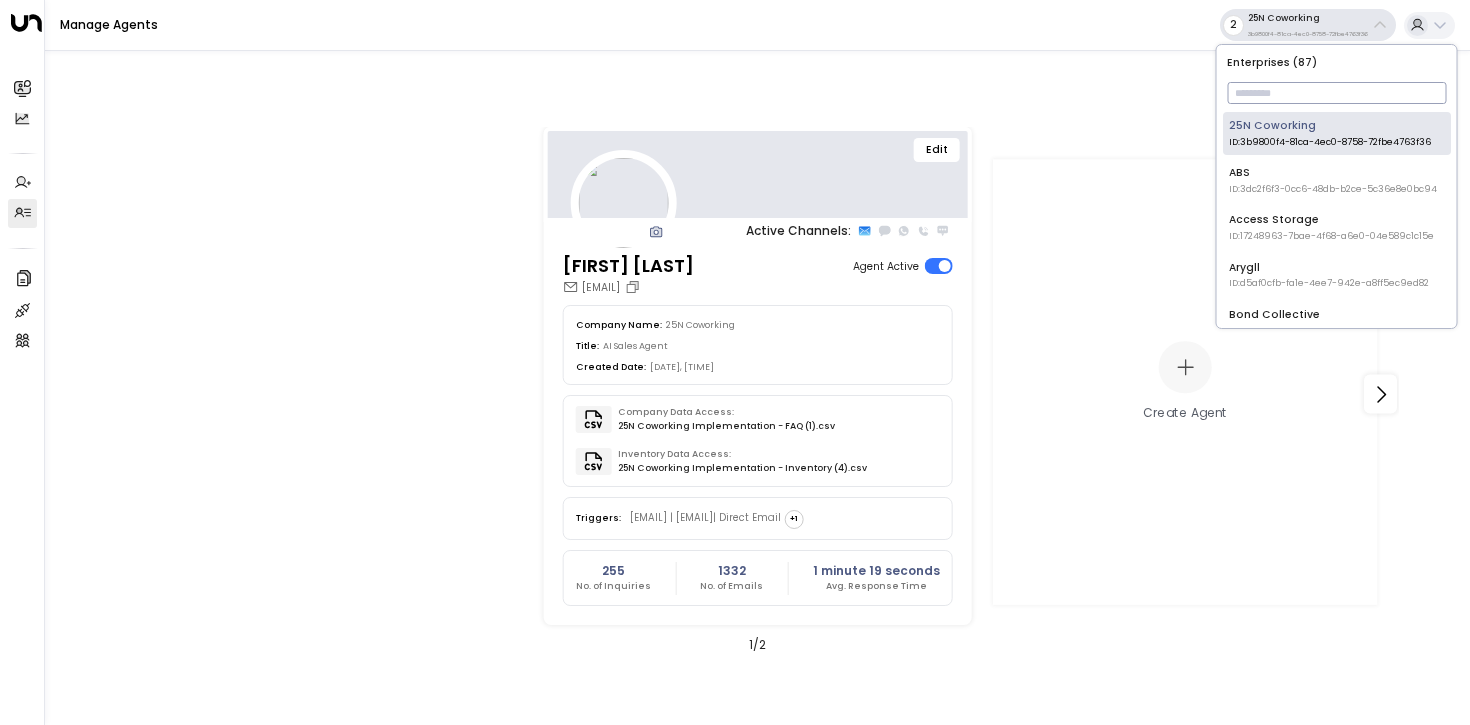 click at bounding box center (1336, 93) 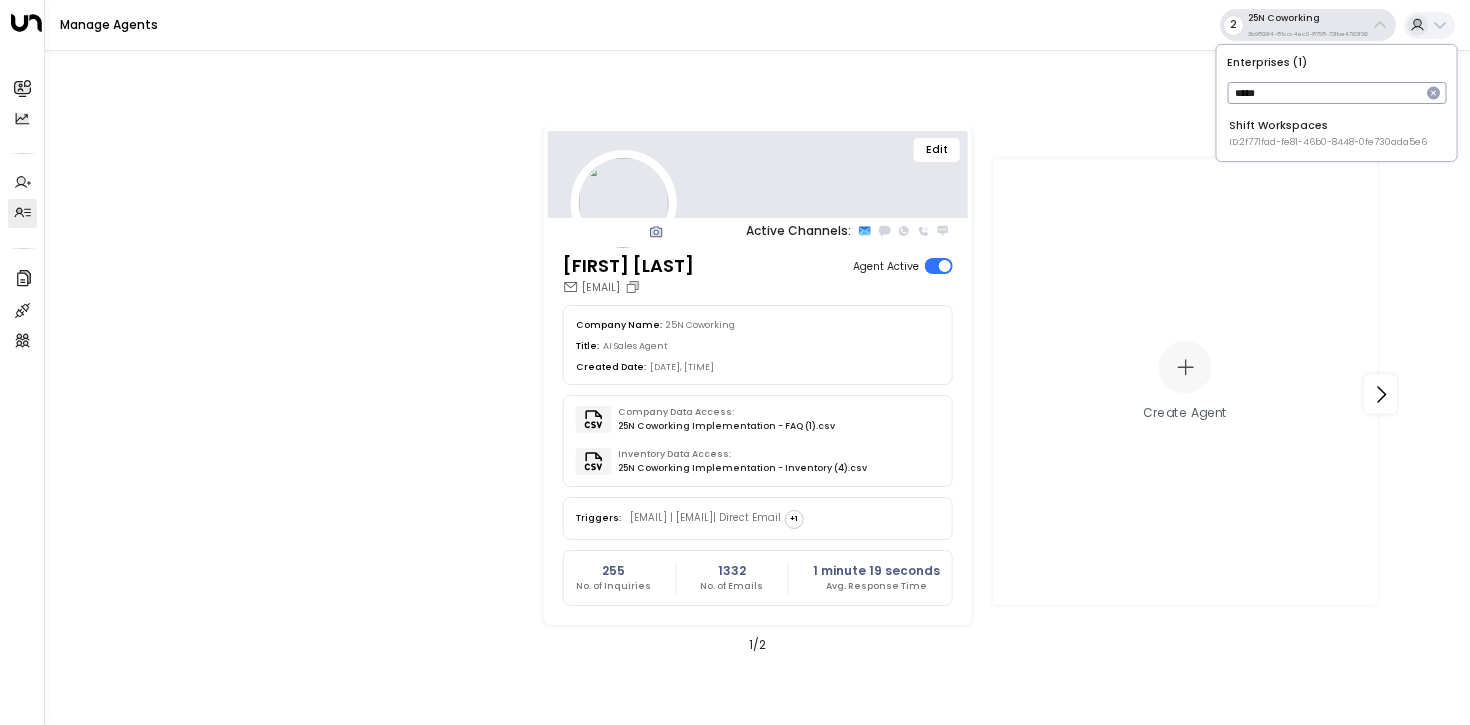 type on "*****" 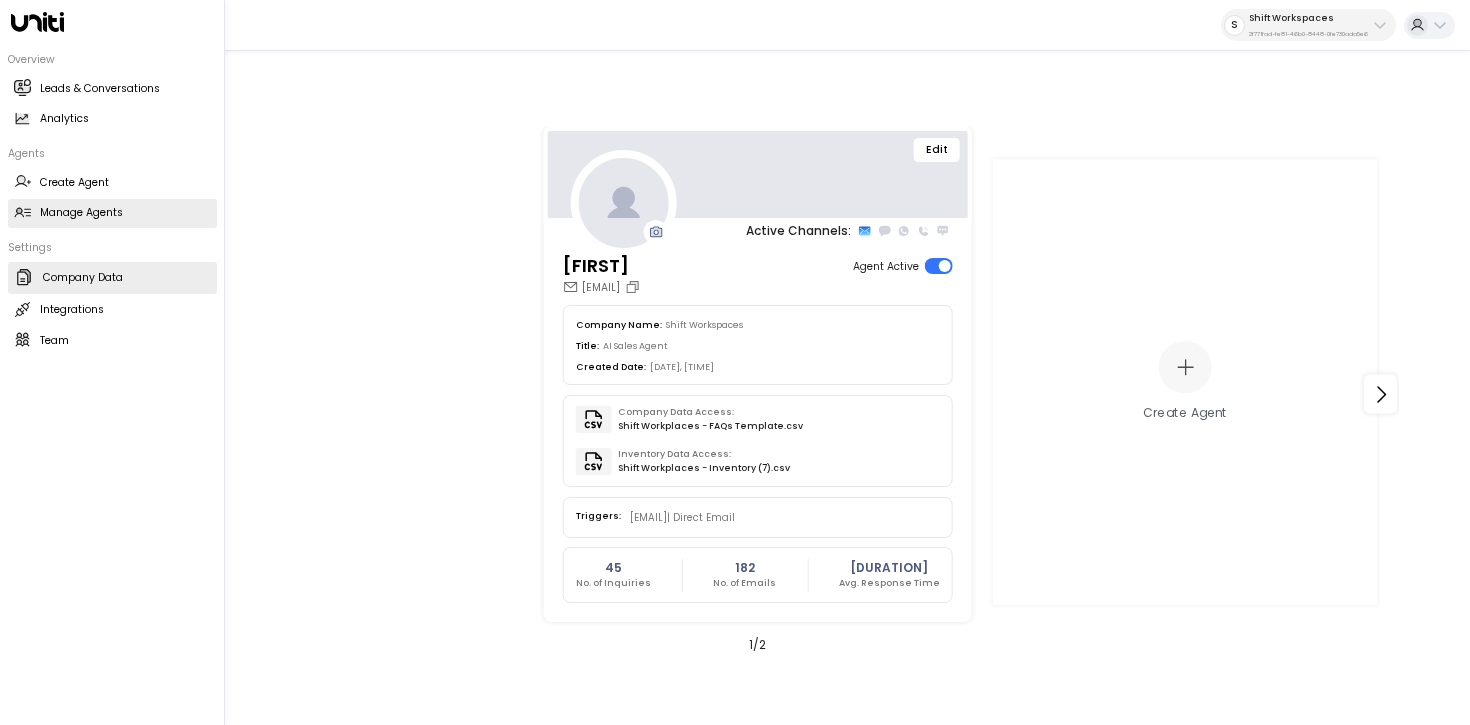 click 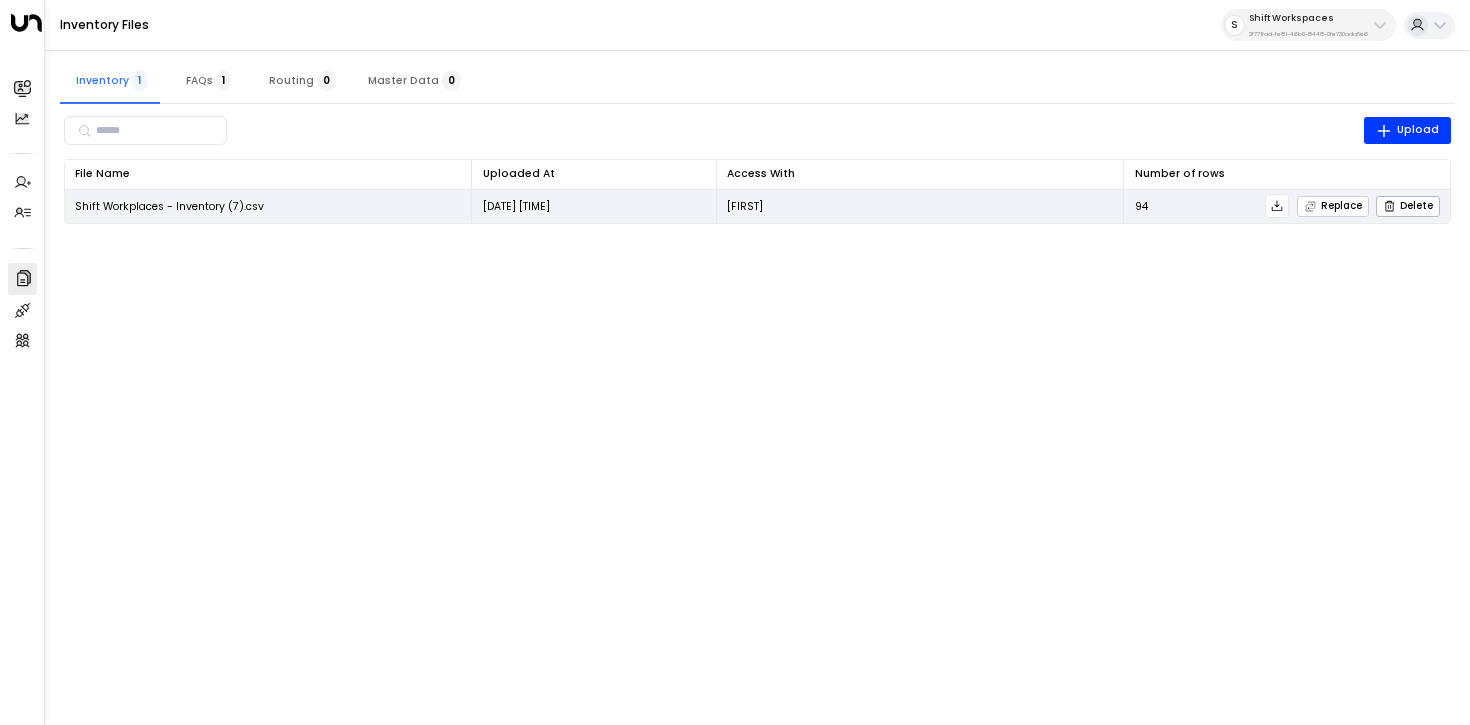 click on "Replace" at bounding box center [1333, 206] 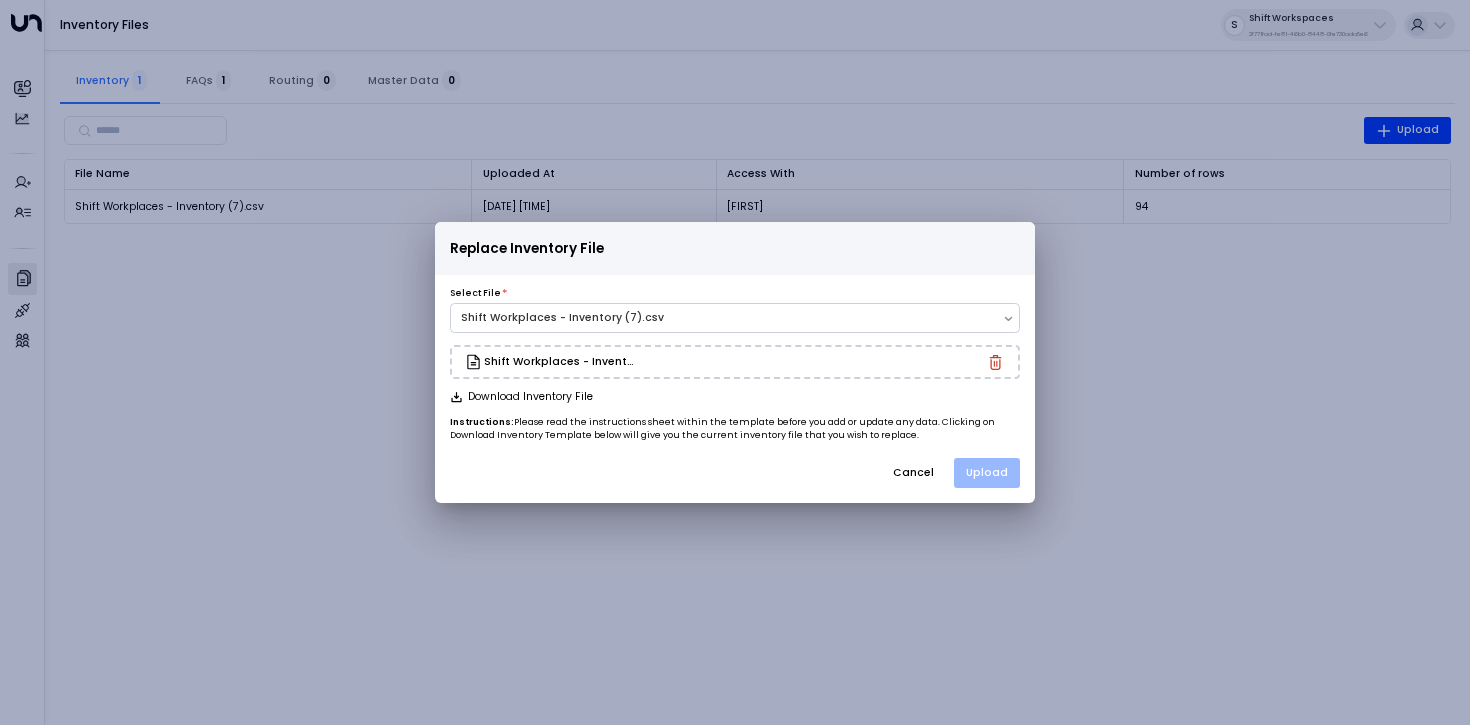 click on "Upload" at bounding box center (987, 473) 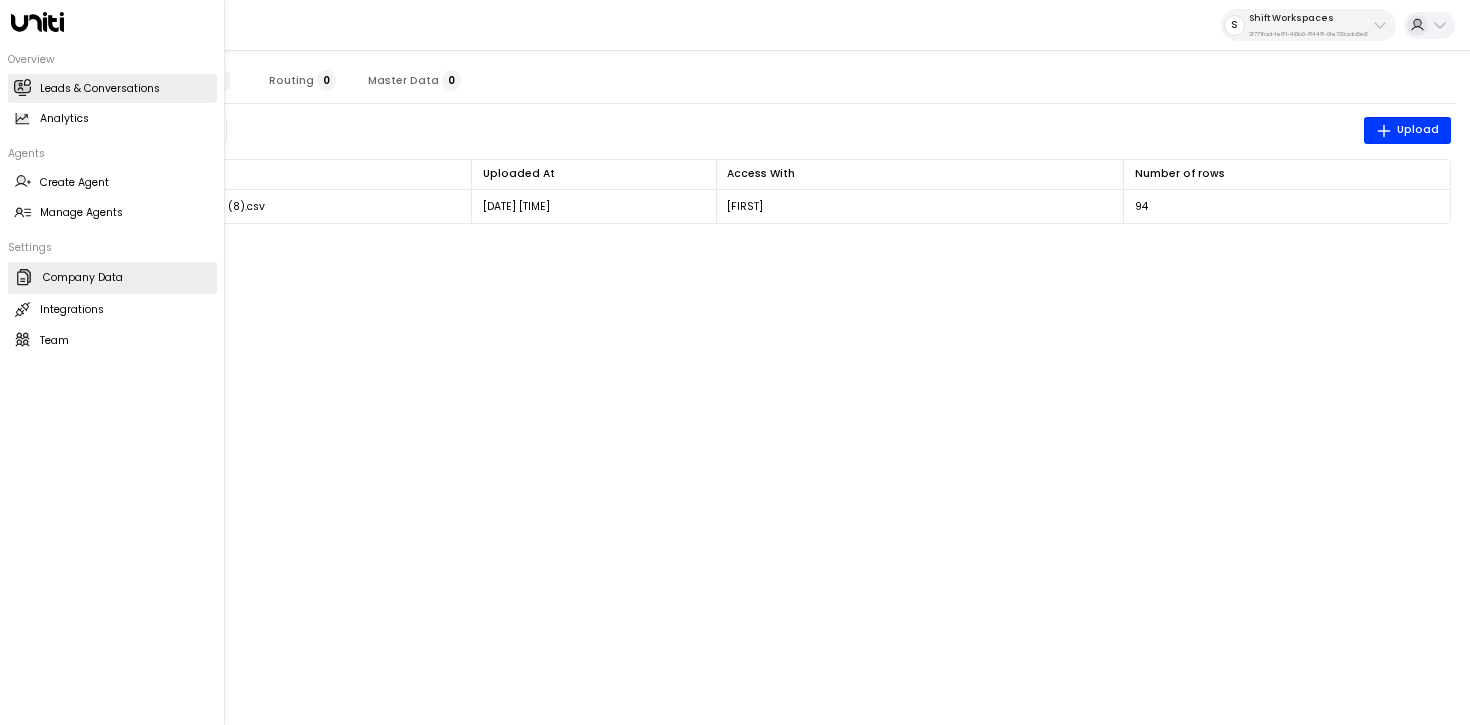 click 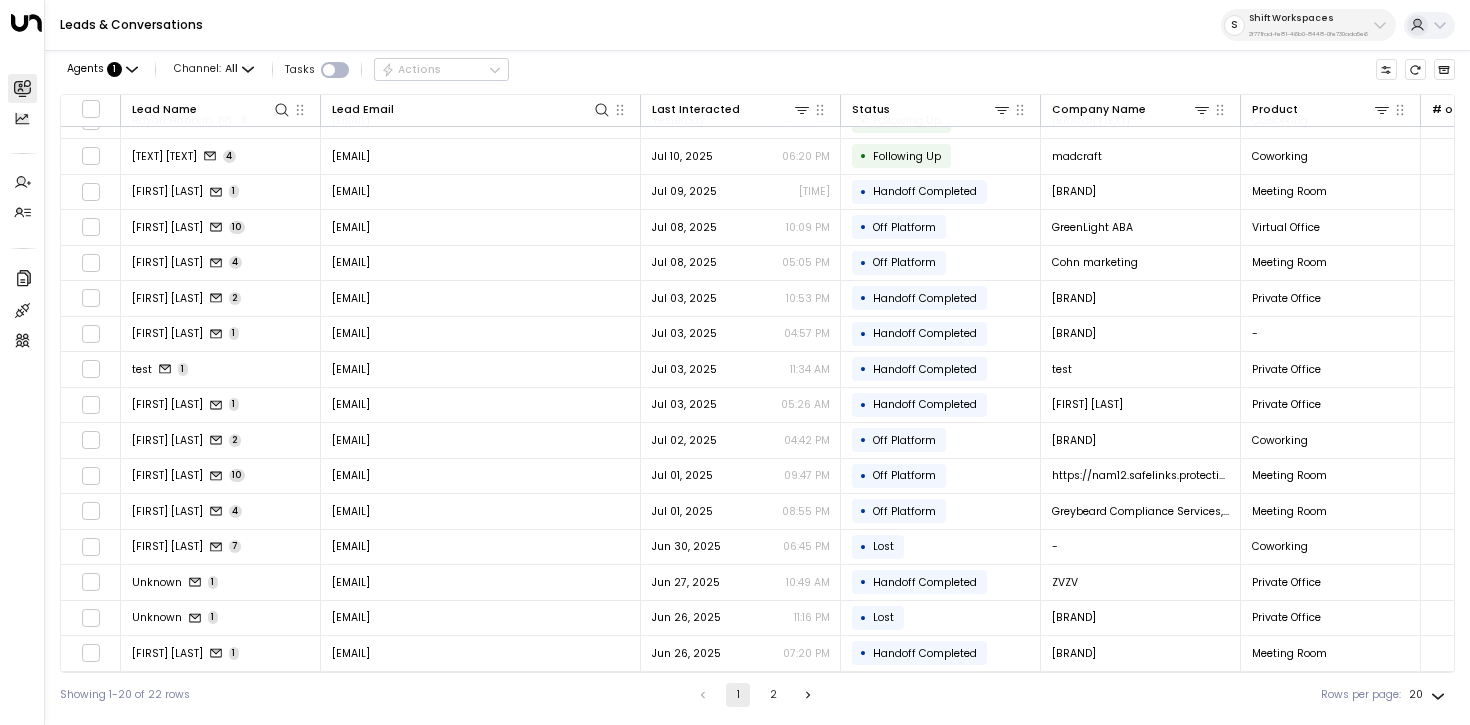 scroll, scrollTop: 0, scrollLeft: 0, axis: both 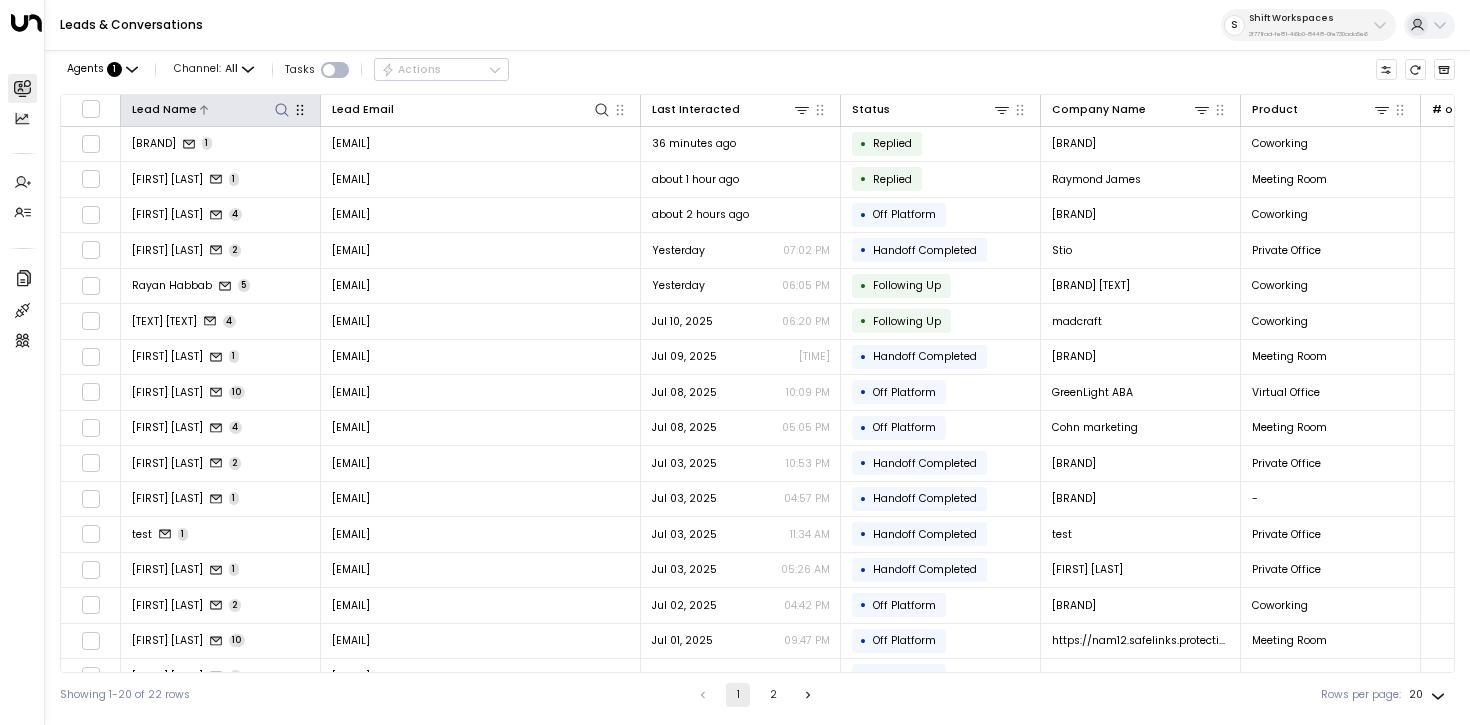 click 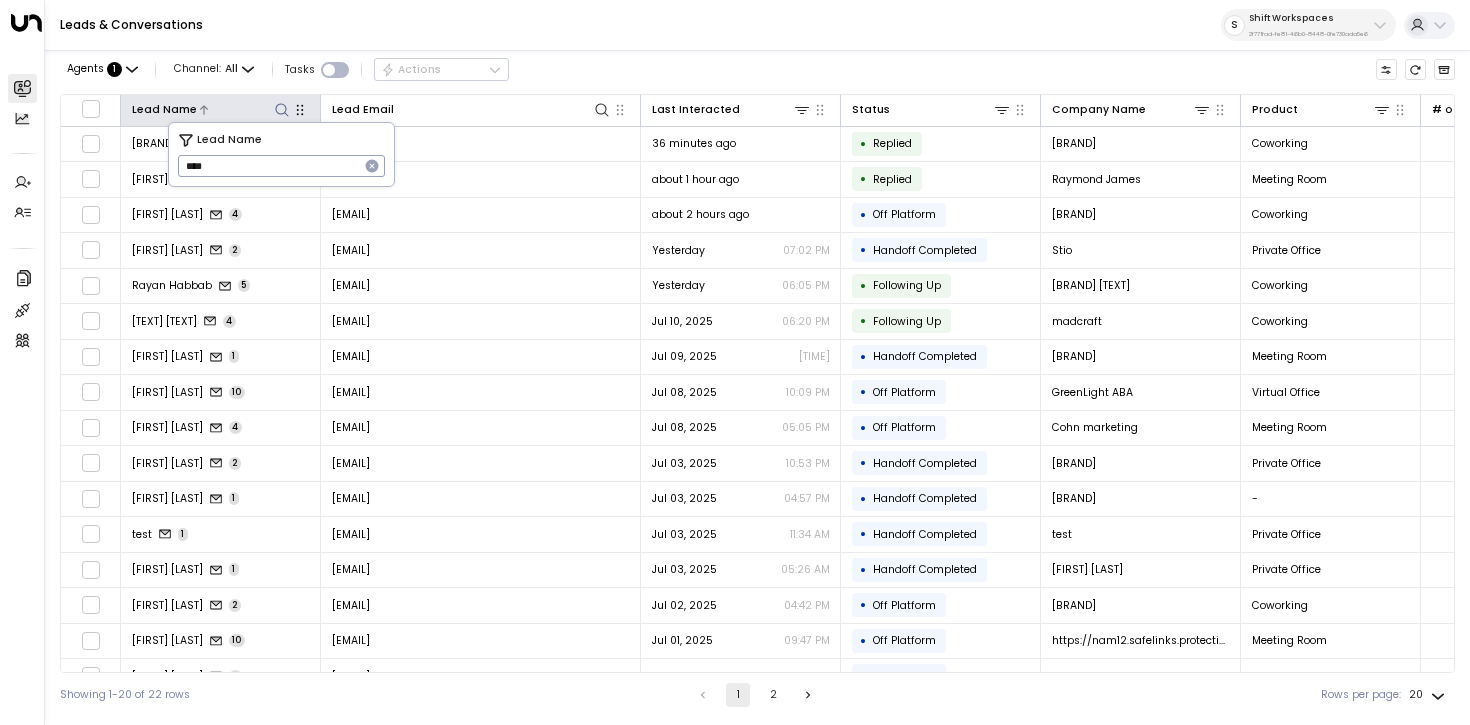 type on "****" 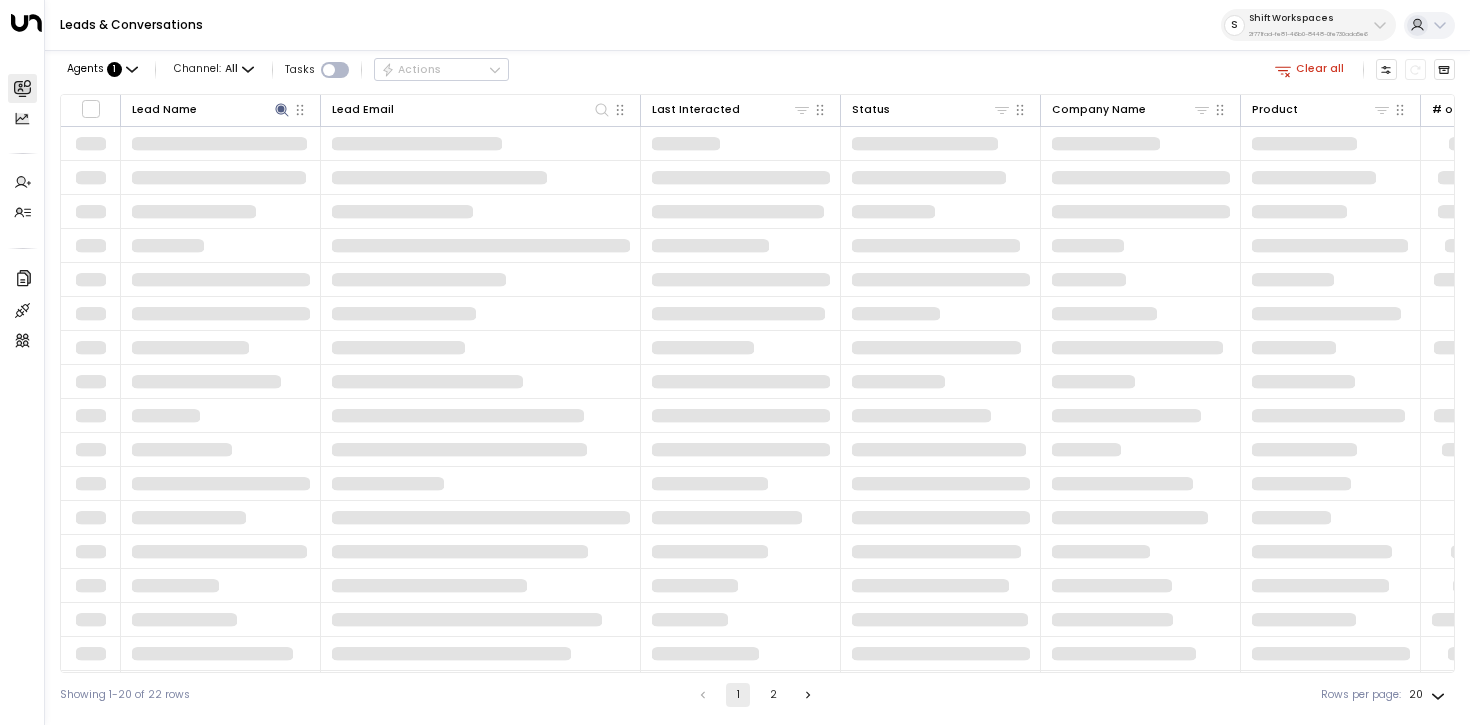 click on "Agents : 1 Channel: All Tasks   Actions Clear all" at bounding box center (757, 70) 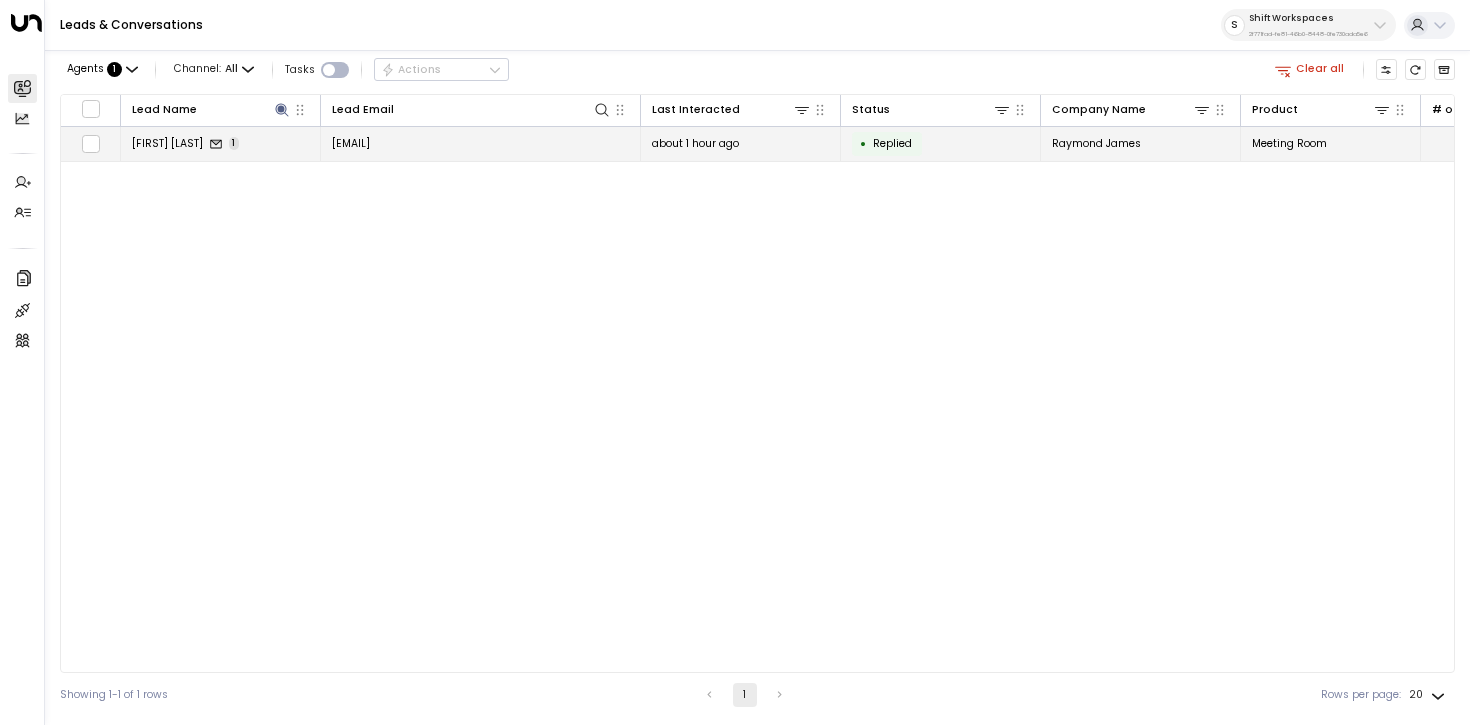 click on "lisa.smallwood@raymondjames.com" at bounding box center (351, 143) 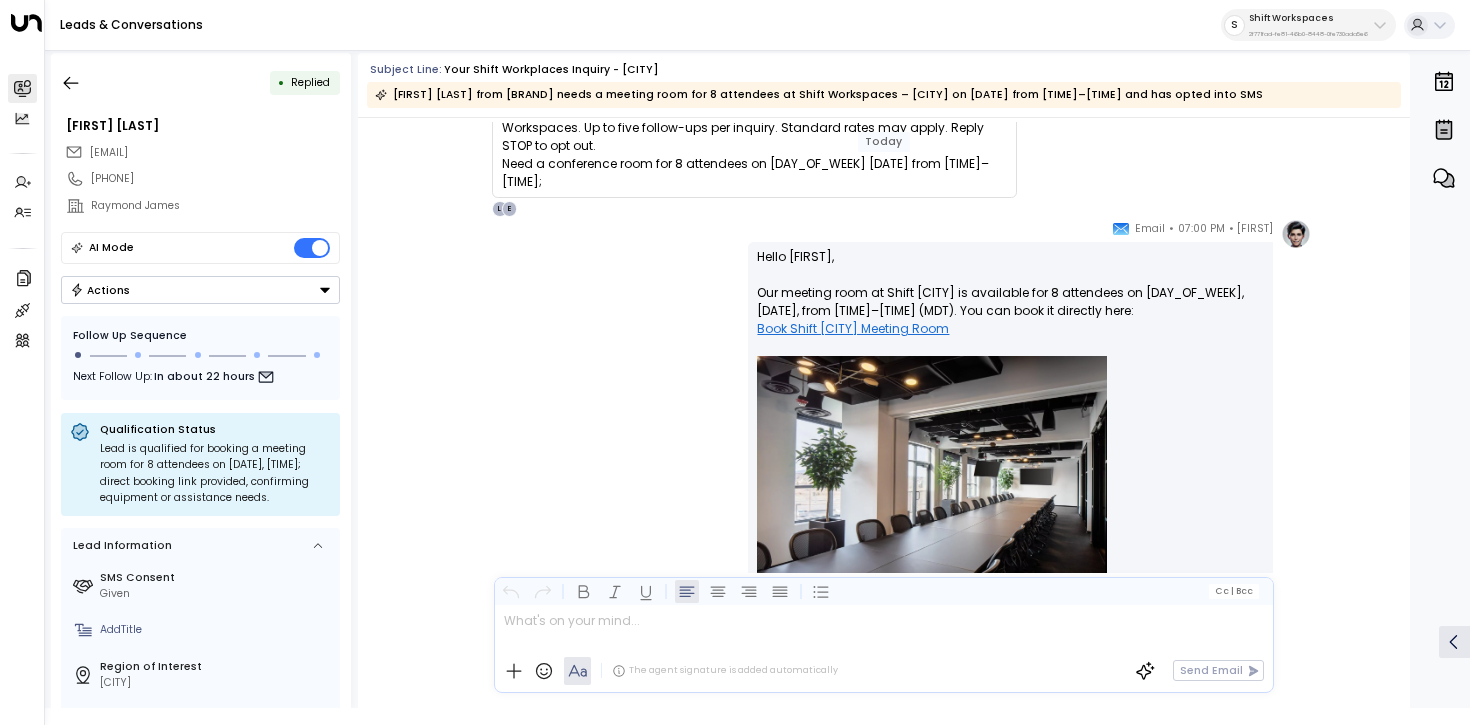 scroll, scrollTop: 726, scrollLeft: 0, axis: vertical 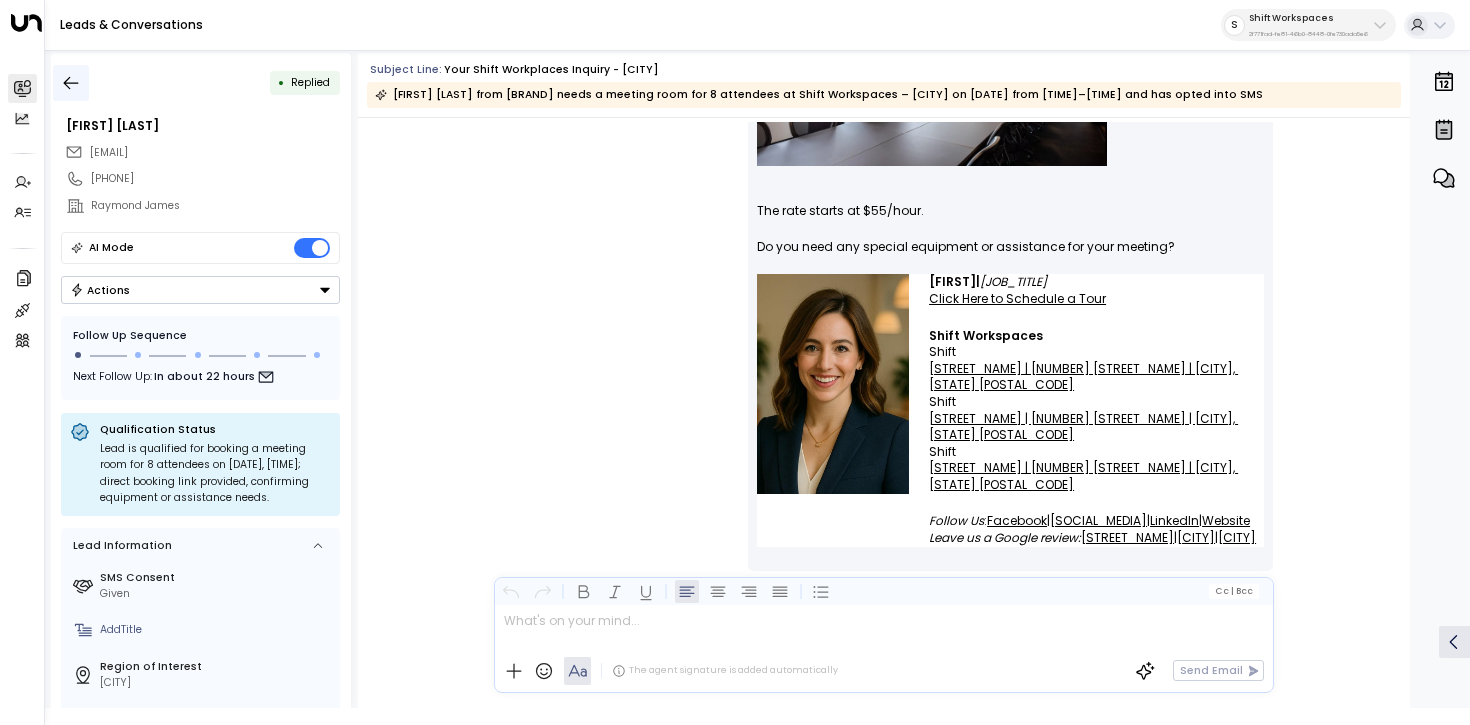 click 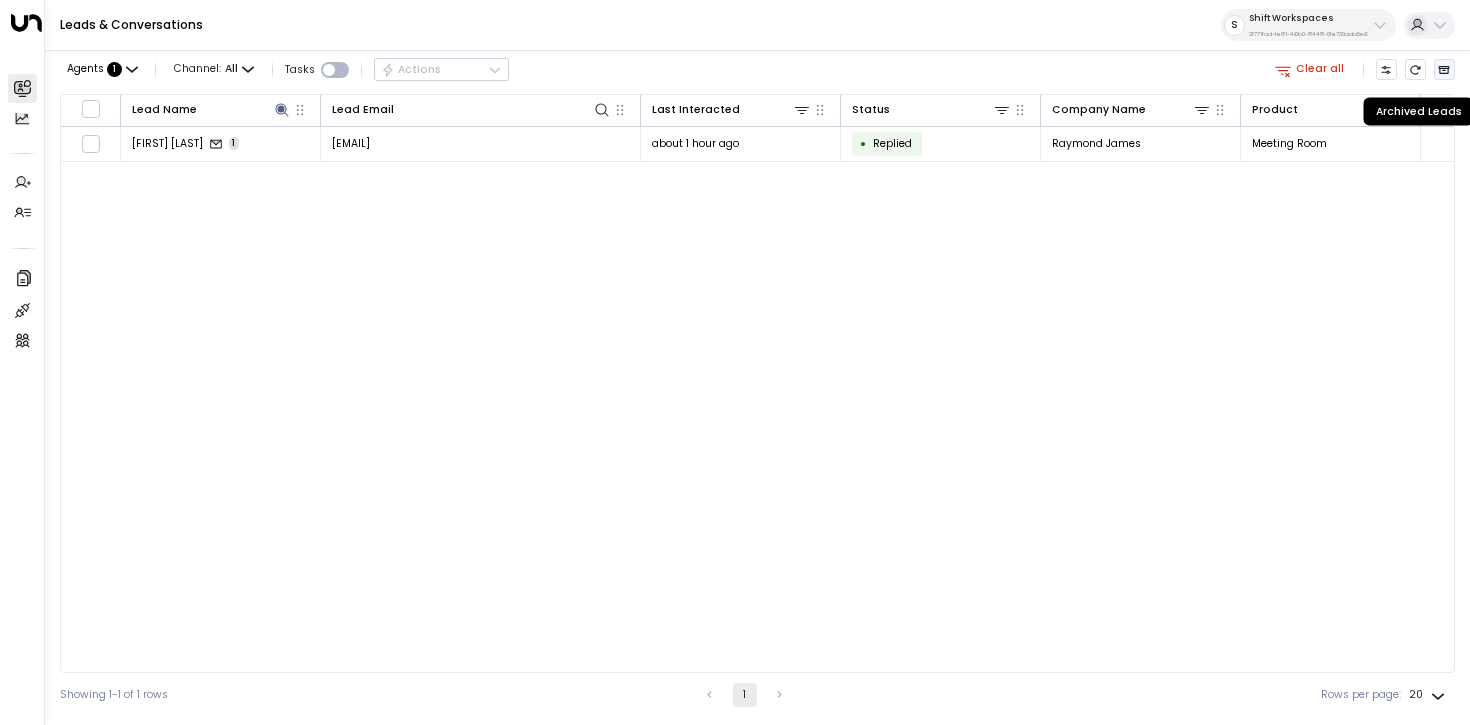 click 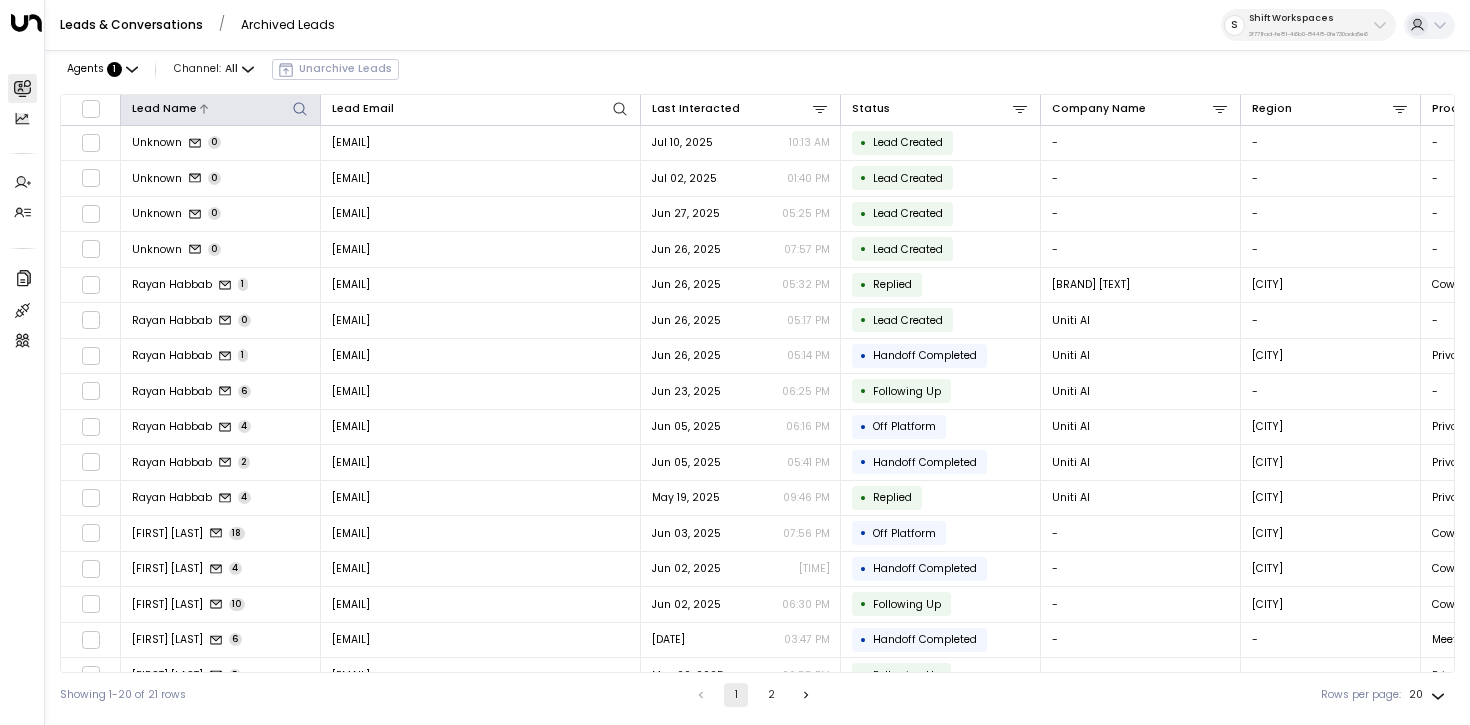 click 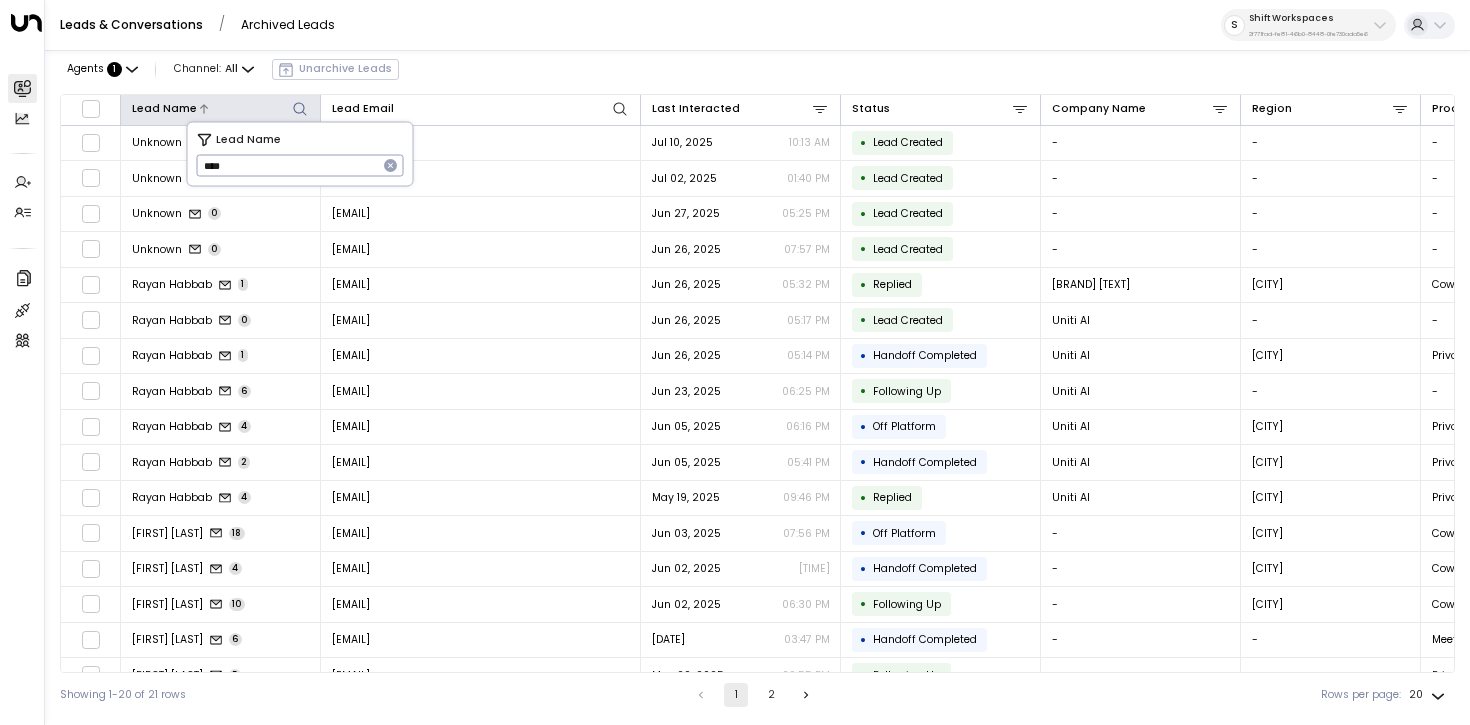 type on "****" 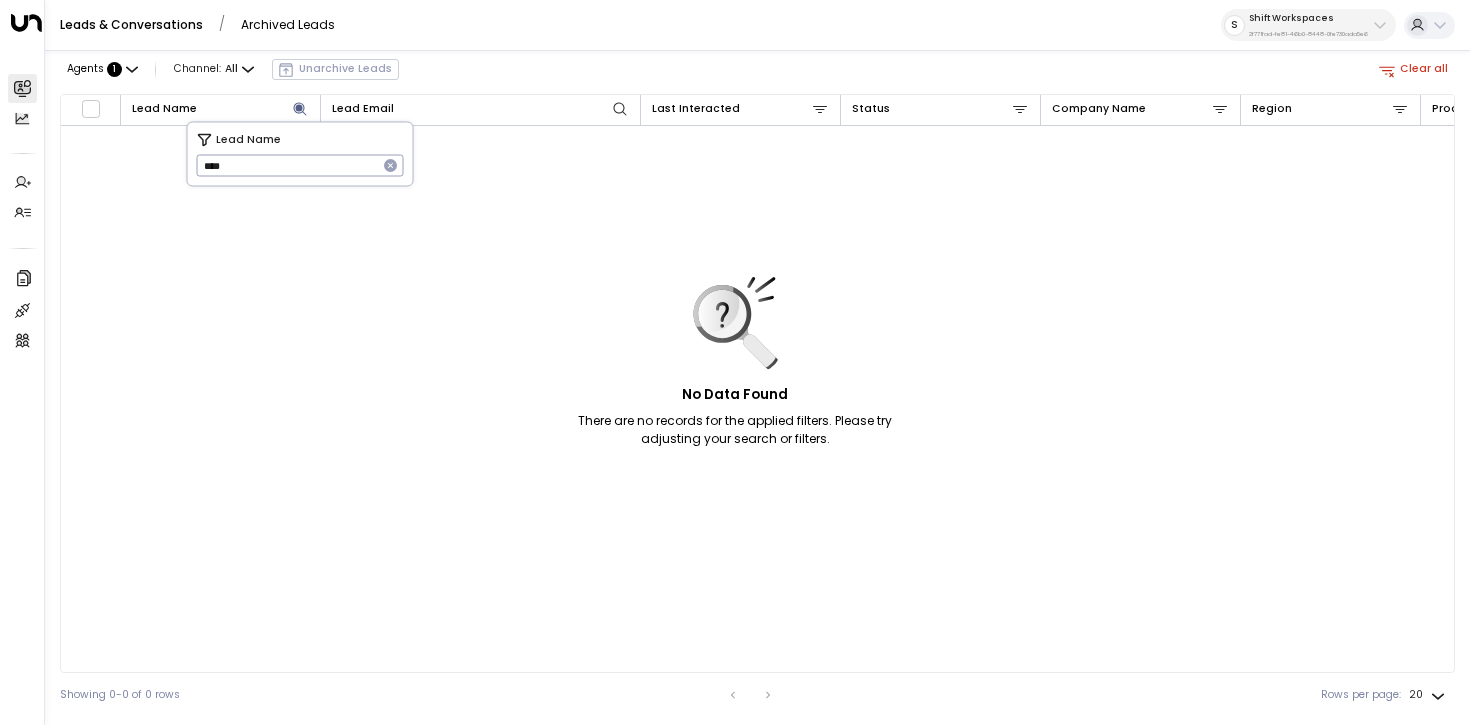 click 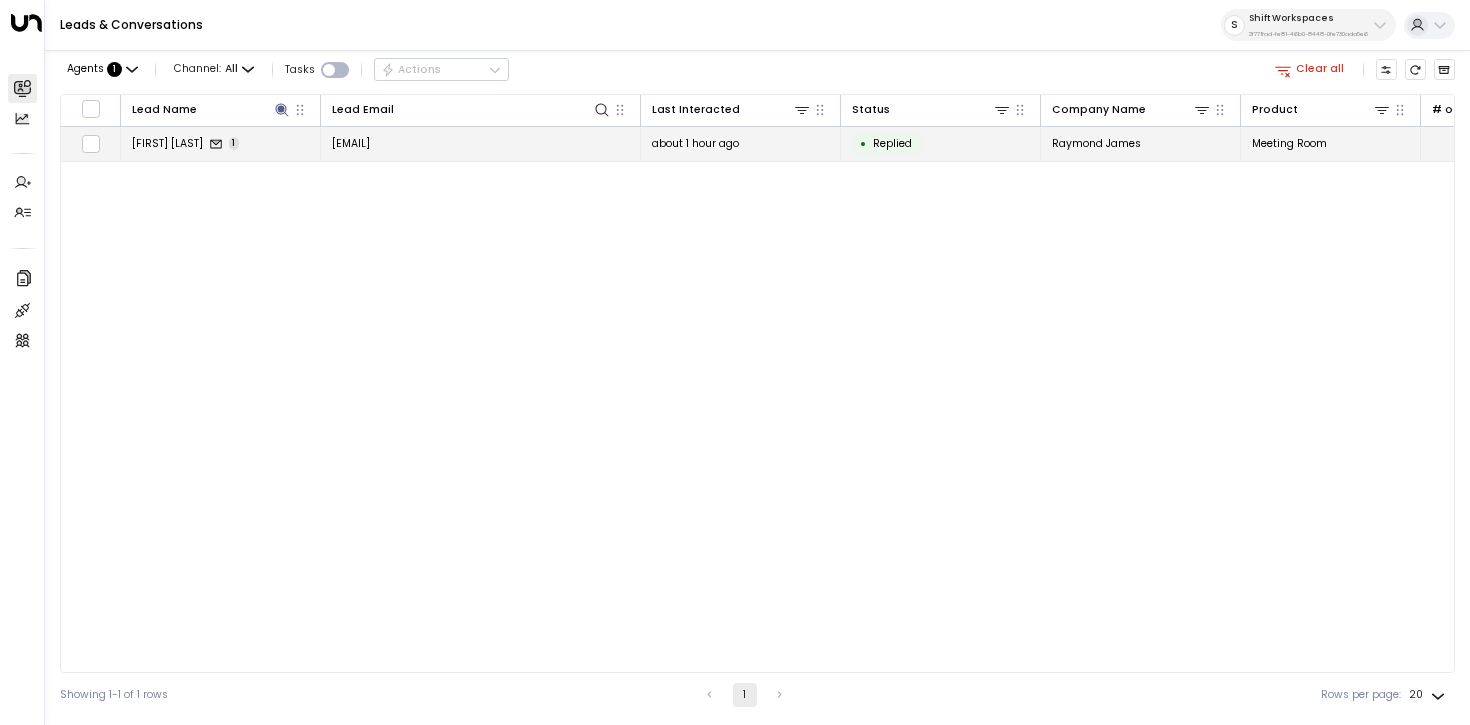 click on "lisa.smallwood@raymondjames.com" at bounding box center [351, 143] 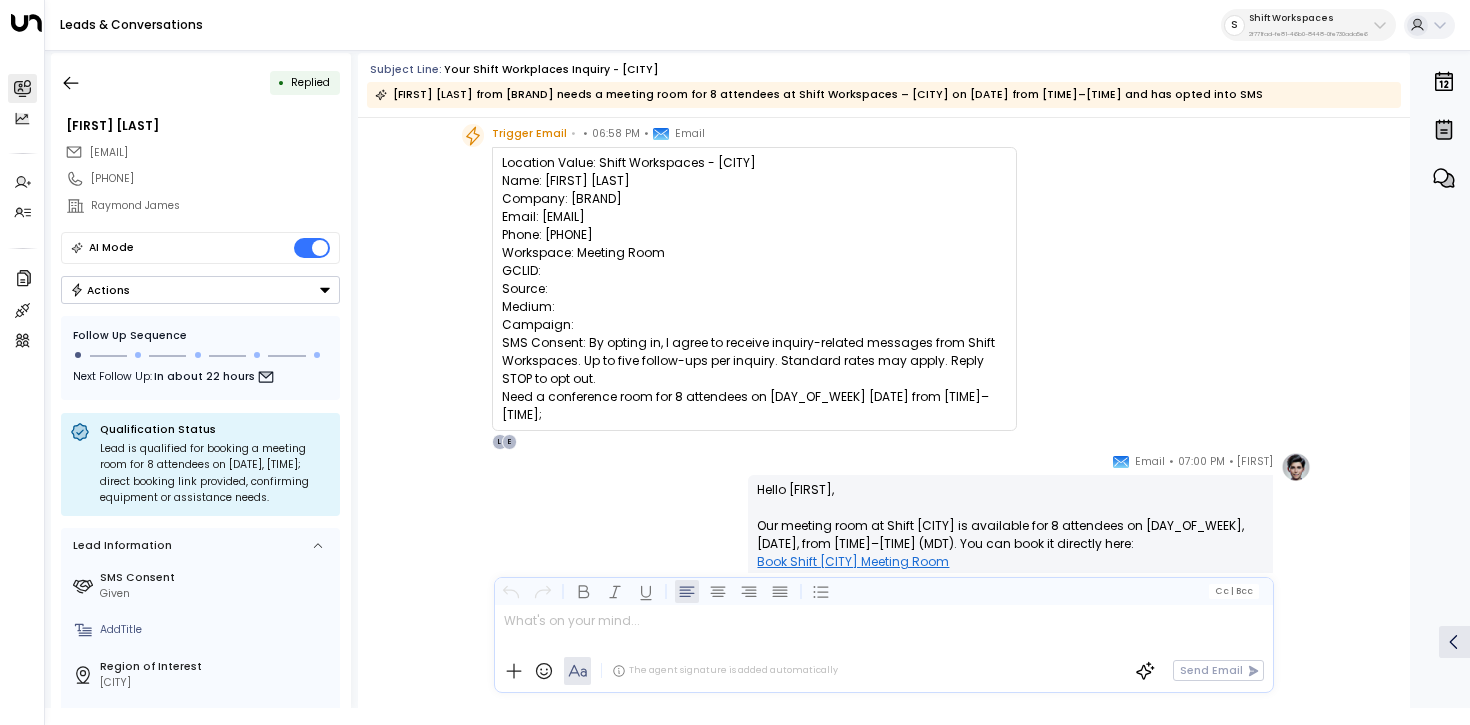 scroll, scrollTop: 0, scrollLeft: 0, axis: both 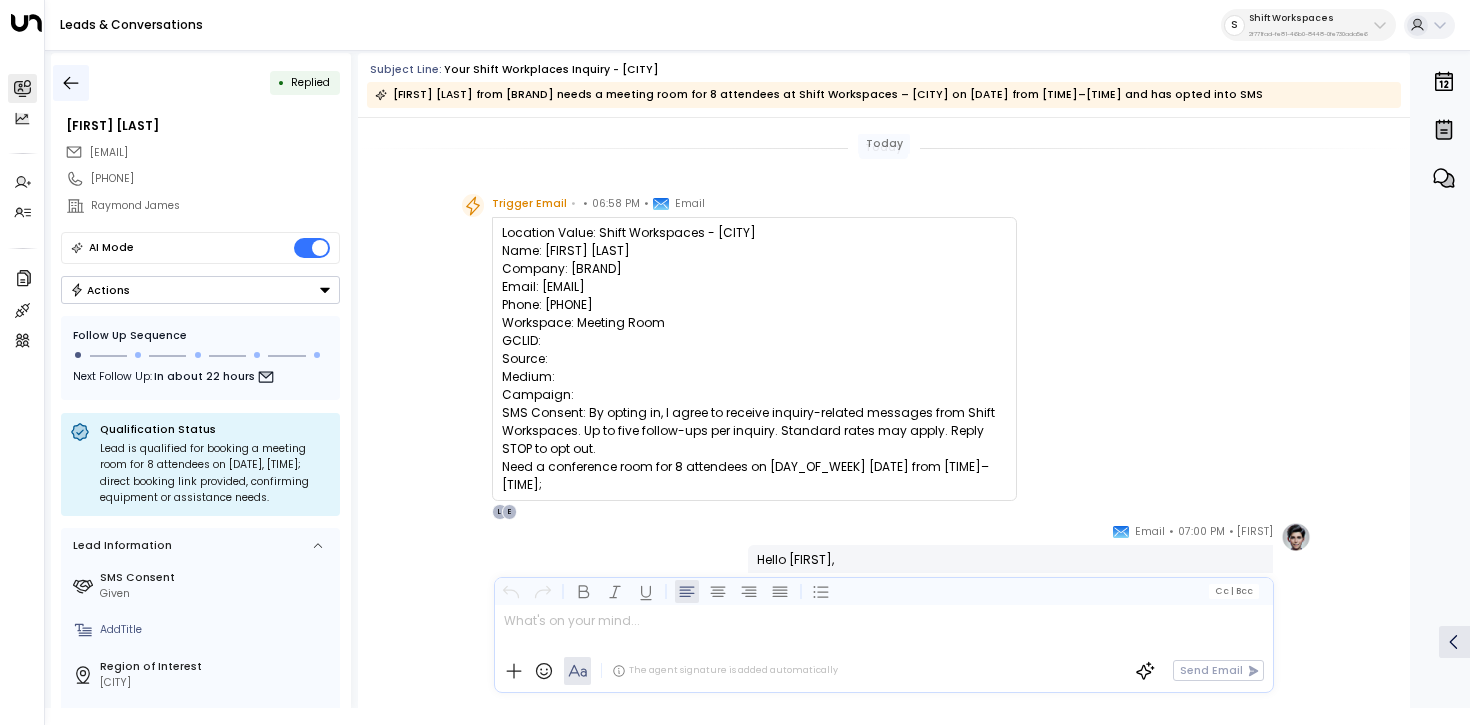 click 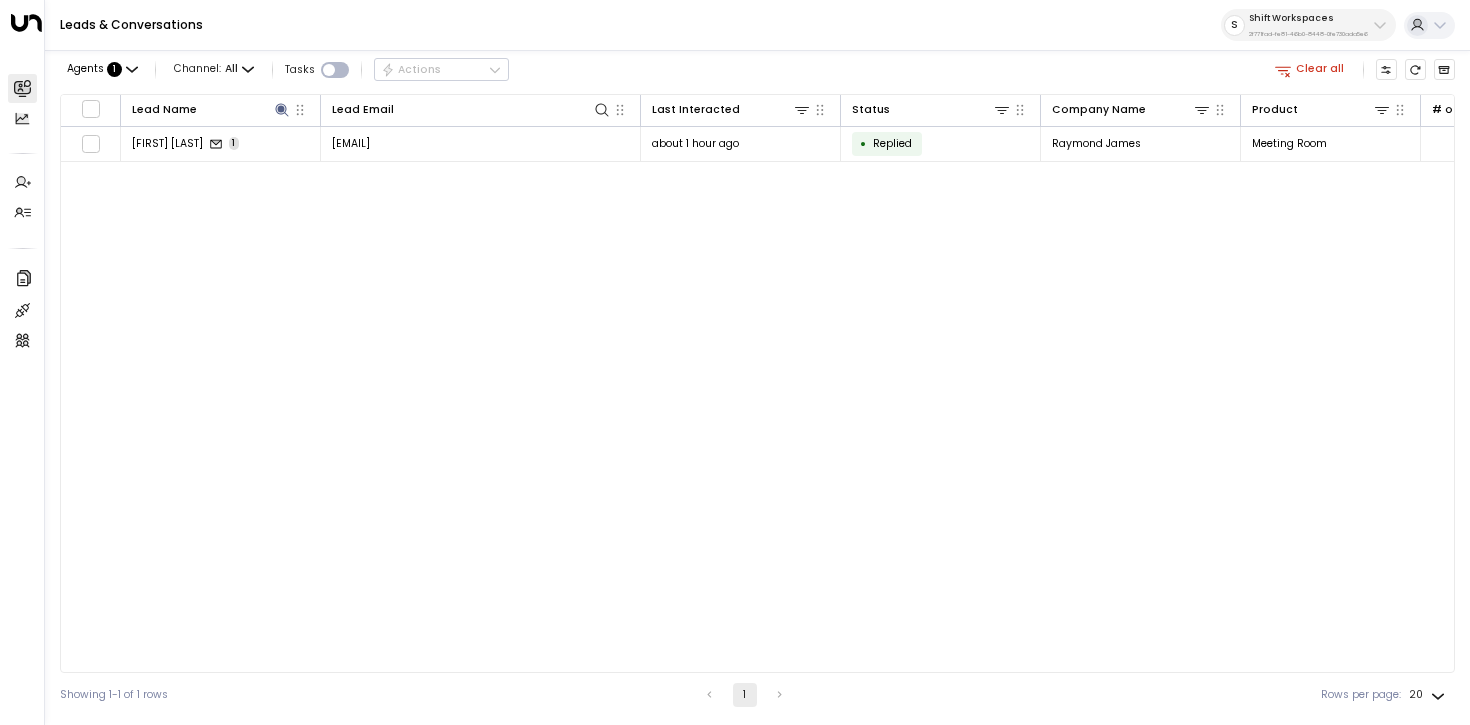 click on "Clear all" at bounding box center (1310, 69) 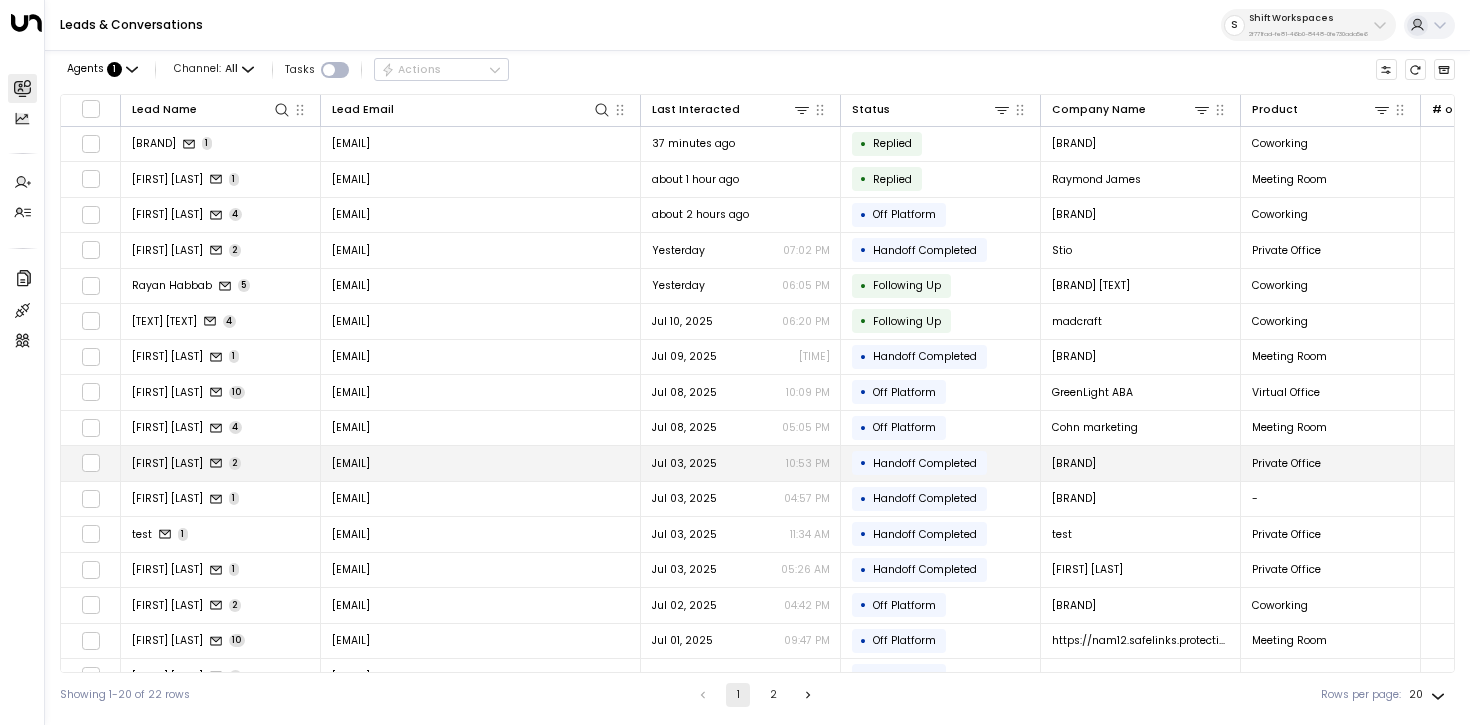 scroll, scrollTop: 169, scrollLeft: 0, axis: vertical 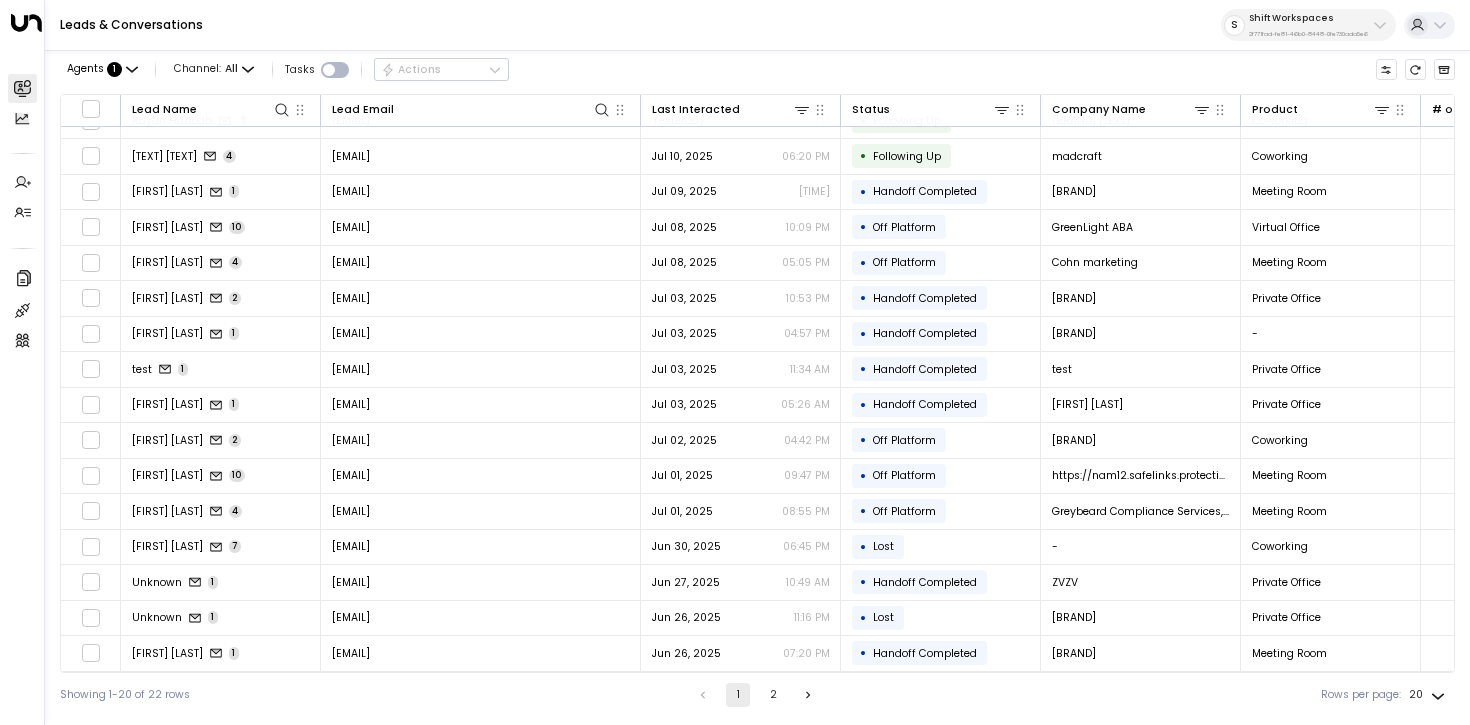 click on "2" at bounding box center [773, 695] 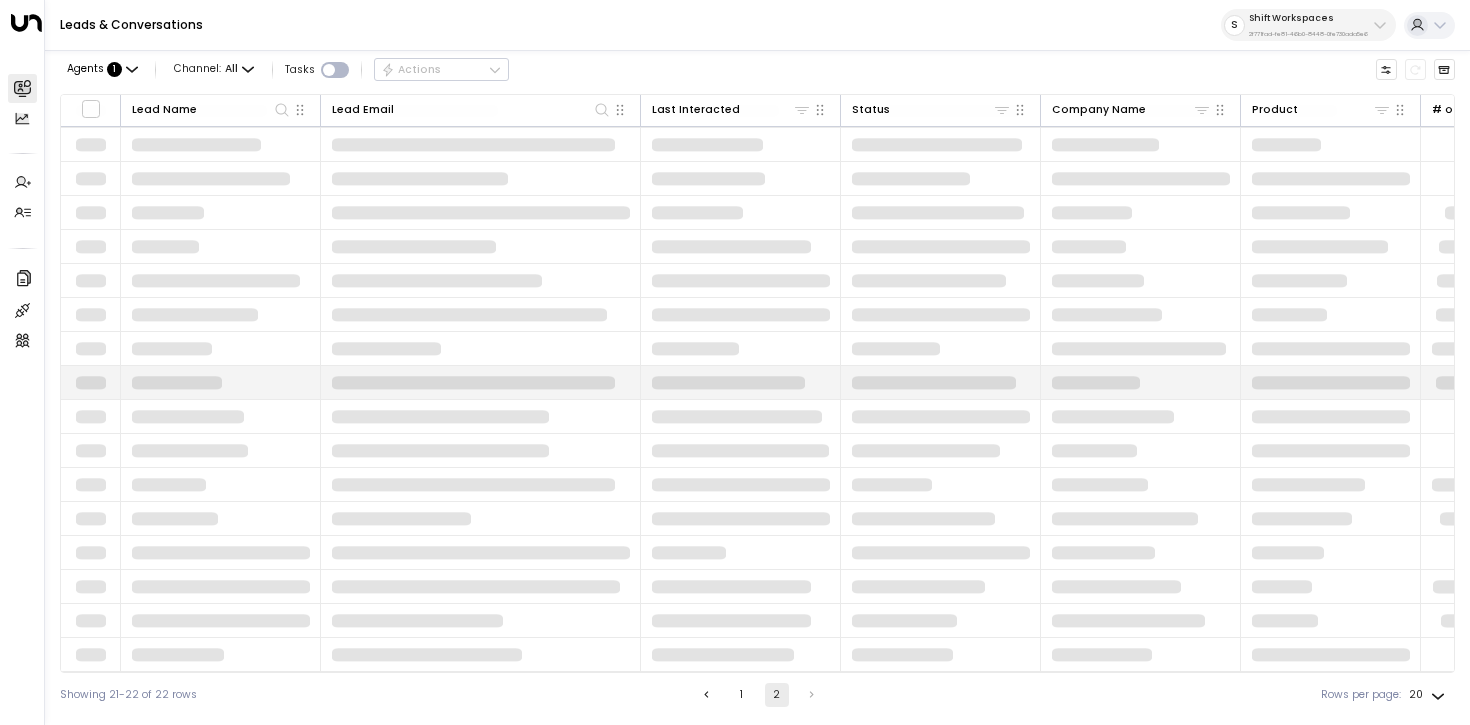 scroll, scrollTop: 0, scrollLeft: 0, axis: both 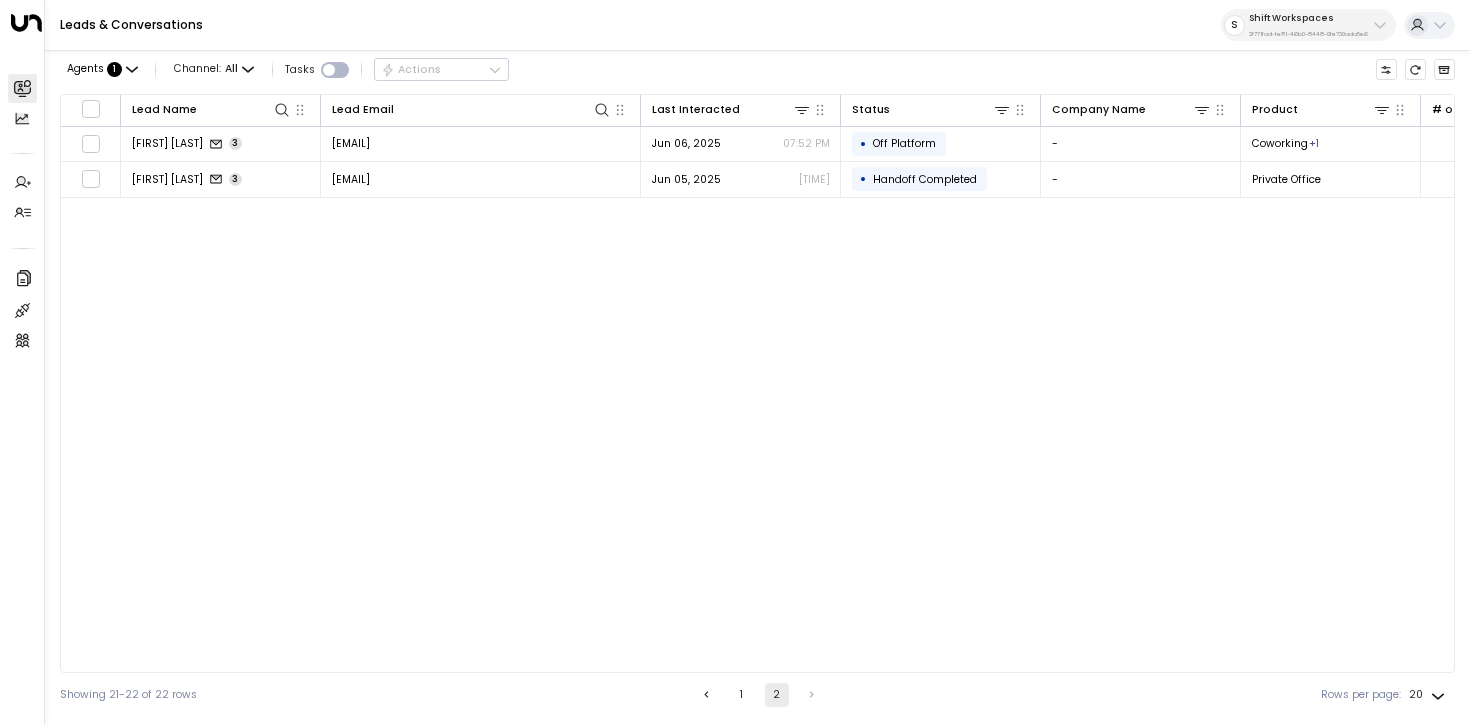 click on "1" at bounding box center (742, 695) 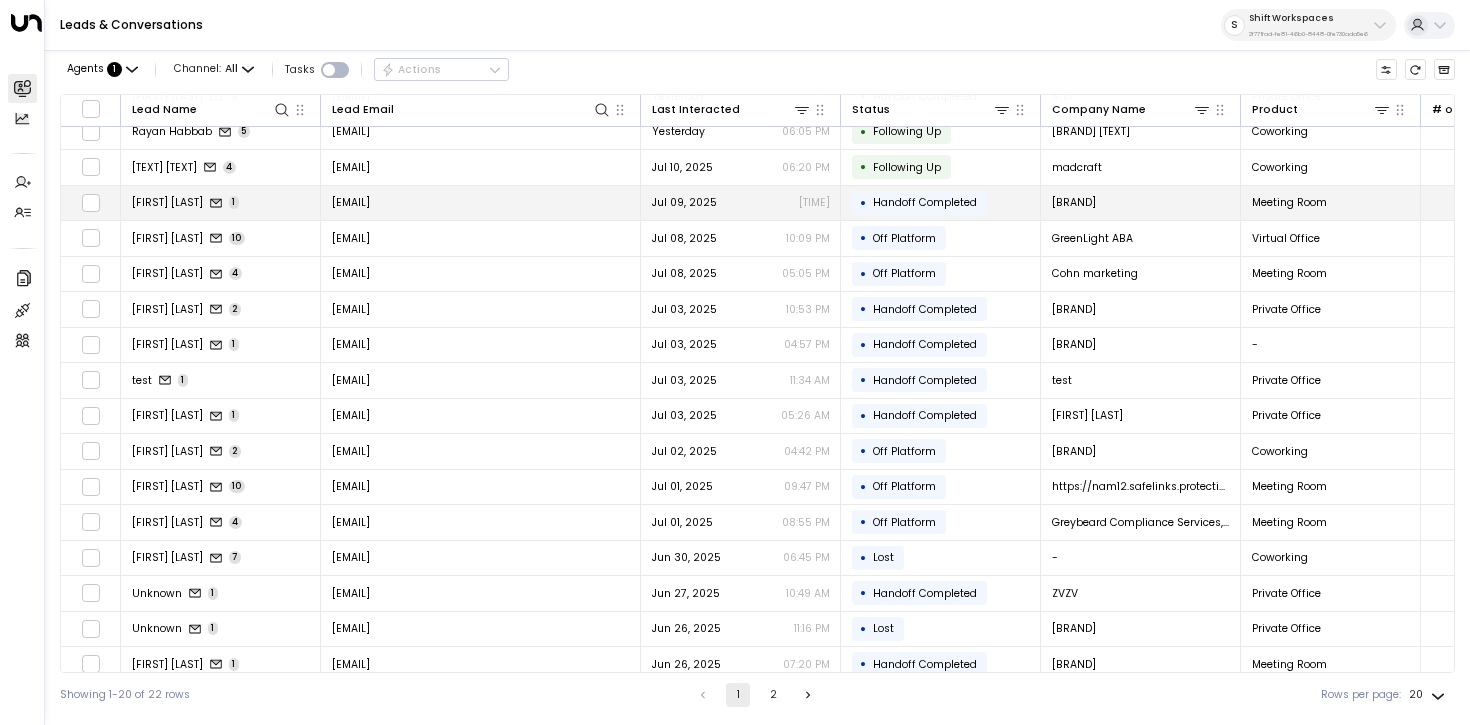 scroll, scrollTop: 162, scrollLeft: 0, axis: vertical 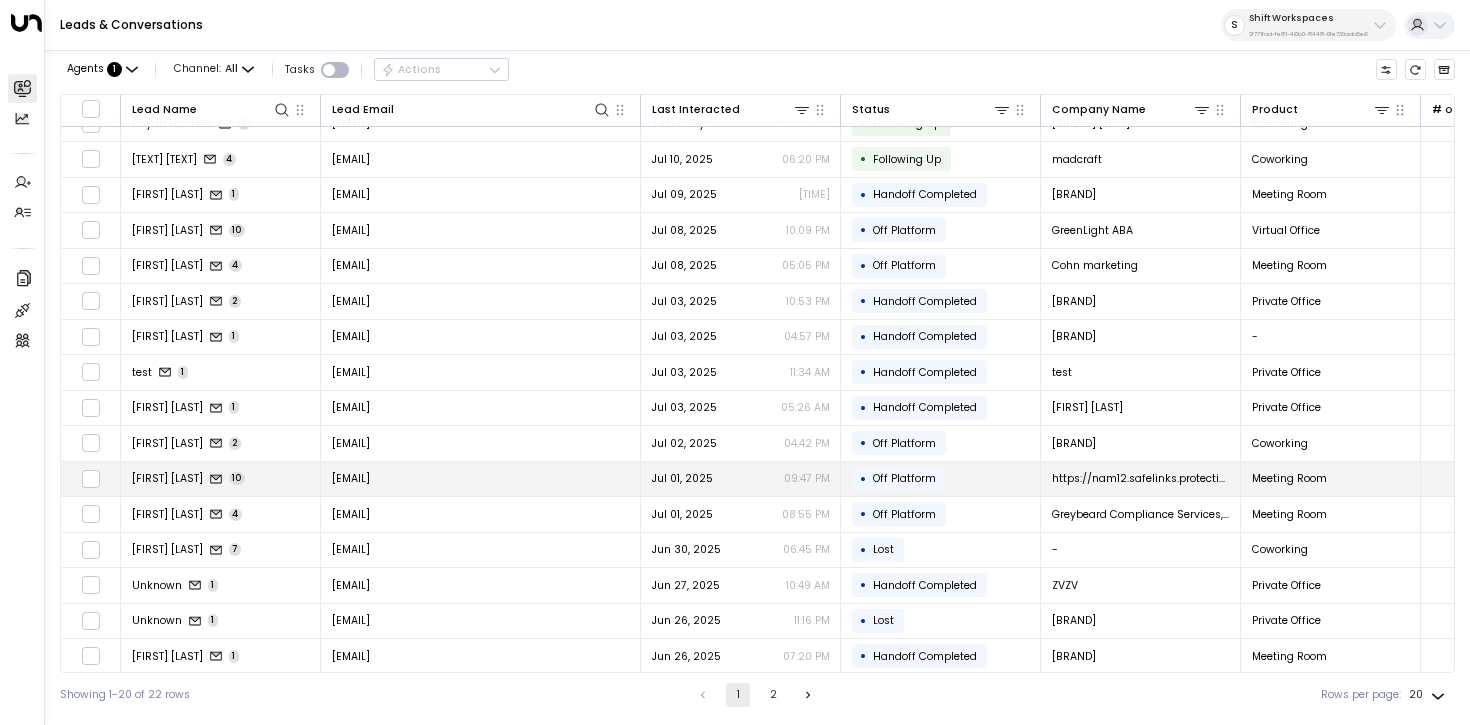 click on "kelley.johnson@iconicfounders.com" at bounding box center [481, 479] 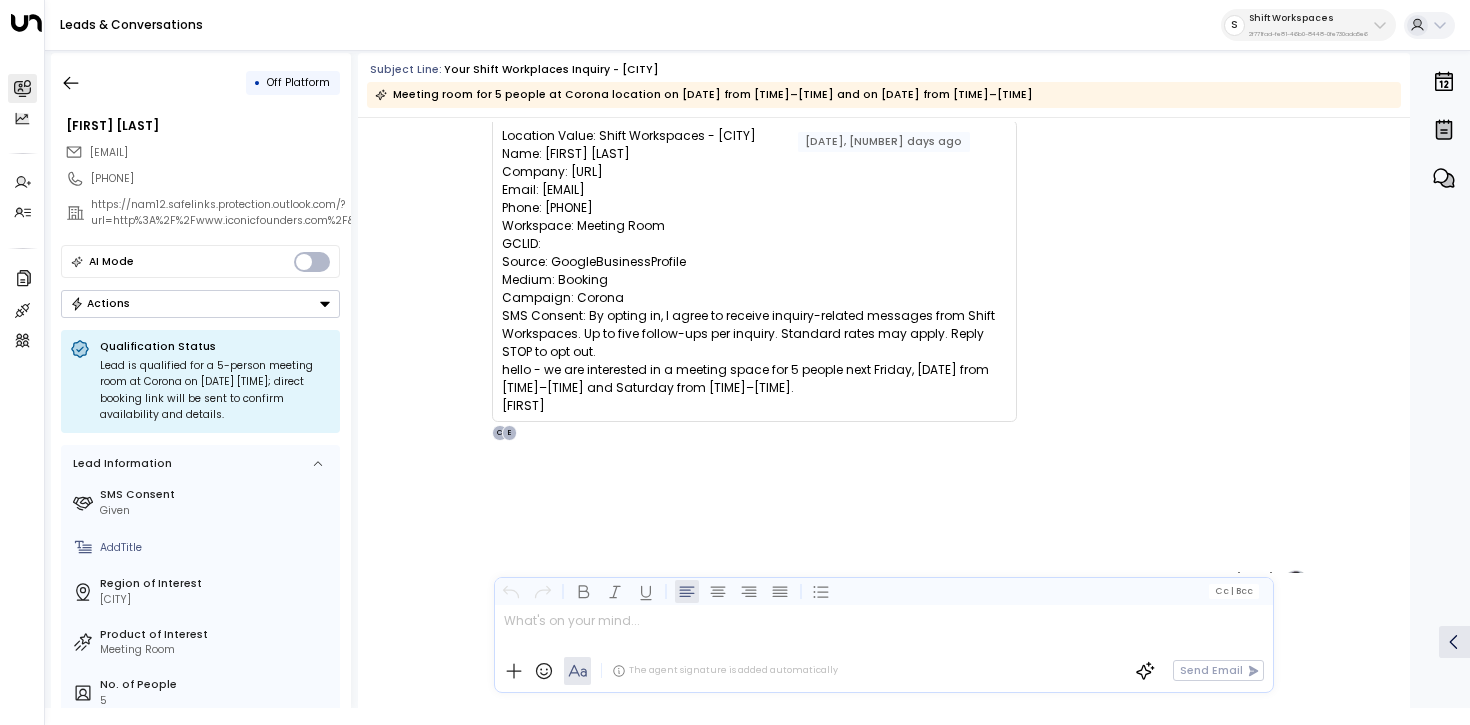 scroll, scrollTop: 0, scrollLeft: 0, axis: both 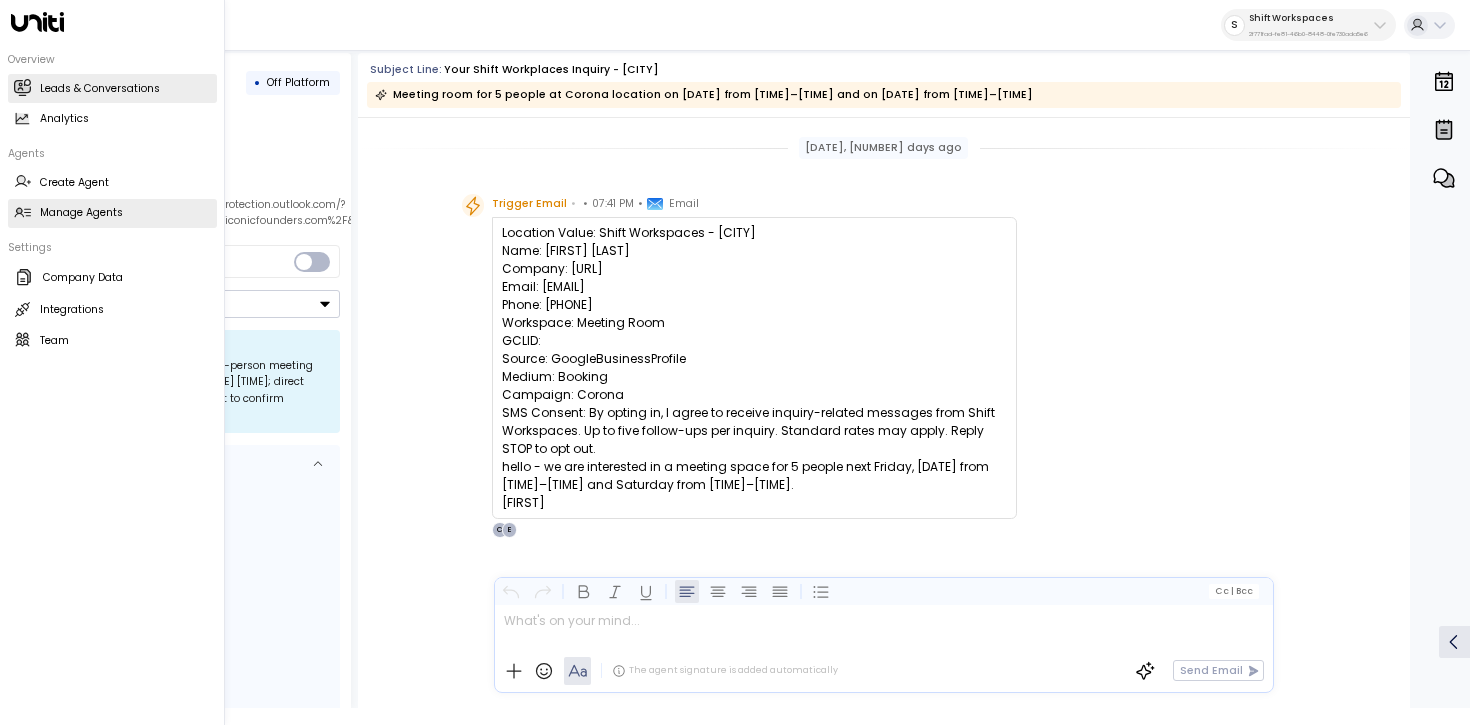 click 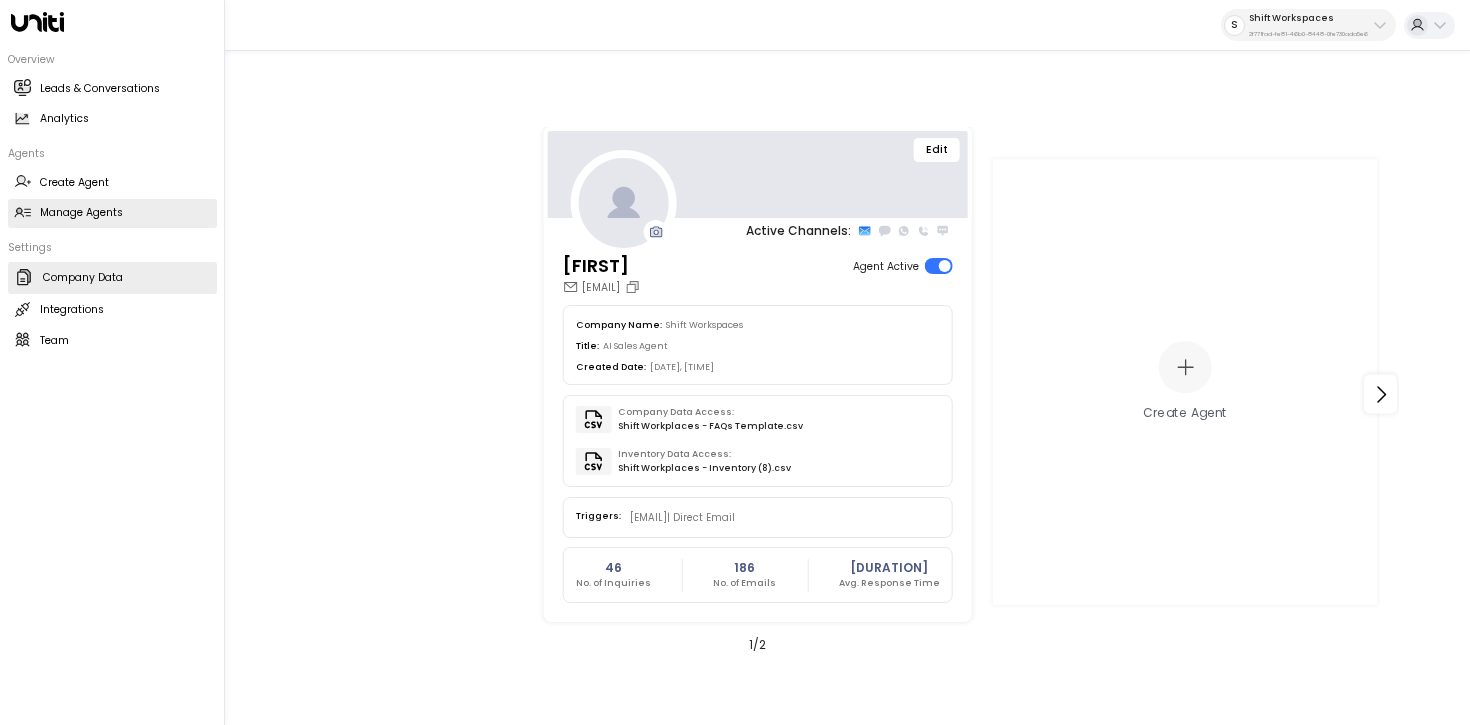 click 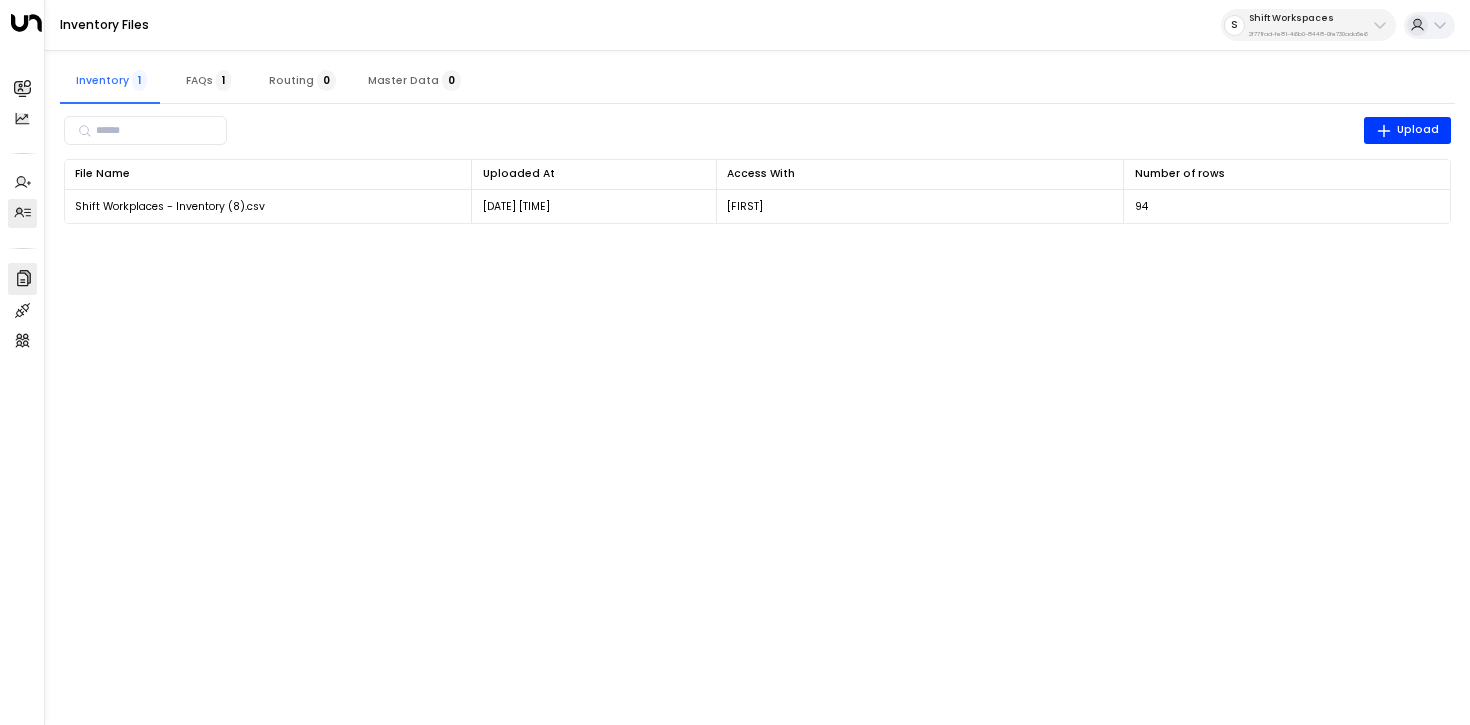 click 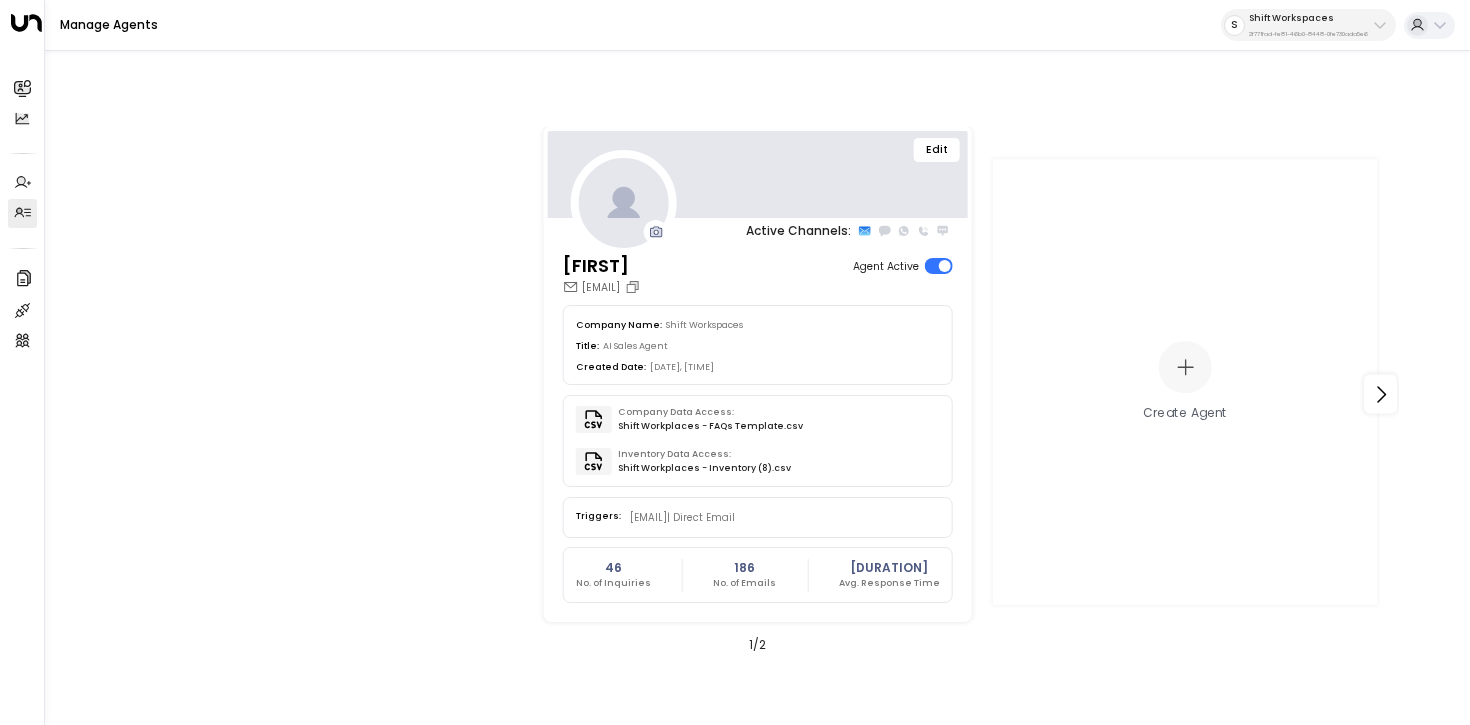 click on "Edit" at bounding box center [937, 150] 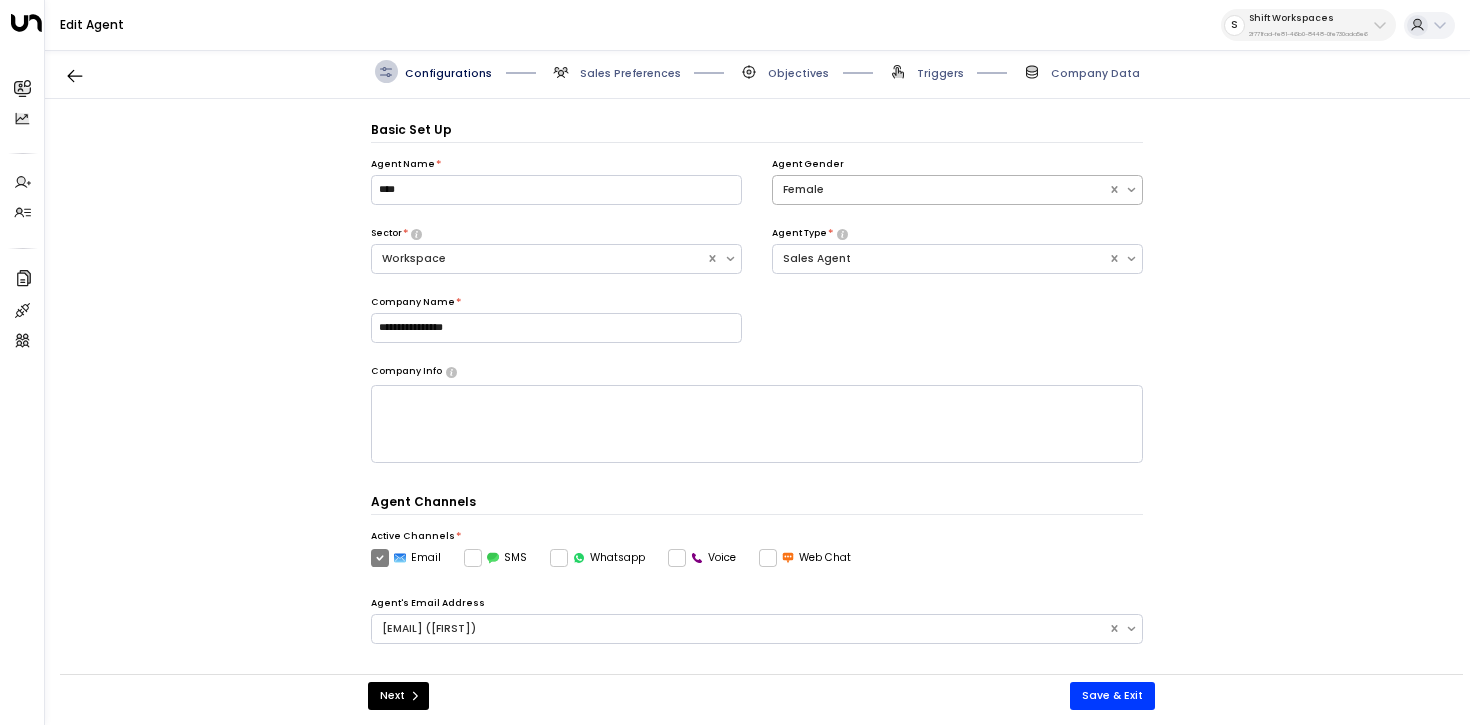 scroll, scrollTop: 22, scrollLeft: 0, axis: vertical 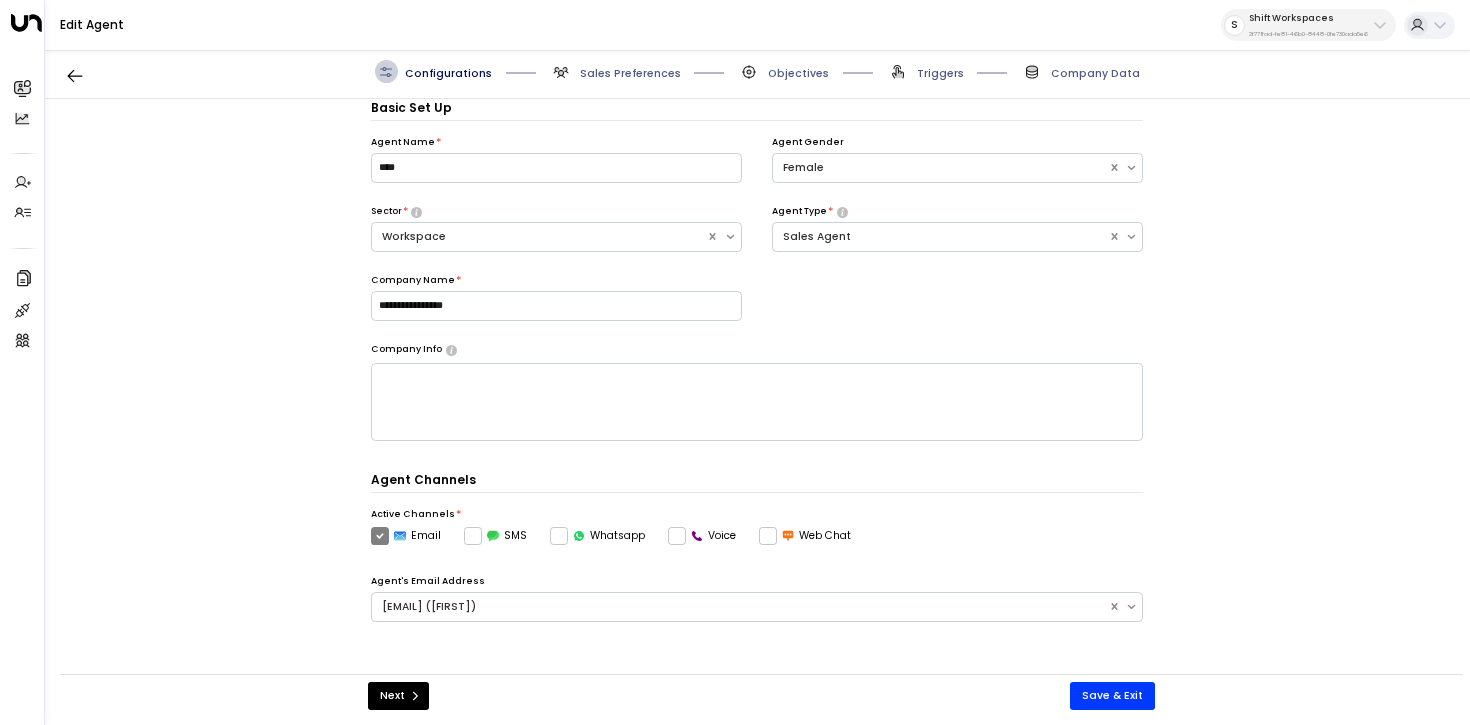 click on "Configurations Sales Preferences Objectives Triggers Company Data" at bounding box center [757, 71] 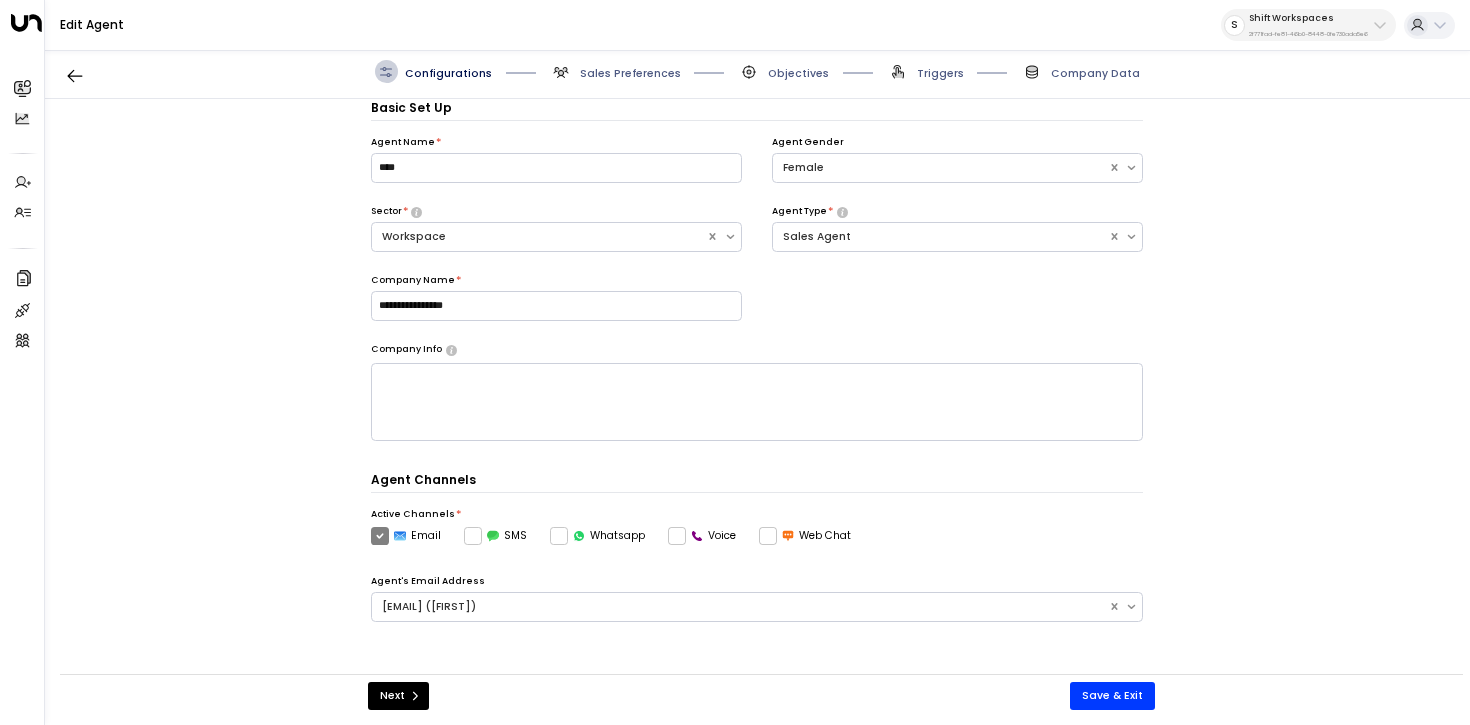 click on "Triggers" at bounding box center (940, 73) 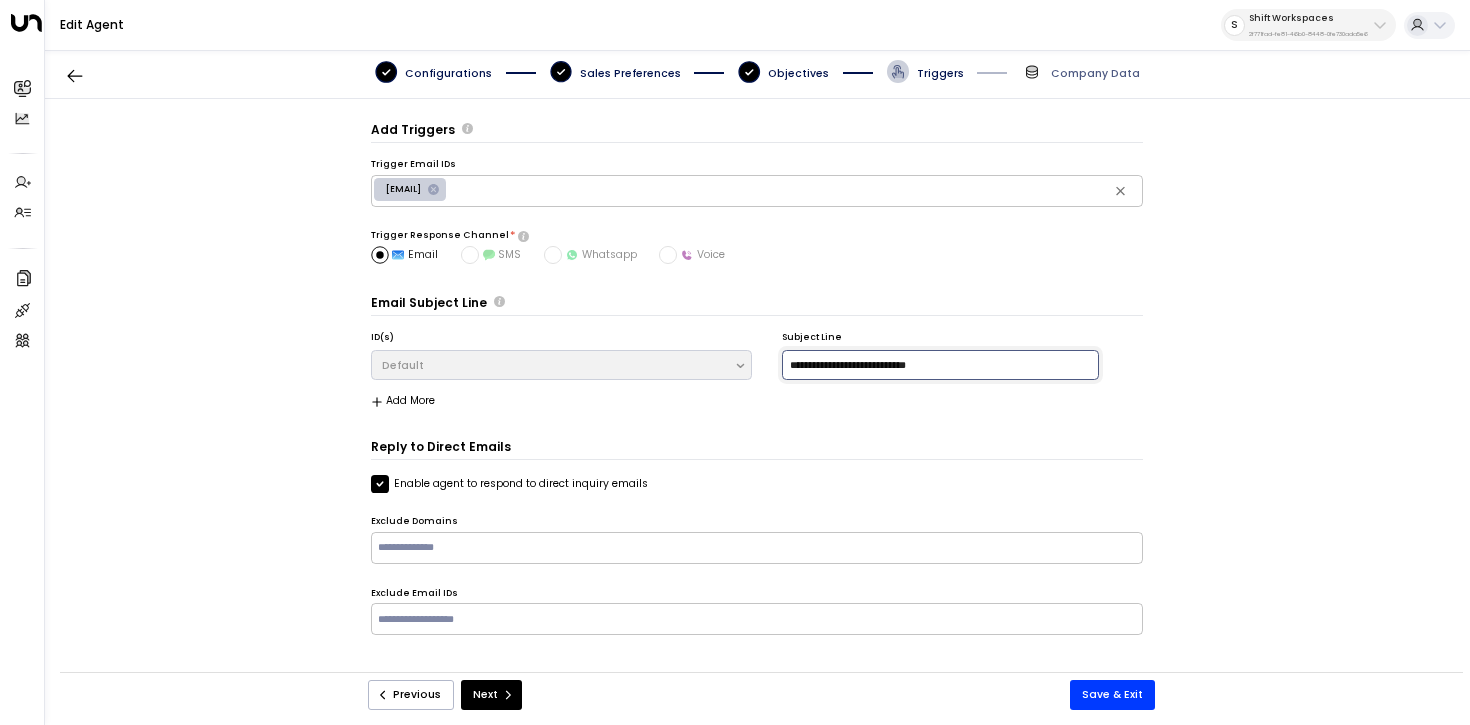 click on "**********" at bounding box center (940, 365) 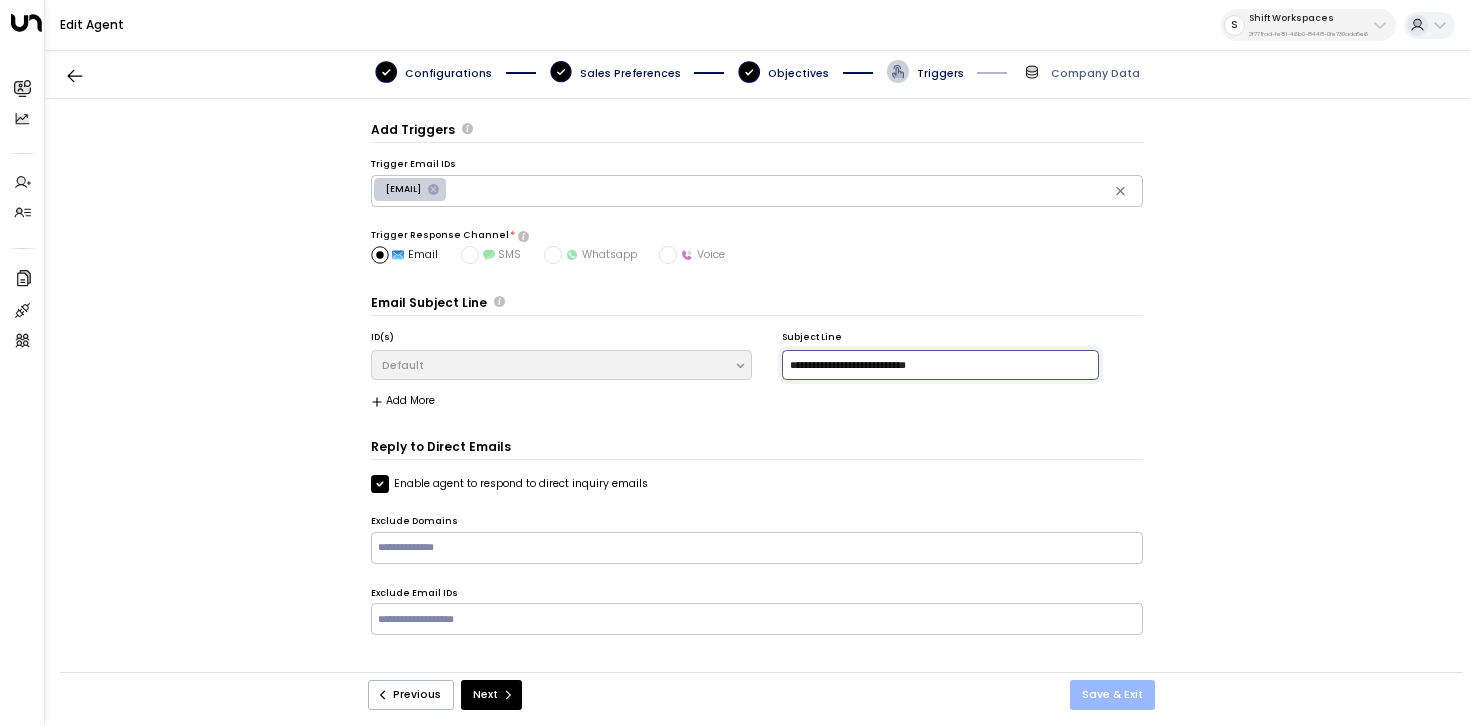 type on "**********" 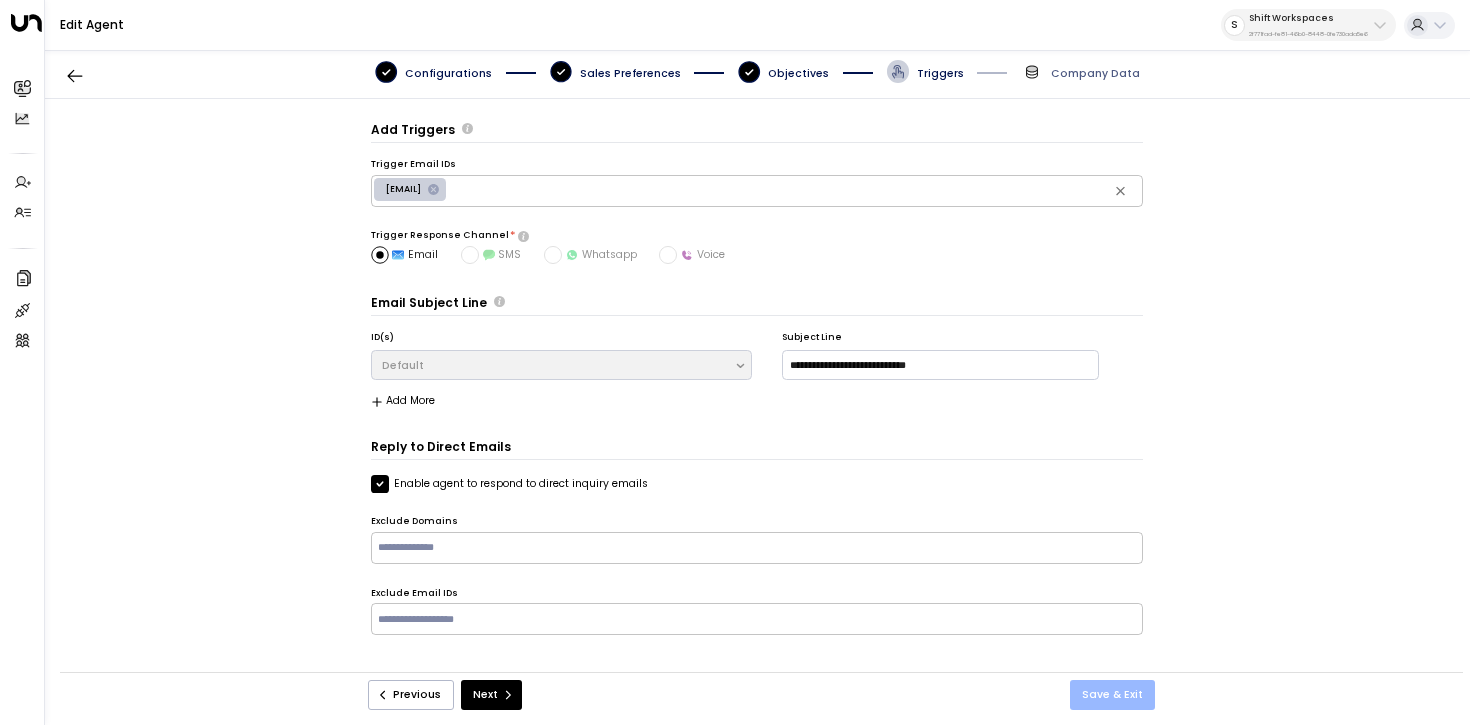 click on "Save & Exit" at bounding box center (1112, 695) 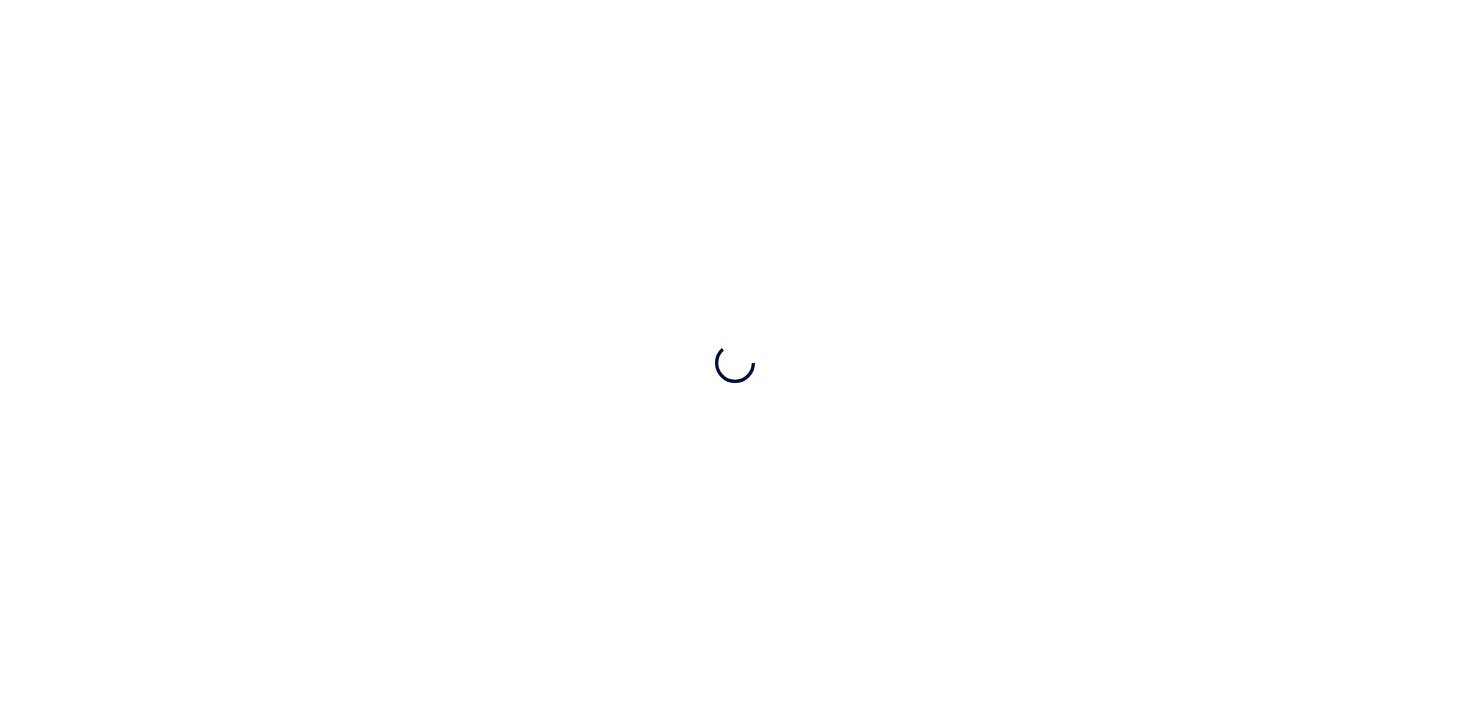 scroll, scrollTop: 0, scrollLeft: 0, axis: both 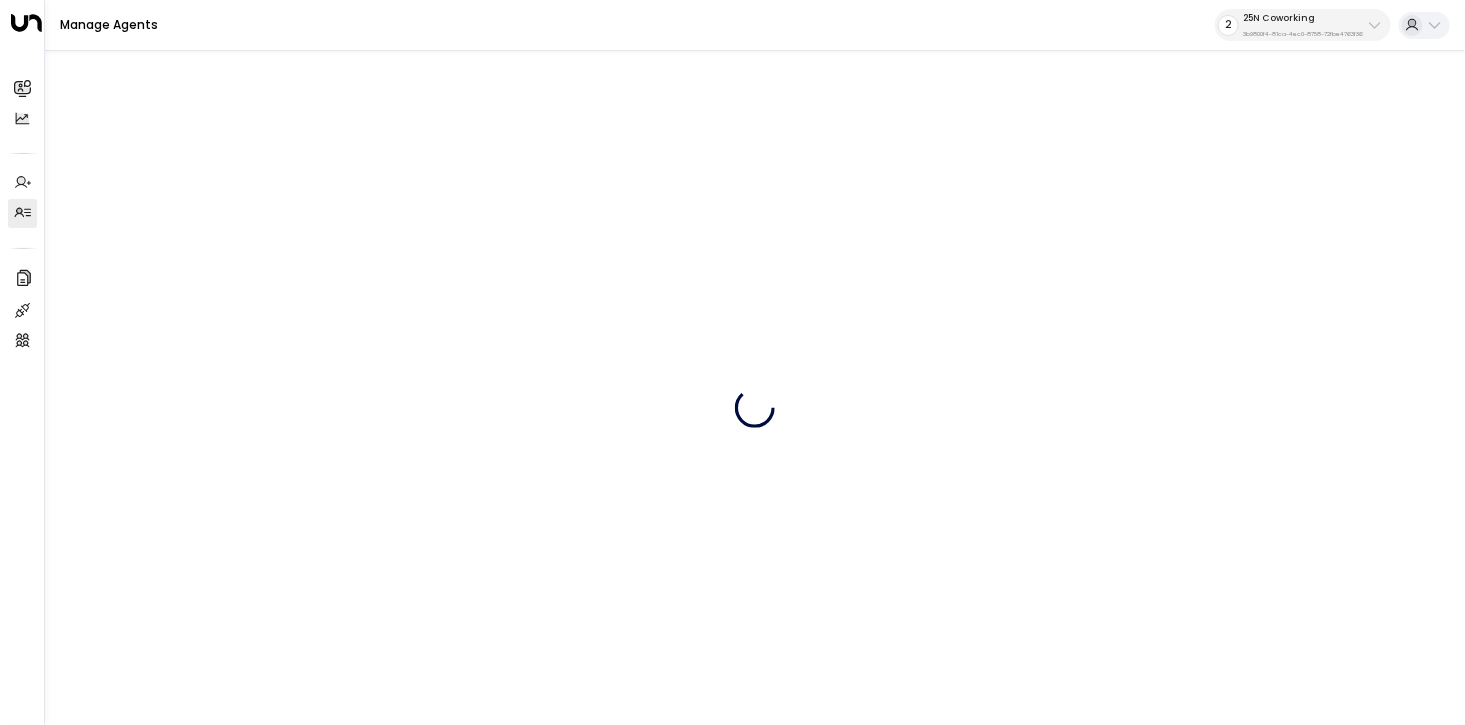 click on "25N Coworking 3b9800f4-81ca-4ec0-8758-72fbe4763f36" at bounding box center [1303, 25] 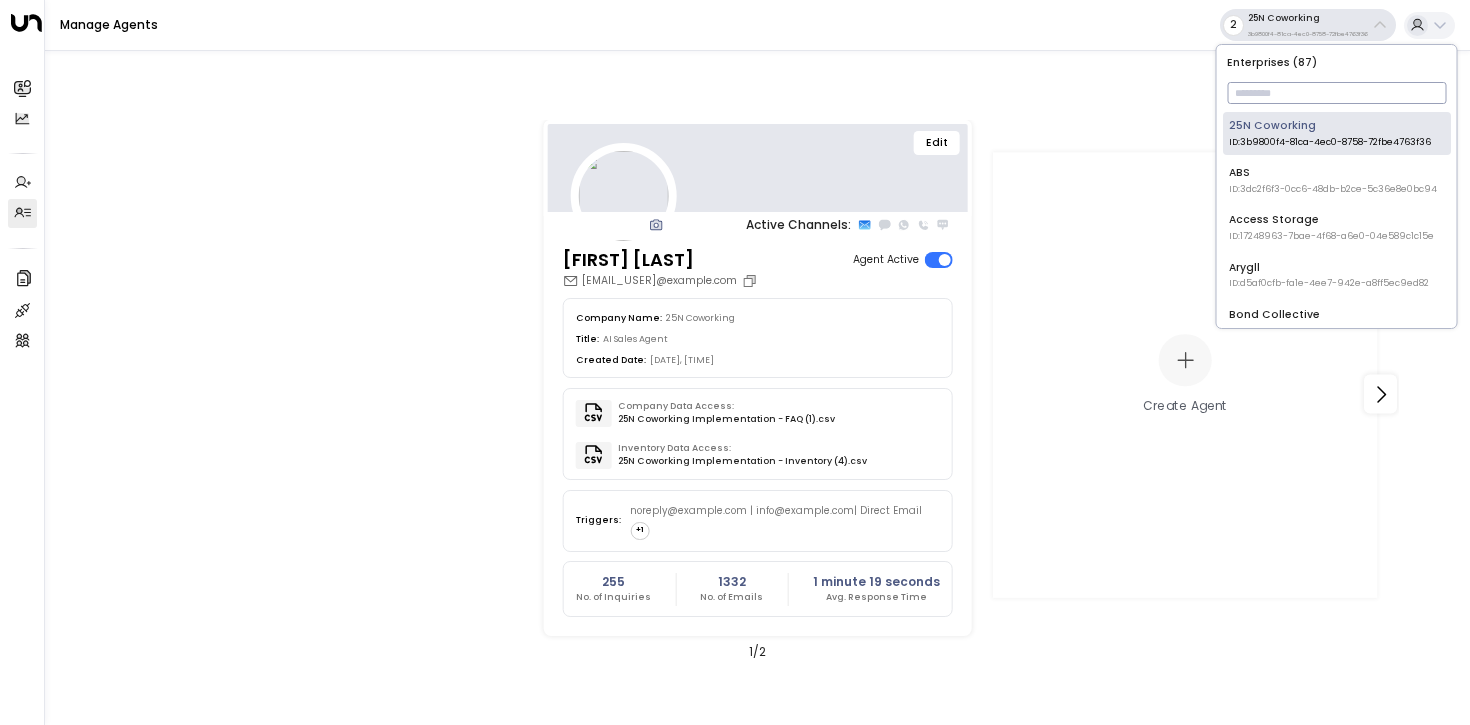 click at bounding box center (1336, 93) 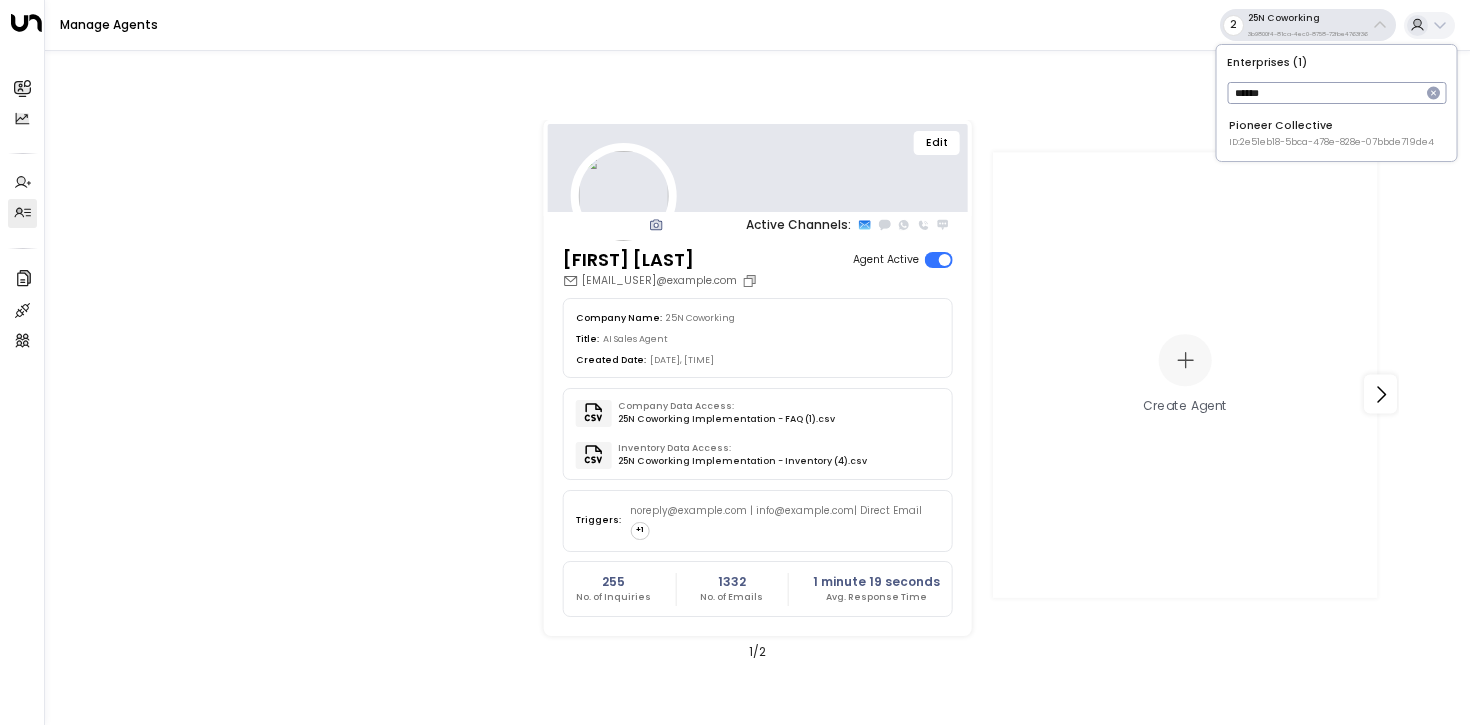 type on "******" 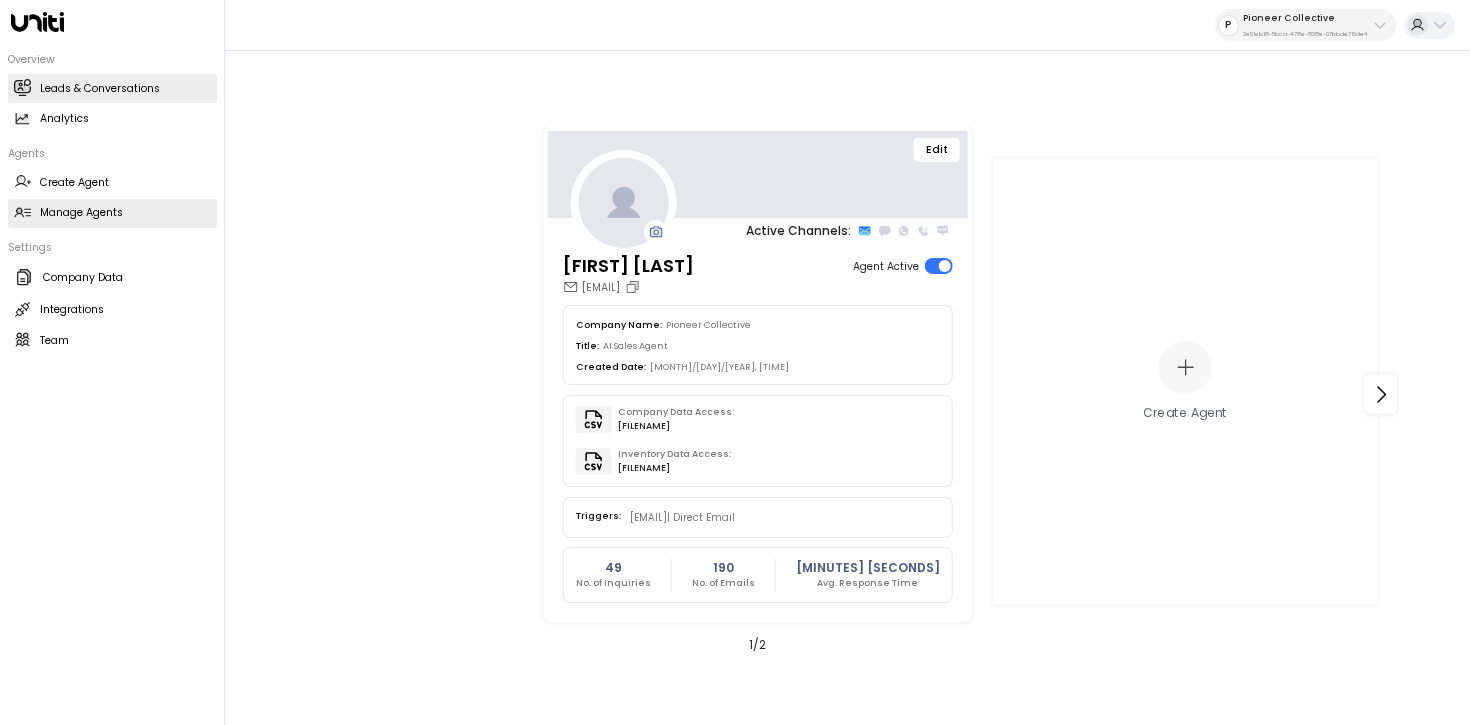 click on "Leads & Conversations" at bounding box center (100, 89) 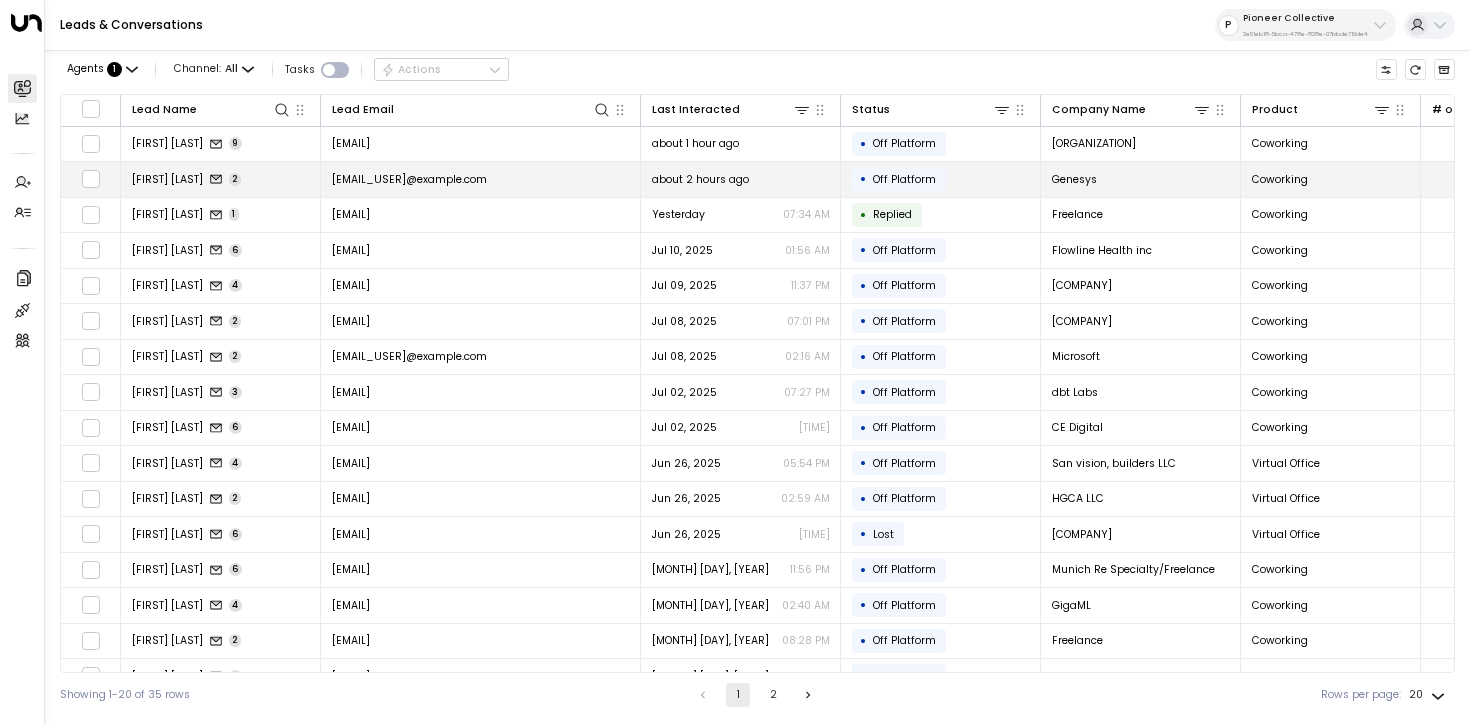 click on "Jillyrocks@gmail.com" at bounding box center [481, 179] 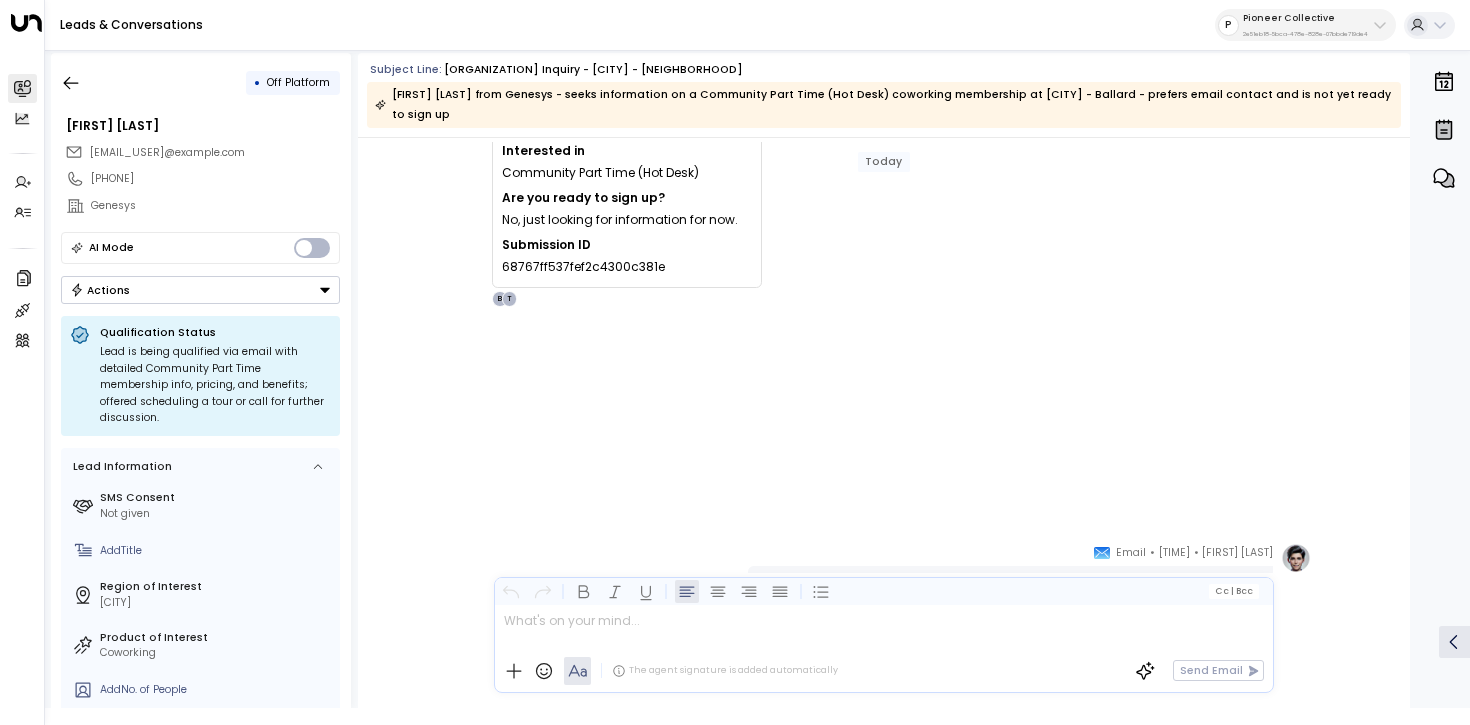 scroll, scrollTop: 283, scrollLeft: 0, axis: vertical 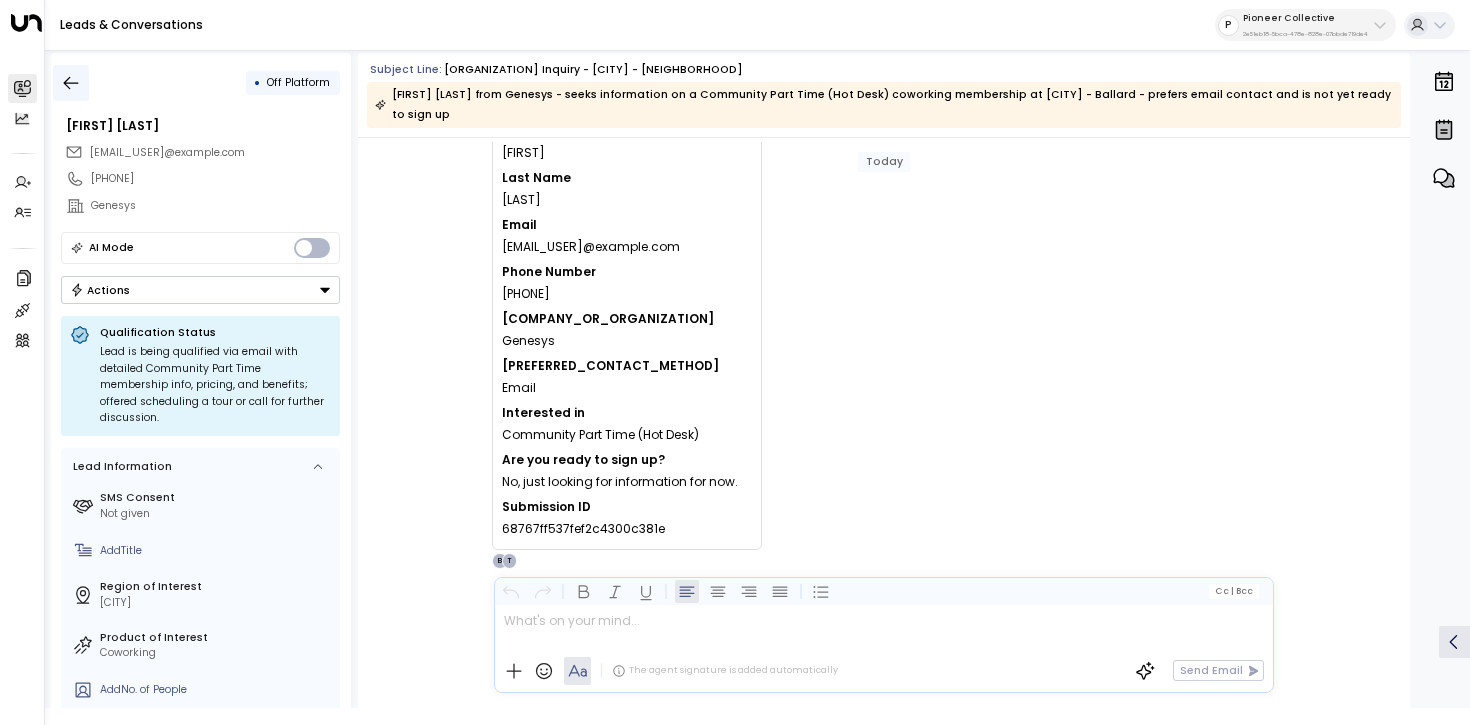 click 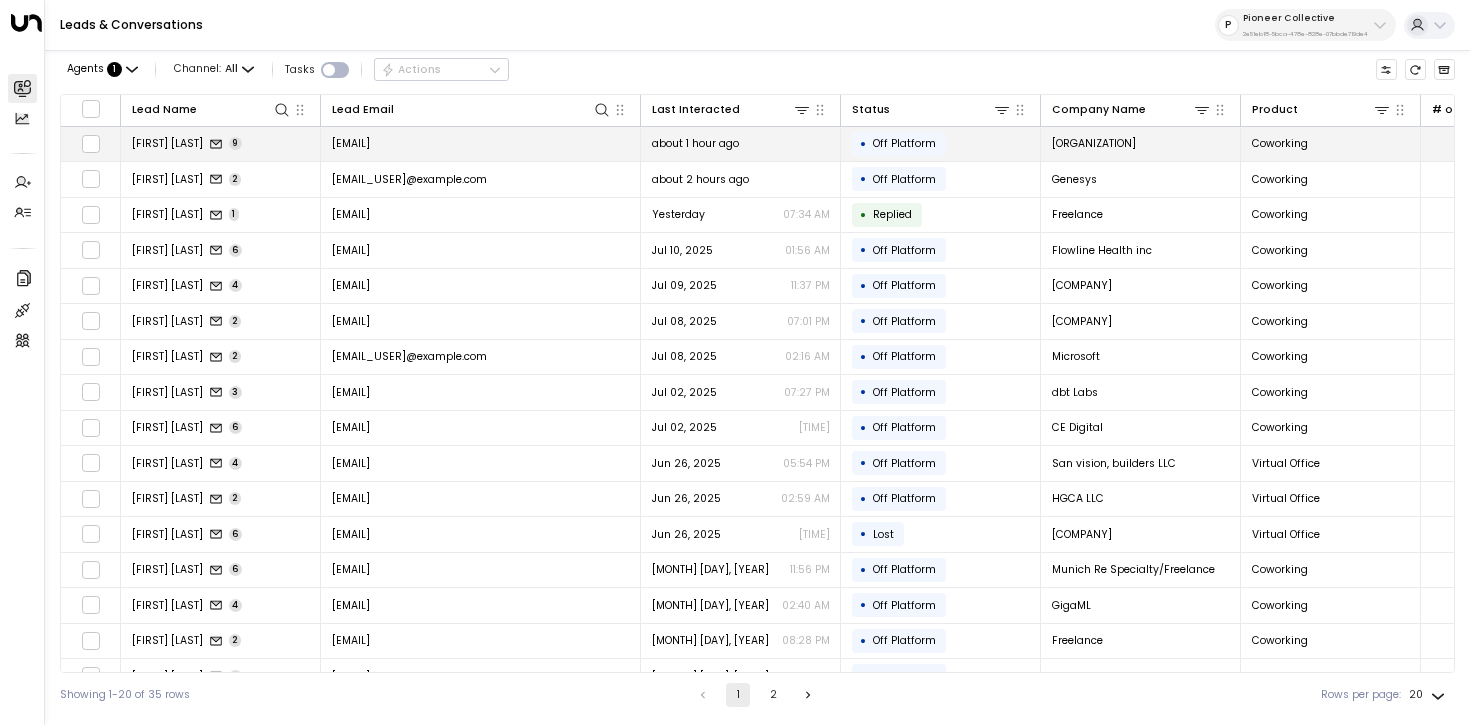 click on "9" at bounding box center (236, 143) 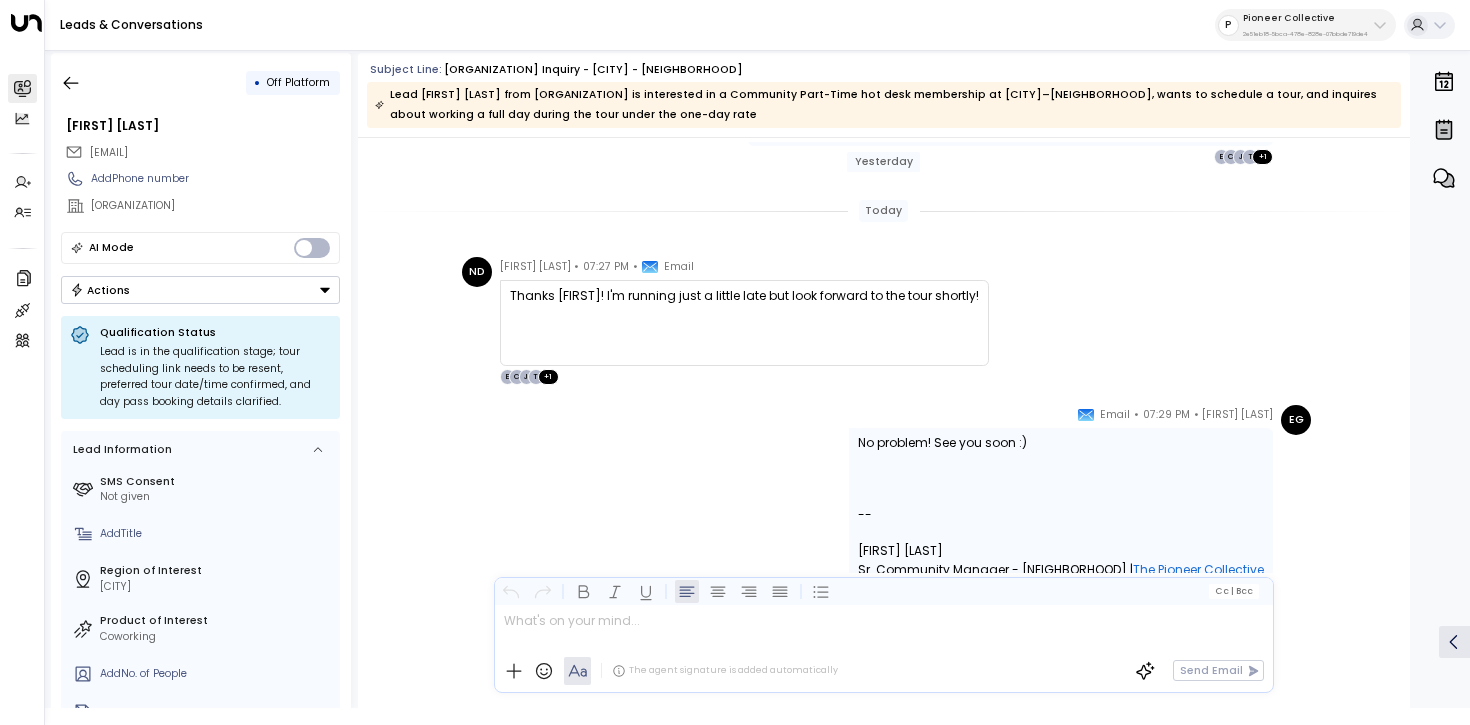 scroll, scrollTop: 3133, scrollLeft: 0, axis: vertical 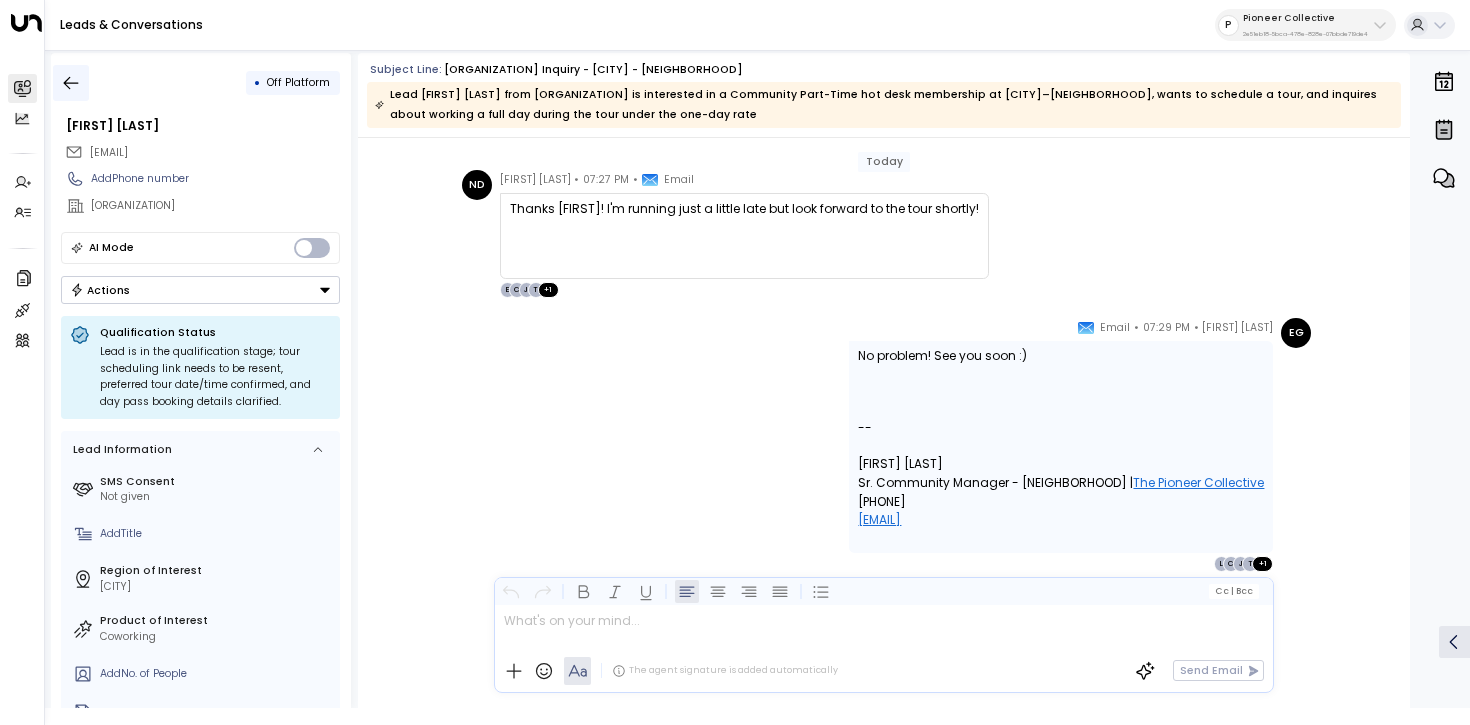 click 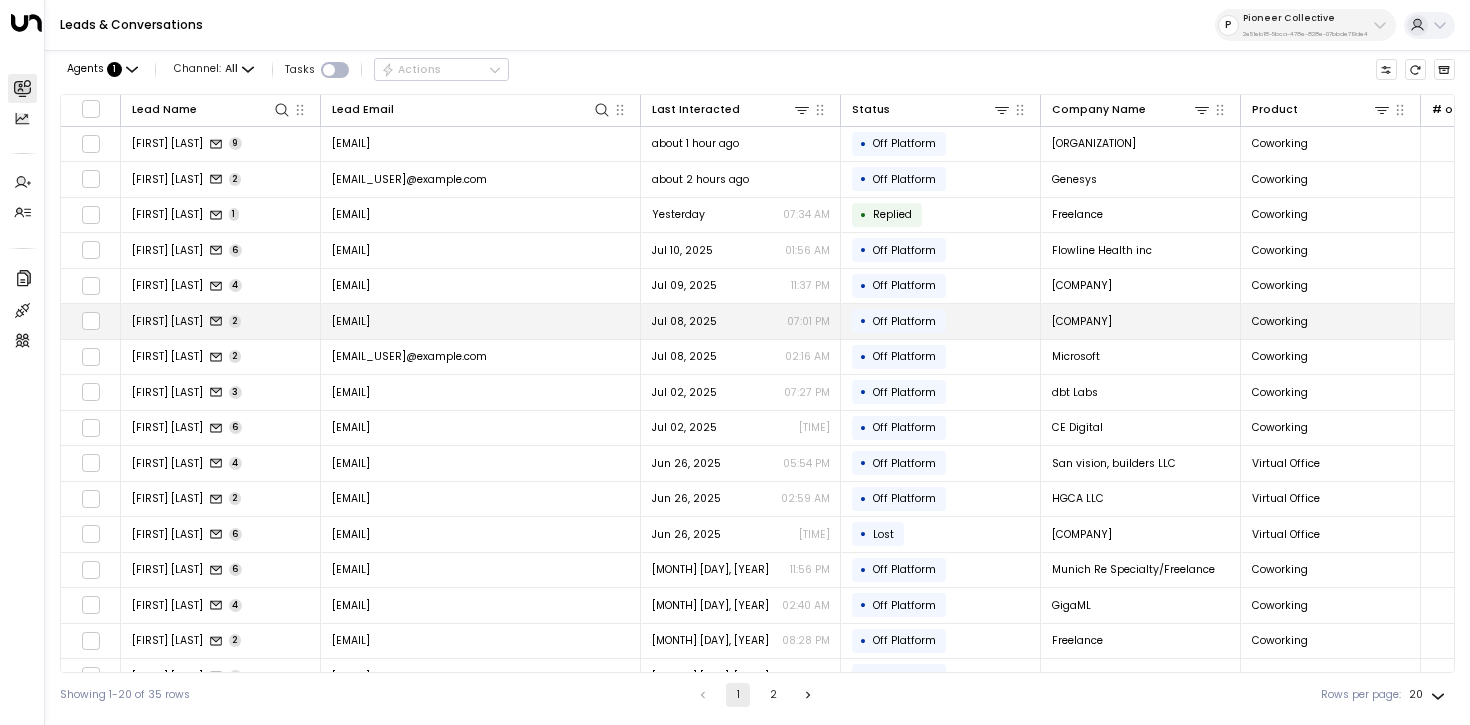 click on "Sacha Koohgoli 2" at bounding box center [221, 321] 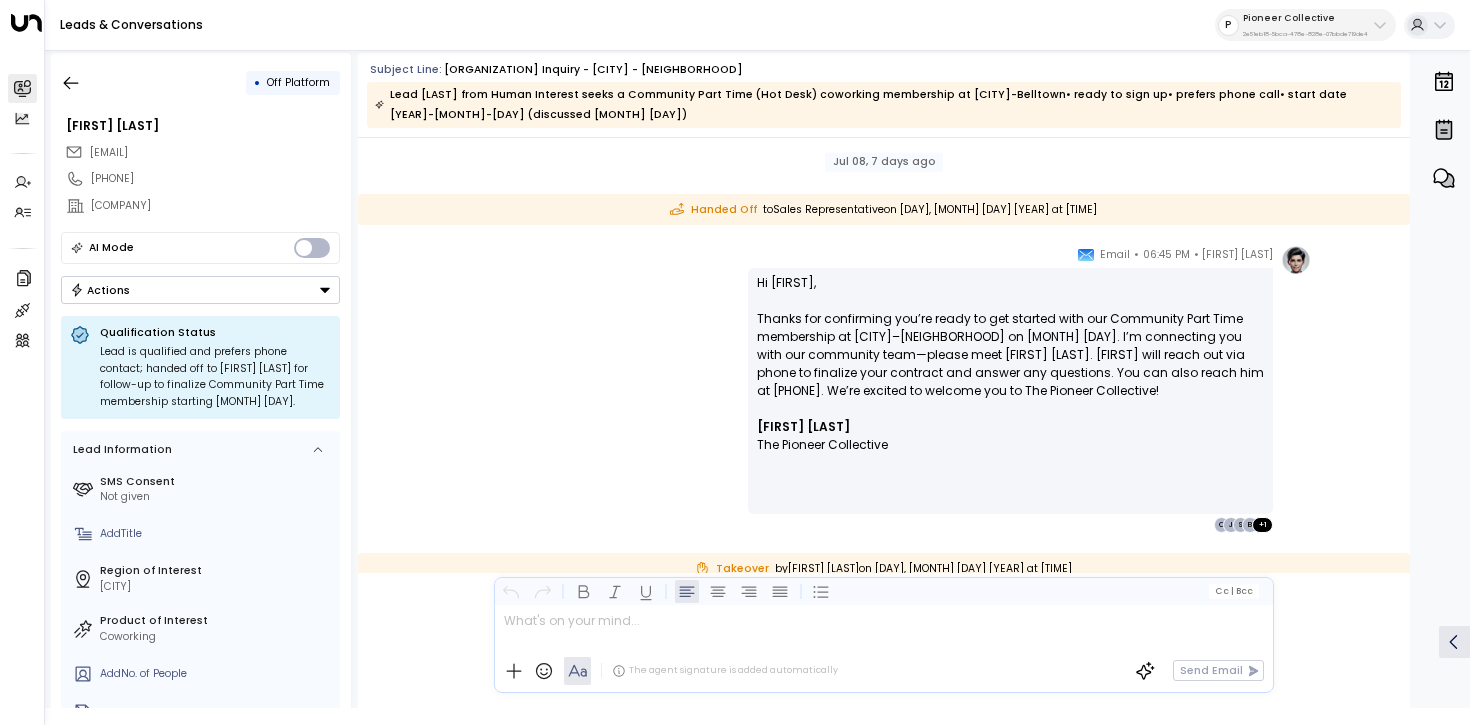 scroll, scrollTop: 886, scrollLeft: 0, axis: vertical 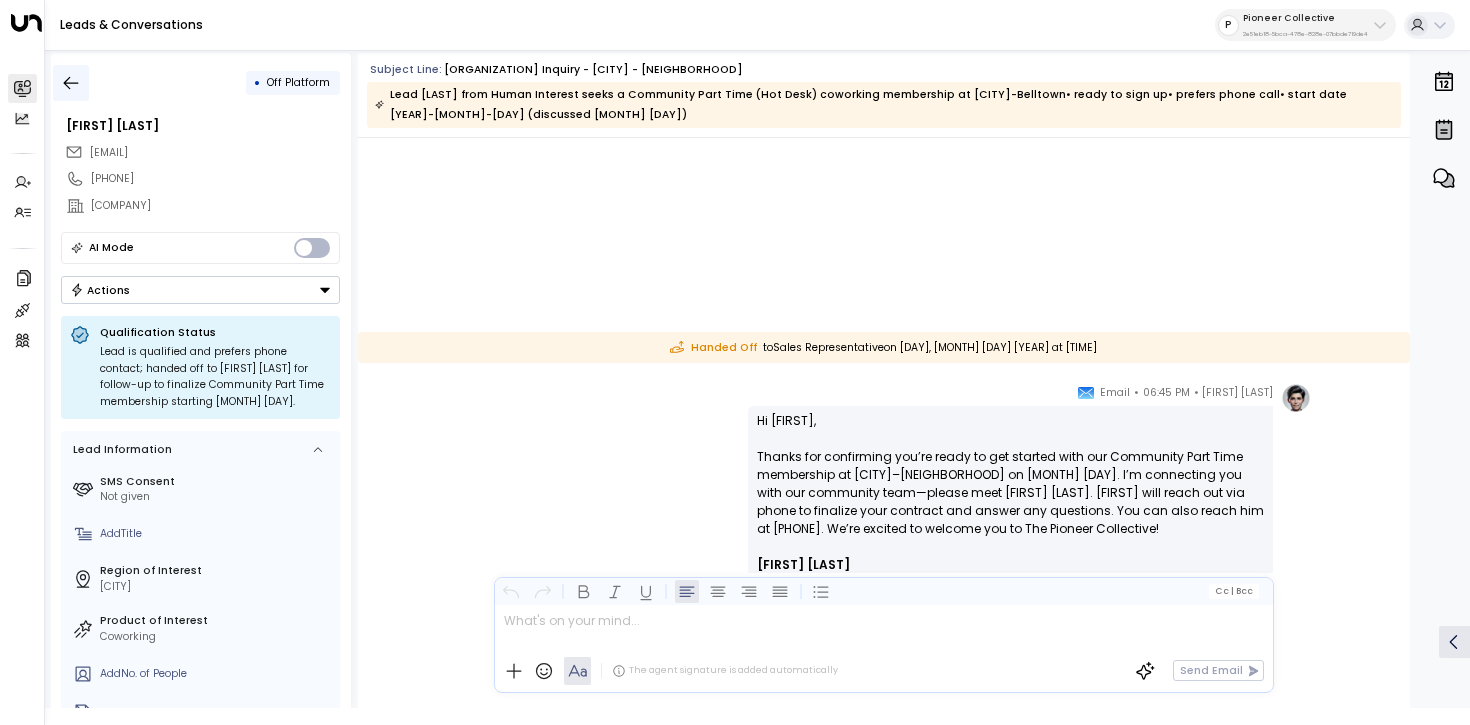 click 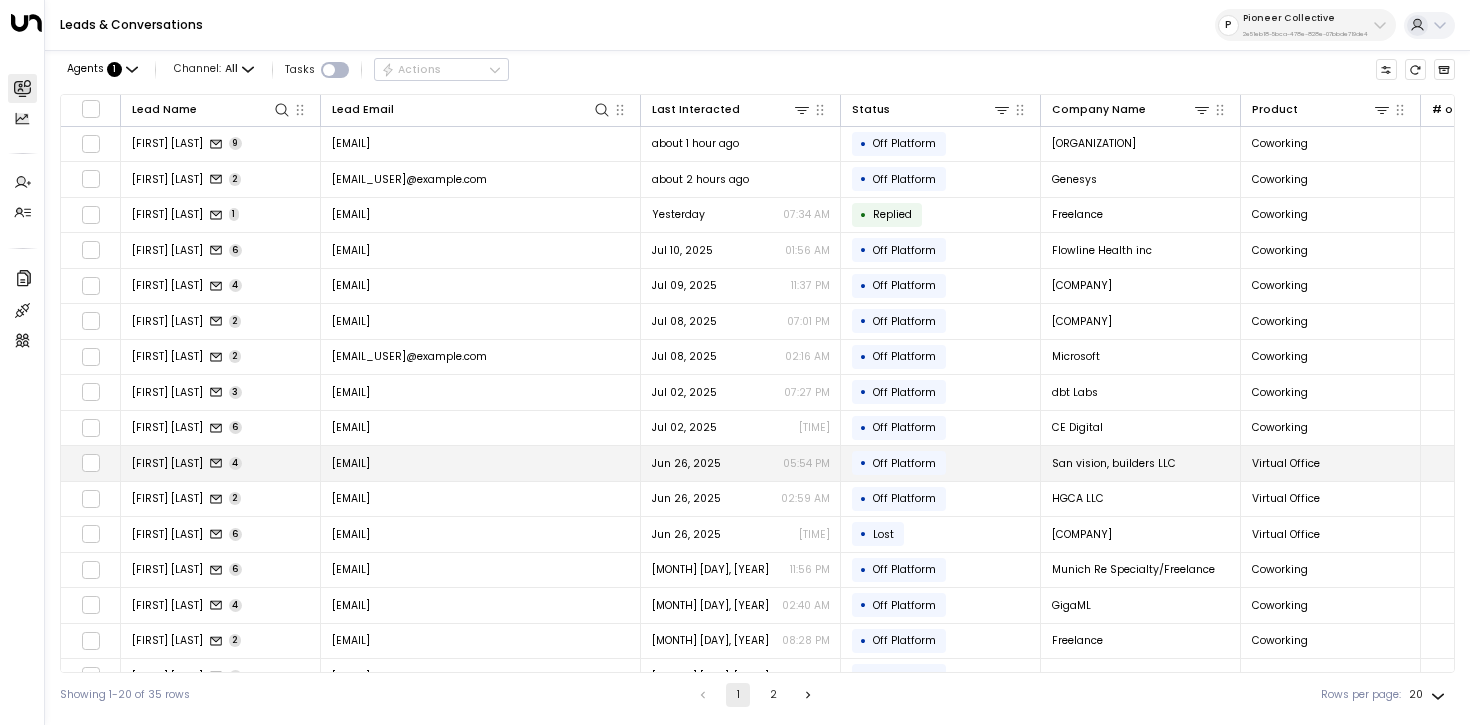 click on "Asher Swisa 4" at bounding box center [221, 463] 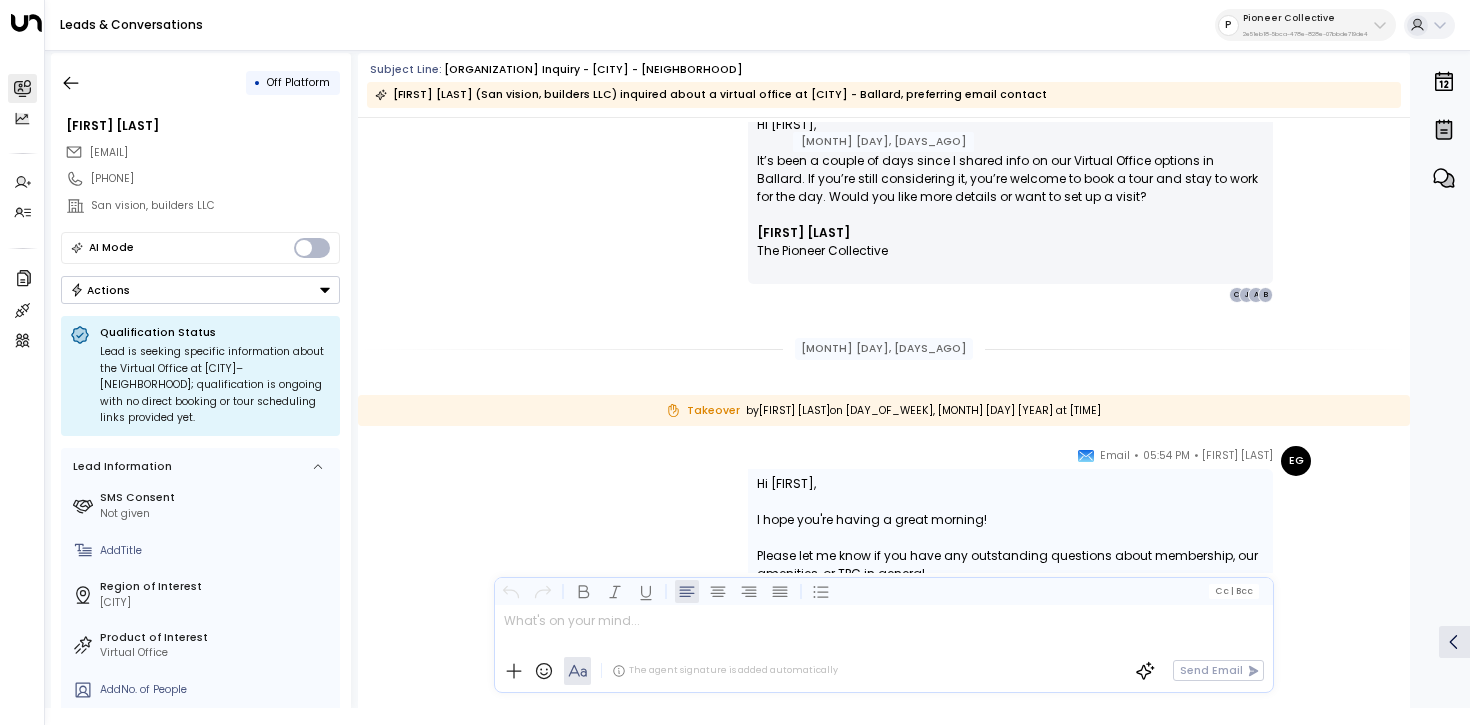 scroll, scrollTop: 1901, scrollLeft: 0, axis: vertical 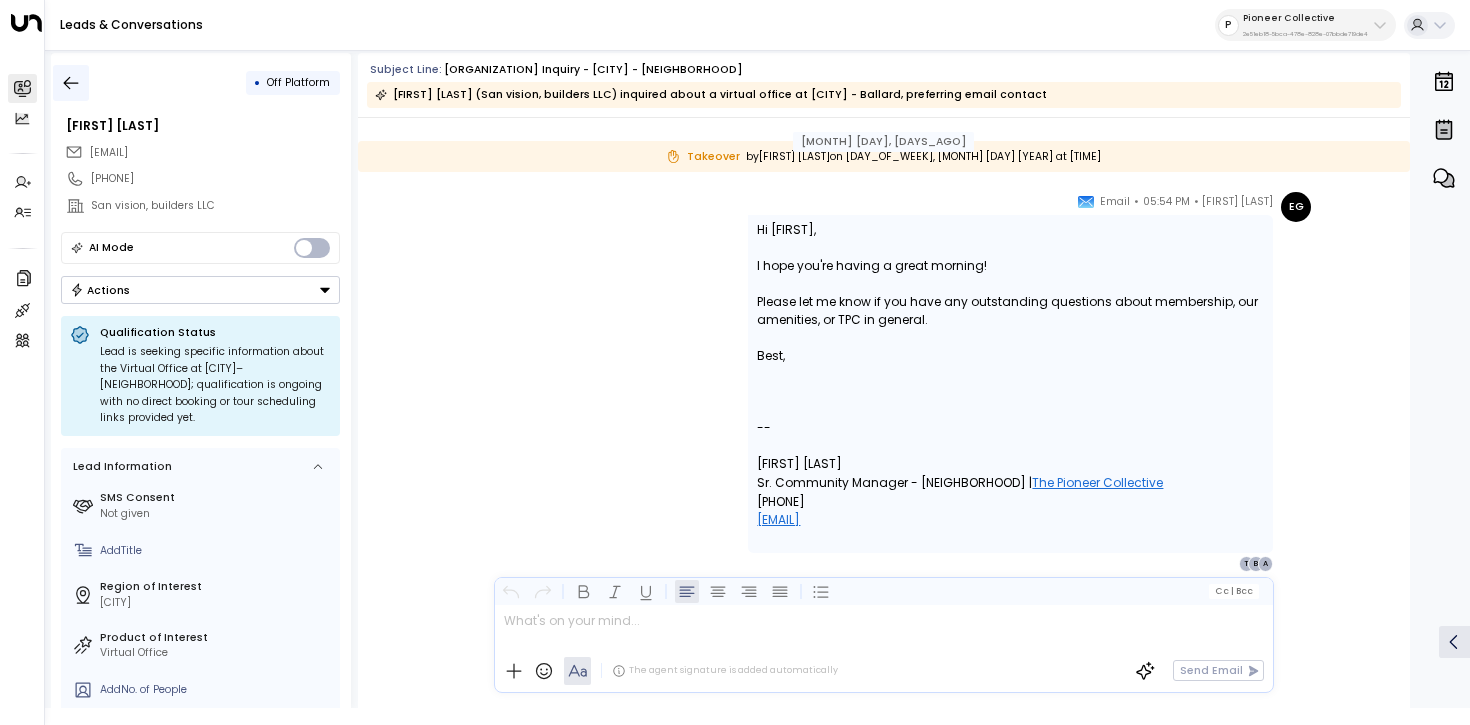 click 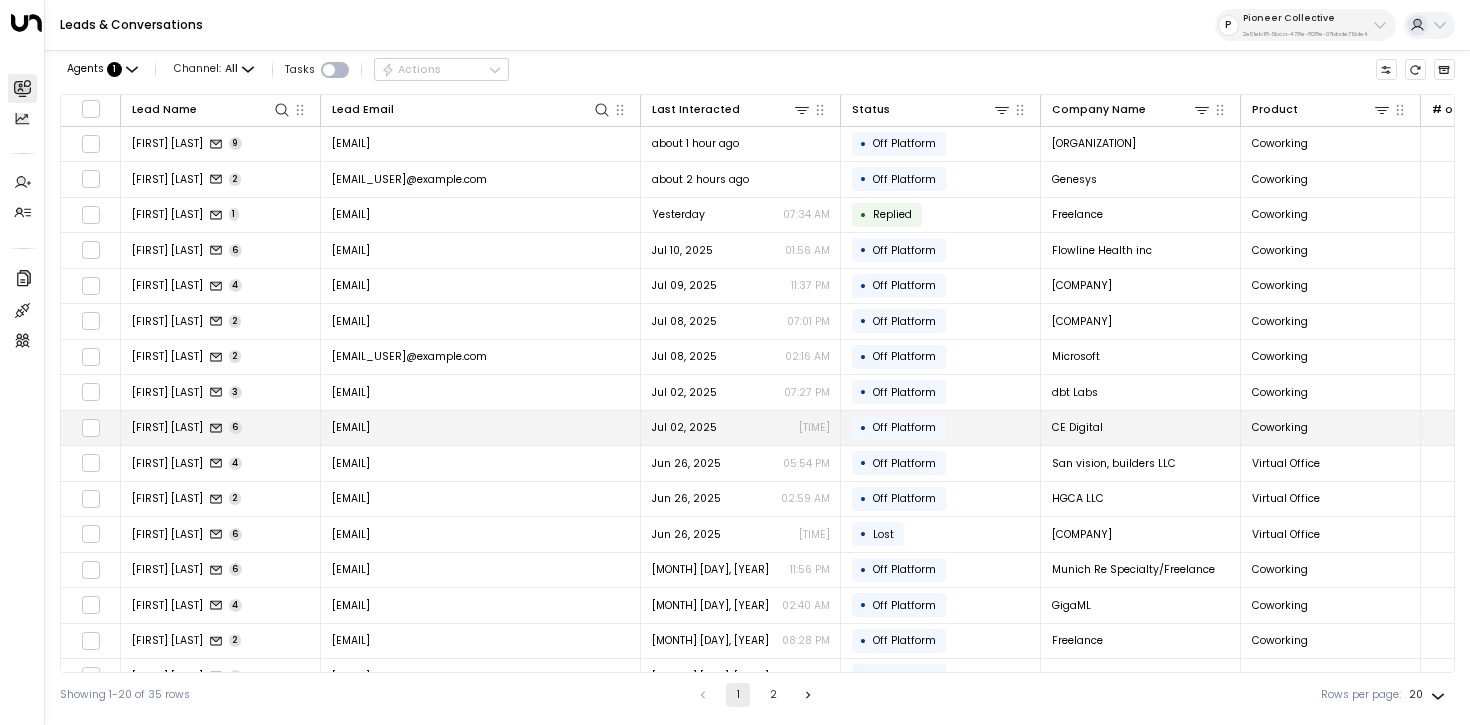click on "Alexandra Deuel 6" at bounding box center [221, 428] 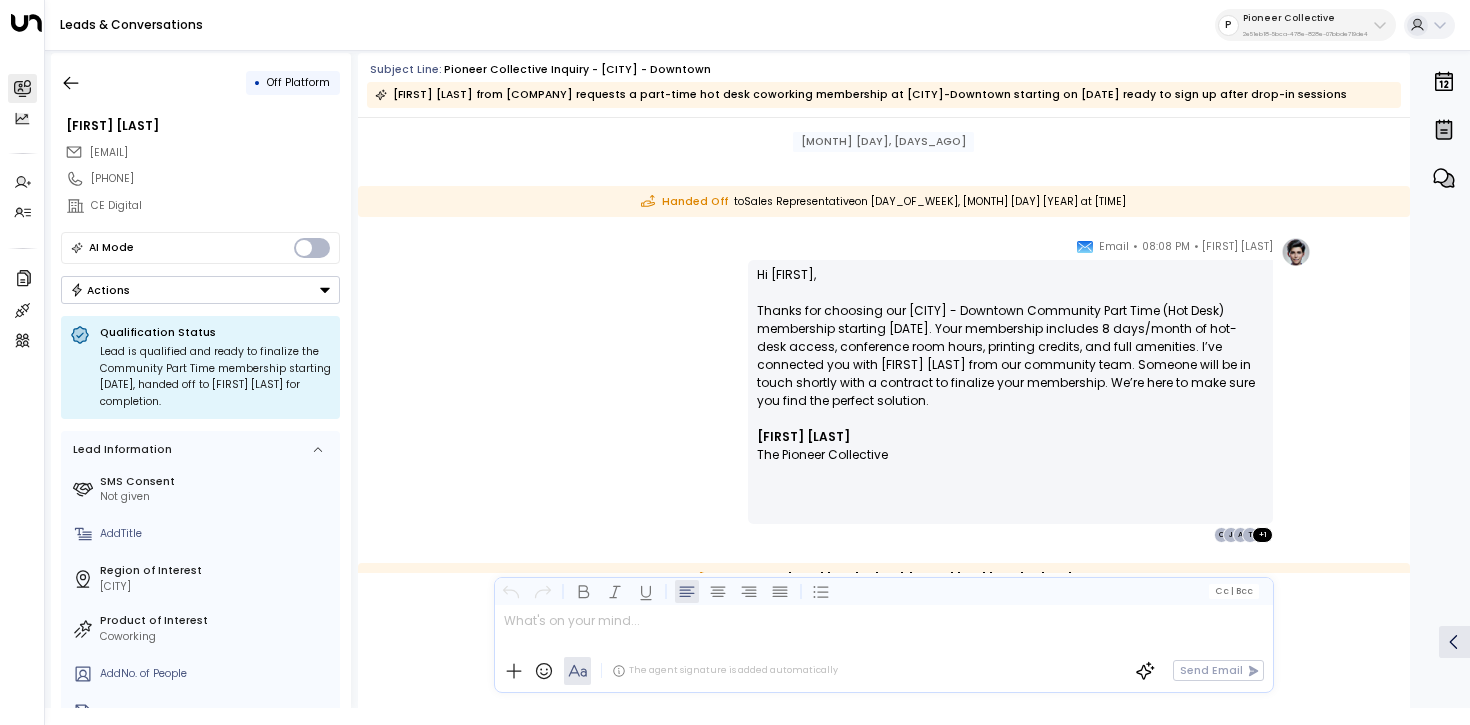 scroll, scrollTop: 1024, scrollLeft: 0, axis: vertical 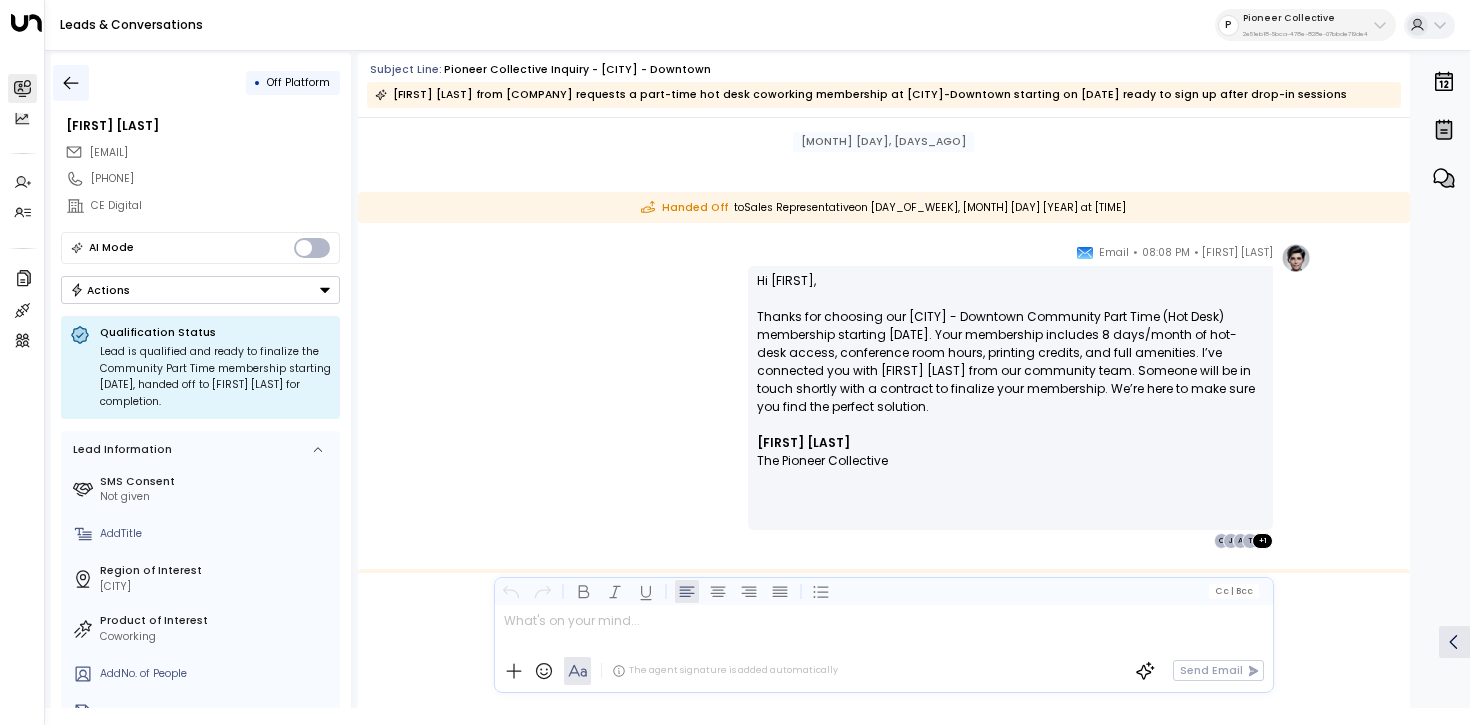 click at bounding box center (71, 83) 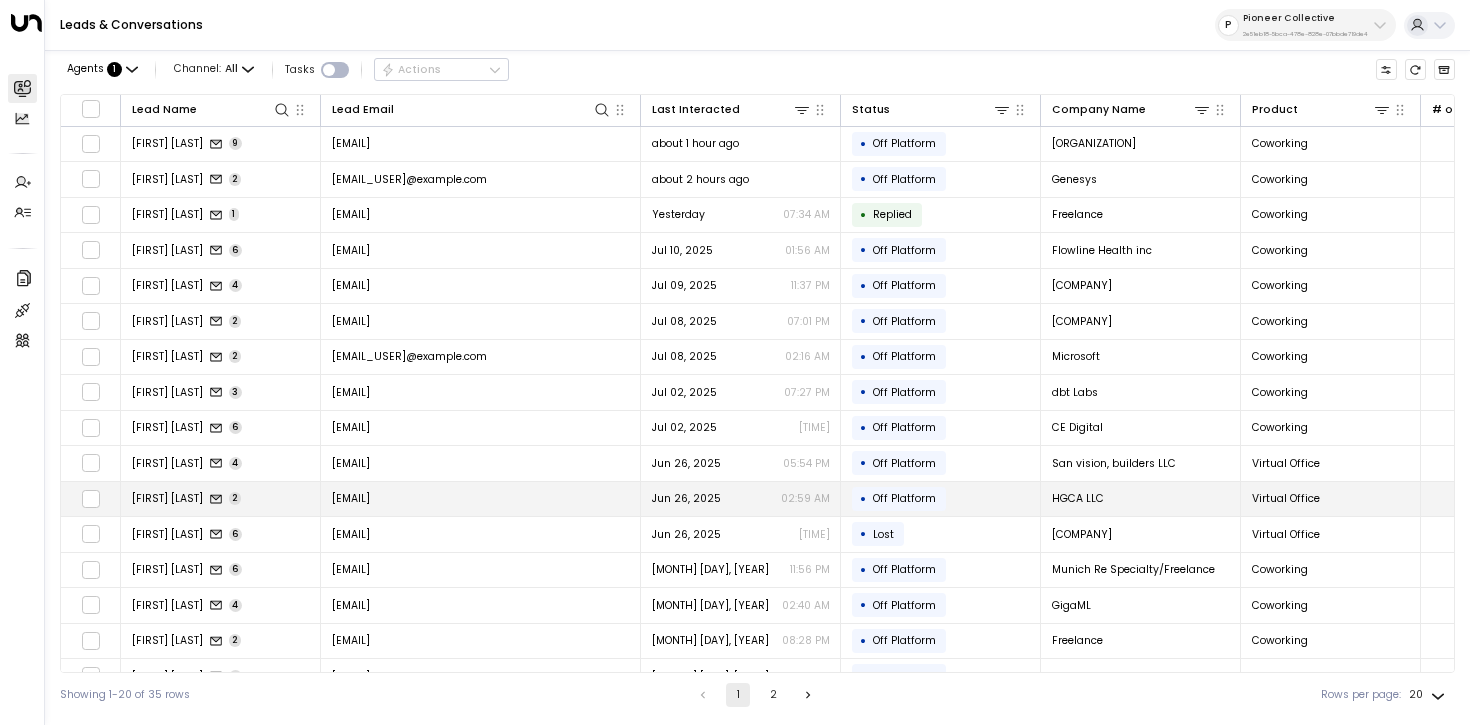 click on "info@heidigraceacuna.com" at bounding box center [481, 499] 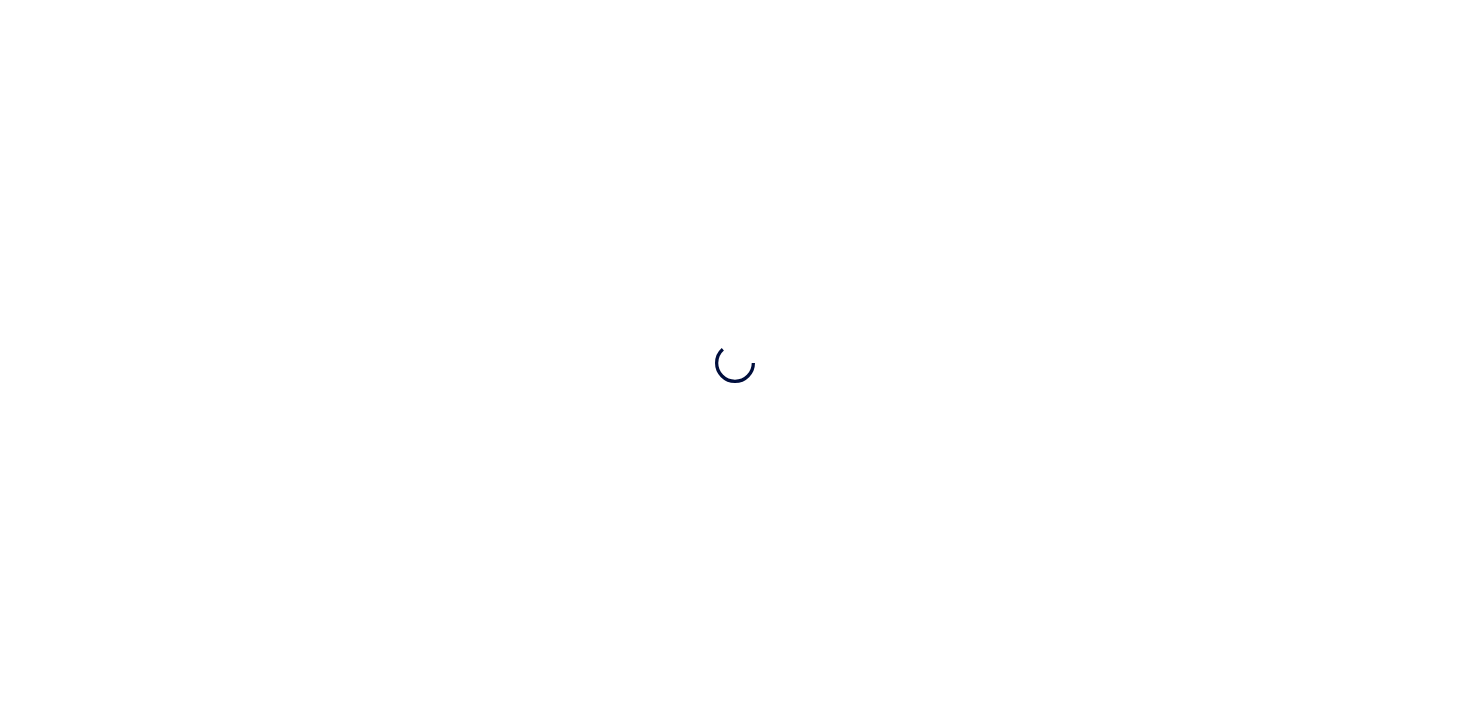 scroll, scrollTop: 0, scrollLeft: 0, axis: both 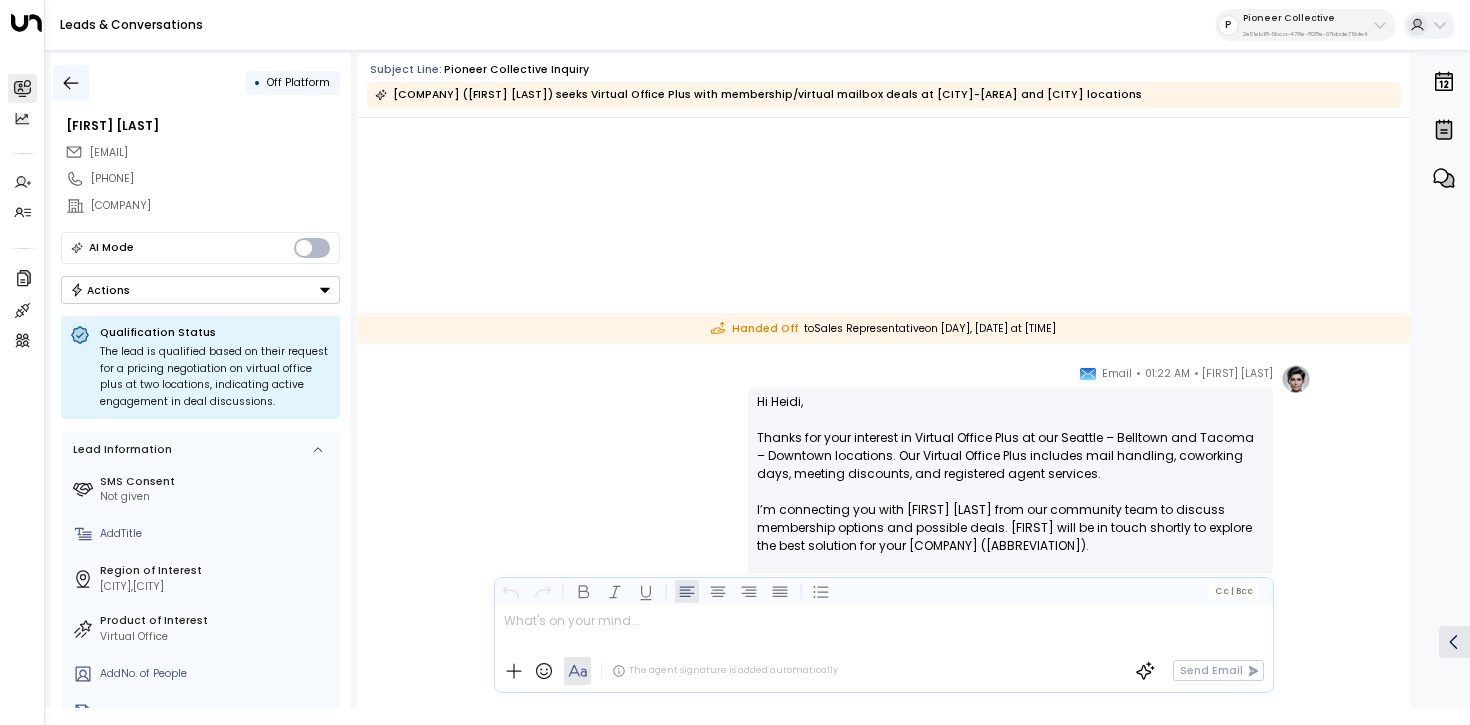 click at bounding box center (71, 83) 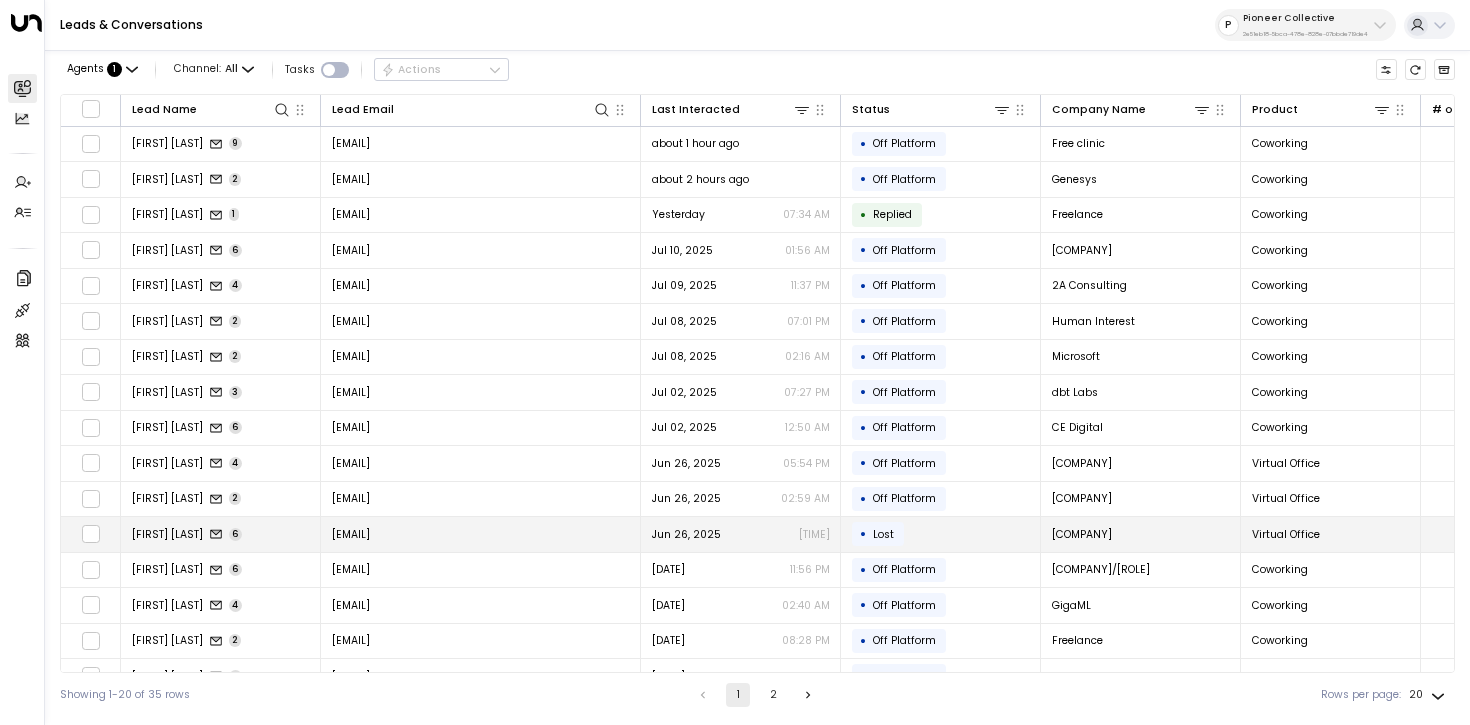 click on "James Seyler 6" at bounding box center [221, 534] 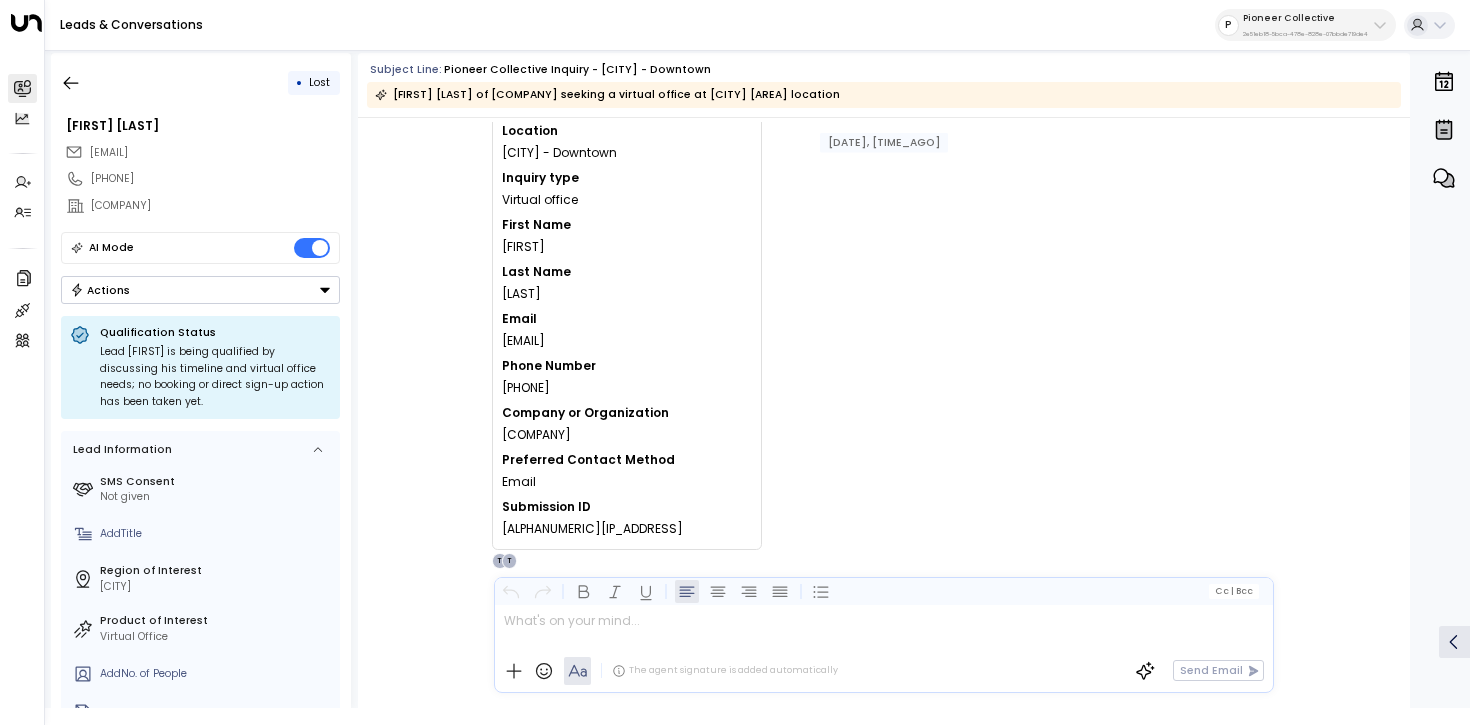scroll, scrollTop: 0, scrollLeft: 0, axis: both 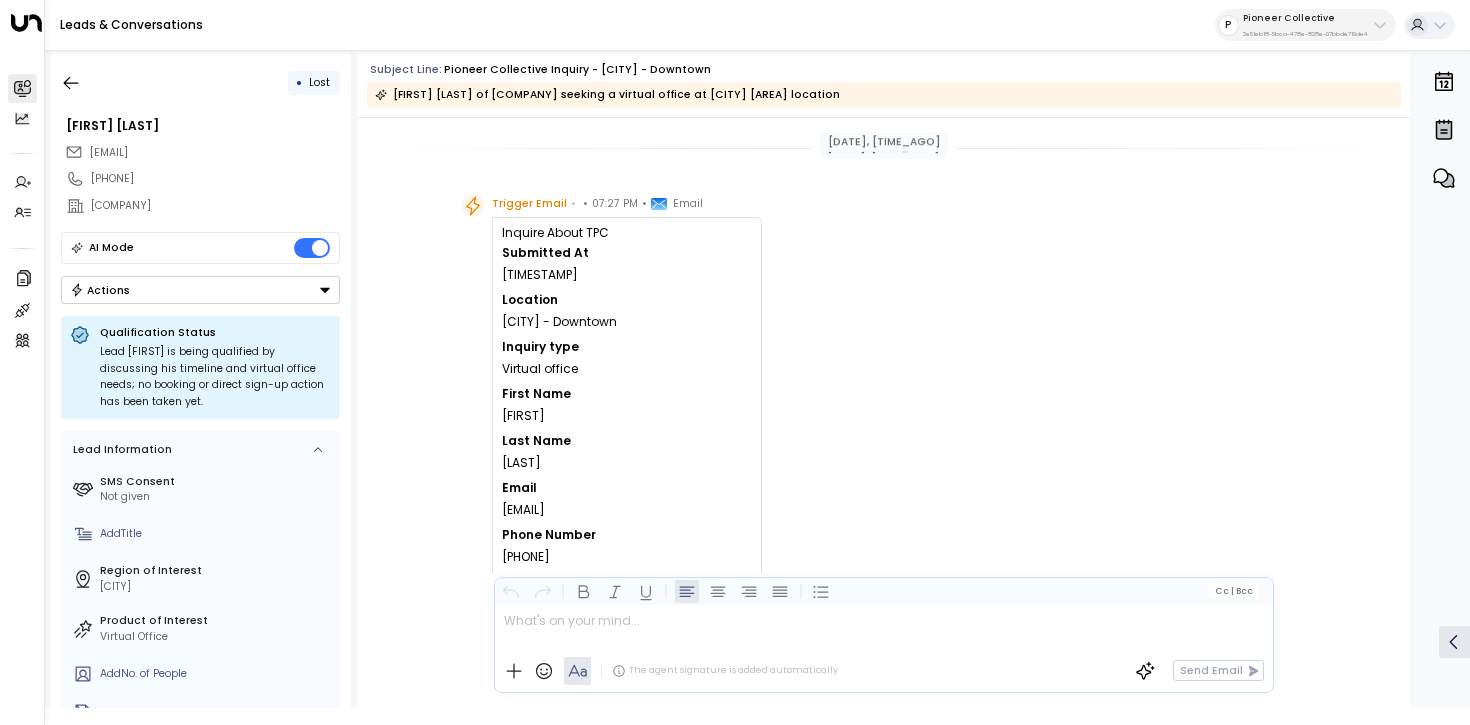 click on "• Lost James Seyler jamesmseyler@gmail.com +12069206361 Spyder Investigations, LLC AI Mode   Actions Qualification Status Lead James is being qualified by discussing his timeline and virtual office needs; no booking or direct sign-up action has been taken yet. Lead Information SMS Consent Not given Add  Title Region of Interest Tacoma Product of Interest Virtual Office Add  No. of People Add  Area Add  Start Date Add  Term Length Add  Budget Source no-reply@paperform.co Lead created on   Jun 07 2025 at 7:27 pm" at bounding box center (201, 380) 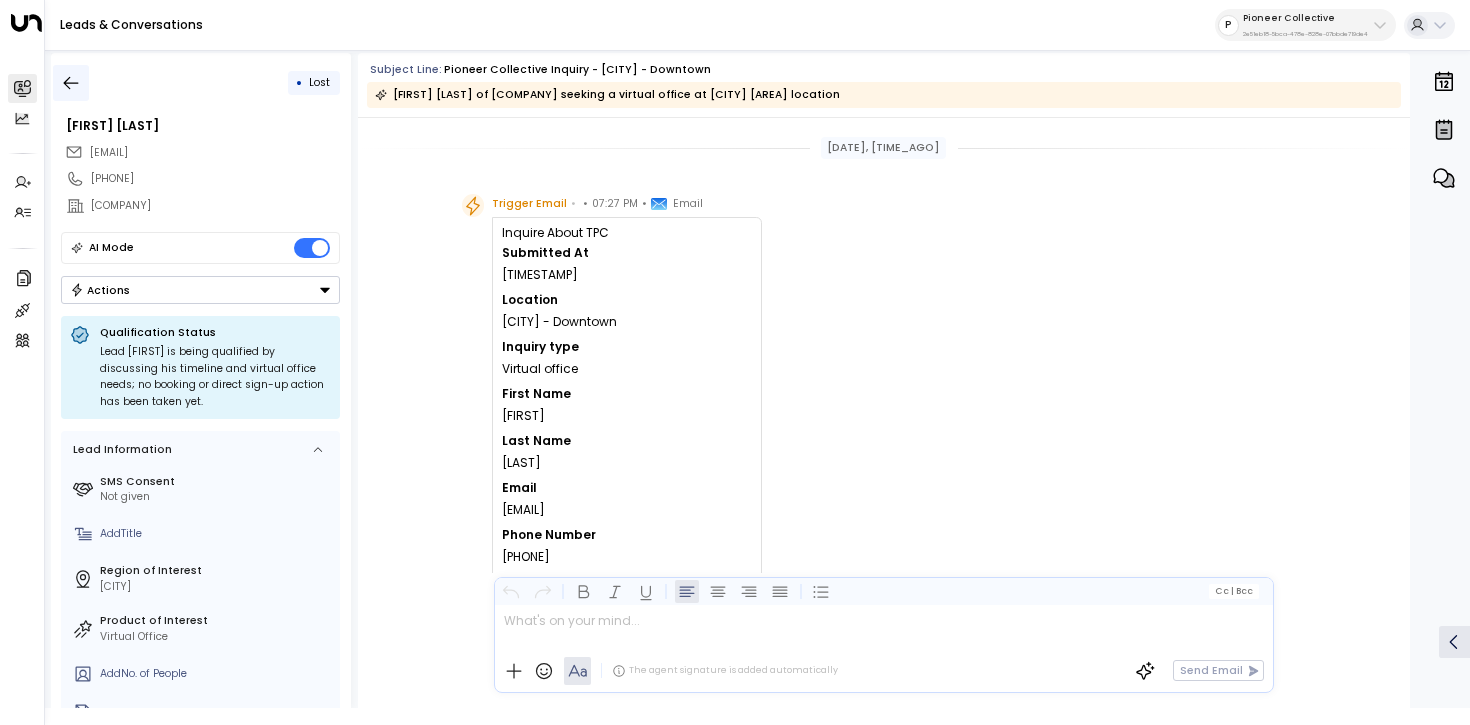 click 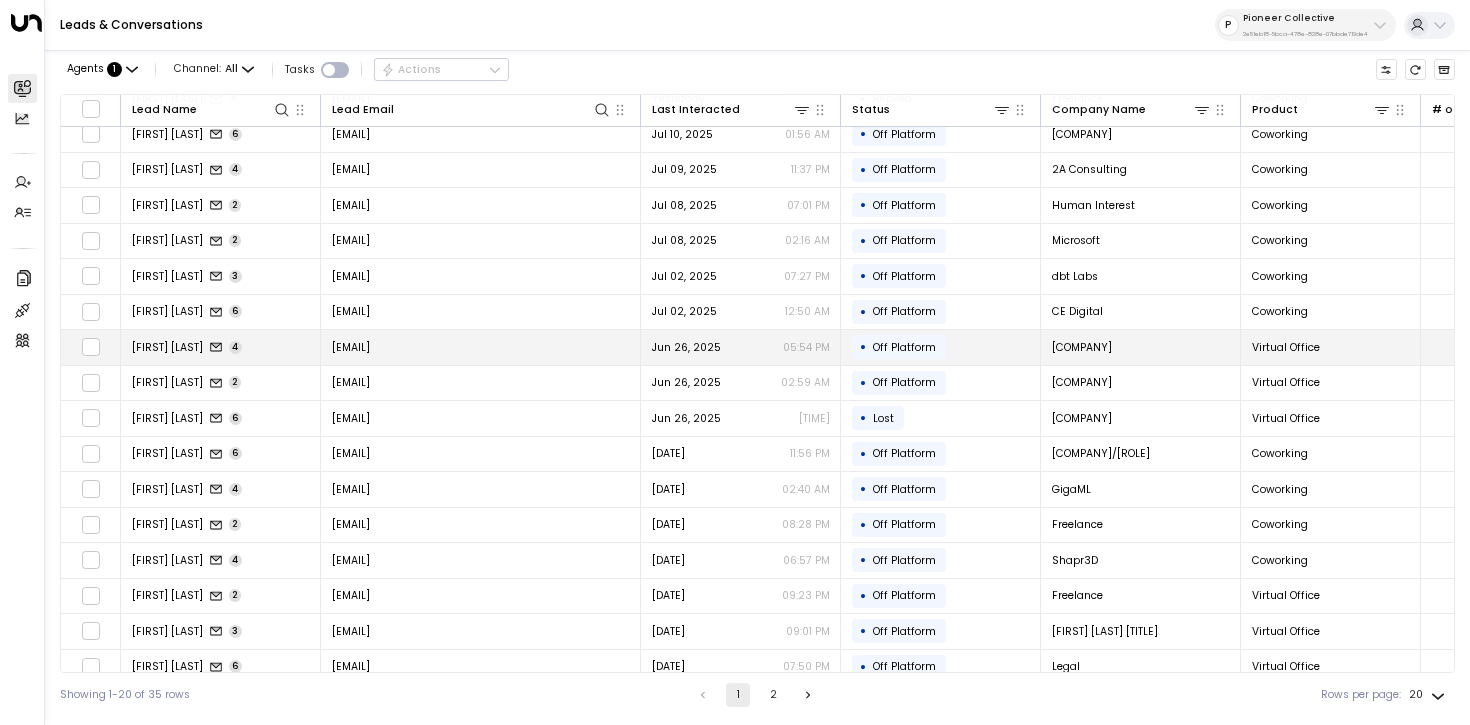 scroll, scrollTop: 122, scrollLeft: 0, axis: vertical 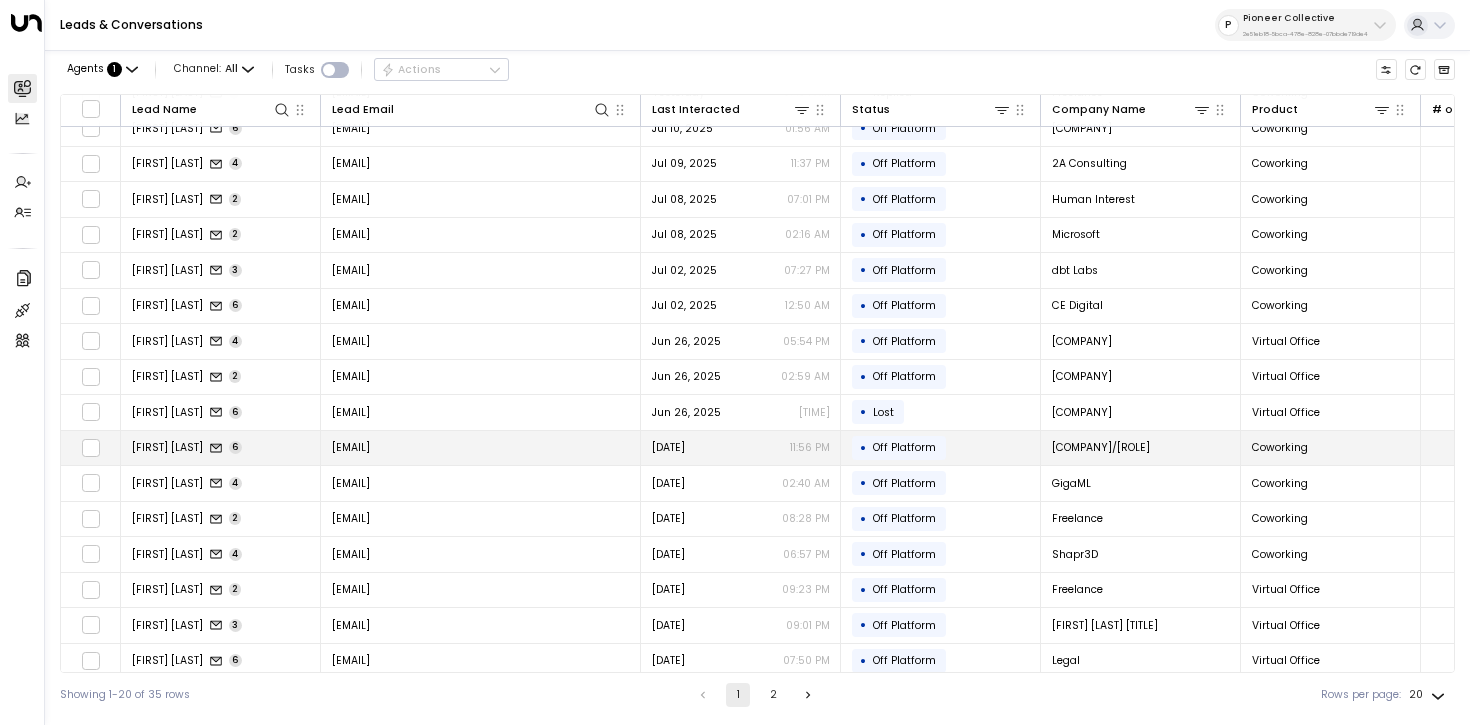 click on "Joe Morycz 6" at bounding box center (221, 448) 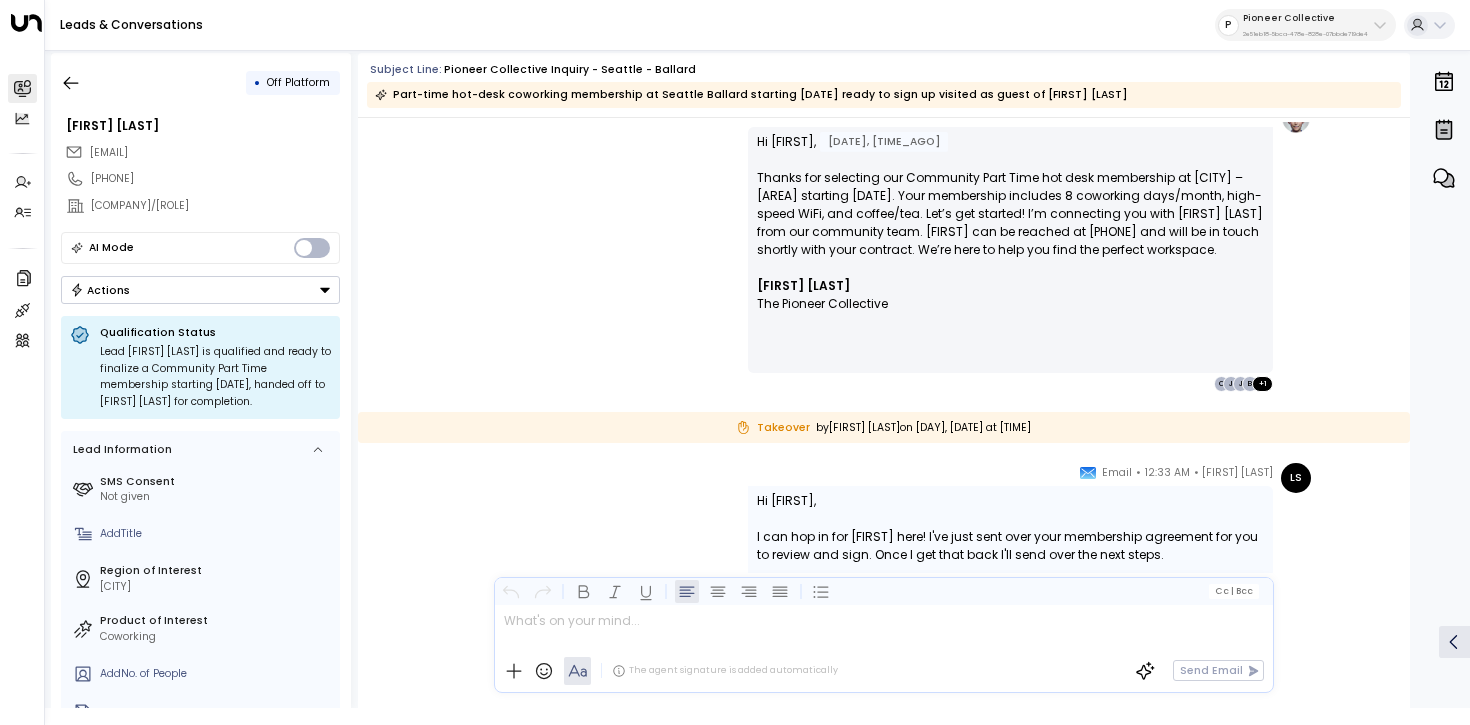 scroll, scrollTop: 1149, scrollLeft: 0, axis: vertical 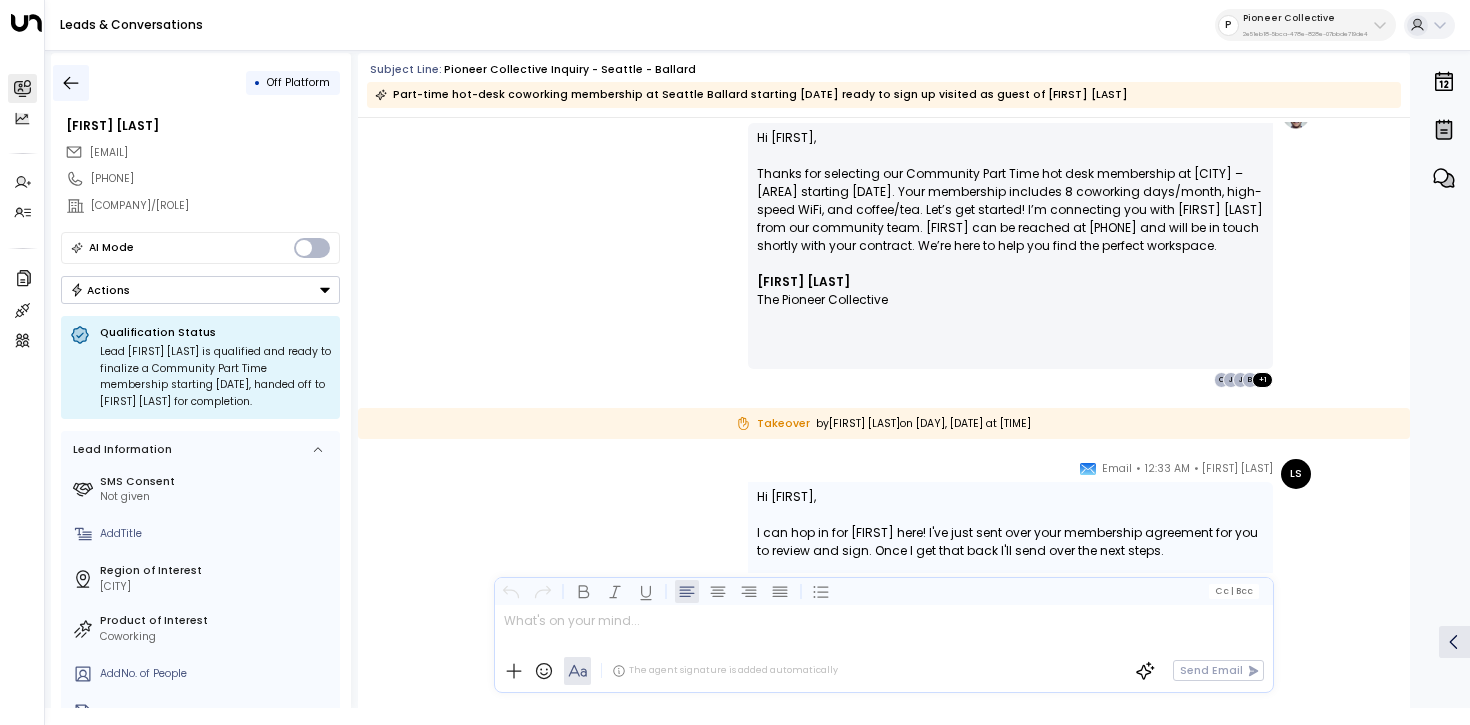 click 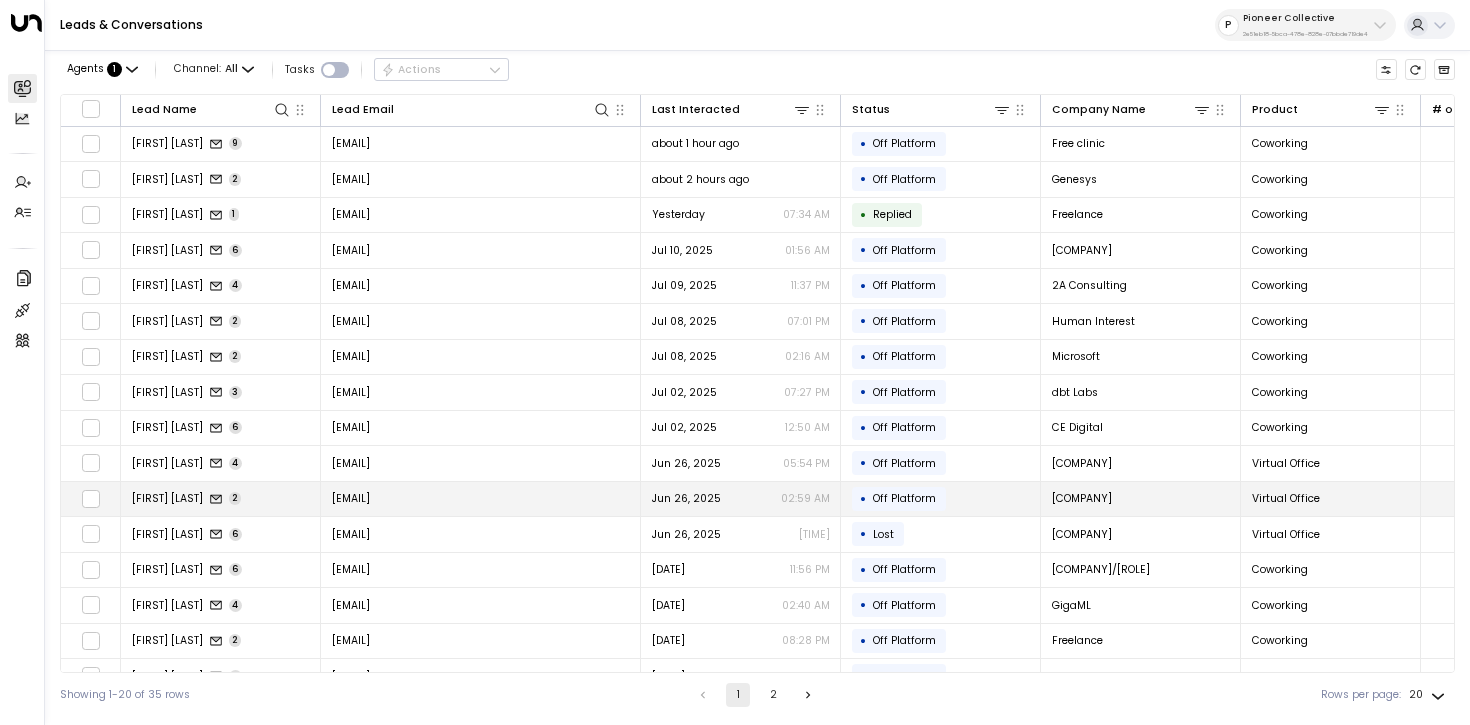 scroll, scrollTop: 169, scrollLeft: 0, axis: vertical 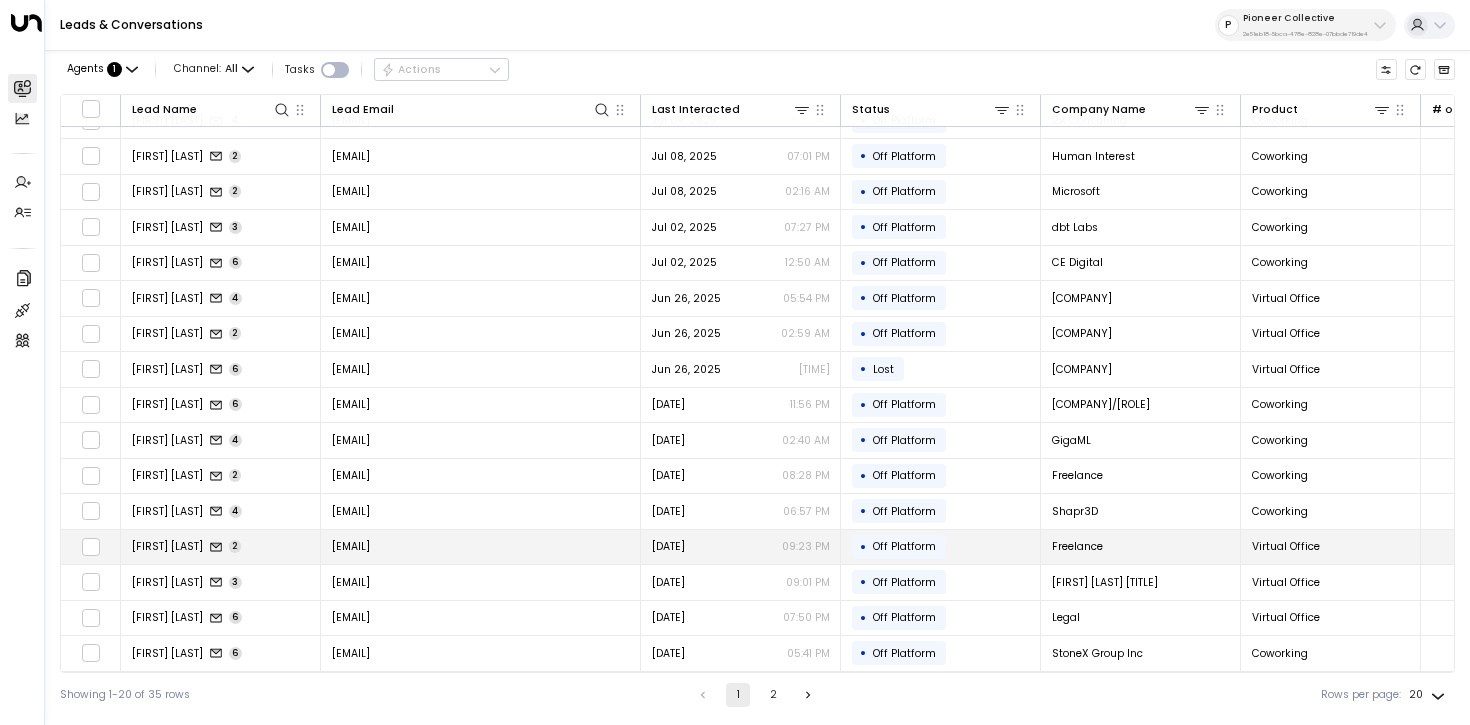 click on "Farhan Jaffar 2" at bounding box center (221, 547) 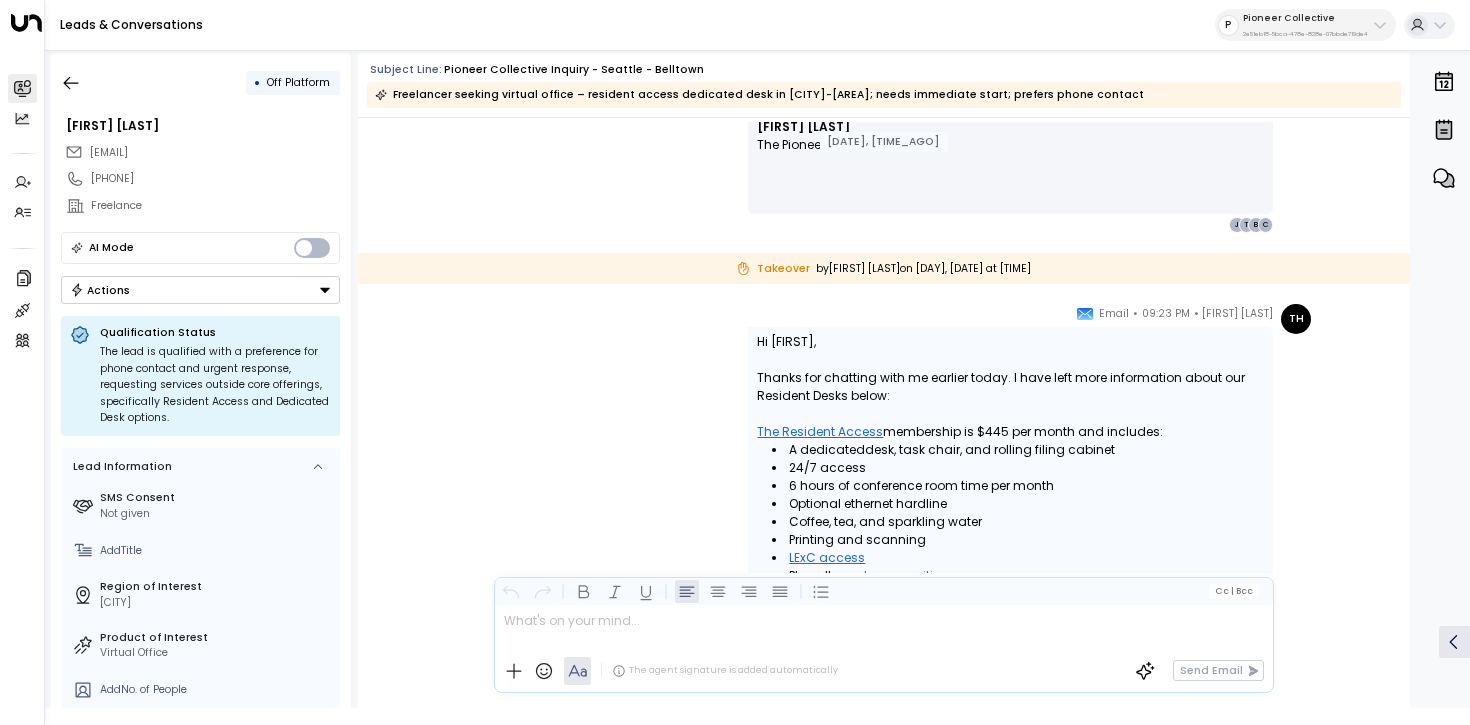 scroll, scrollTop: 1238, scrollLeft: 0, axis: vertical 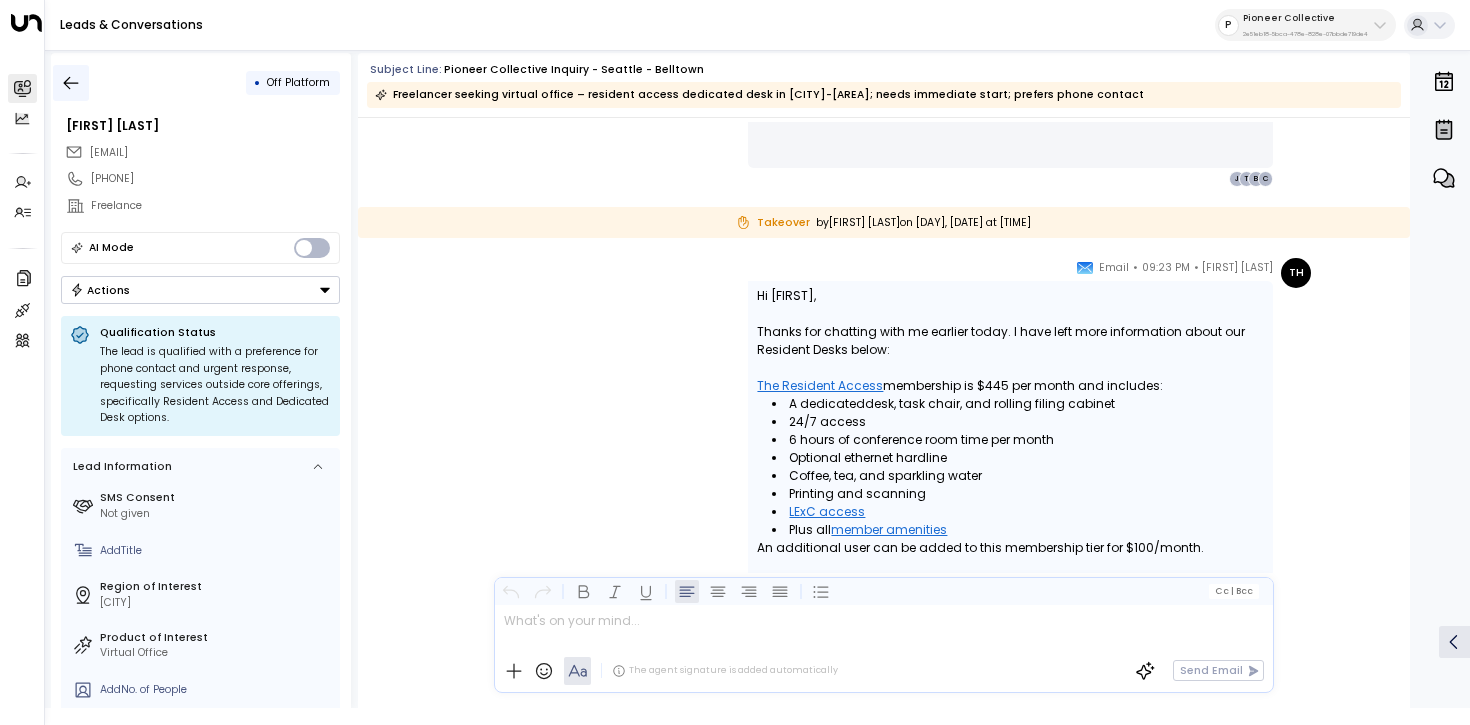 click at bounding box center [71, 83] 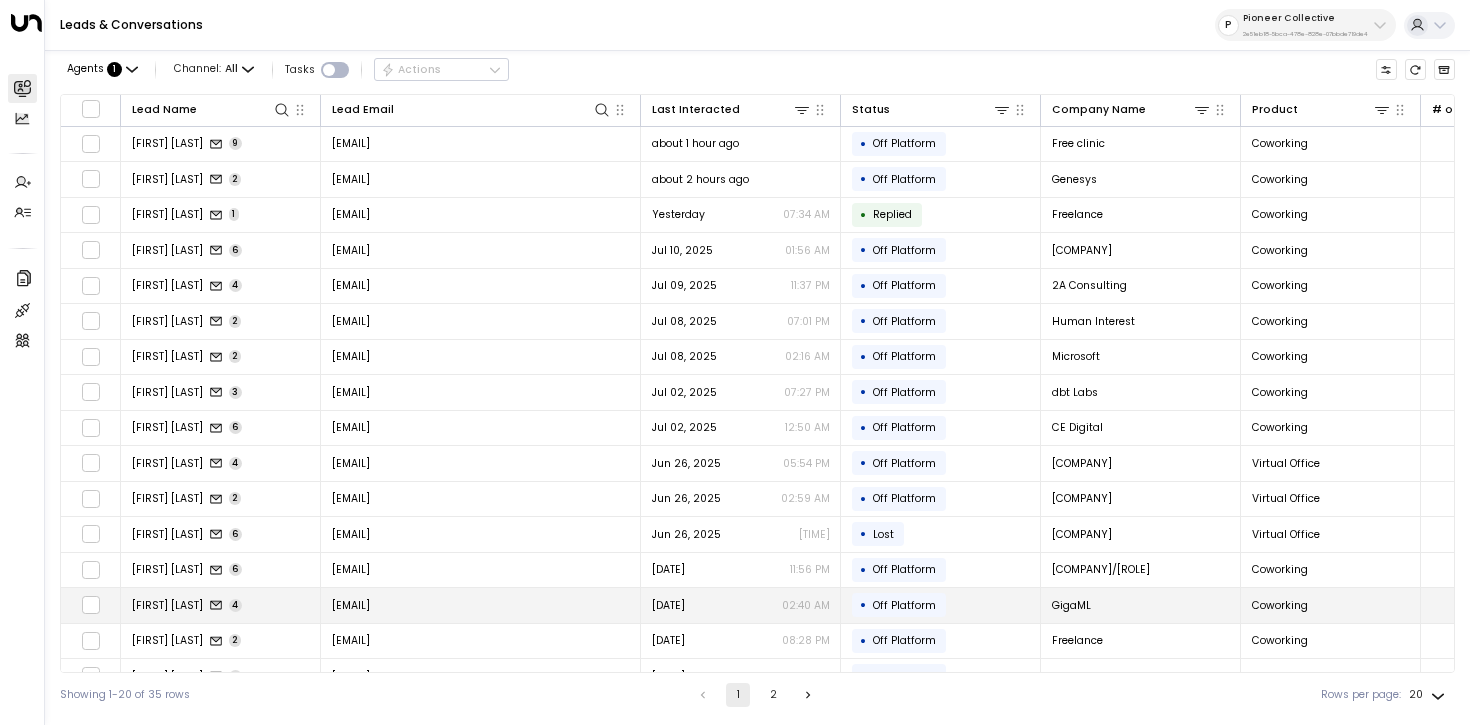 click on "Esha Dinne 4" at bounding box center [221, 605] 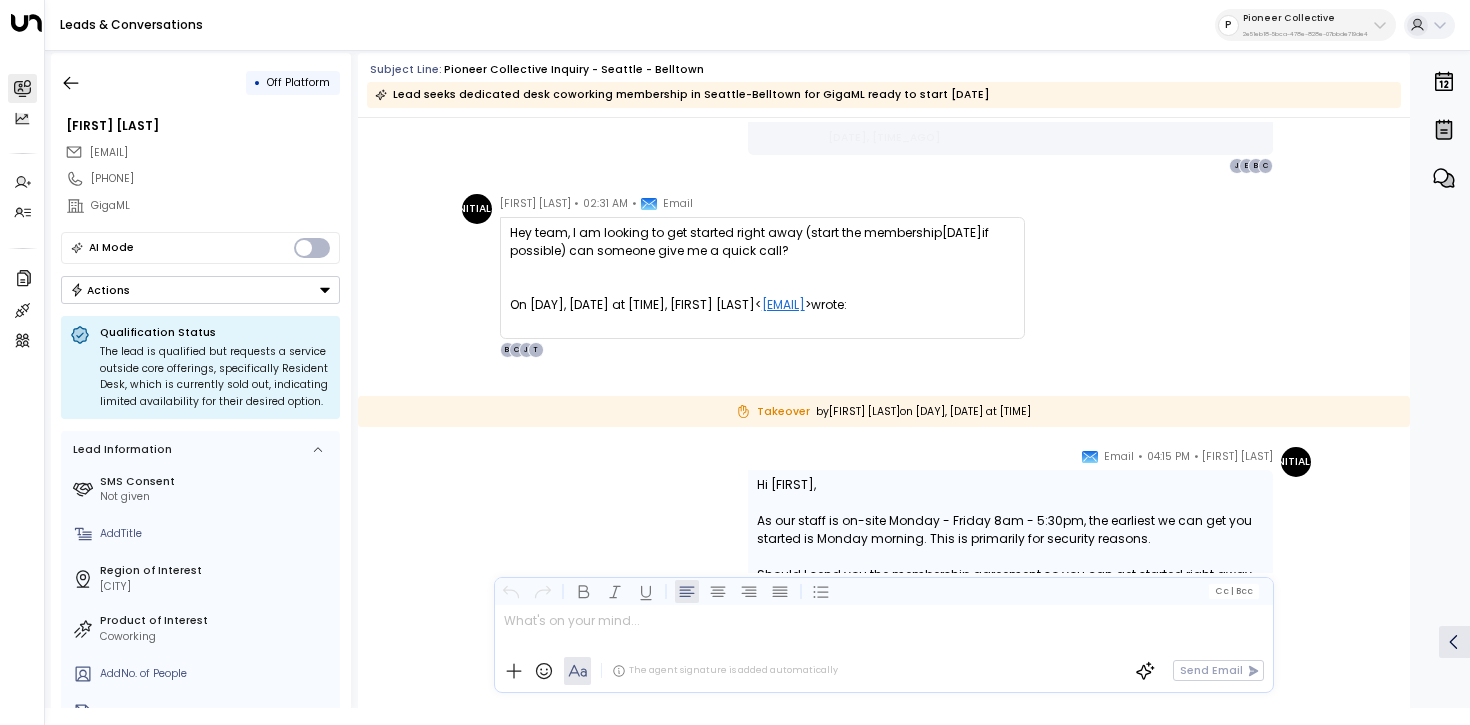 scroll, scrollTop: 1217, scrollLeft: 0, axis: vertical 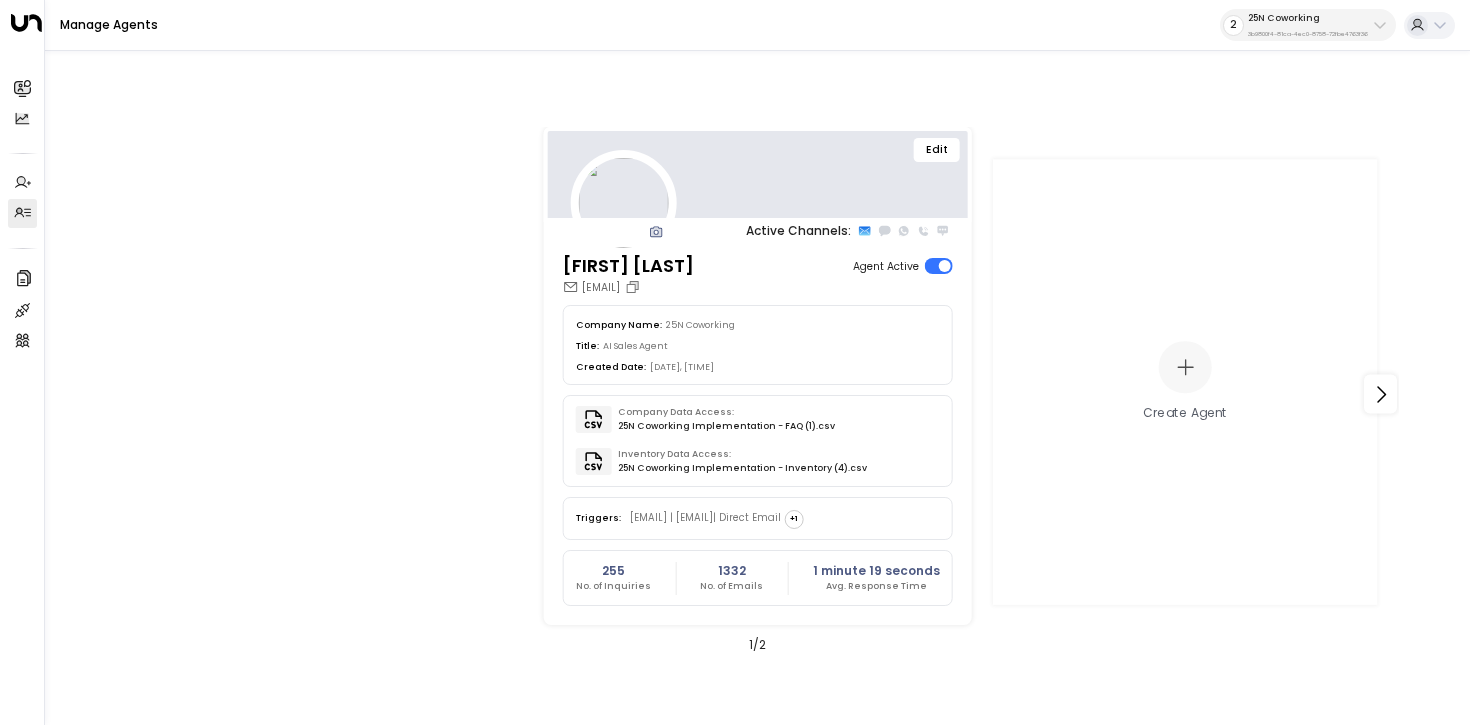 click on "Manage Agents 2 25N Coworking 3b9800f4-81ca-4ec0-8758-72fbe4763f36" at bounding box center (757, 25) 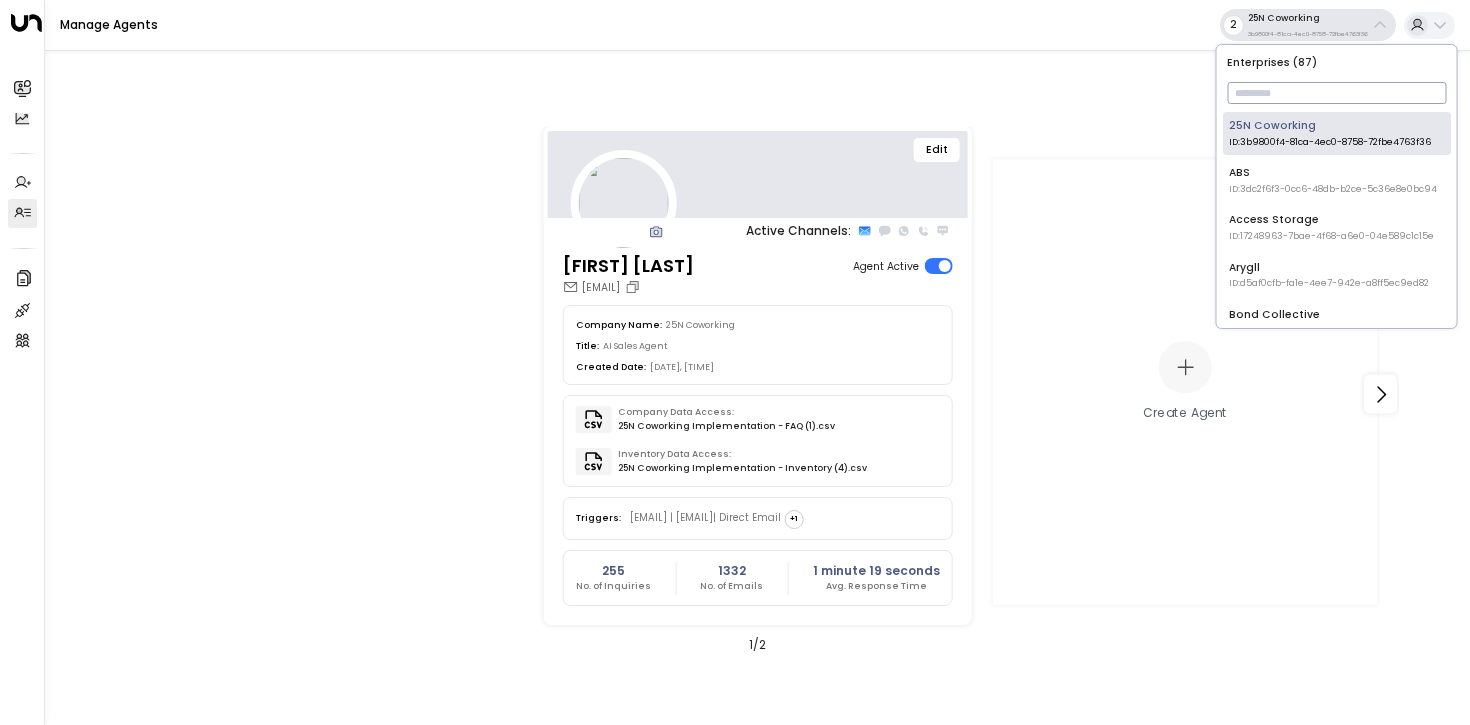 click at bounding box center [1336, 93] 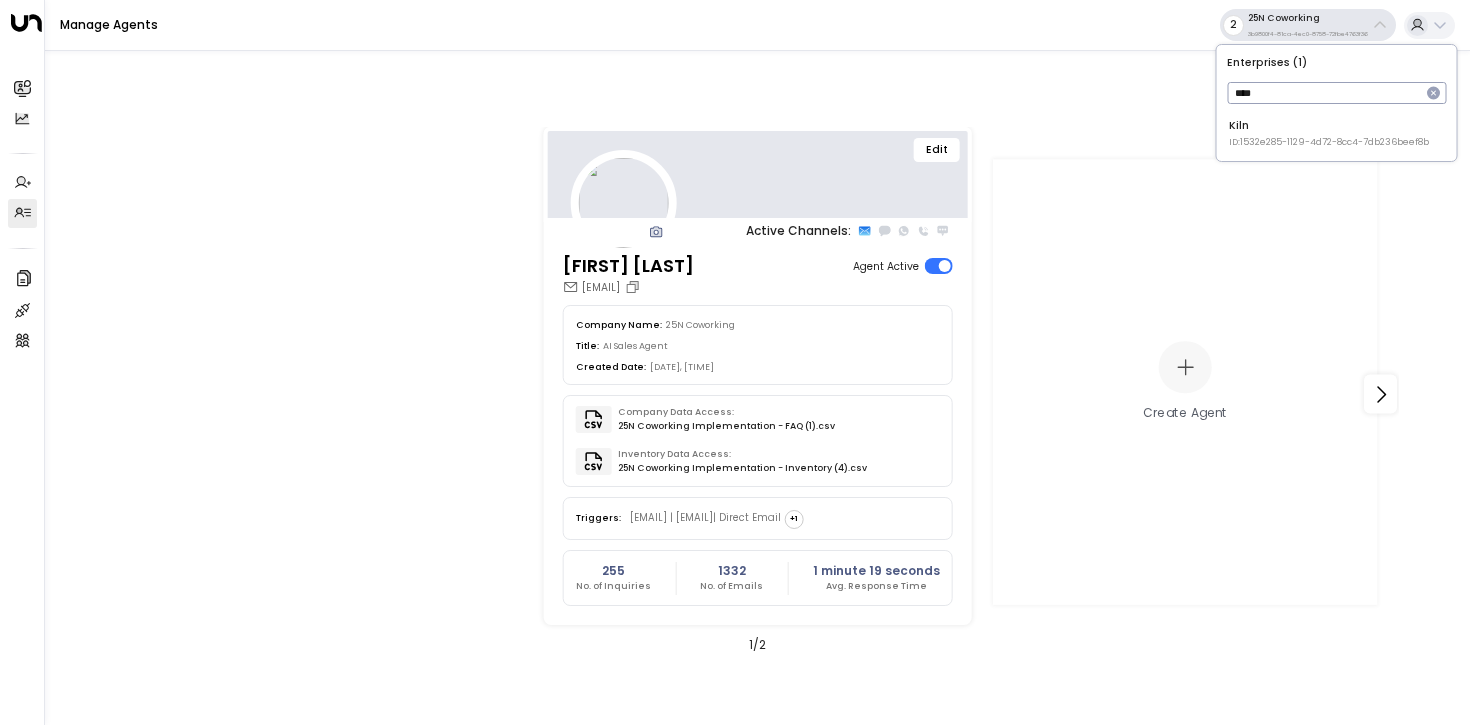 type on "****" 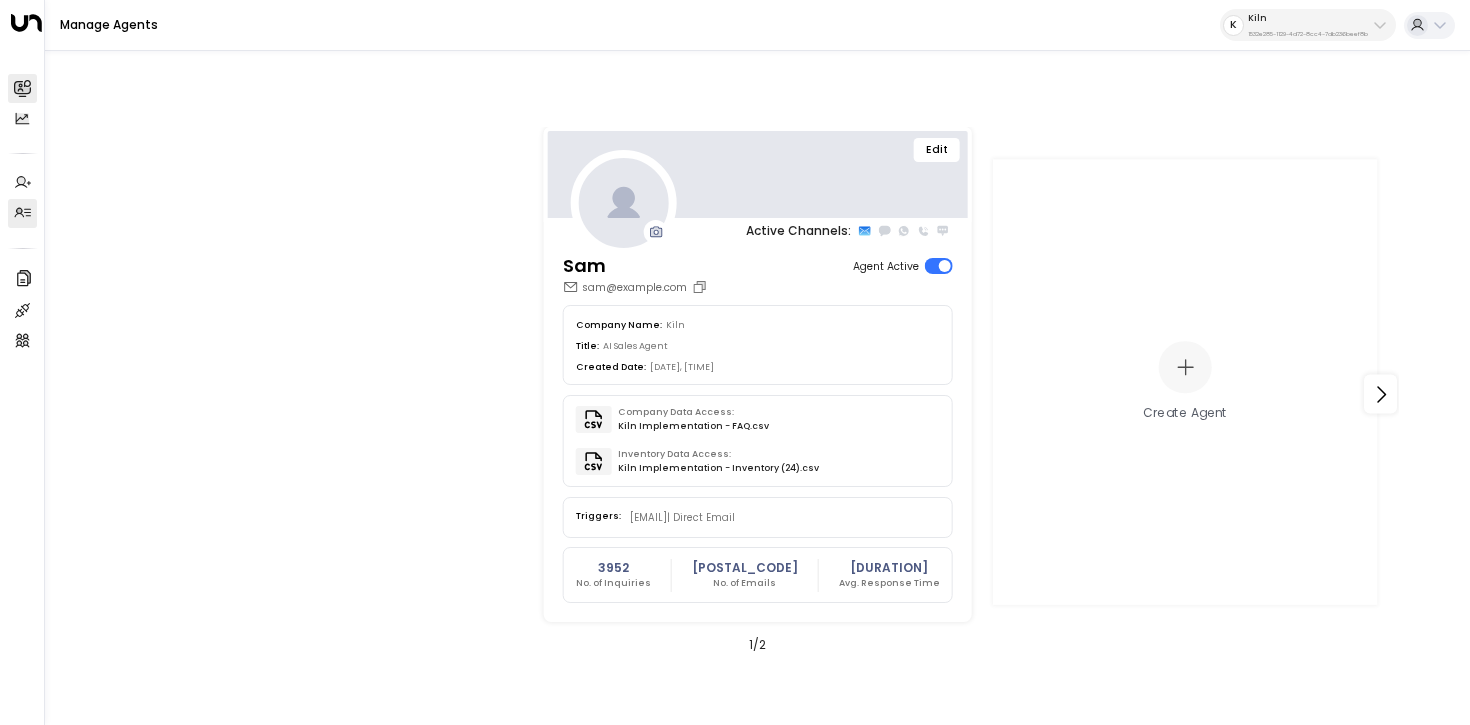 click on "Leads & Conversations Leads & Conversations" at bounding box center [22, 88] 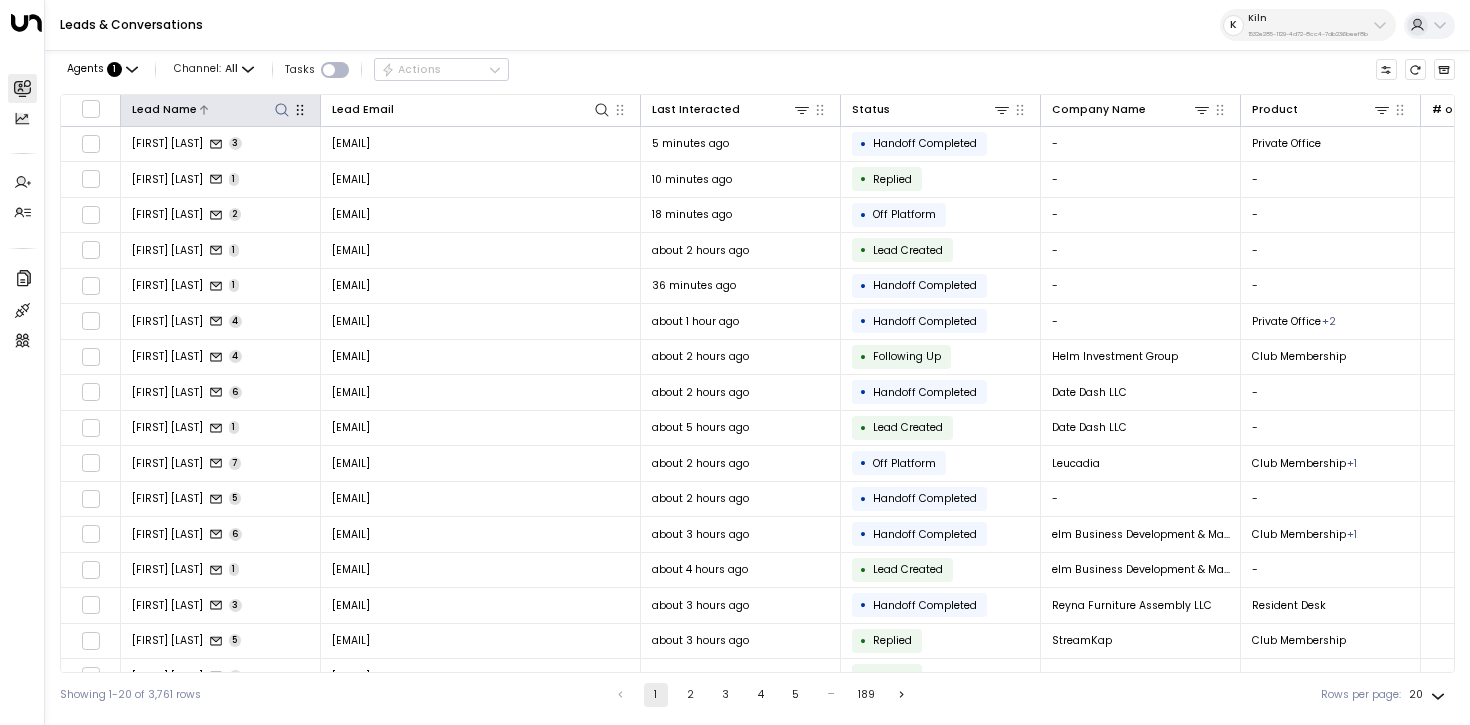 click 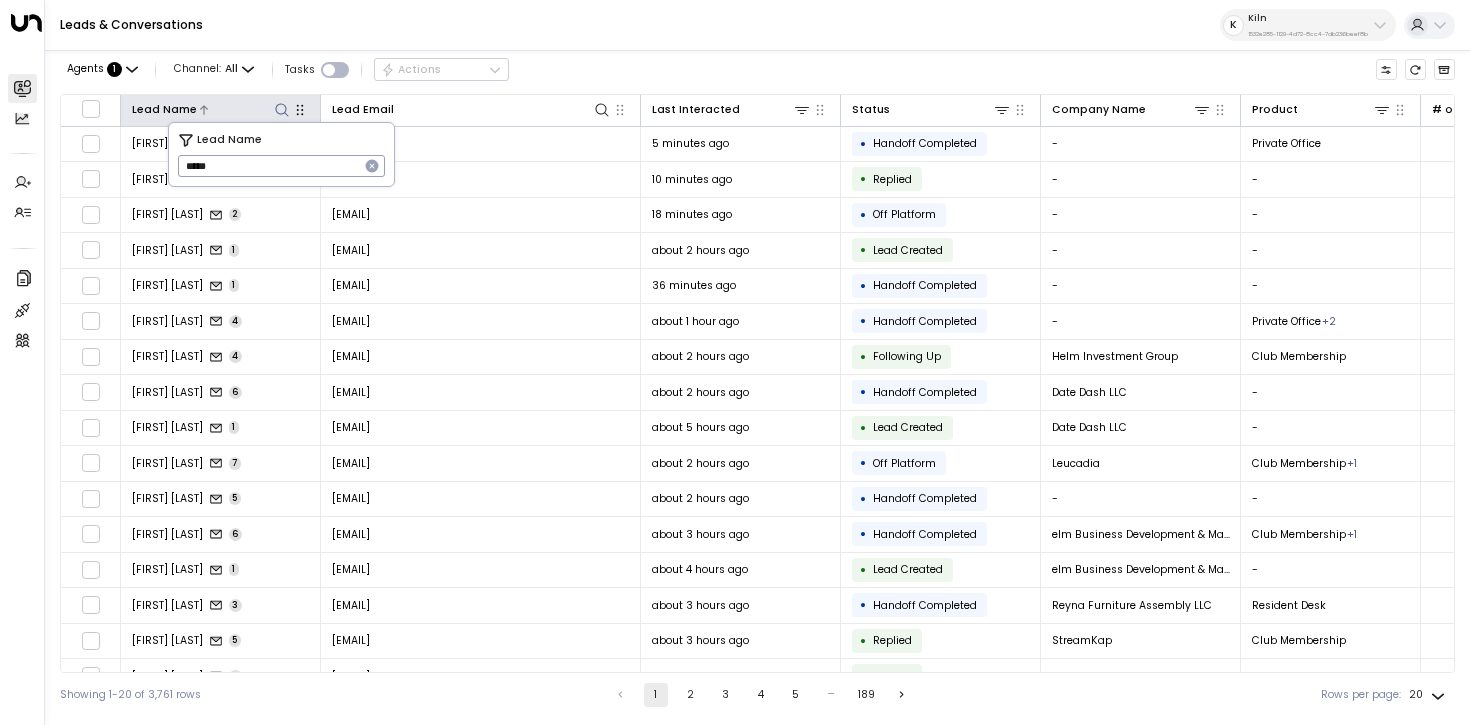 type on "*****" 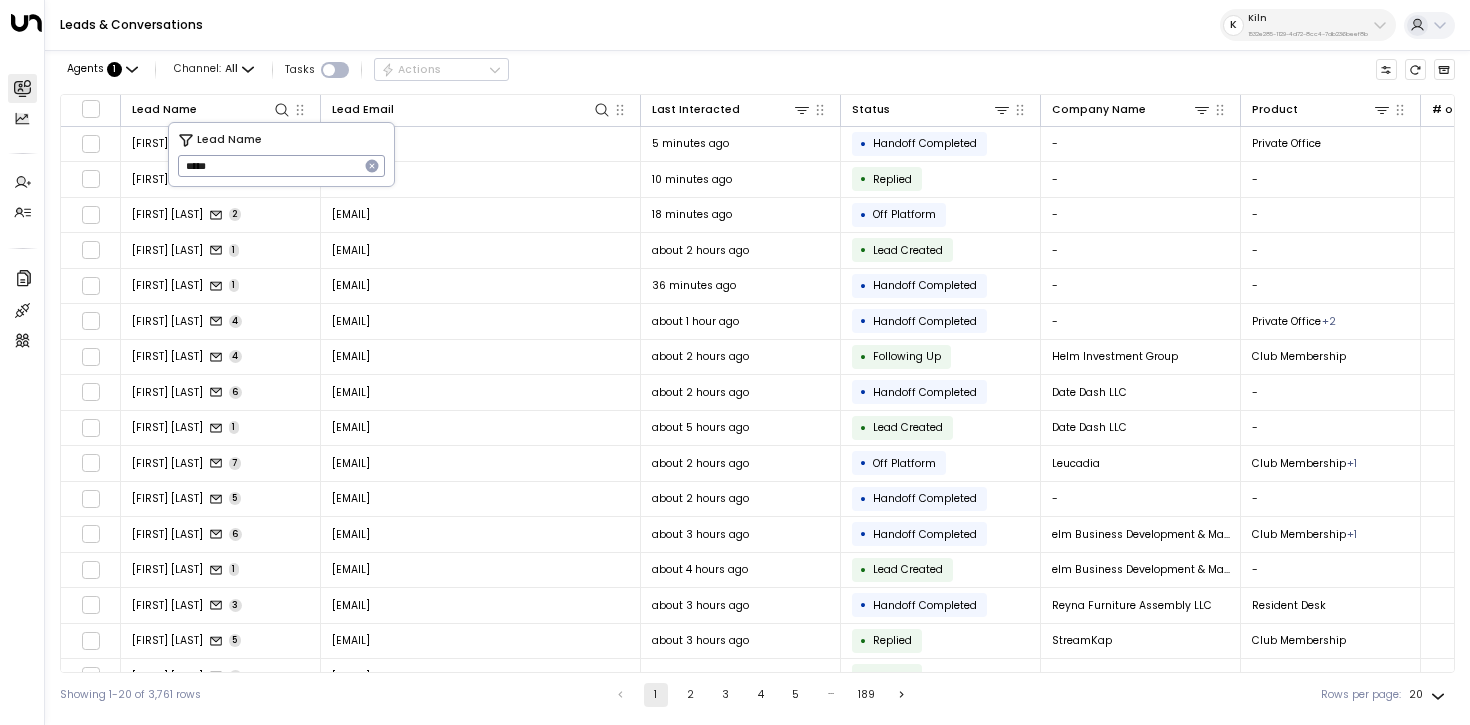 click on "Leads & Conversations K Kiln 1532e285-1129-4d72-8cc4-7db236beef8b" at bounding box center (757, 25) 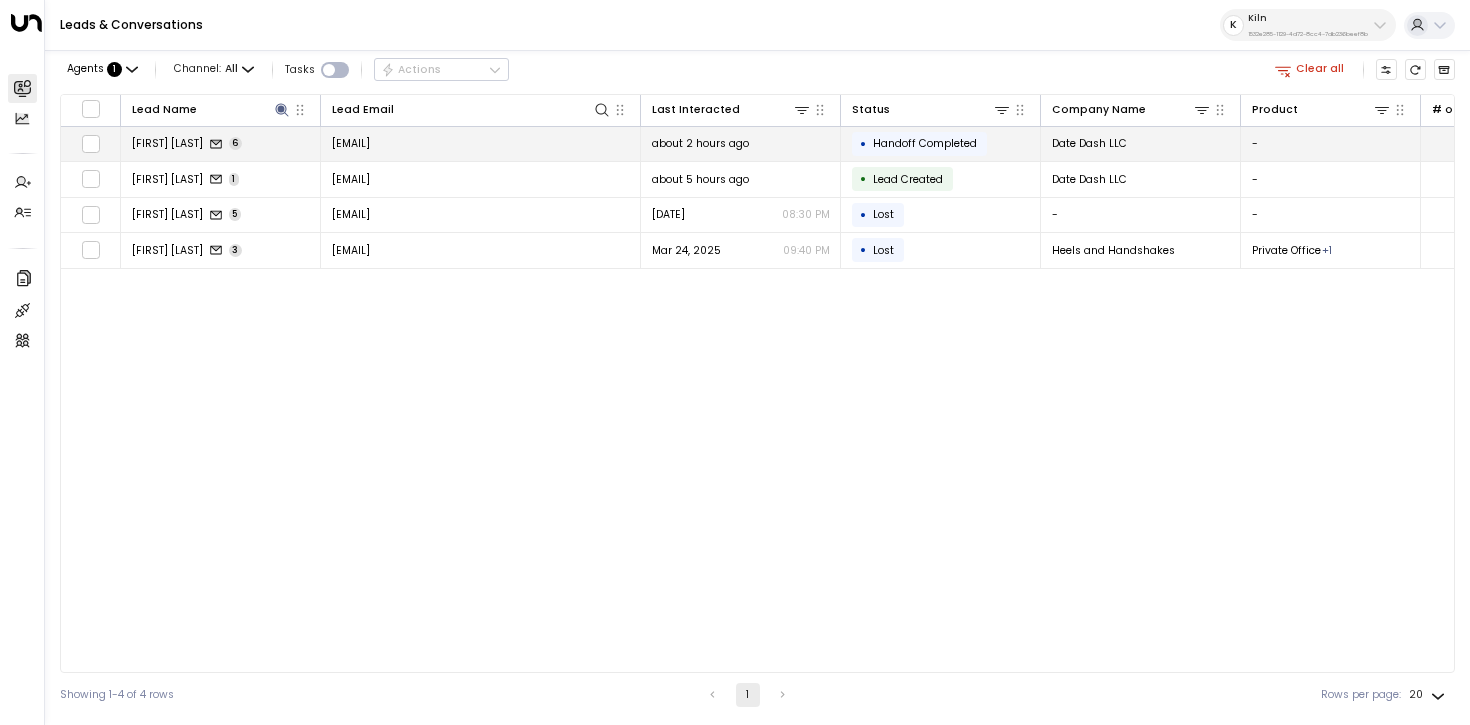 click on "Donna Dunn 6" at bounding box center [221, 144] 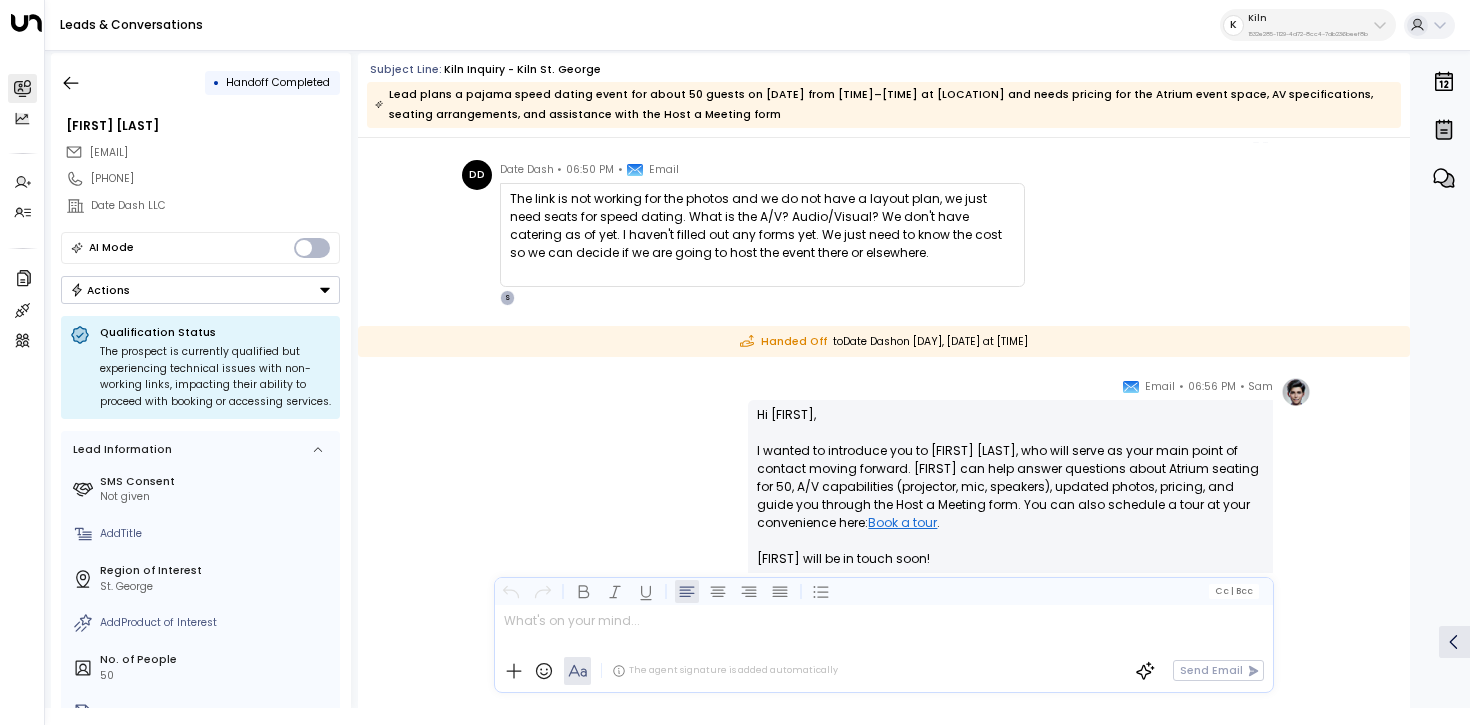scroll, scrollTop: 2149, scrollLeft: 0, axis: vertical 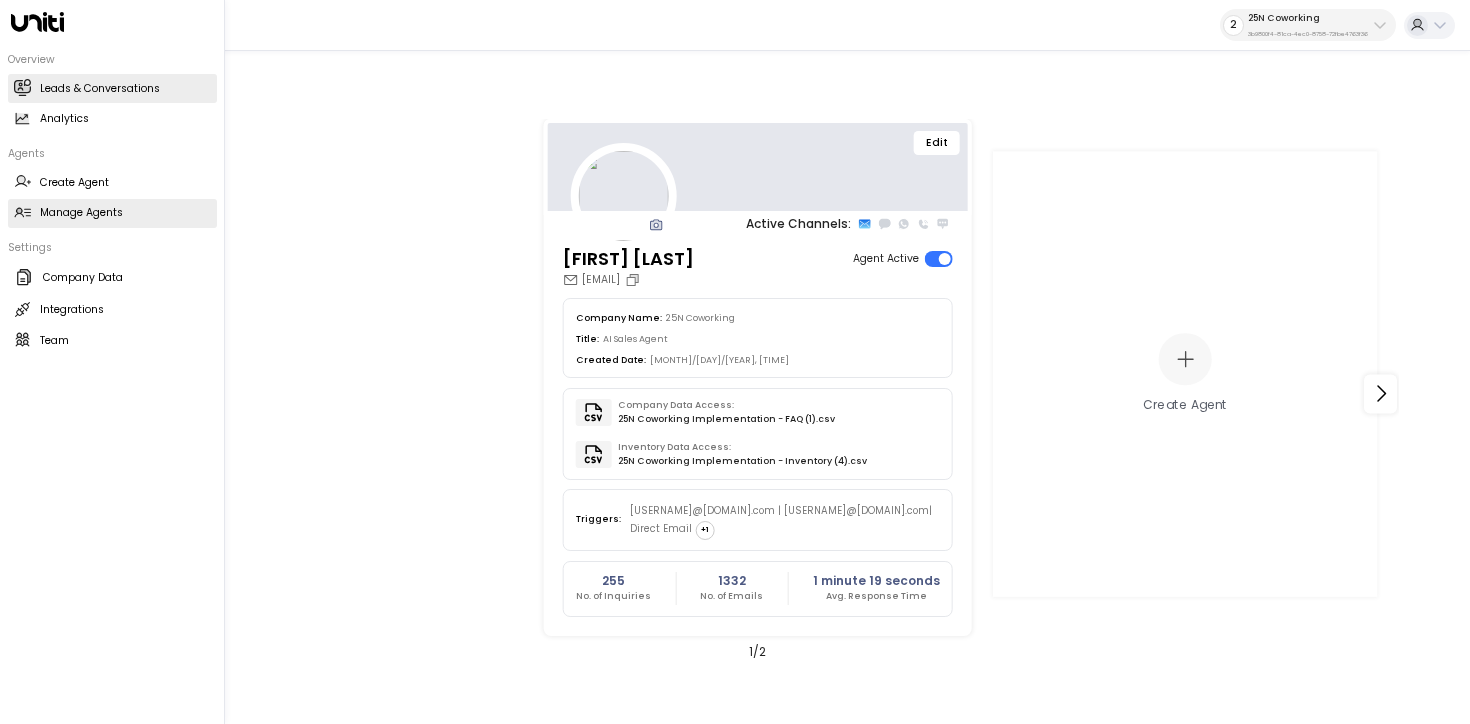 click on "Leads & Conversations" at bounding box center (100, 89) 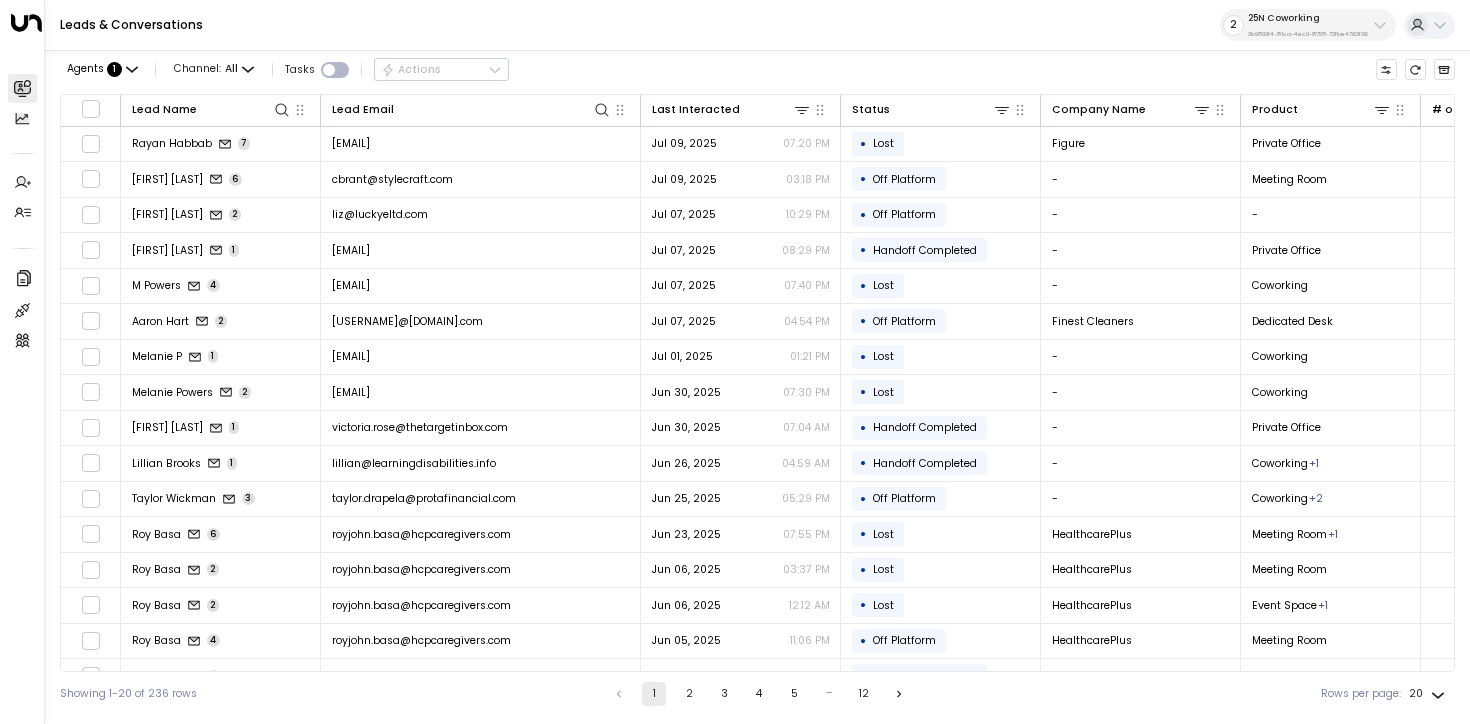 click on "3b9800f4-81ca-4ec0-8758-72fbe4763f36" at bounding box center (1308, 34) 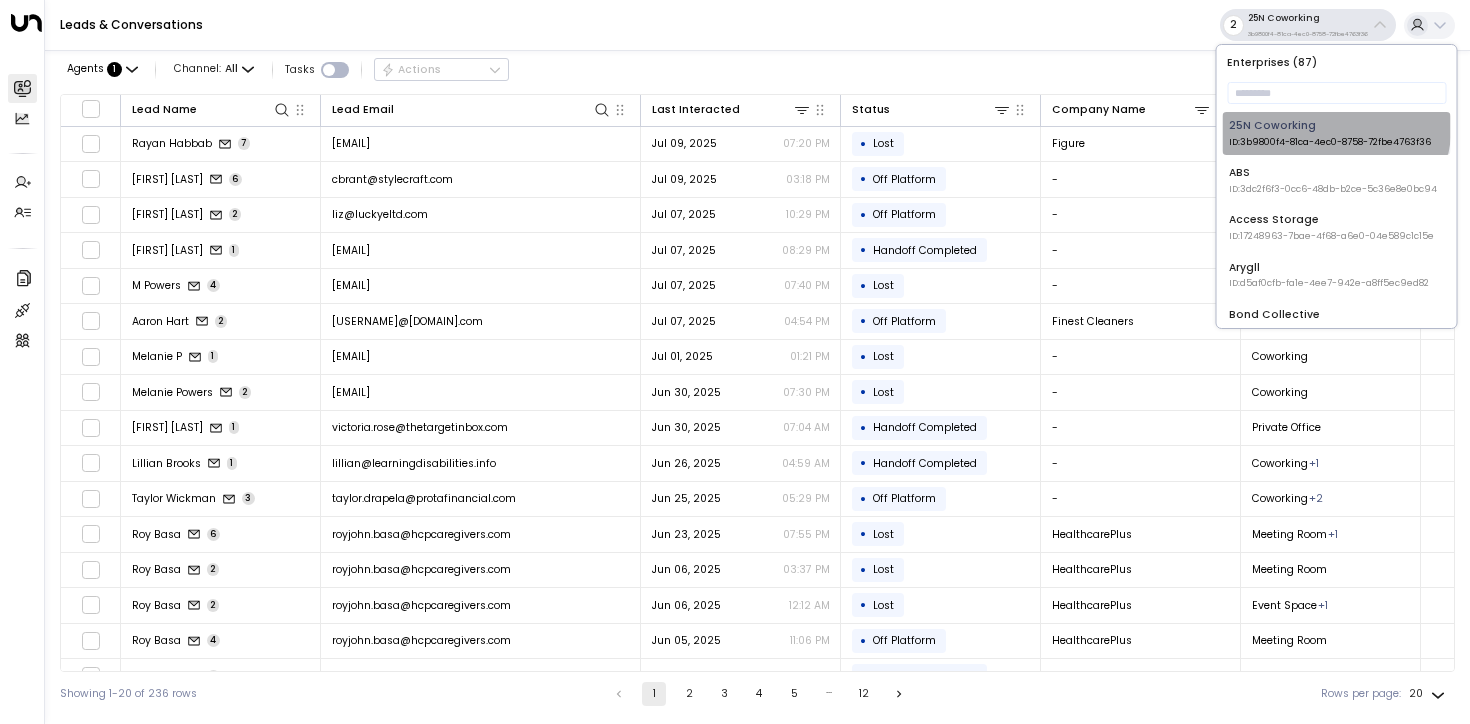 click on "25N Coworking ID:  3b9800f4-81ca-4ec0-8758-72fbe4763f36" at bounding box center [1337, 133] 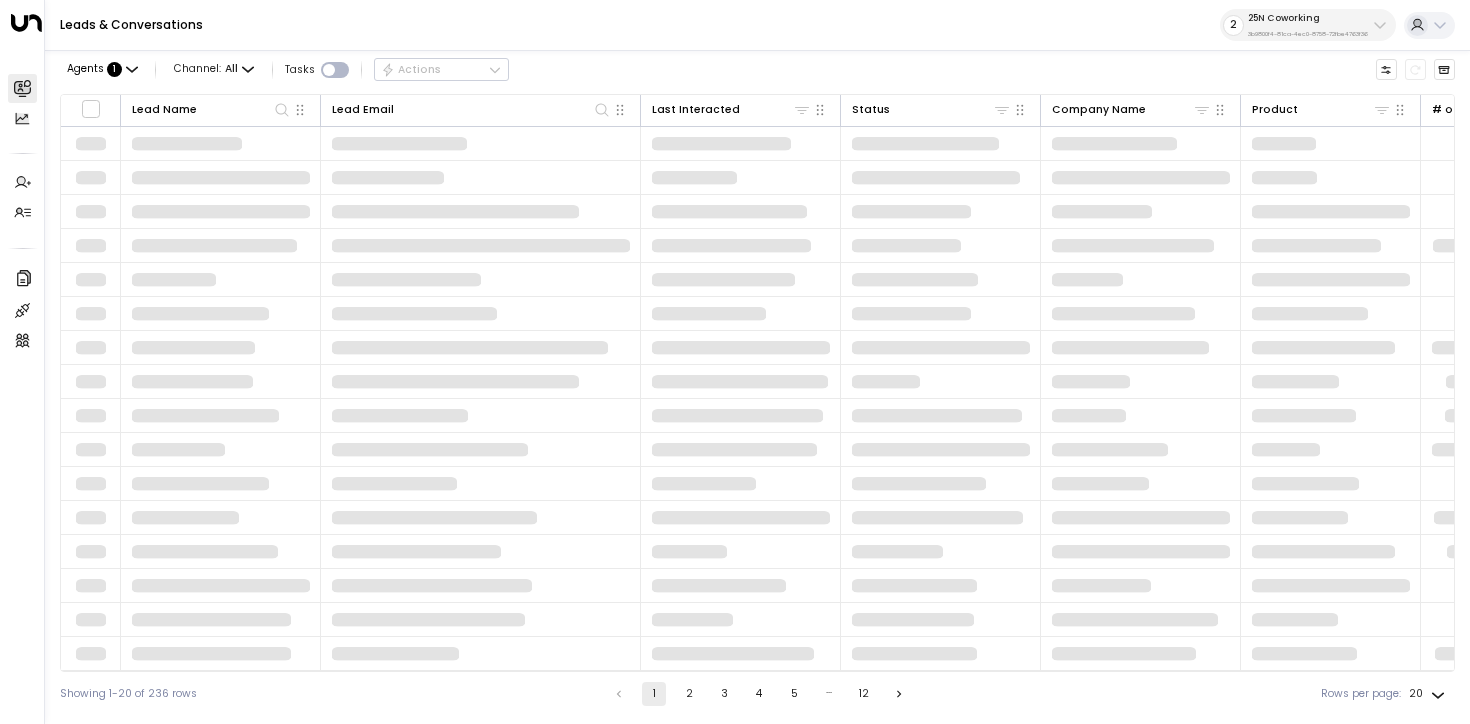 click on "25N Coworking" at bounding box center (1308, 18) 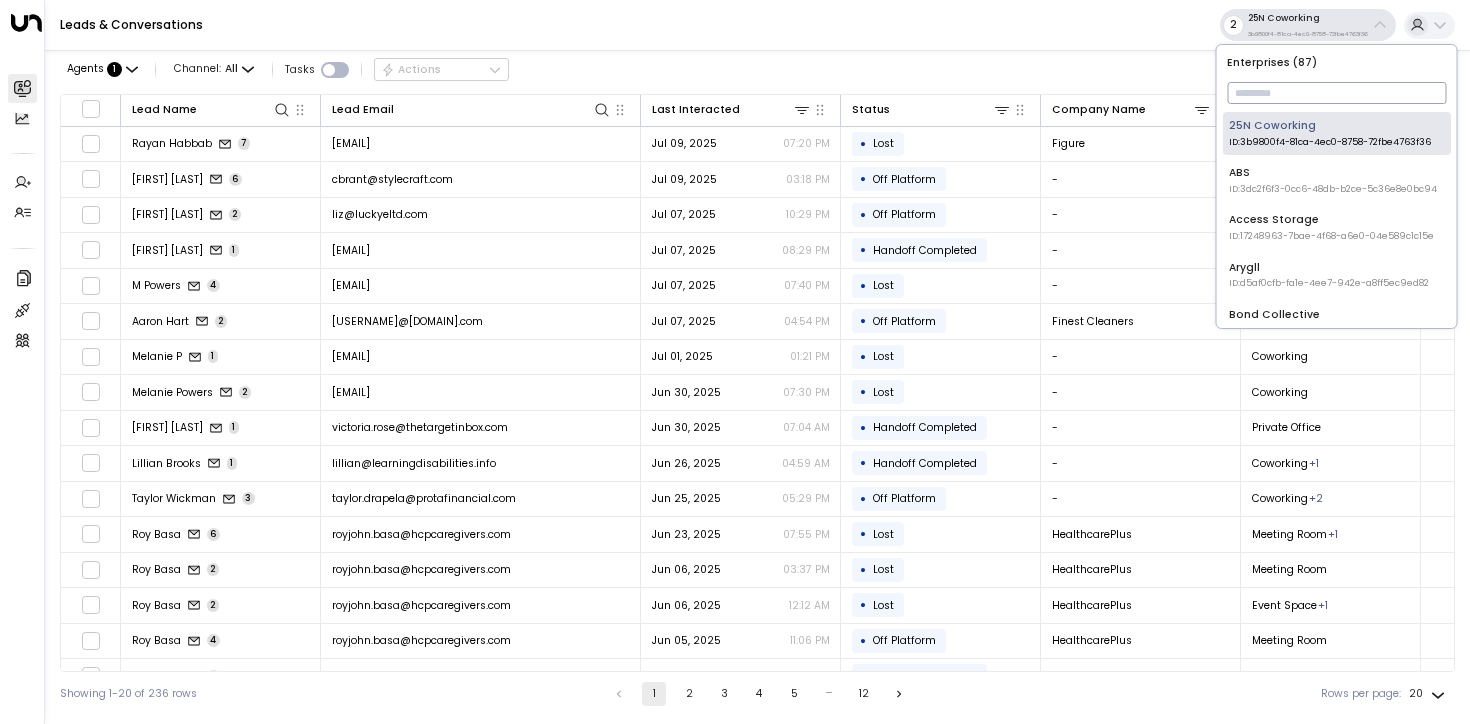 click at bounding box center (1336, 93) 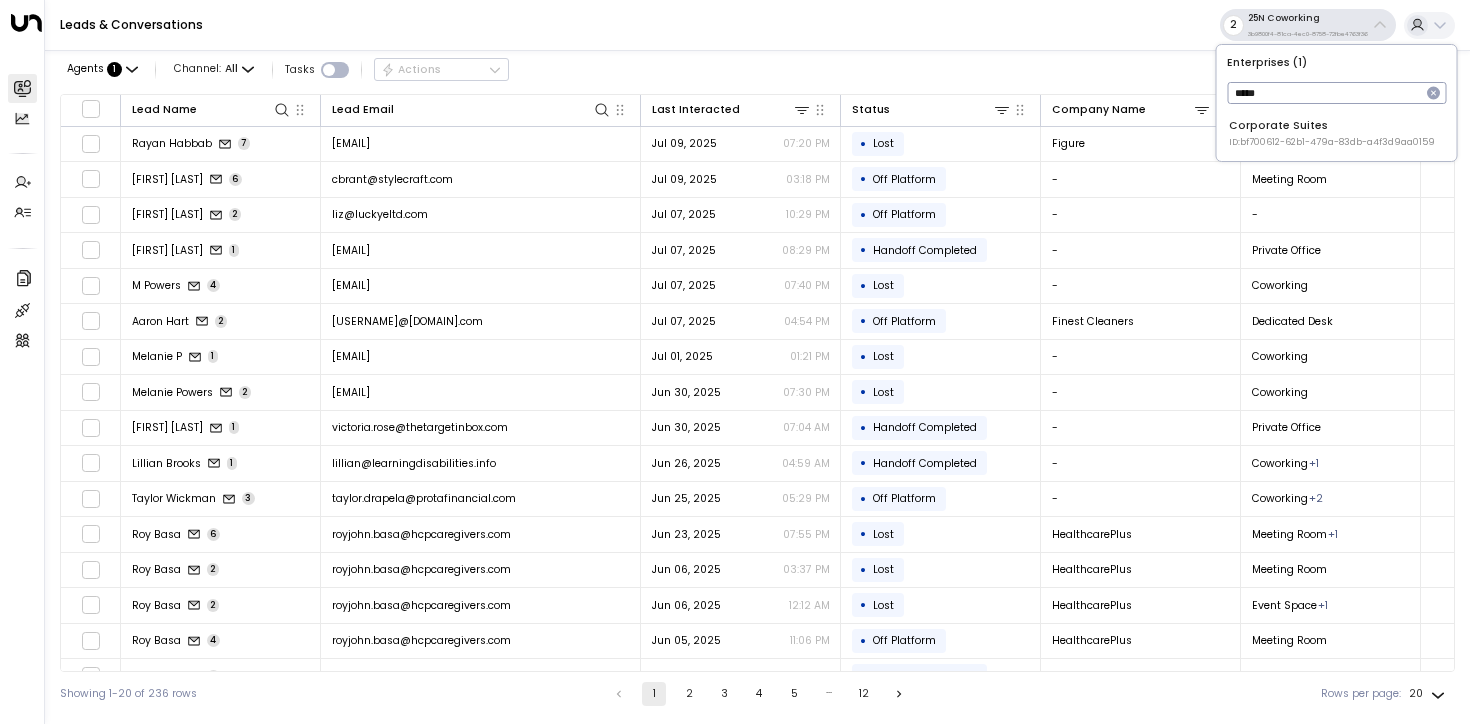 type on "*****" 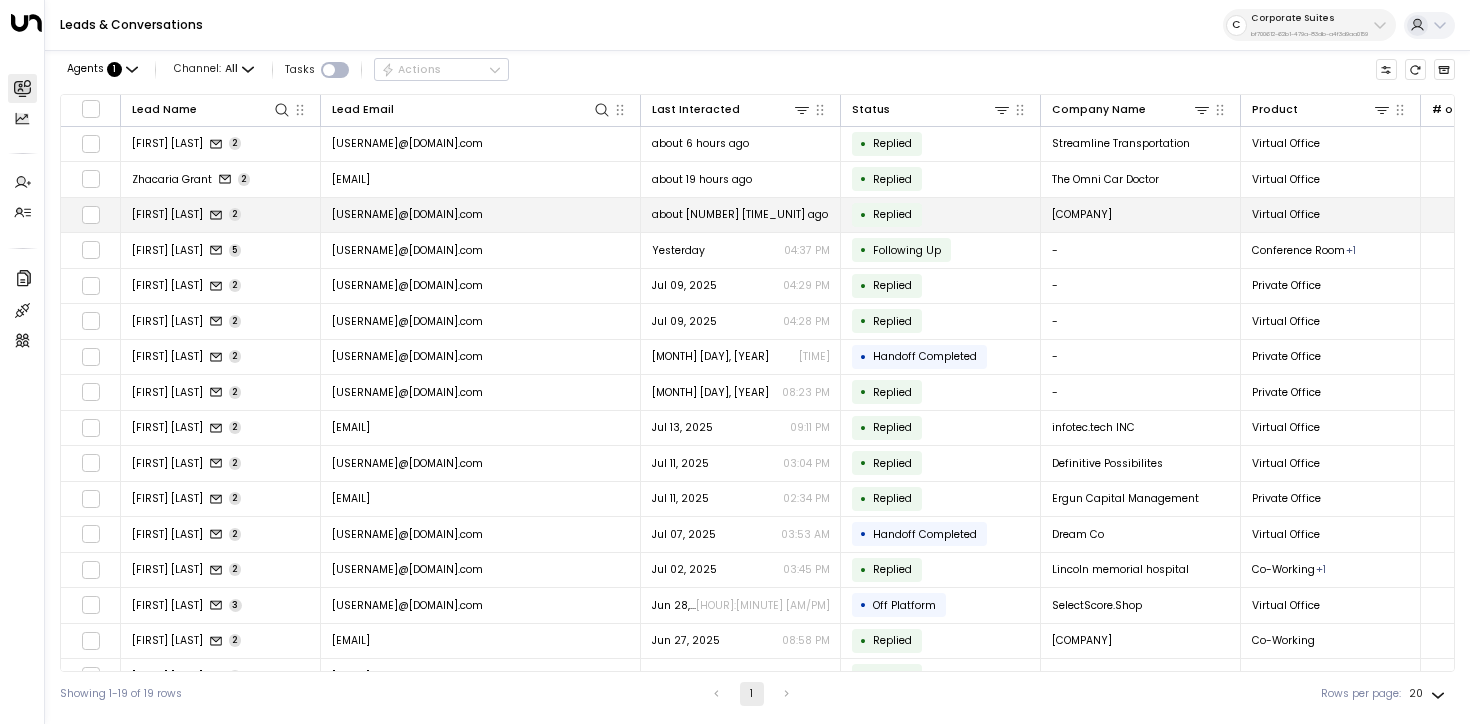 click on "marksimm365@gmail.com" at bounding box center [481, 215] 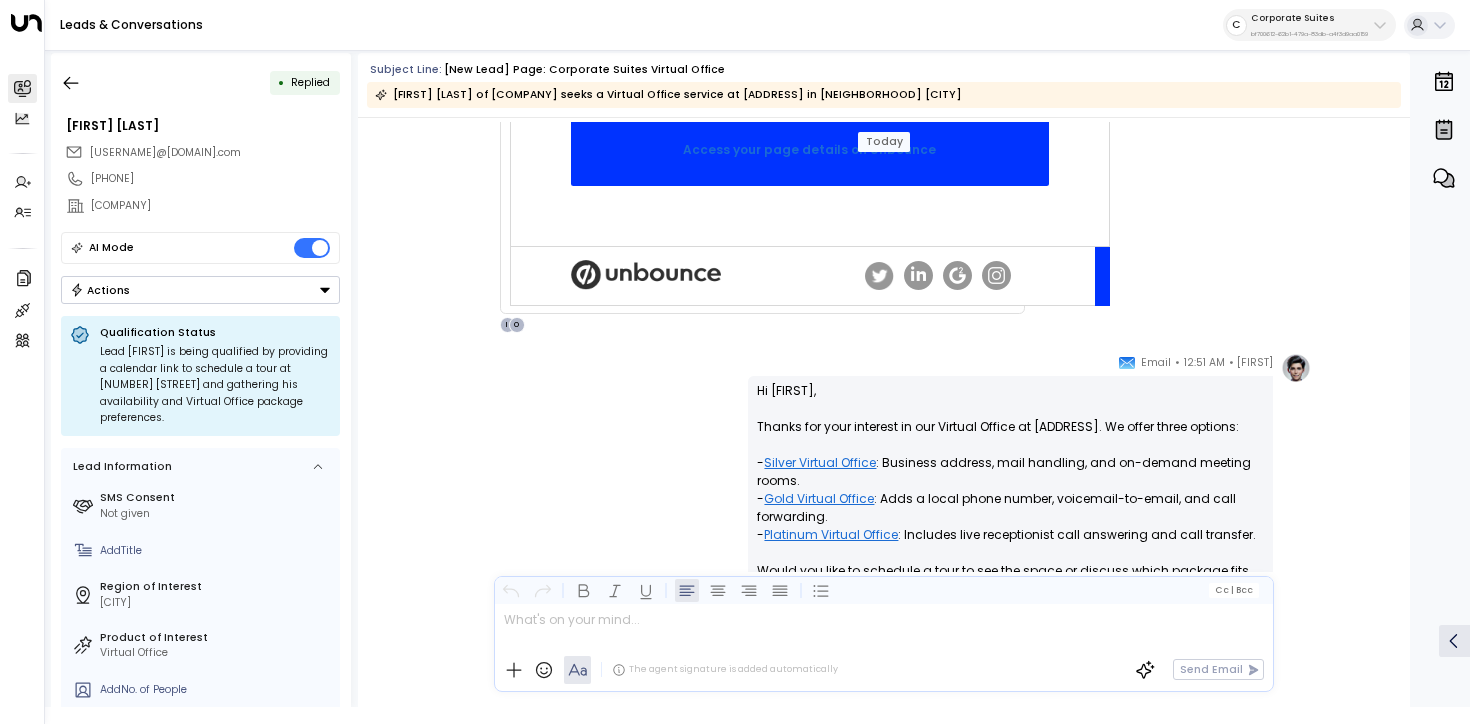 scroll, scrollTop: 1015, scrollLeft: 0, axis: vertical 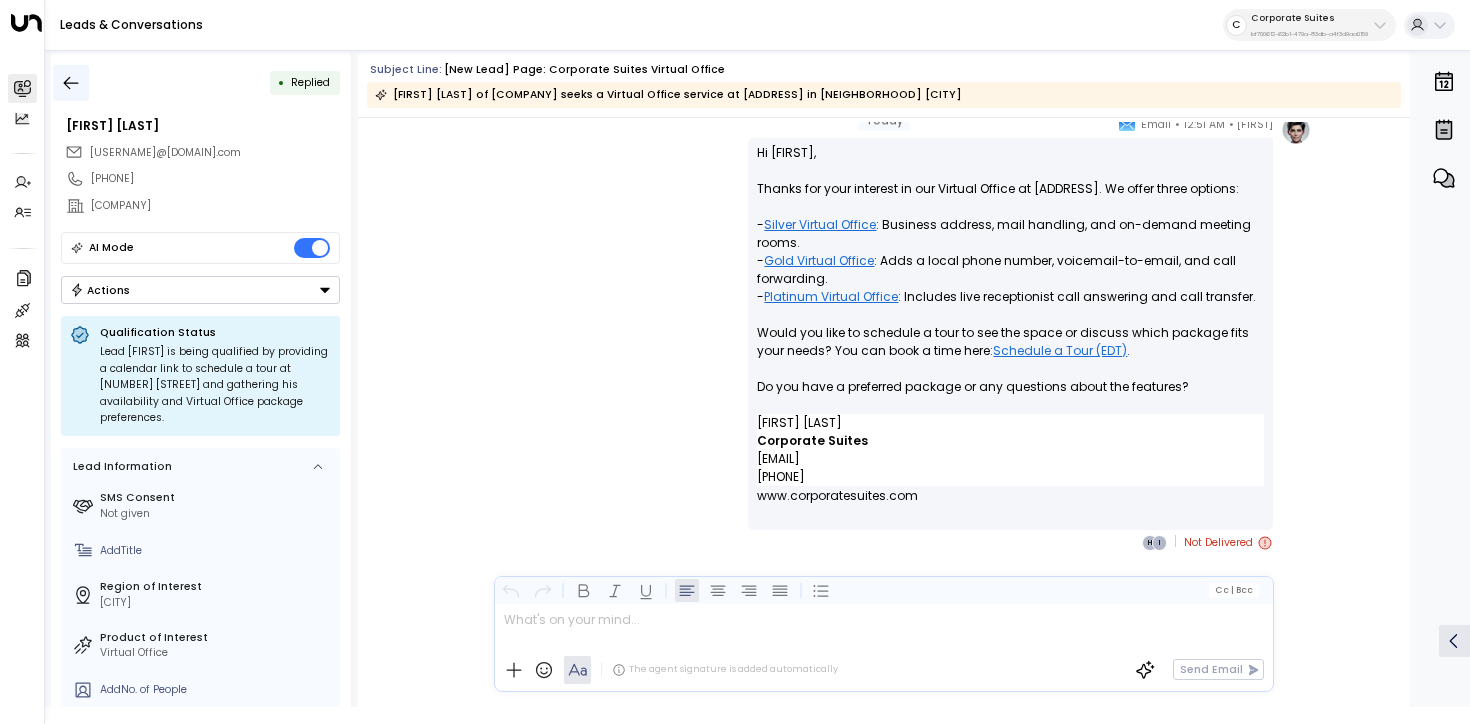 click 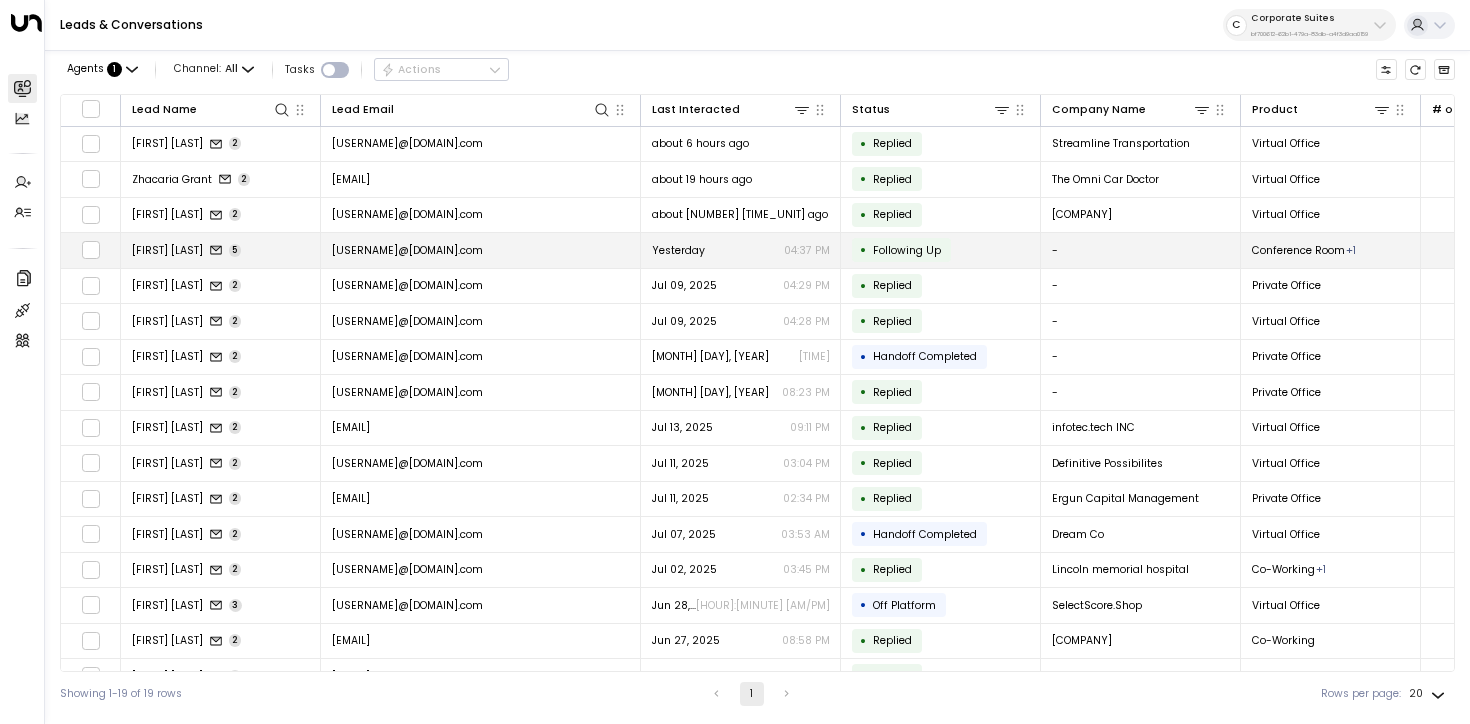 click on "Paul Carter 5" at bounding box center [221, 250] 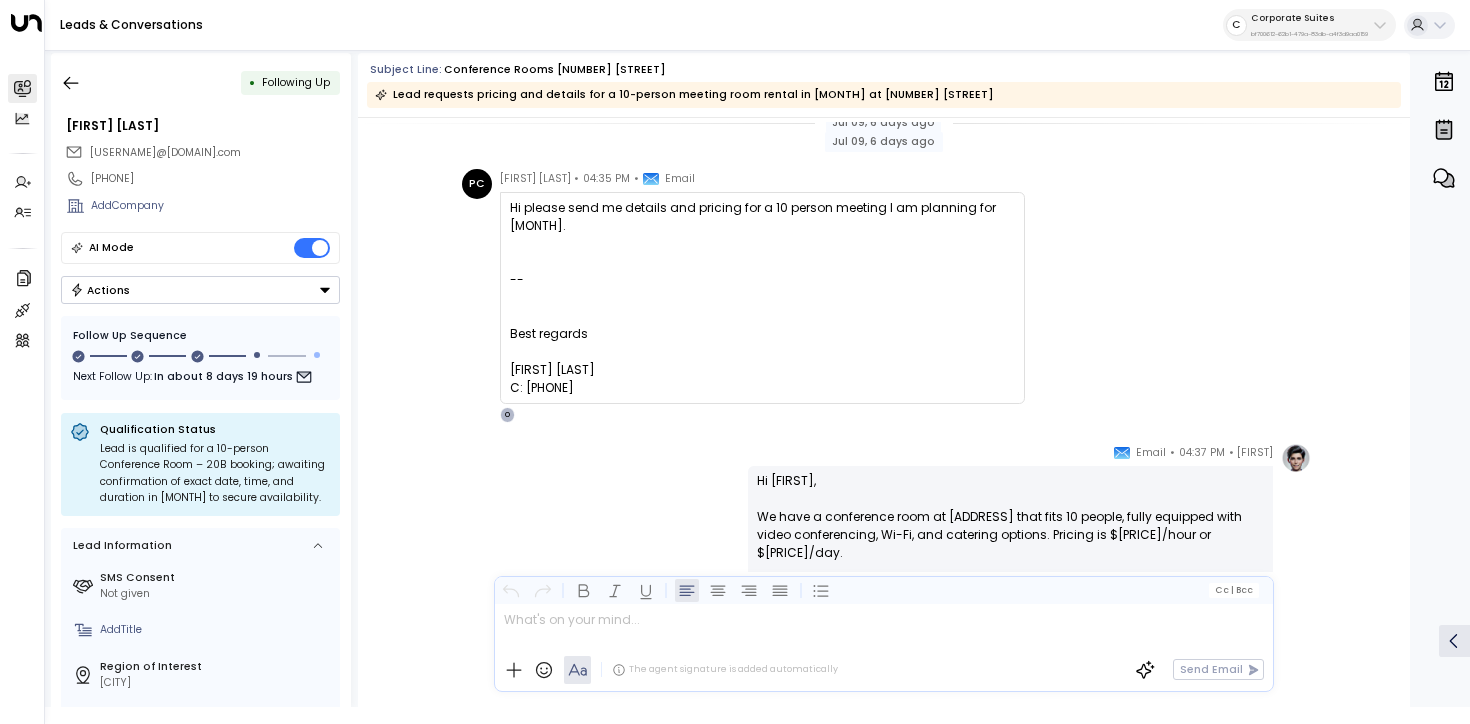 scroll, scrollTop: 26, scrollLeft: 0, axis: vertical 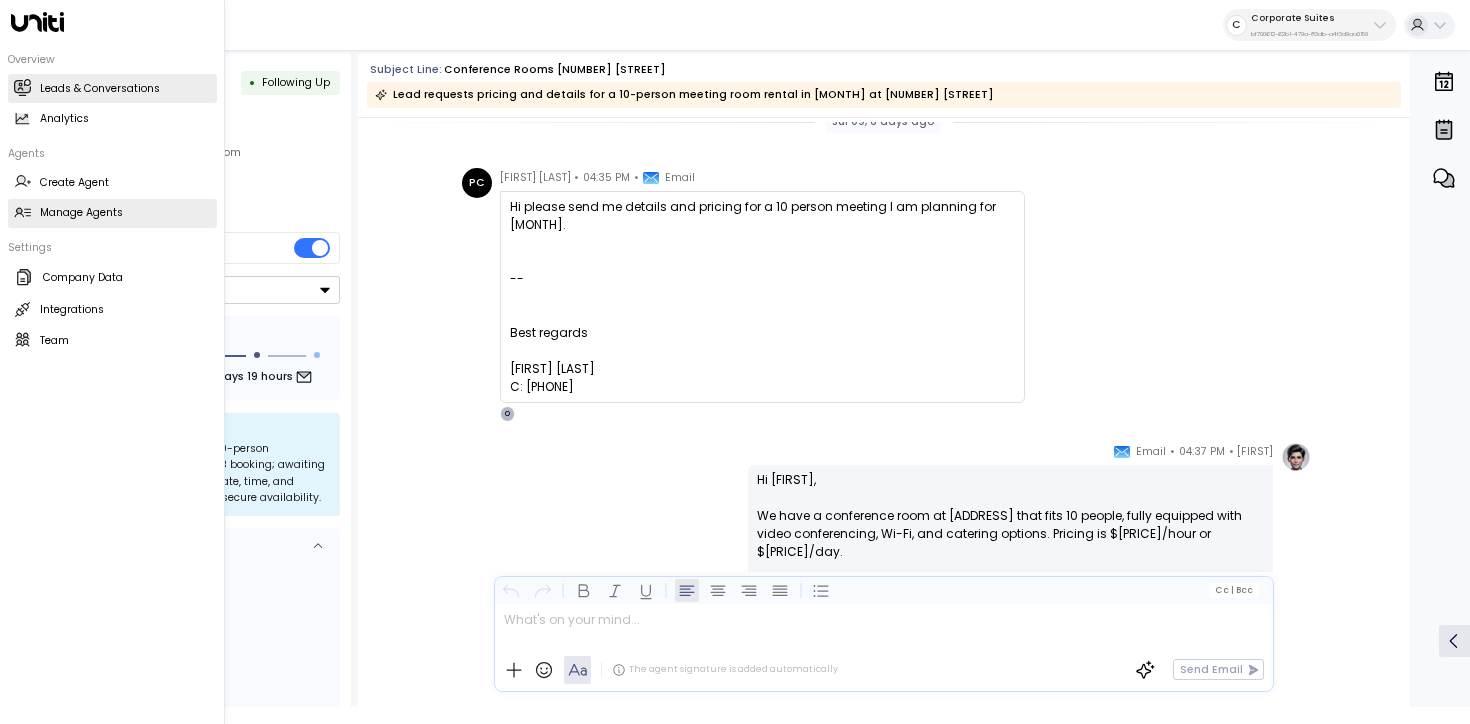 click on "Manage Agents Manage Agents" at bounding box center [112, 213] 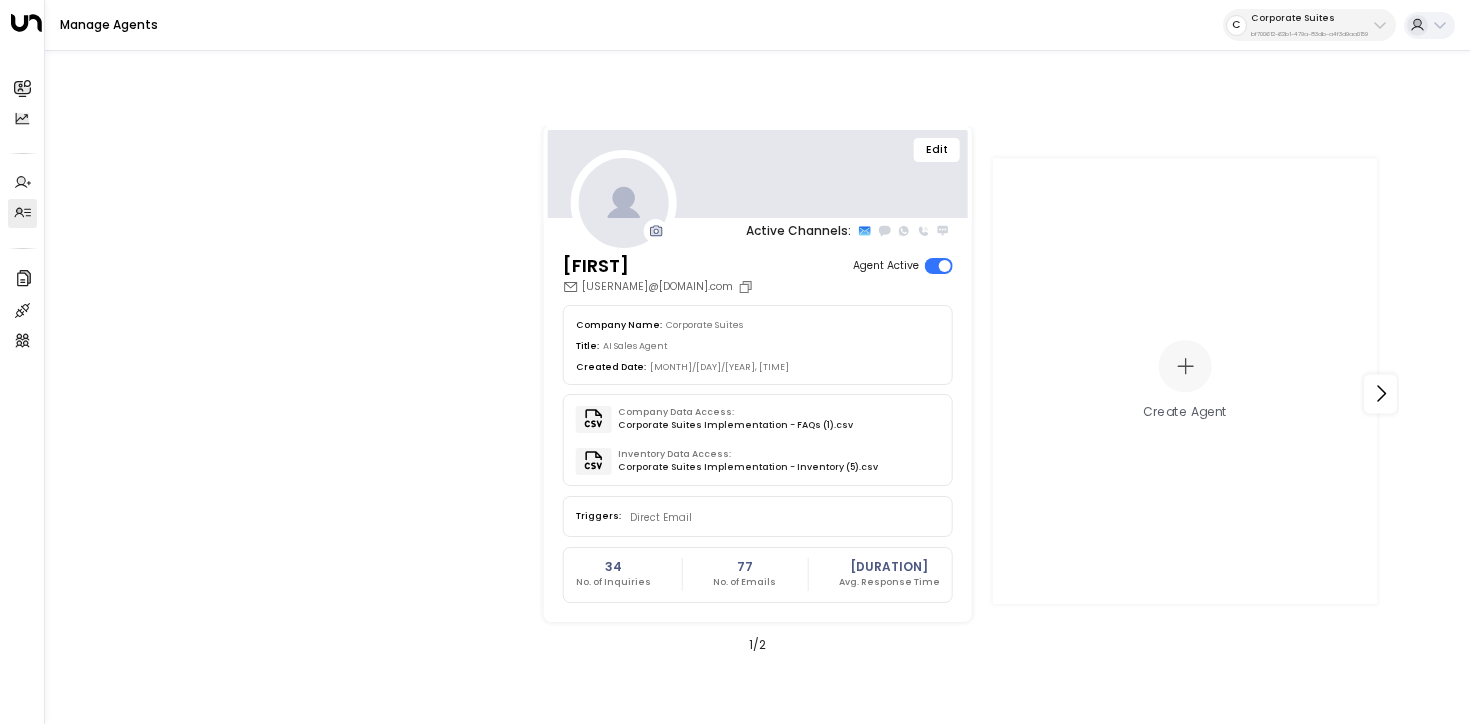 click on "Edit" at bounding box center (937, 150) 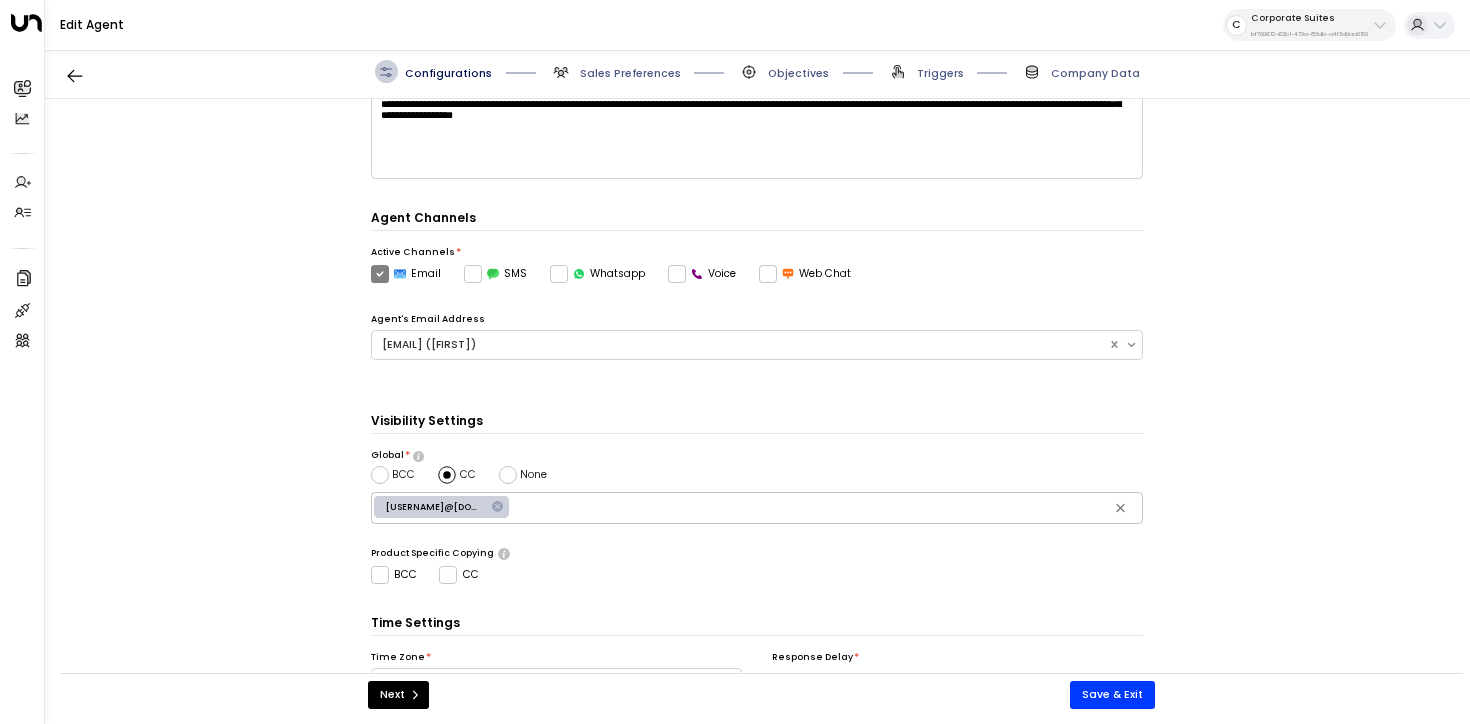 scroll, scrollTop: 431, scrollLeft: 0, axis: vertical 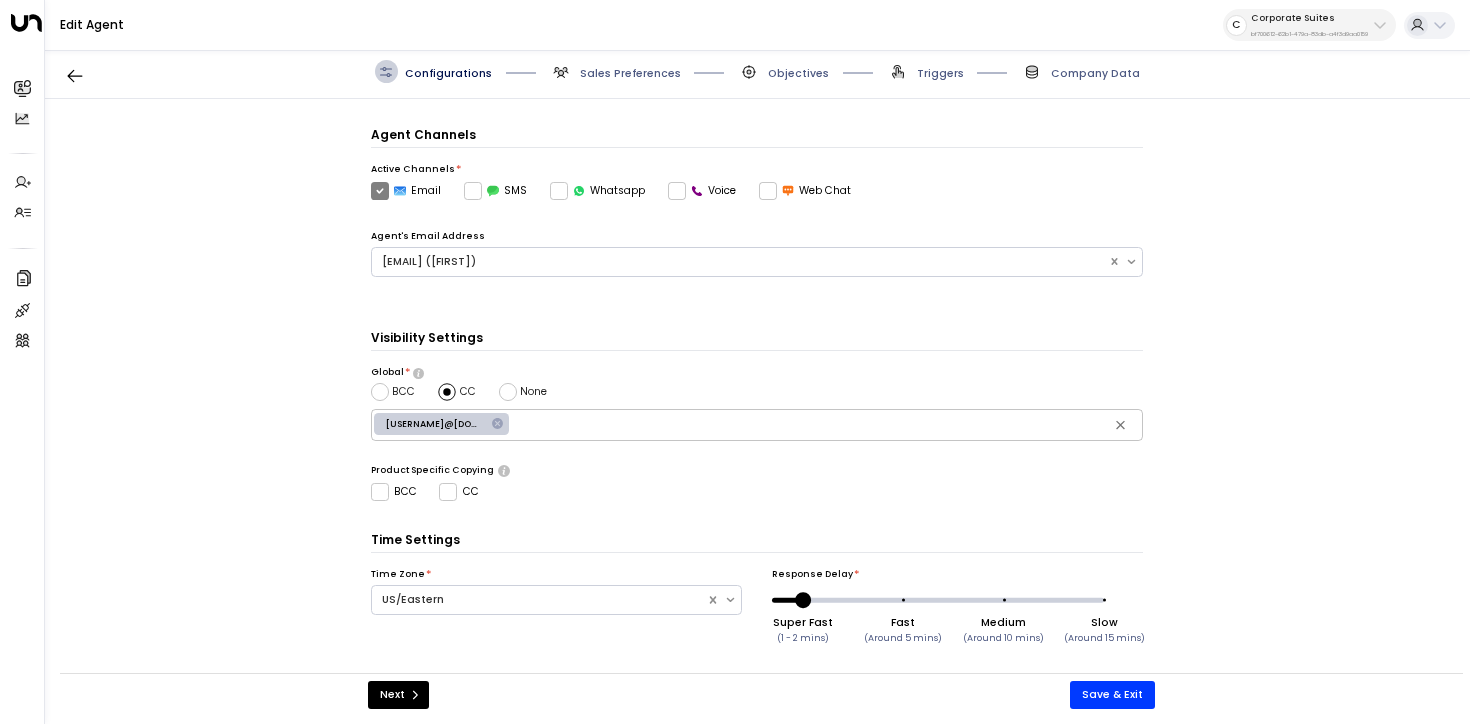 click on "Sales Preferences" at bounding box center (615, 71) 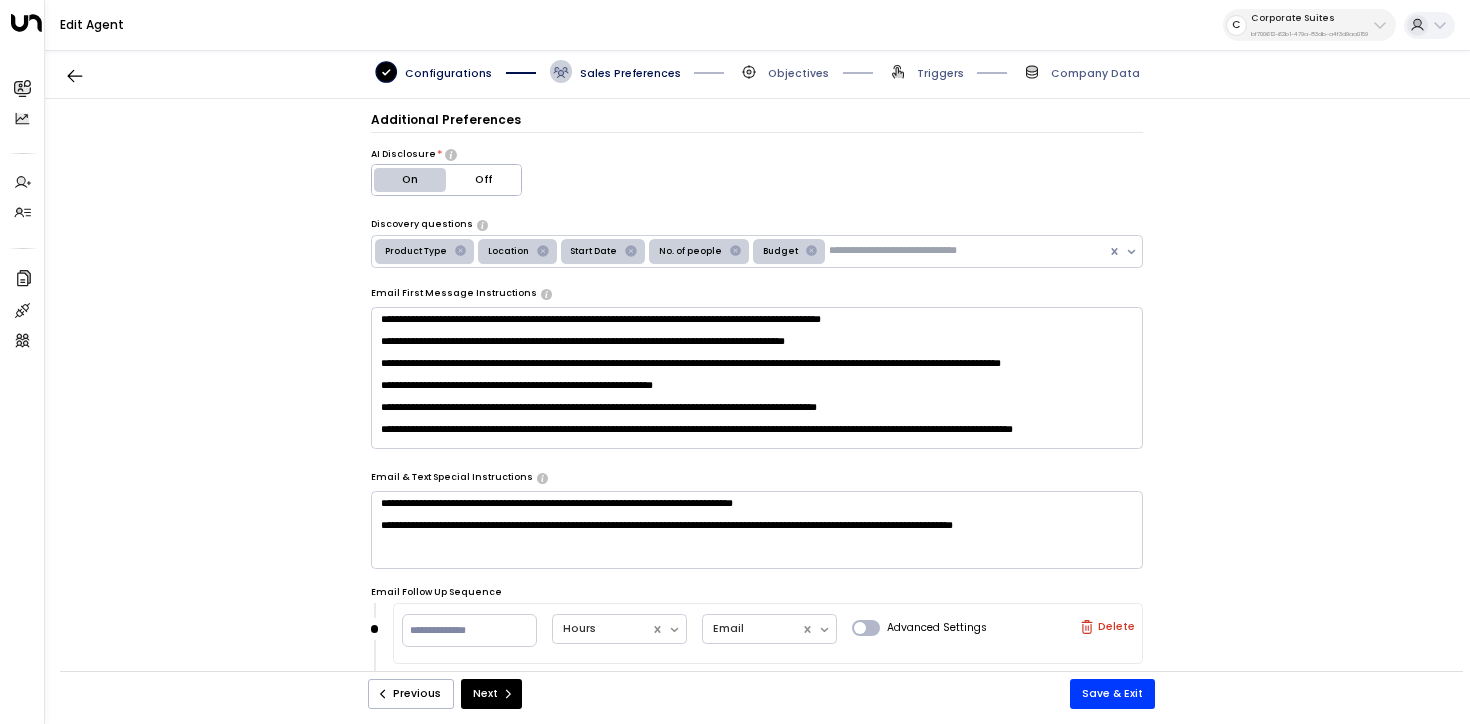 scroll, scrollTop: 635, scrollLeft: 0, axis: vertical 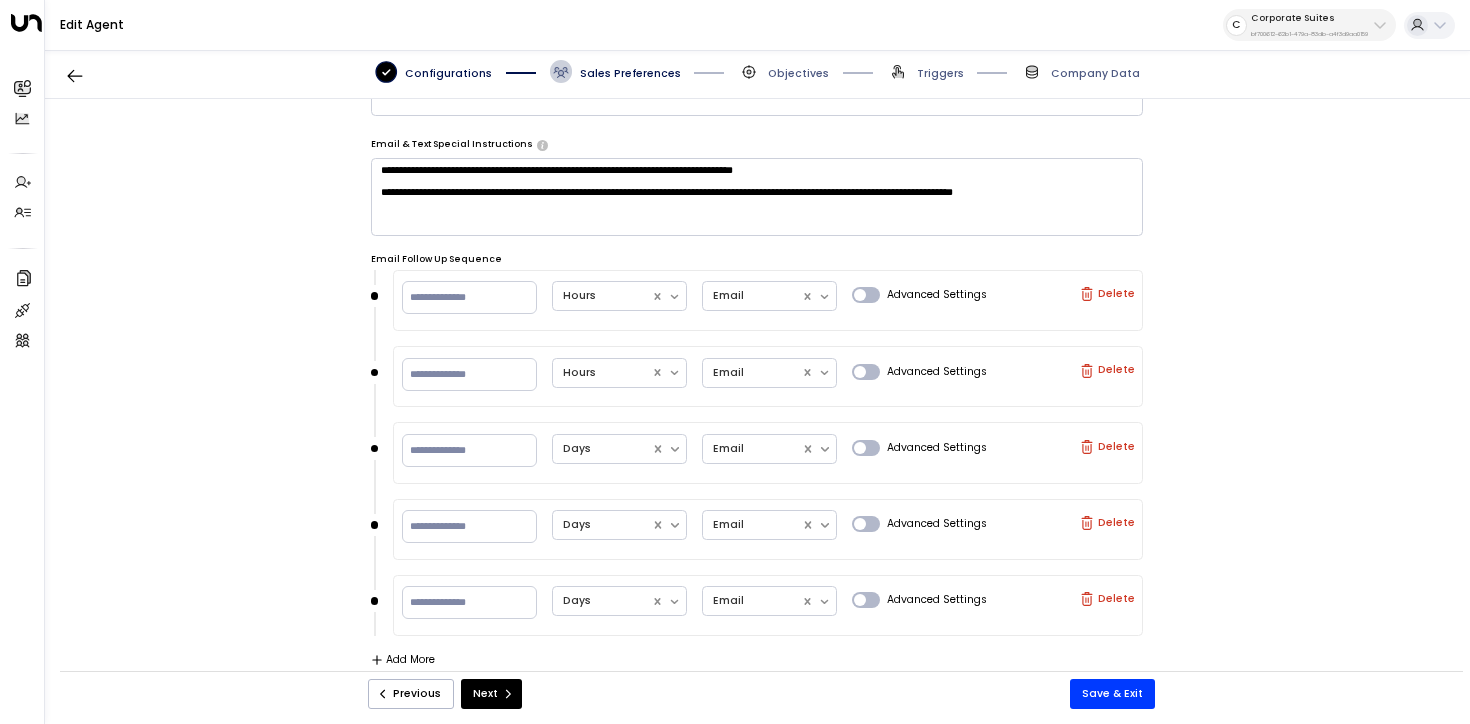 click on "Objectives" at bounding box center (798, 73) 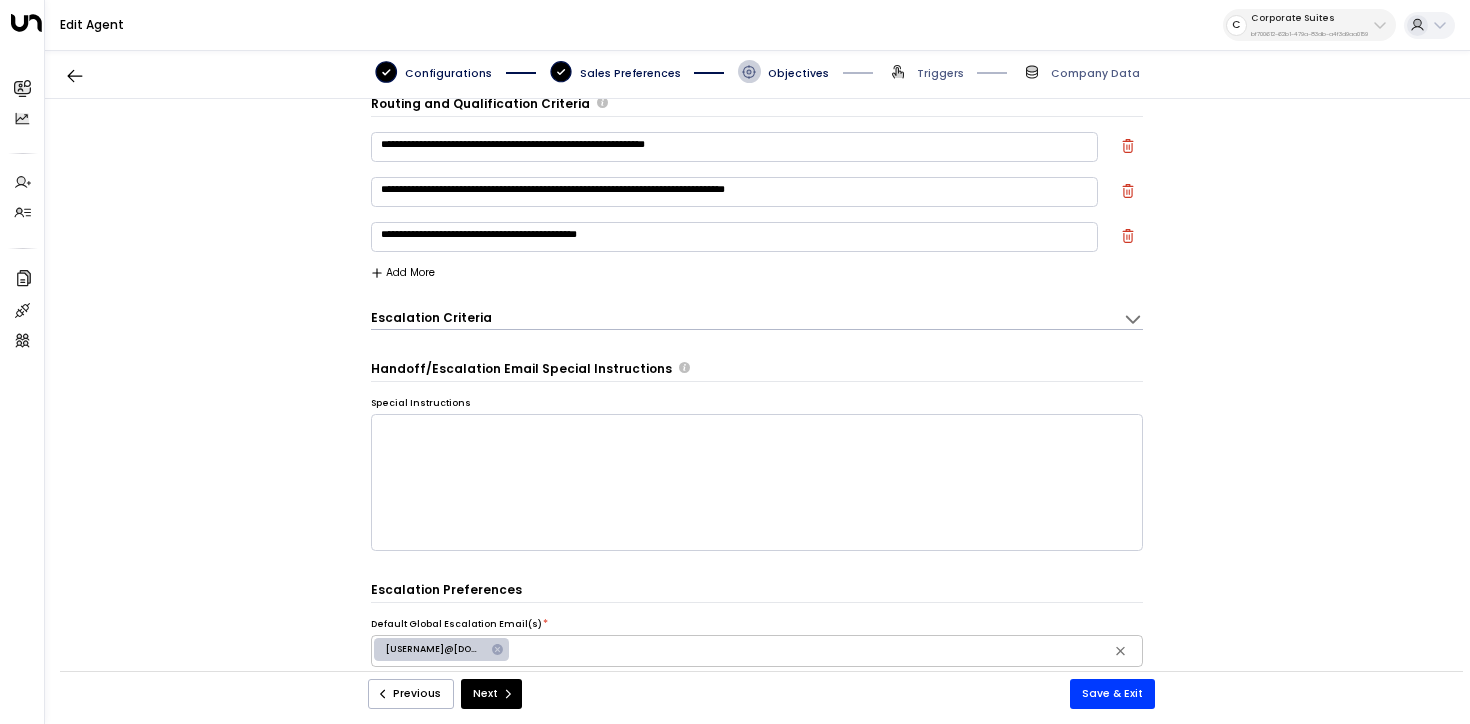 scroll, scrollTop: 22, scrollLeft: 0, axis: vertical 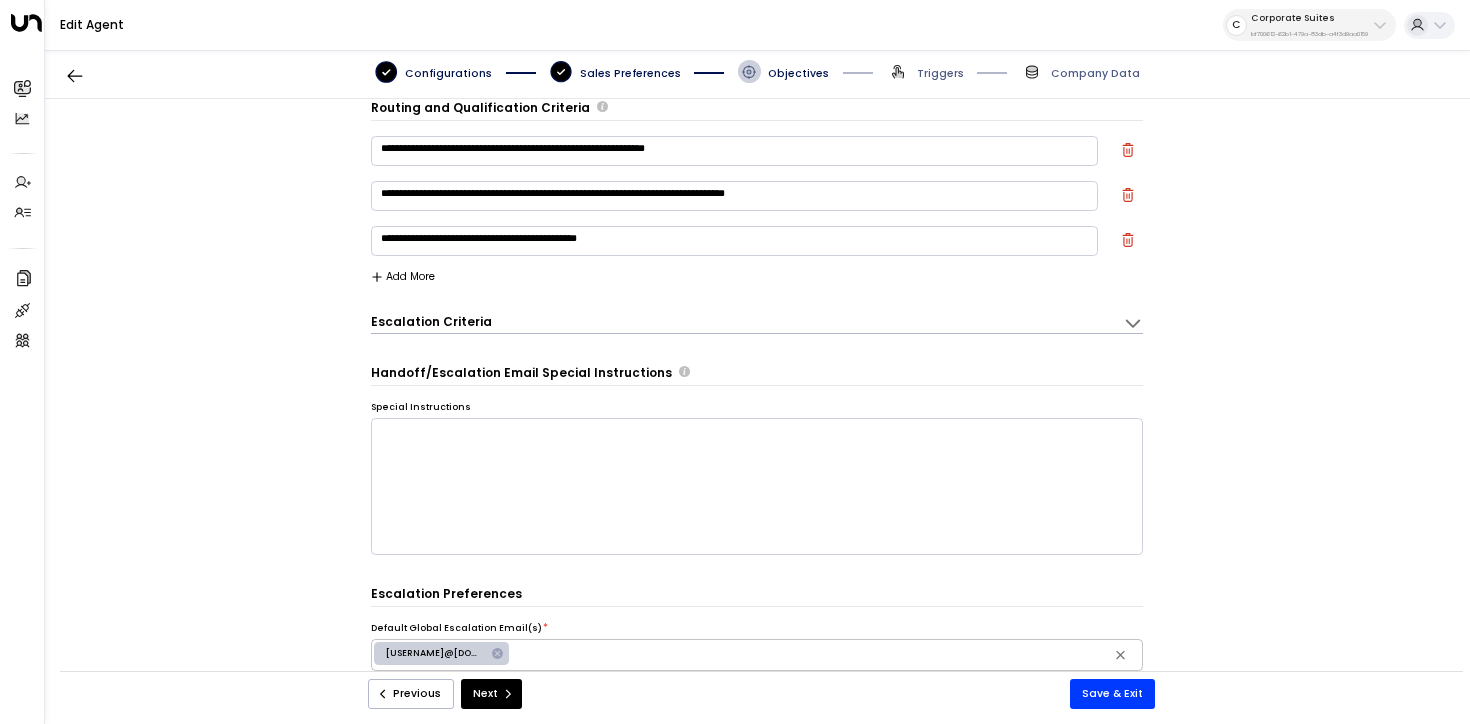 click on "Triggers" at bounding box center [940, 73] 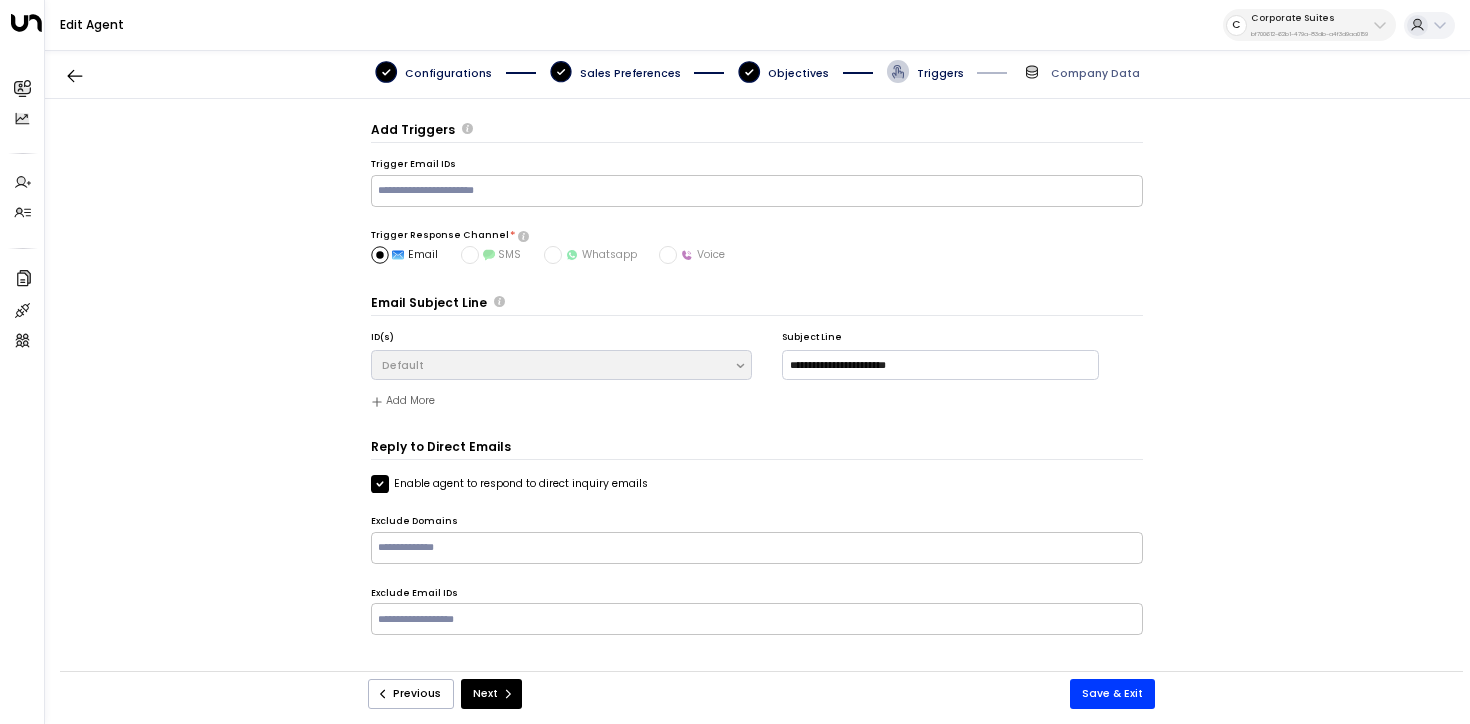 click 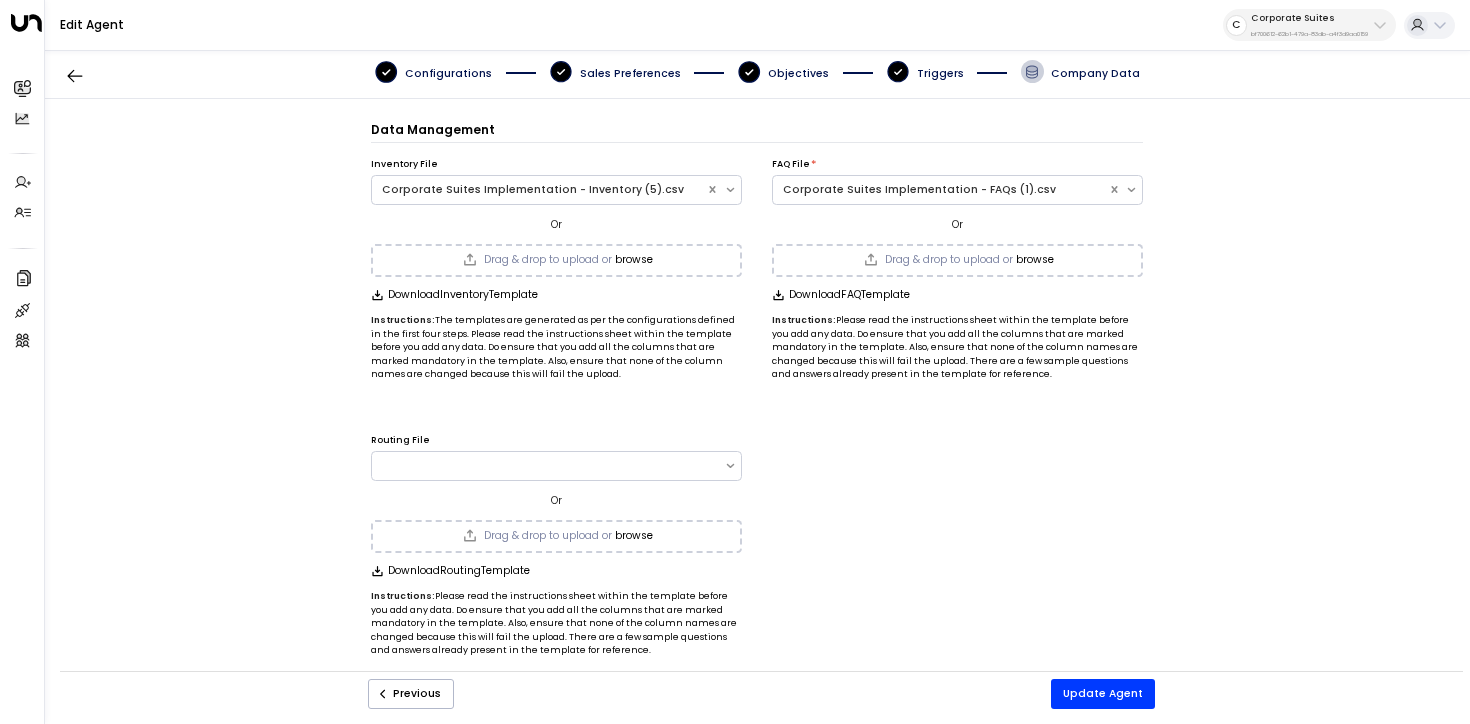 click on "Configurations" at bounding box center [448, 73] 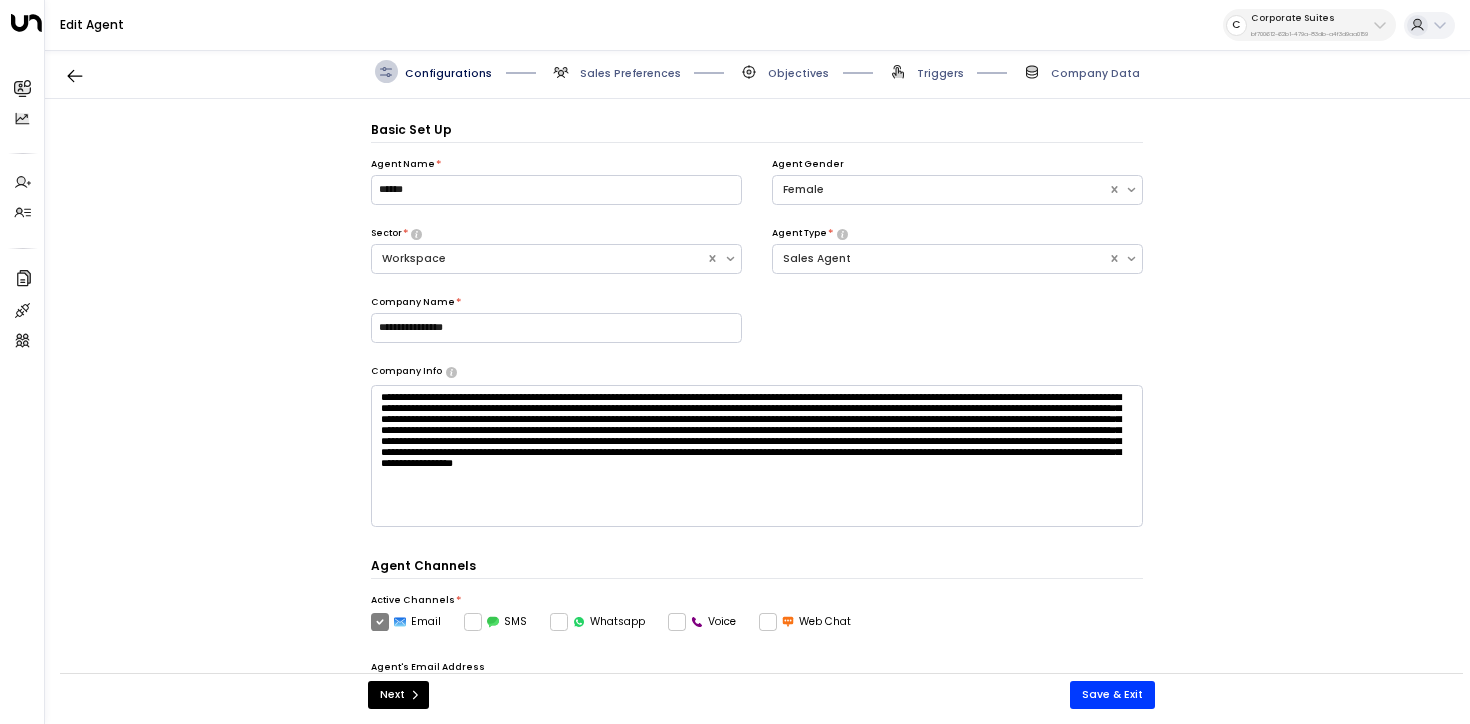scroll, scrollTop: 22, scrollLeft: 0, axis: vertical 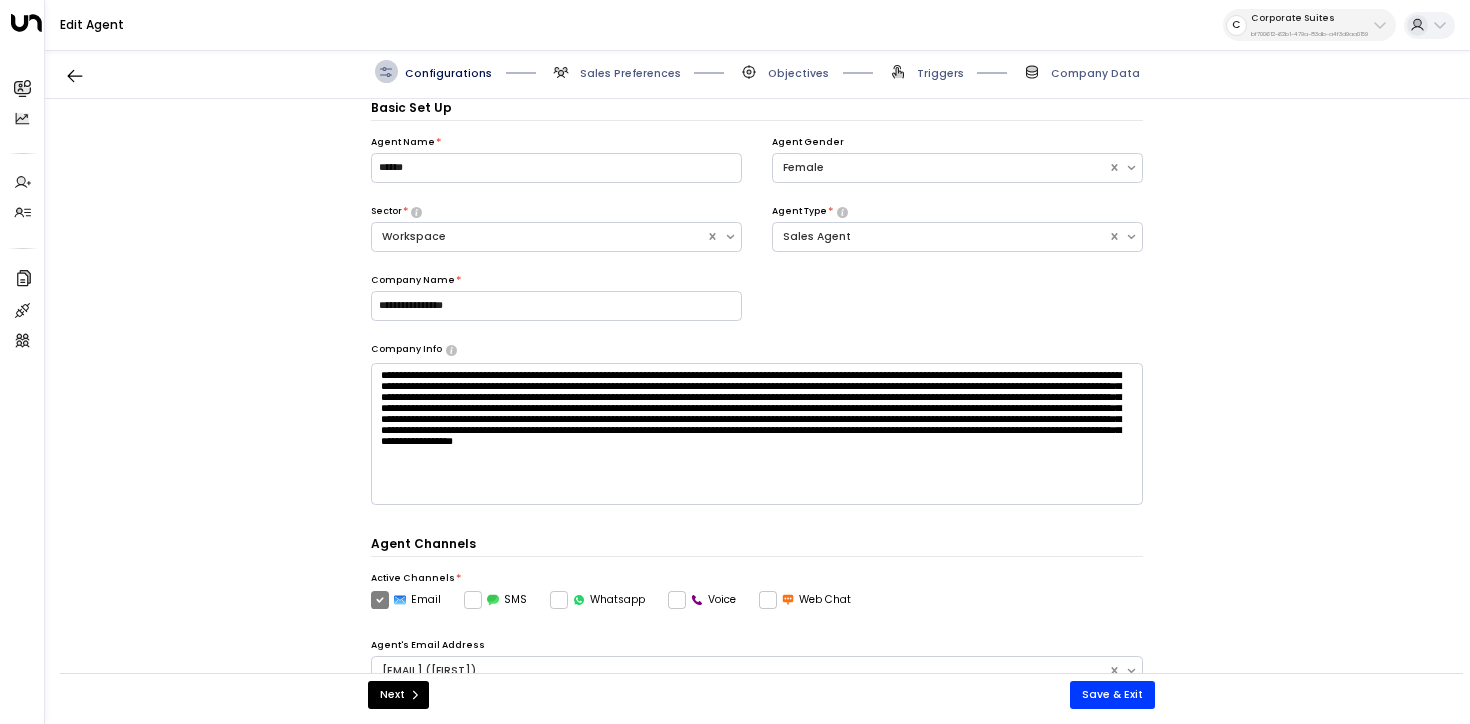 click on "Sales Preferences" at bounding box center (630, 73) 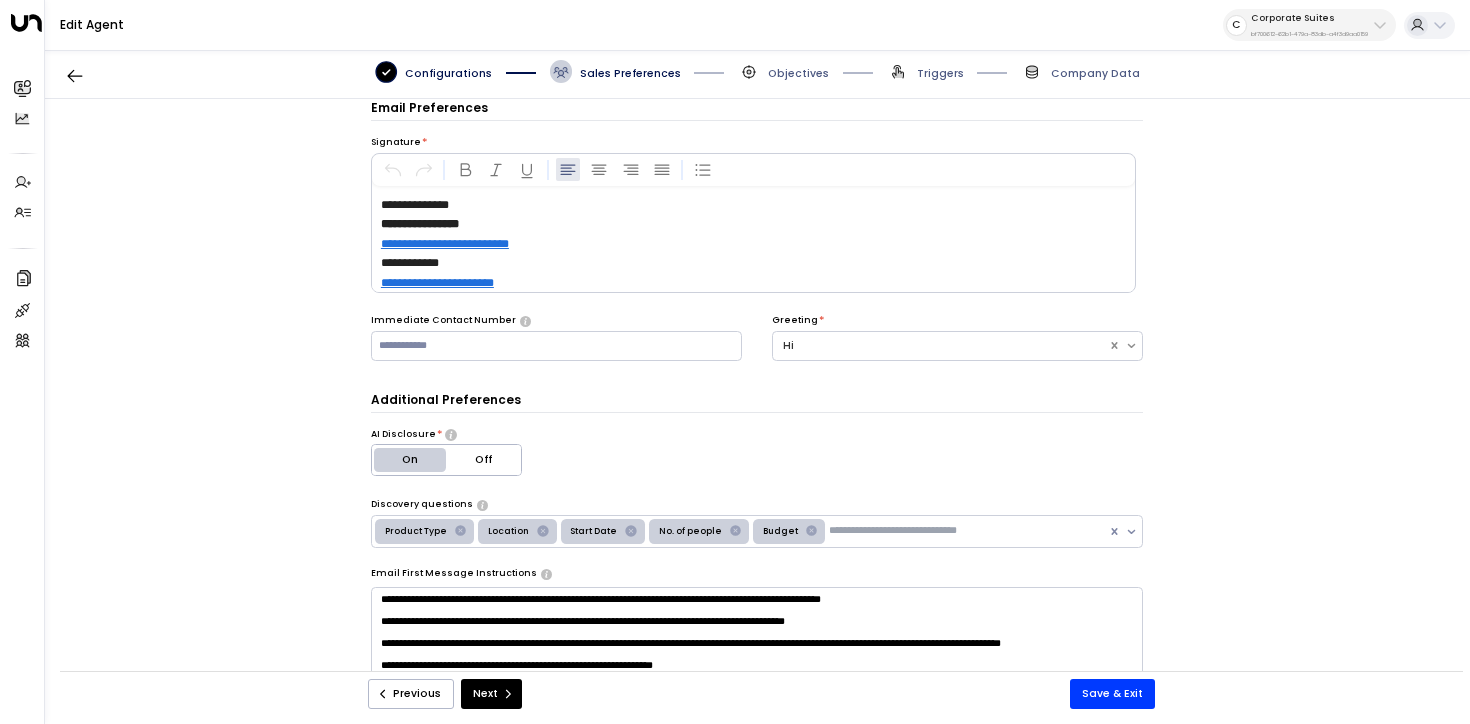 click on "Objectives" at bounding box center (798, 73) 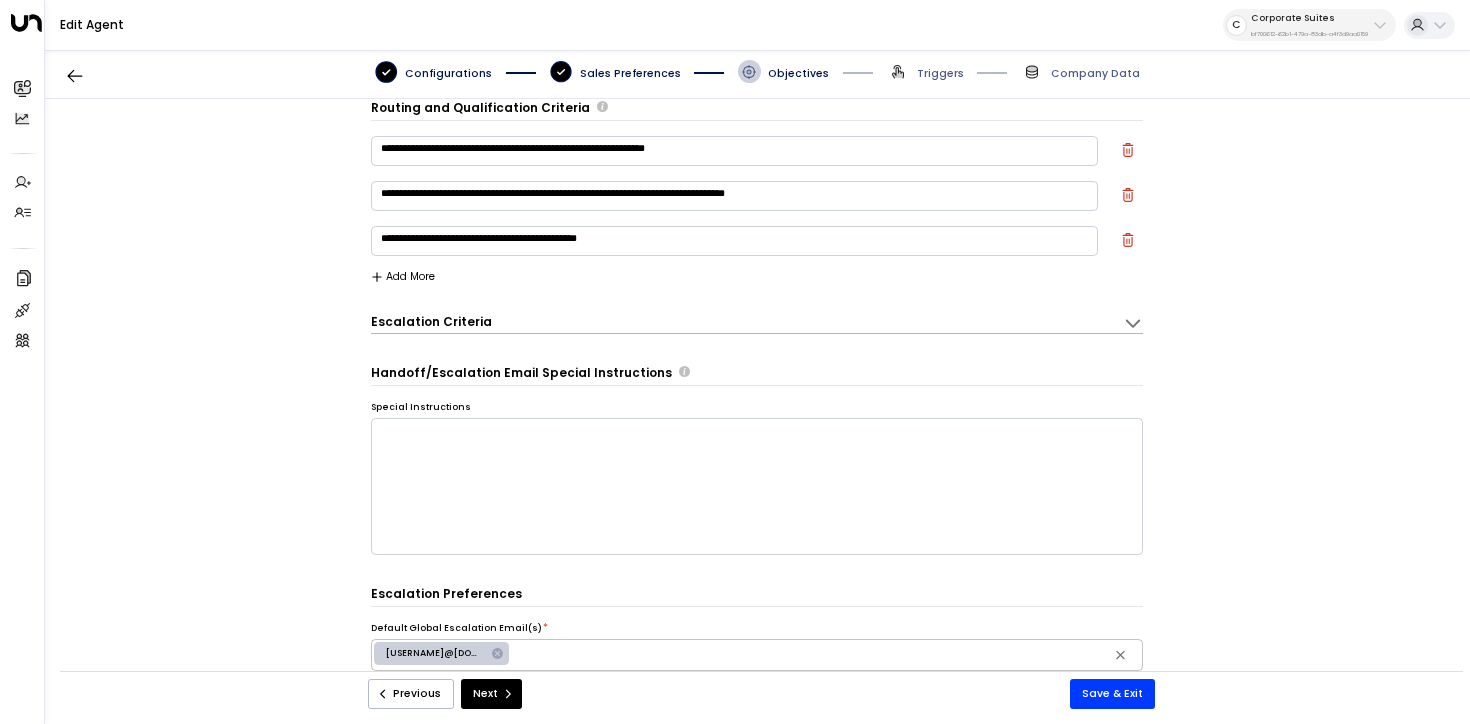 click 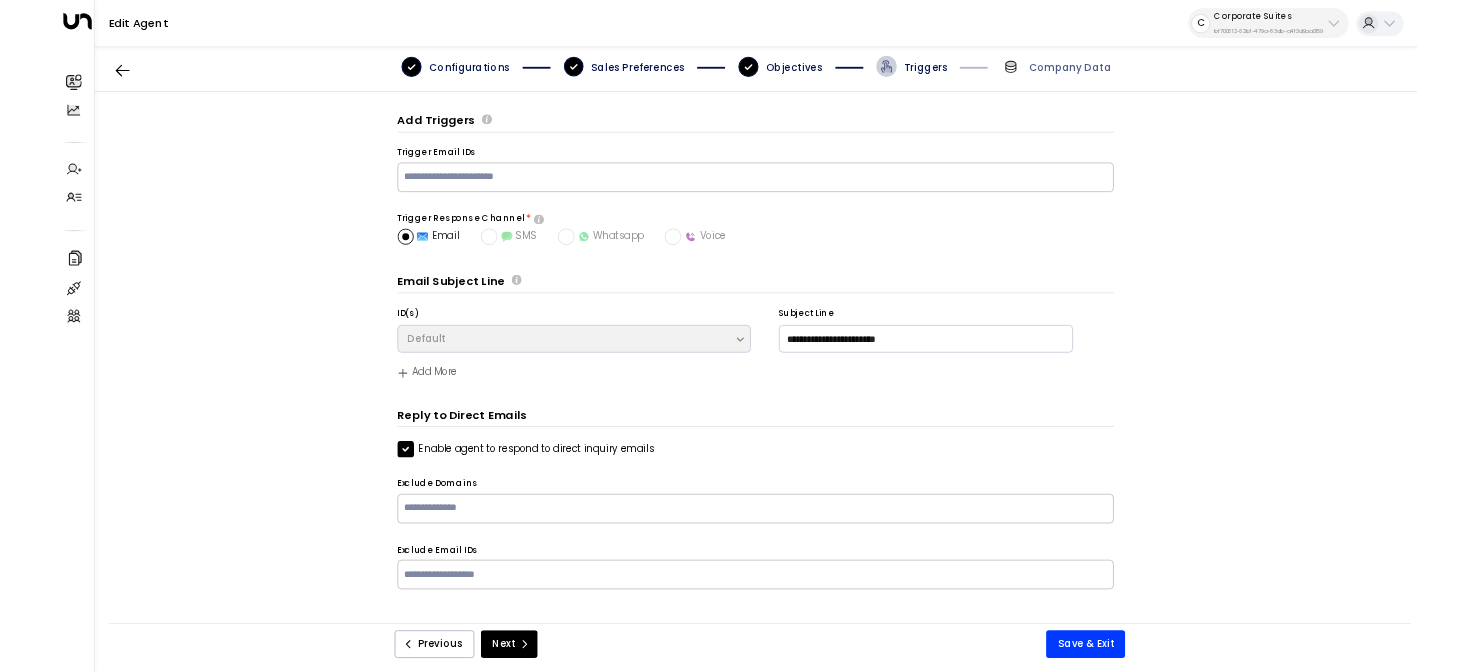 scroll, scrollTop: 0, scrollLeft: 0, axis: both 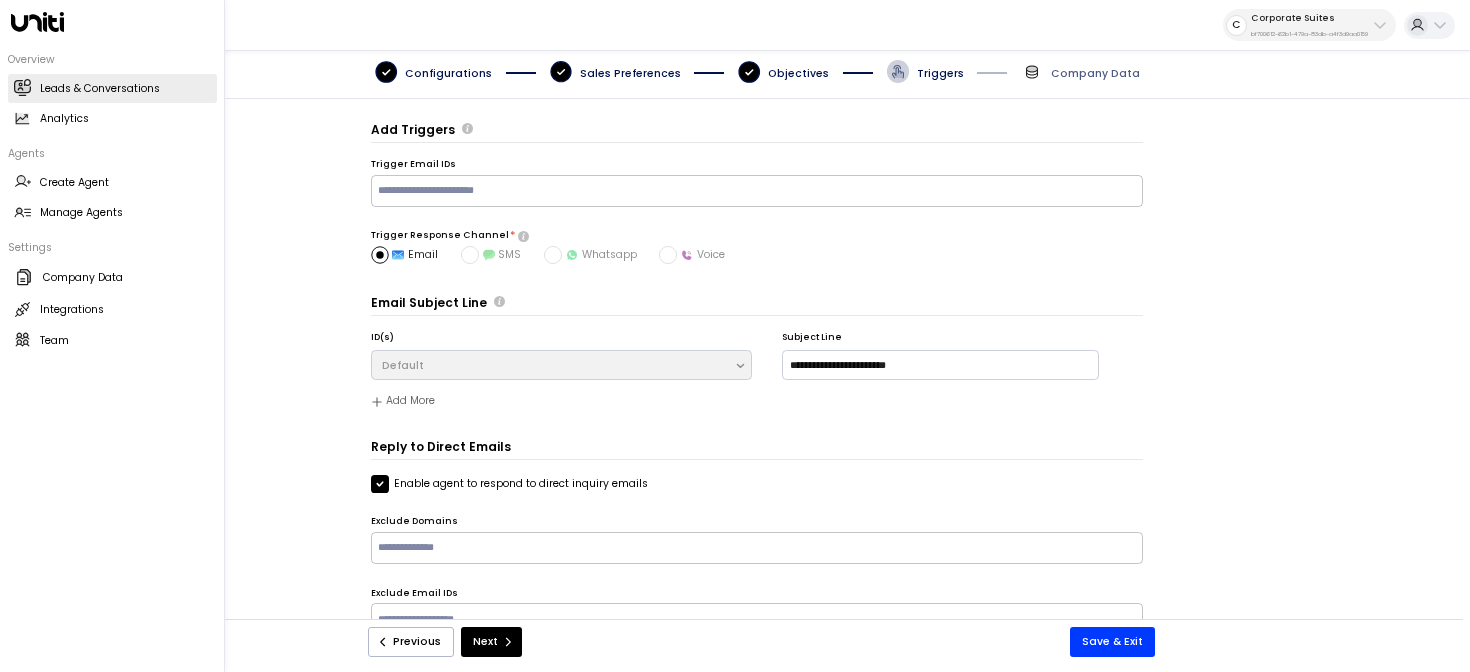 click 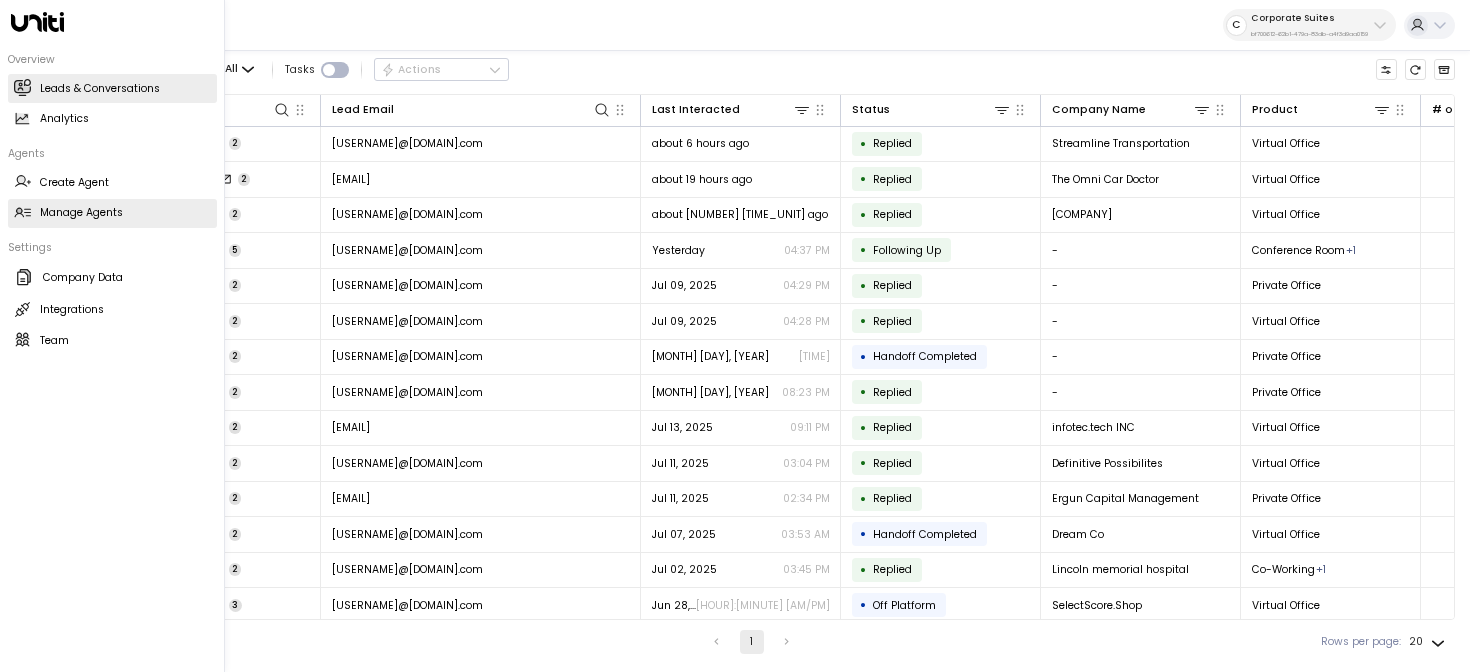 click on "Manage Agents" at bounding box center [81, 213] 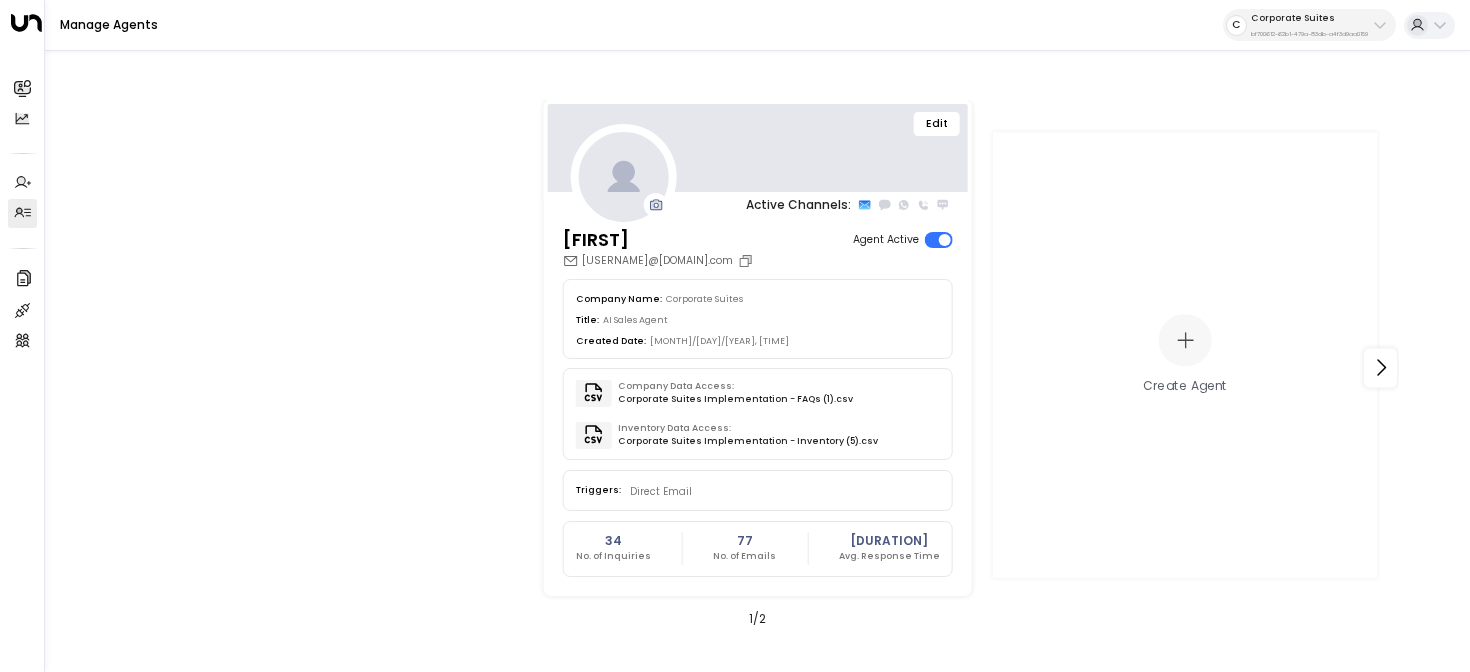 click on "Edit" at bounding box center (937, 124) 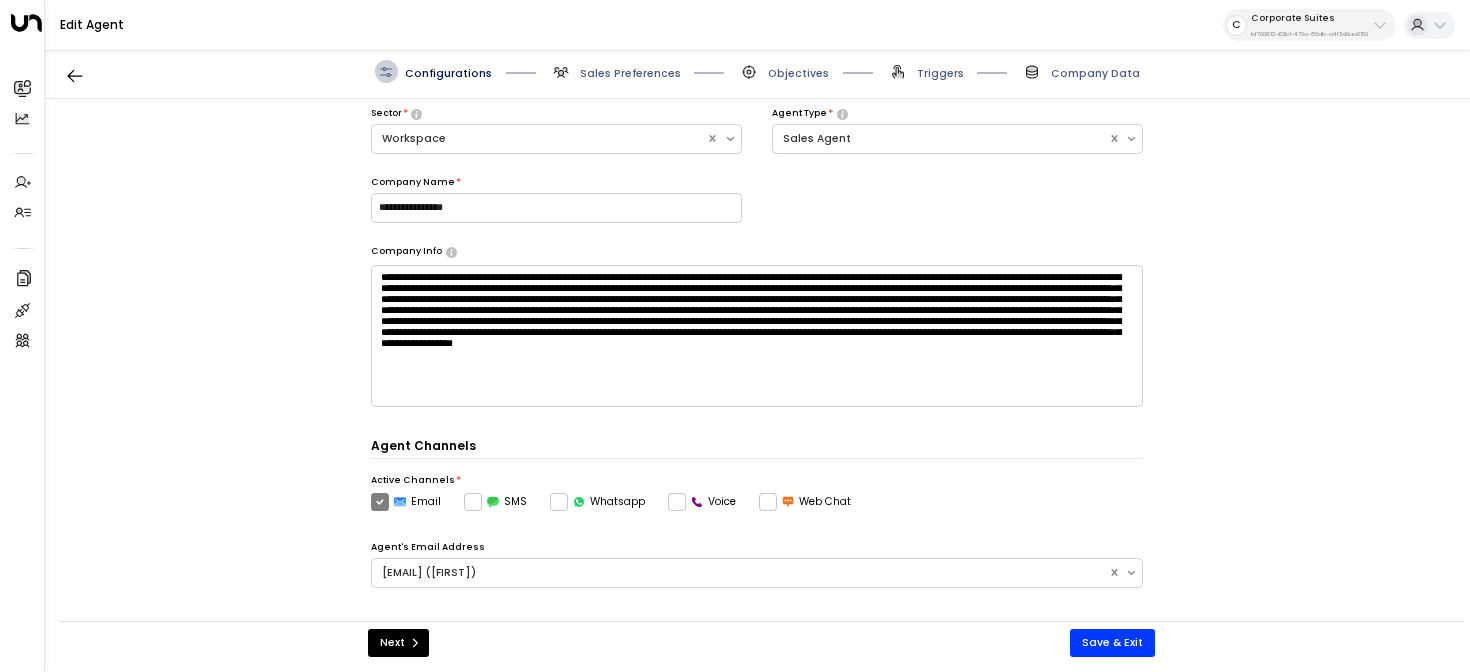 scroll, scrollTop: 483, scrollLeft: 0, axis: vertical 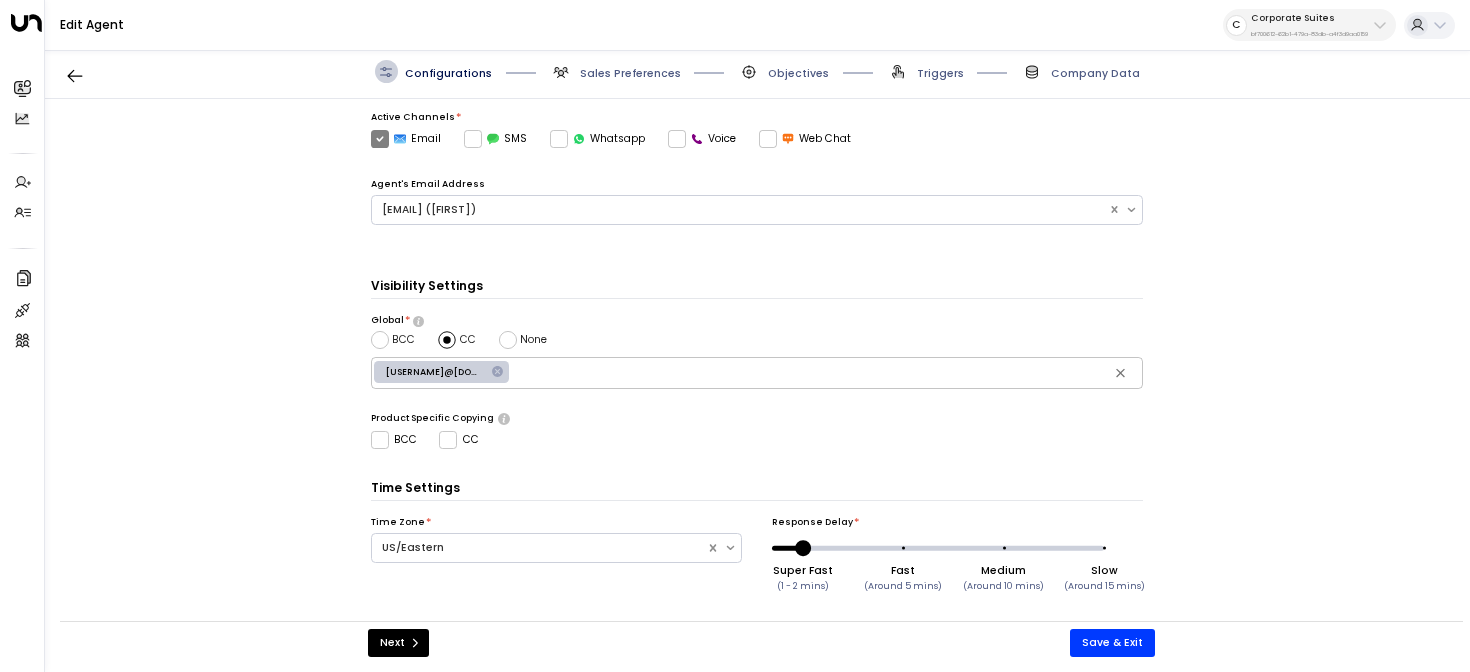 click on "hgrant@corporatesuites.com" at bounding box center (435, 372) 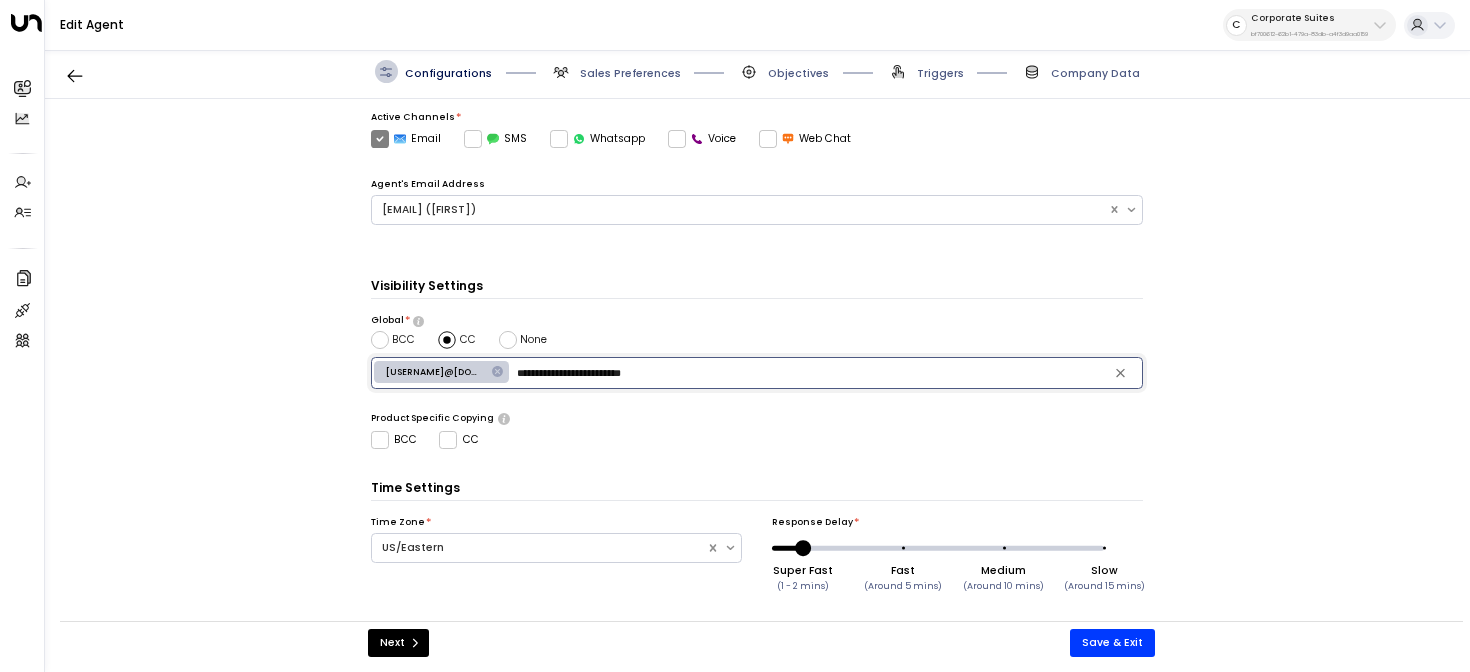 click on "**********" at bounding box center [826, 373] 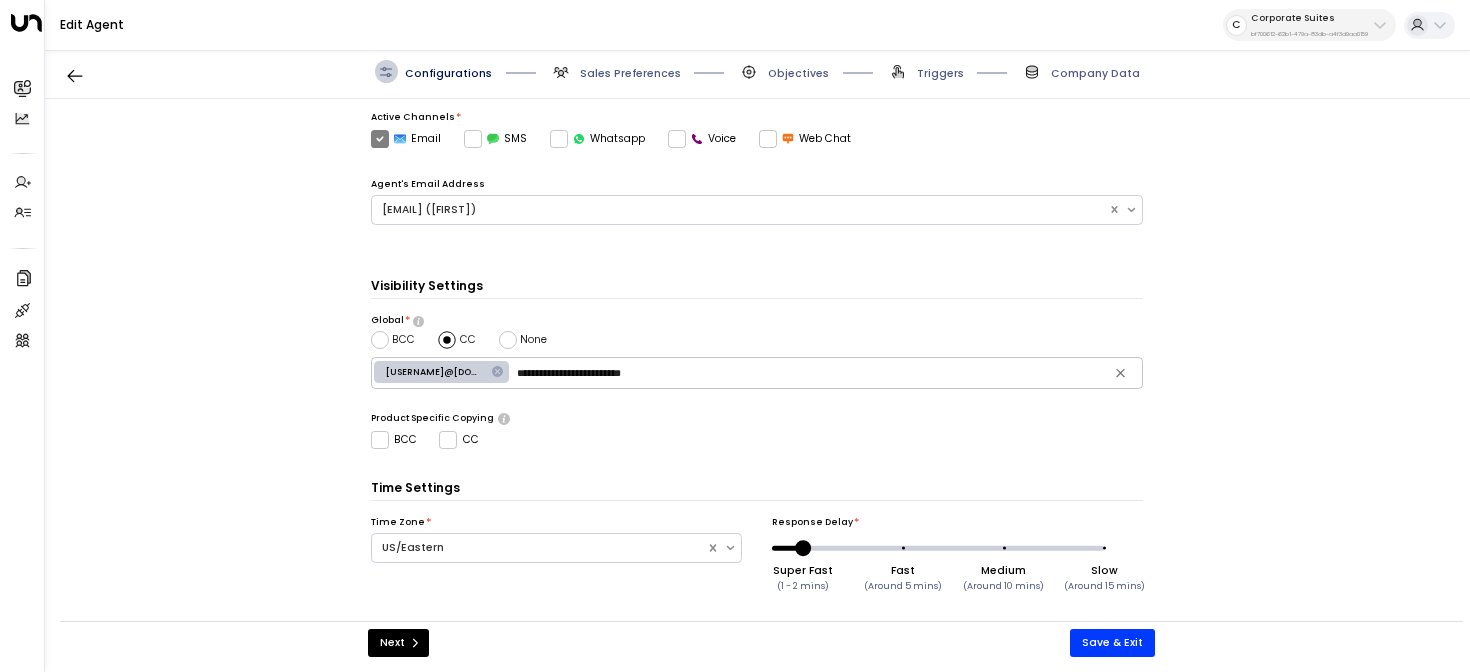 click on "BCC   CC   None" at bounding box center [757, 340] 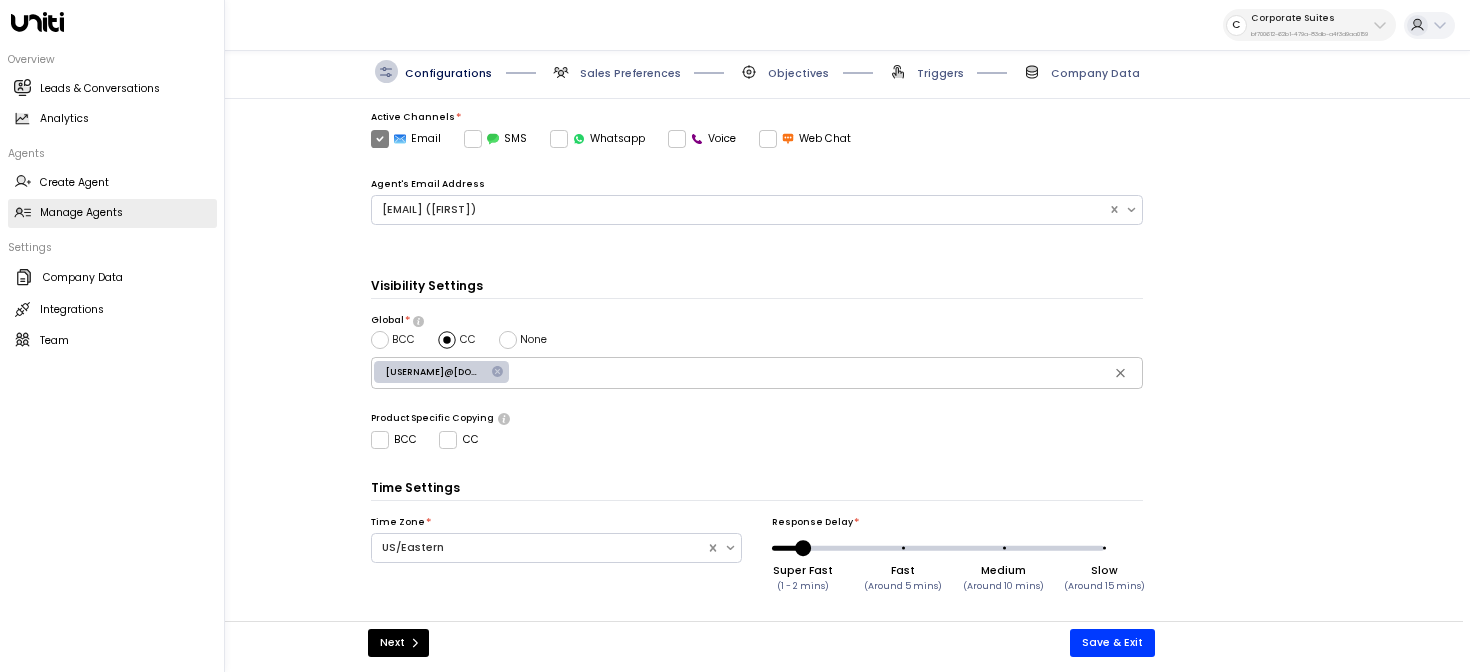 click on "Manage Agents Manage Agents" at bounding box center (112, 213) 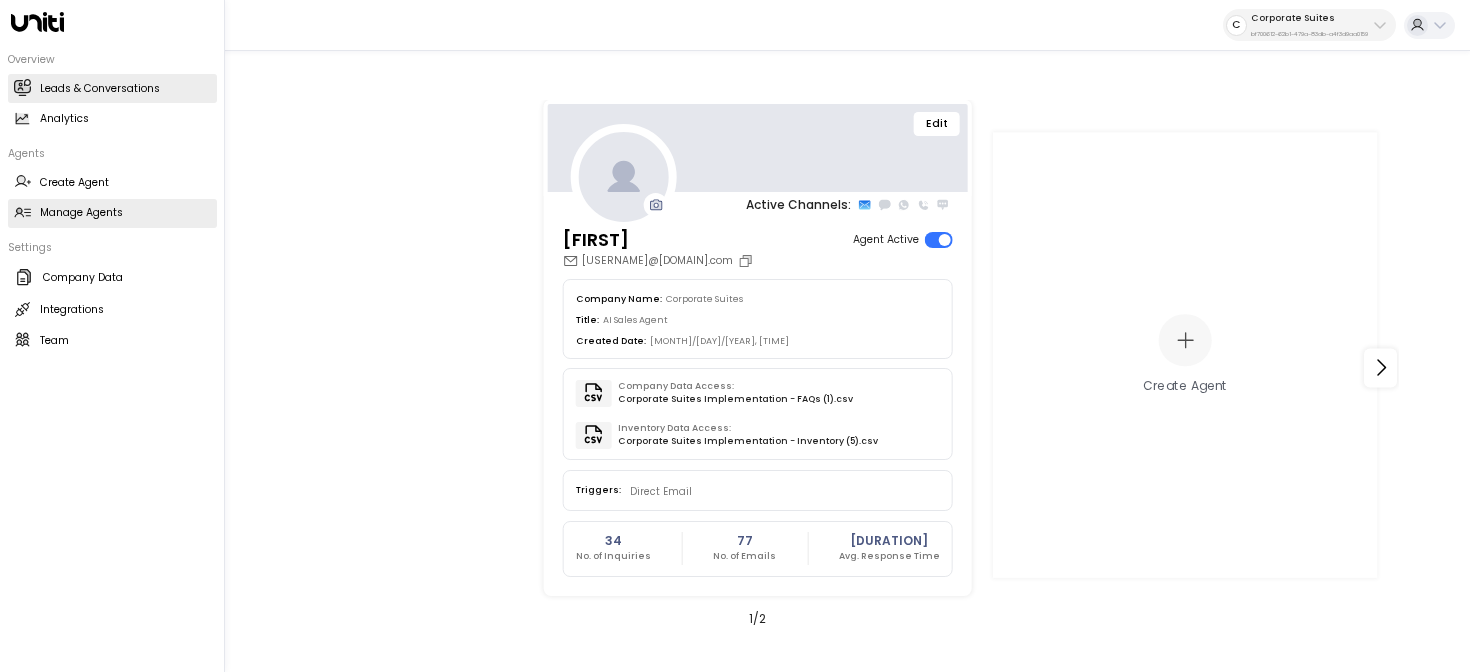 click 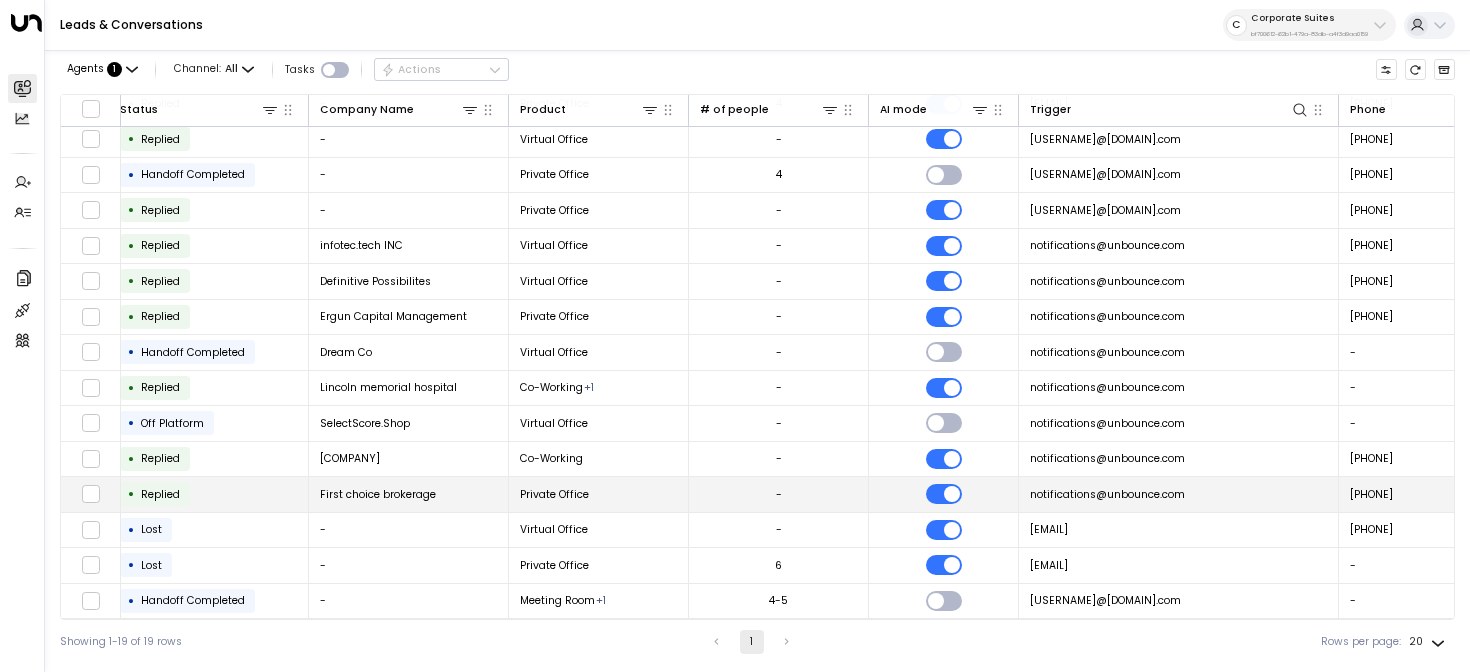 scroll, scrollTop: 186, scrollLeft: 542, axis: both 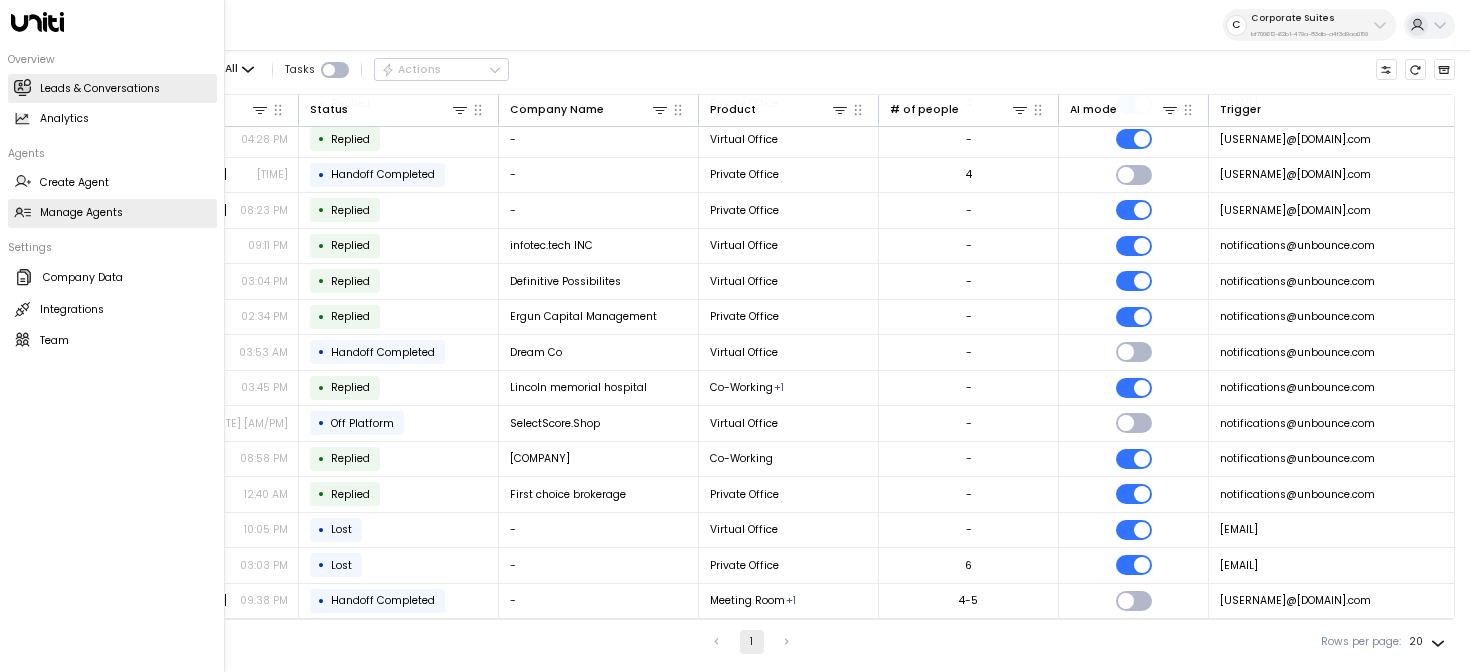 click on "Manage Agents Manage Agents" at bounding box center [112, 213] 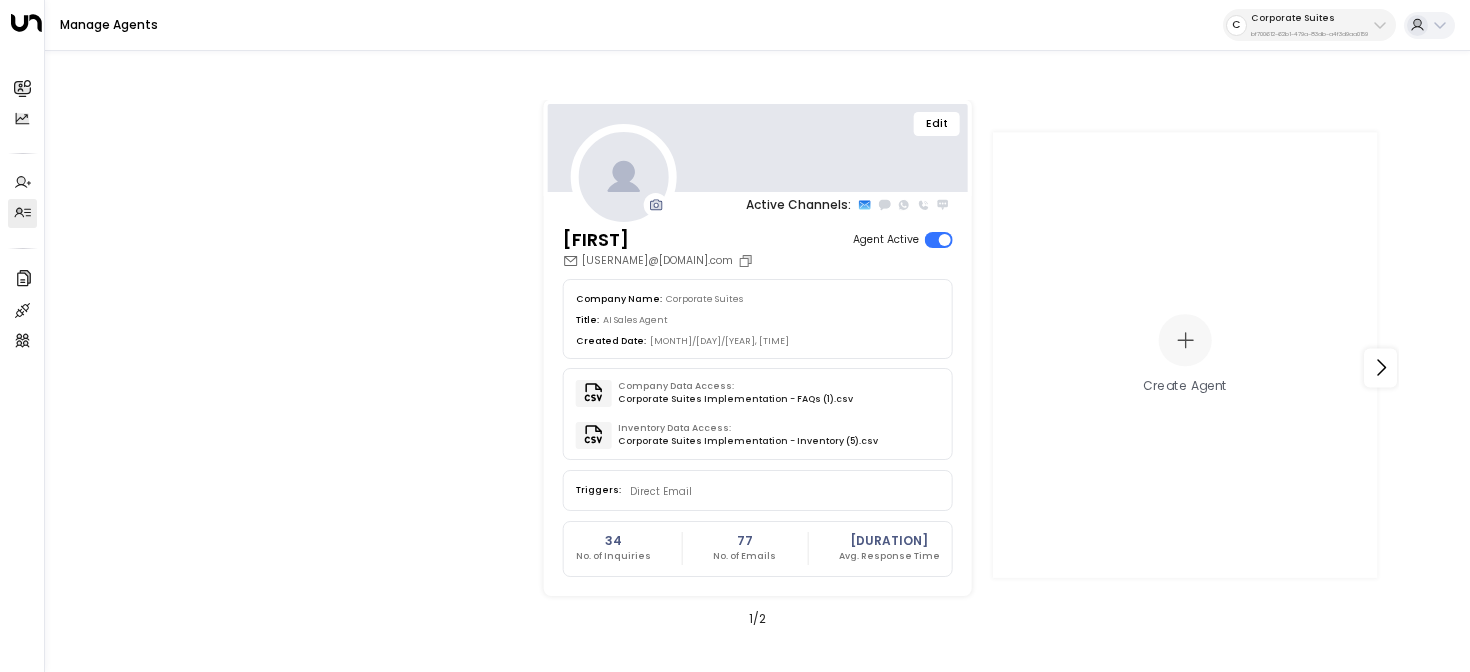 click on "Edit" at bounding box center [937, 124] 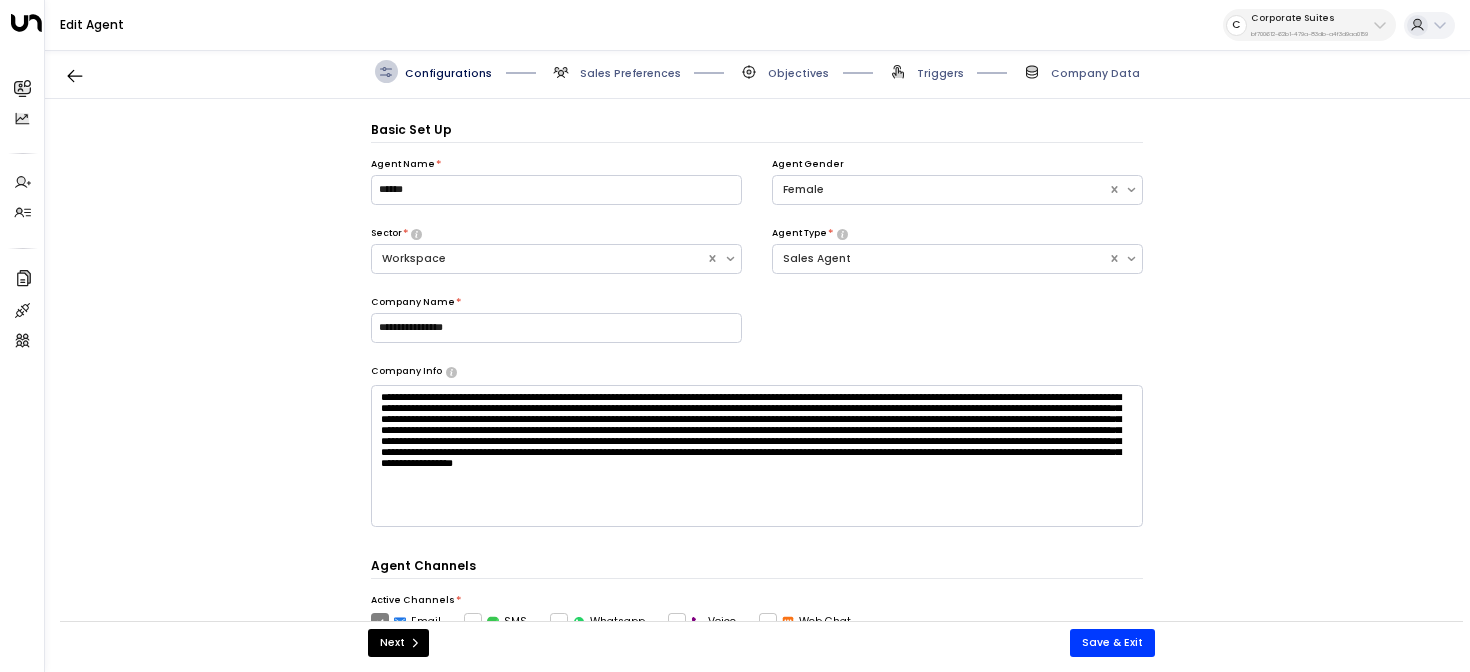 scroll, scrollTop: 22, scrollLeft: 0, axis: vertical 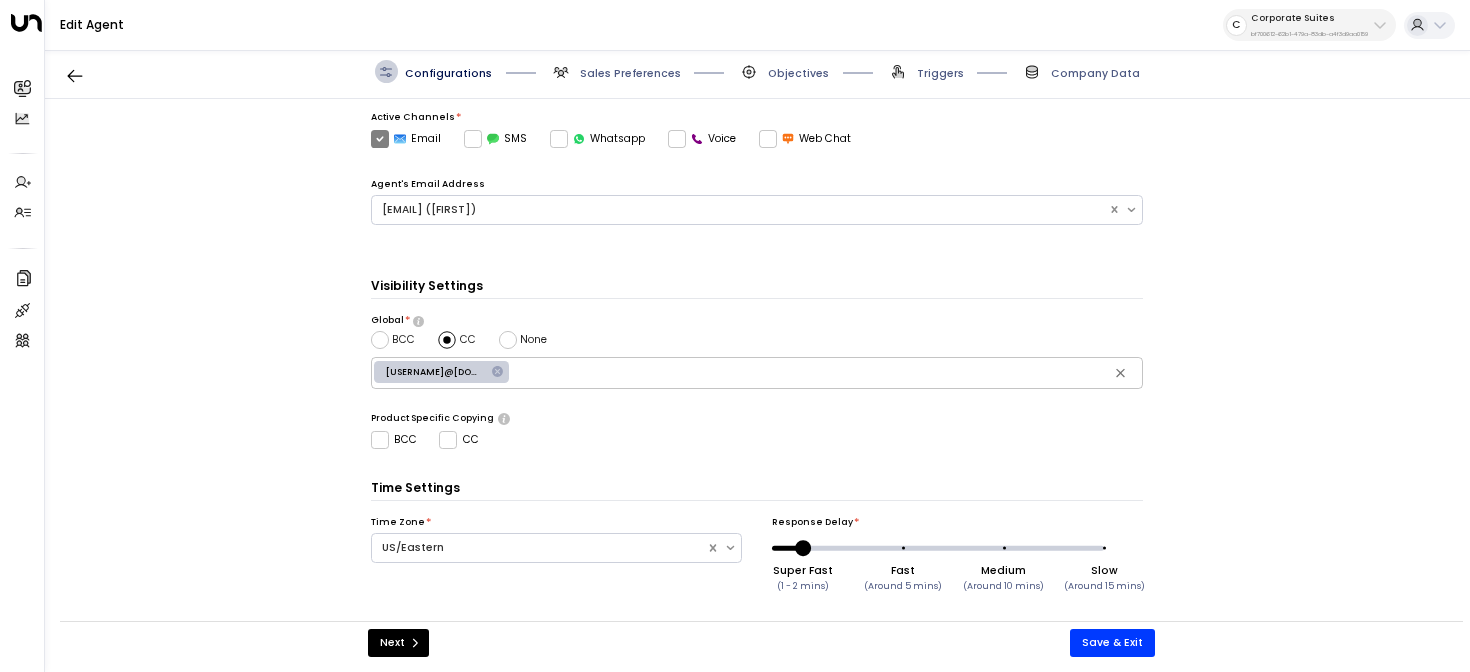 click at bounding box center [826, 373] 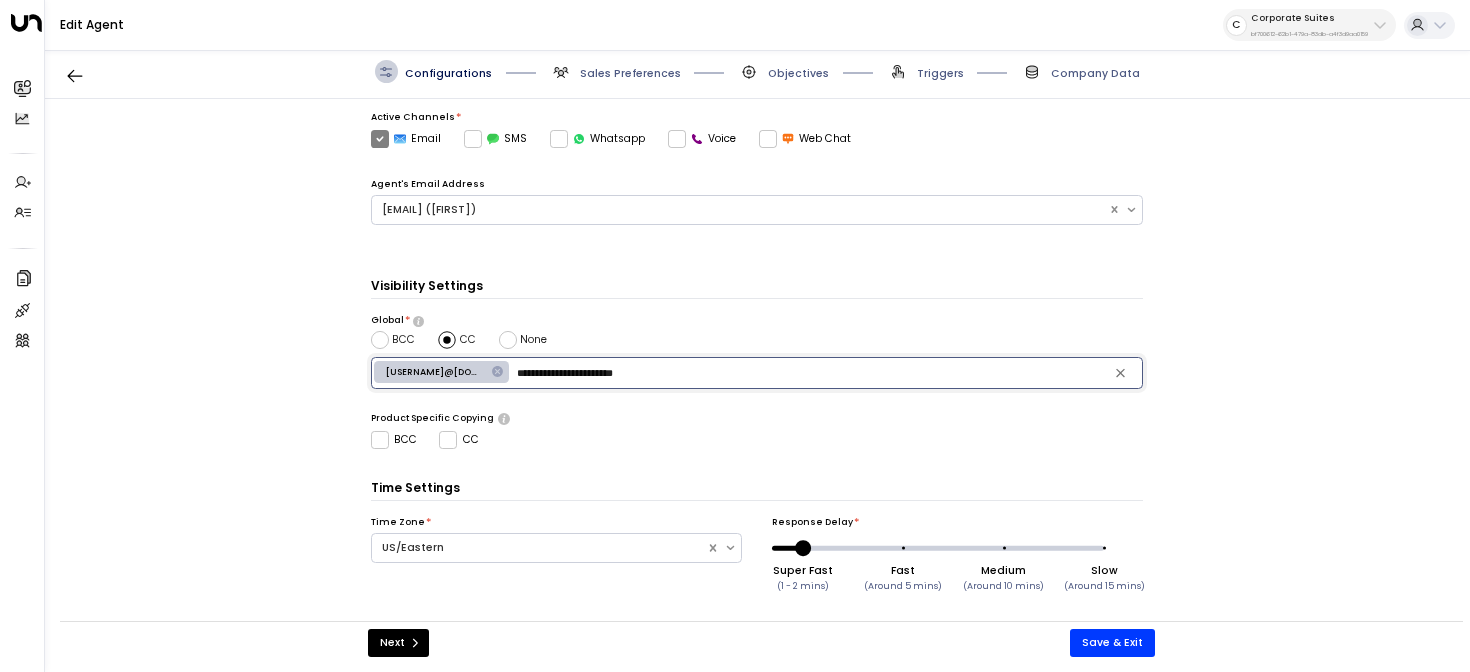 click on "hgrant@corporatesuites.com" at bounding box center [435, 372] 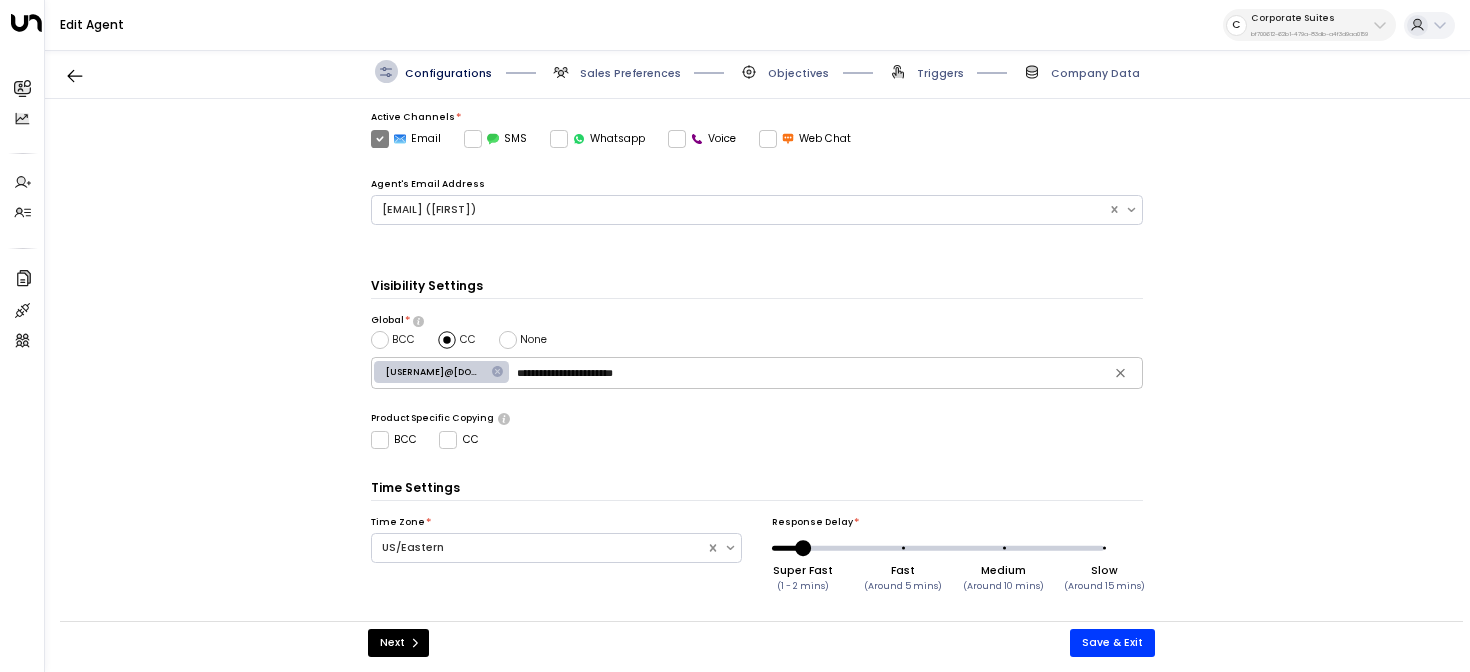 click on "hgrant@corporatesuites.com" at bounding box center (435, 372) 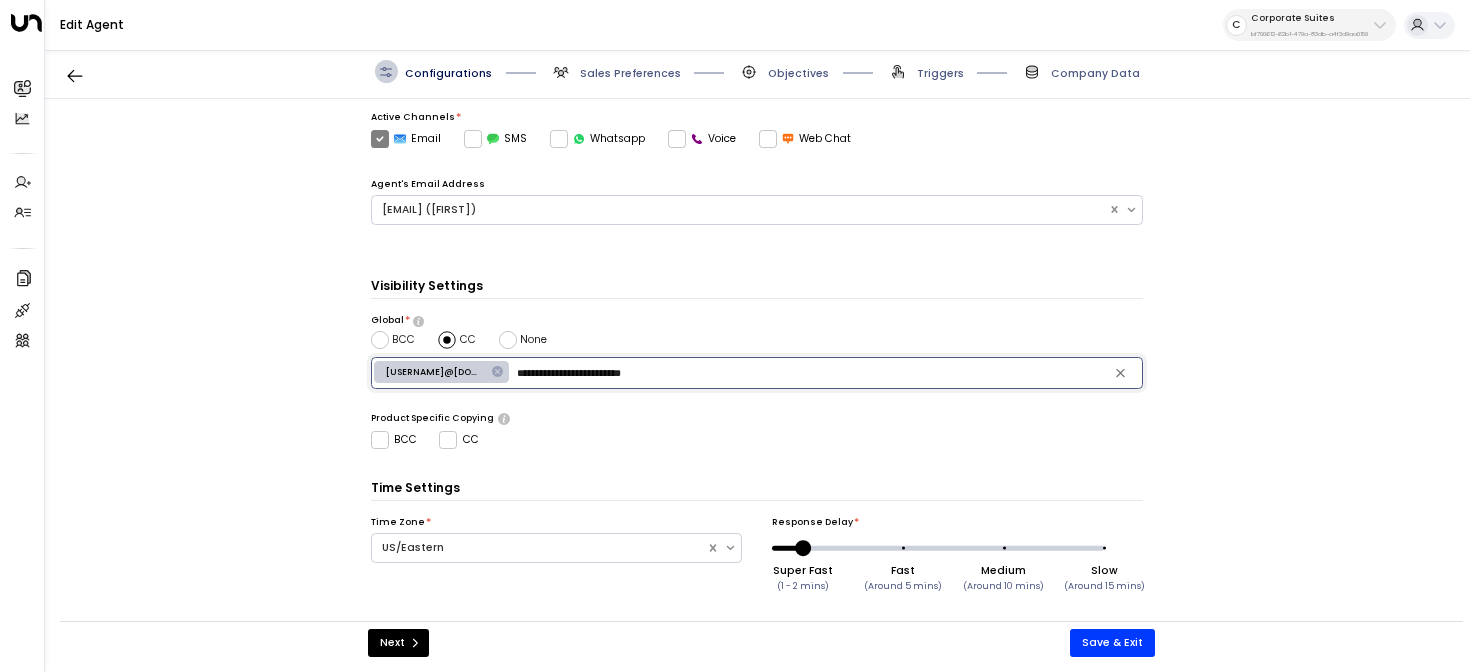 drag, startPoint x: 546, startPoint y: 367, endPoint x: 517, endPoint y: 367, distance: 29 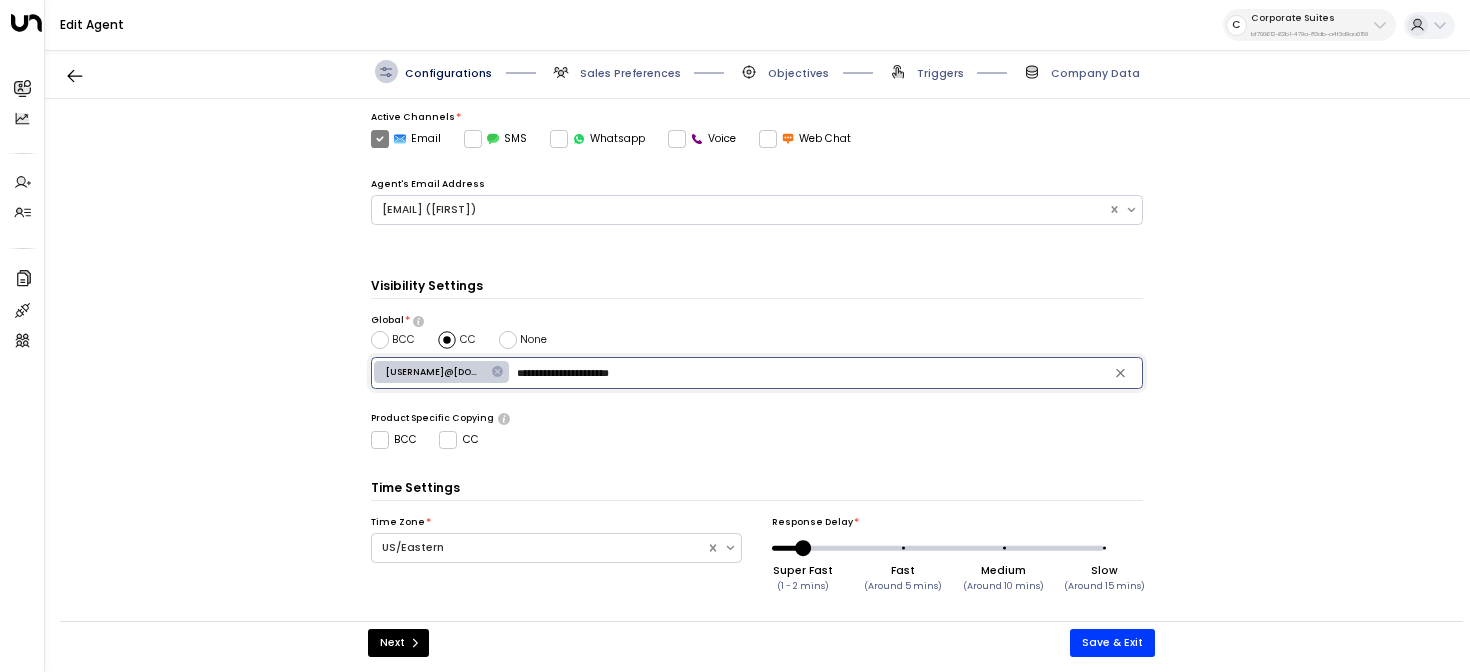 type on "**********" 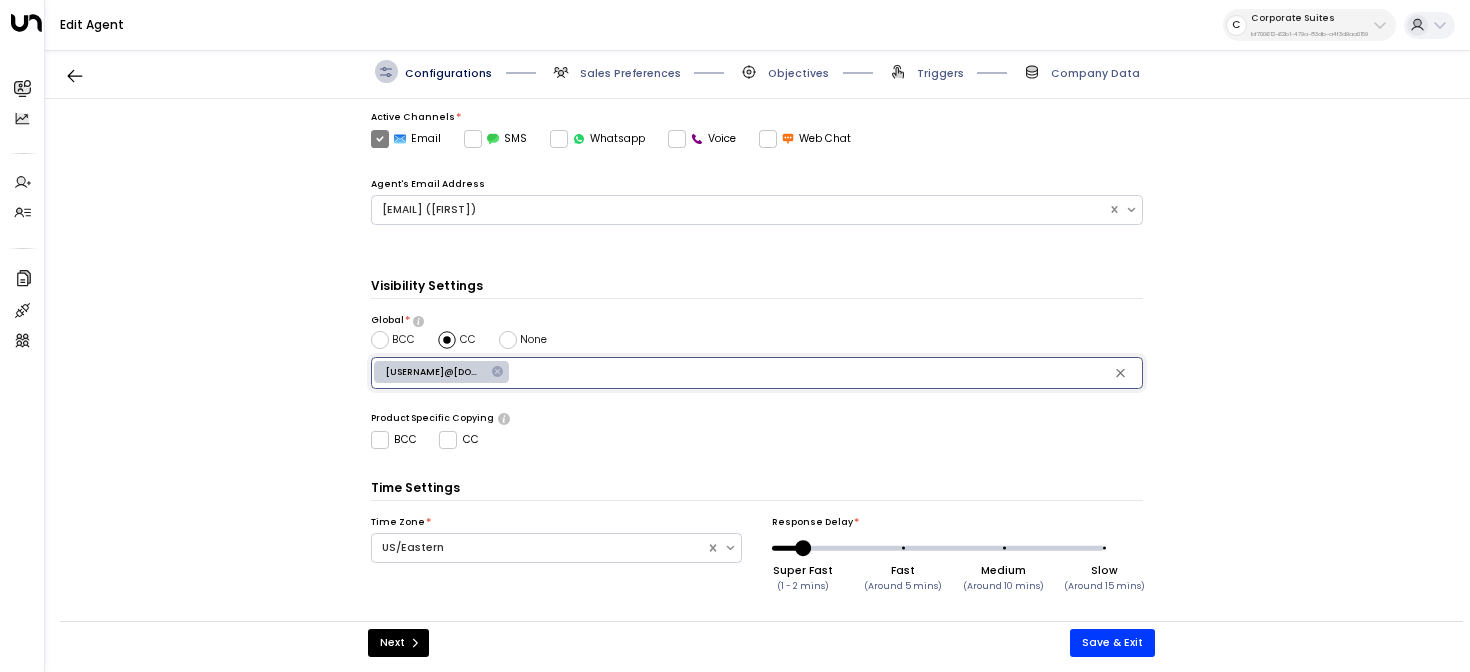 type 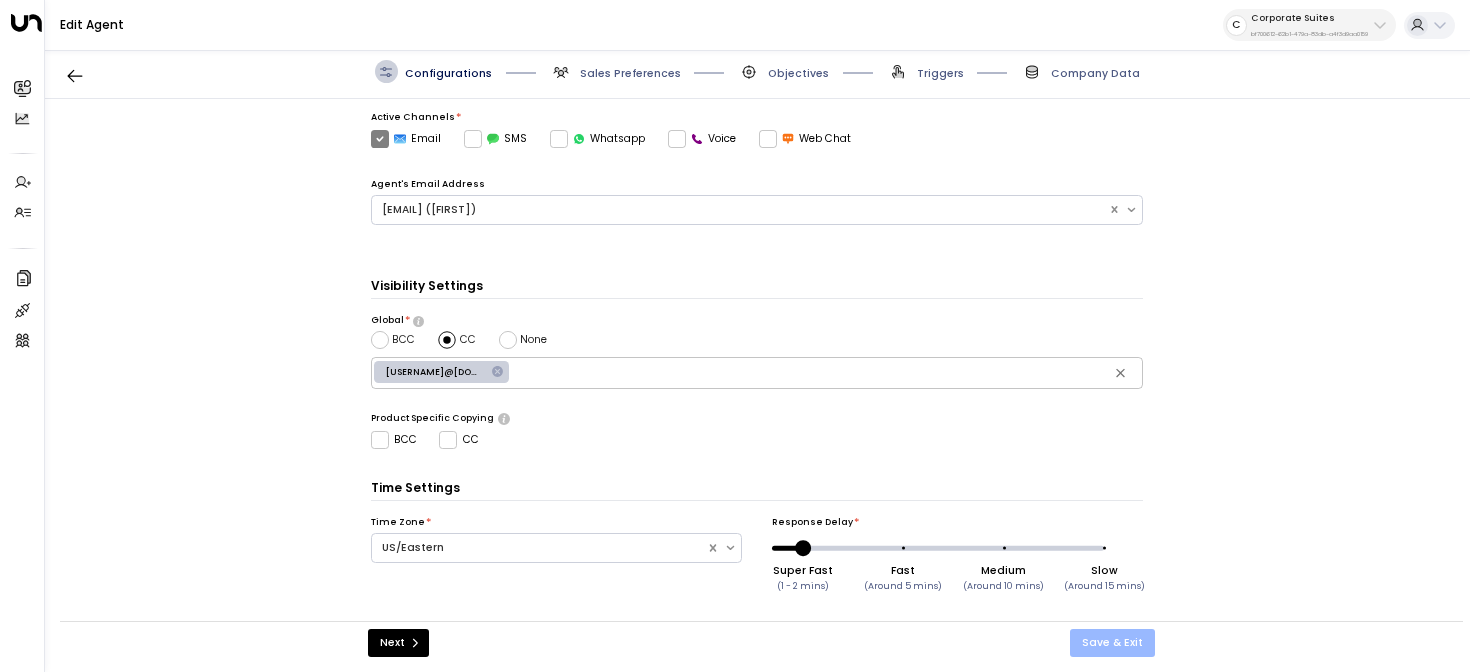 click on "Save & Exit" at bounding box center (1112, 643) 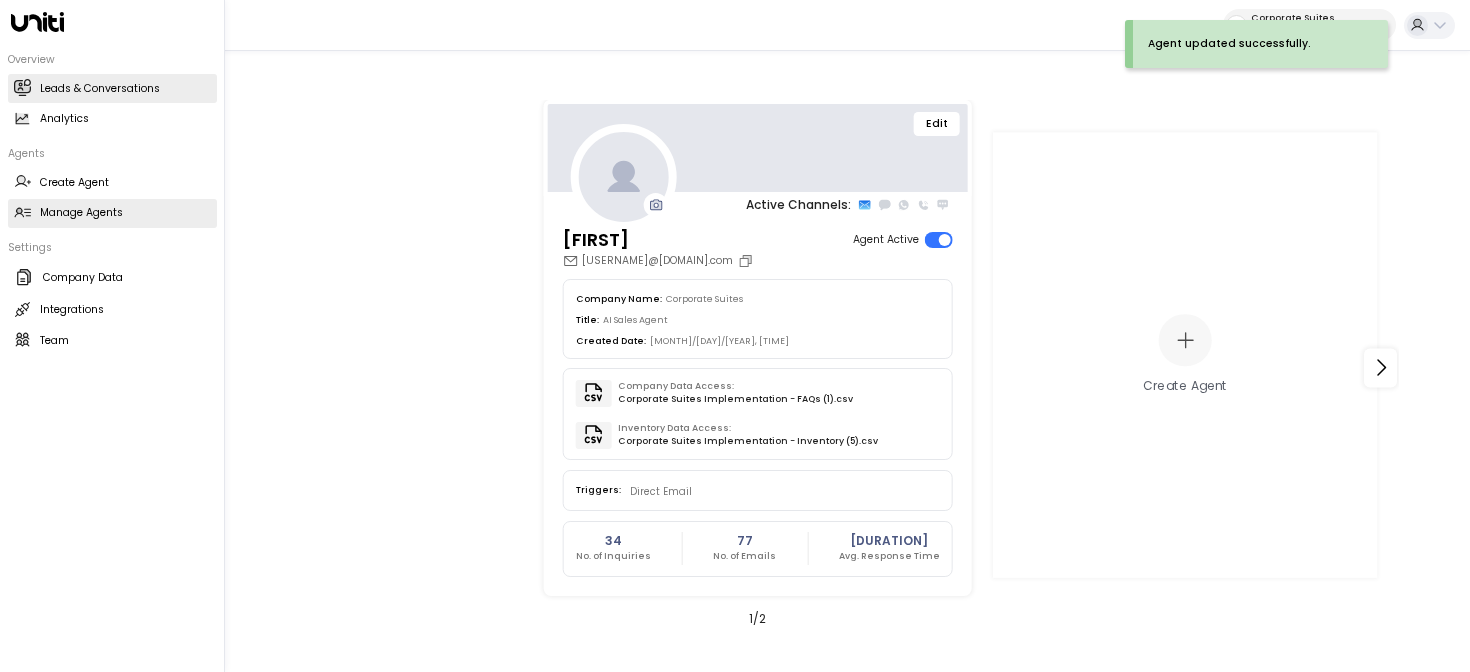 click on "Leads & Conversations Leads & Conversations" at bounding box center (112, 88) 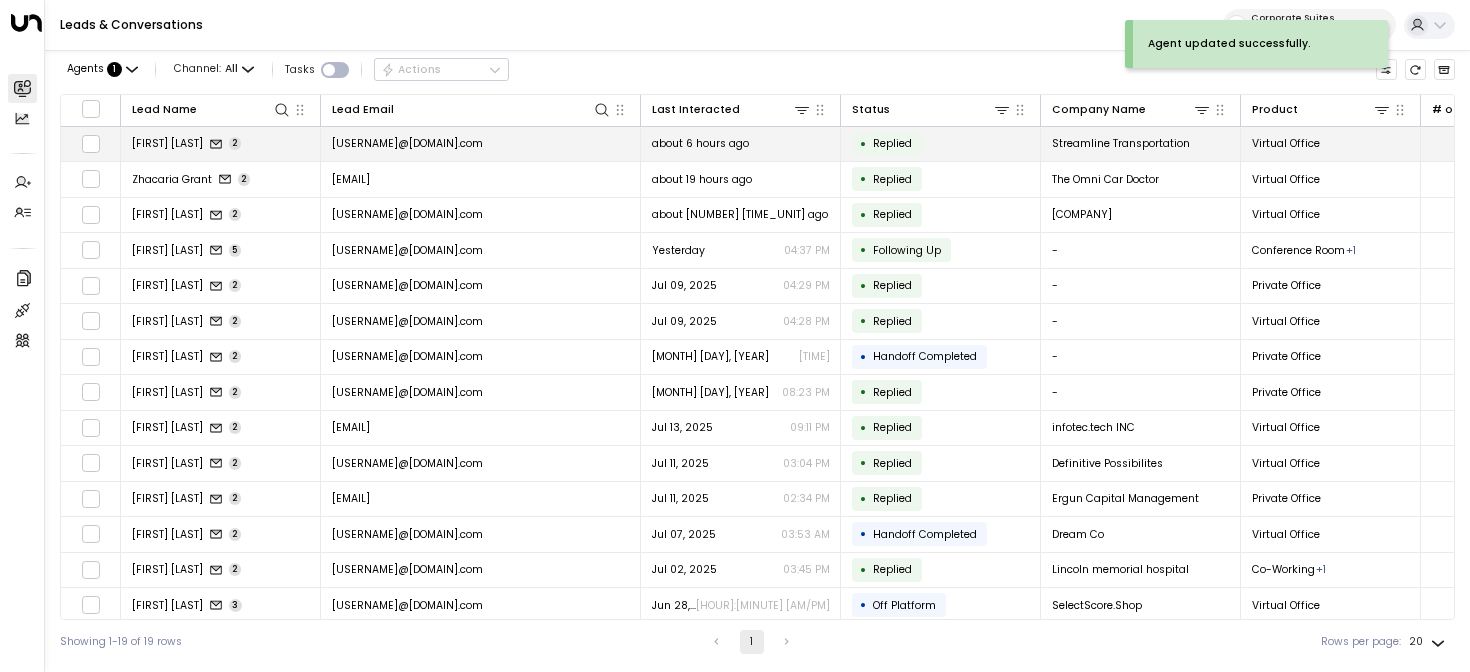 click on "jnacke2283@gmail.com" at bounding box center (407, 143) 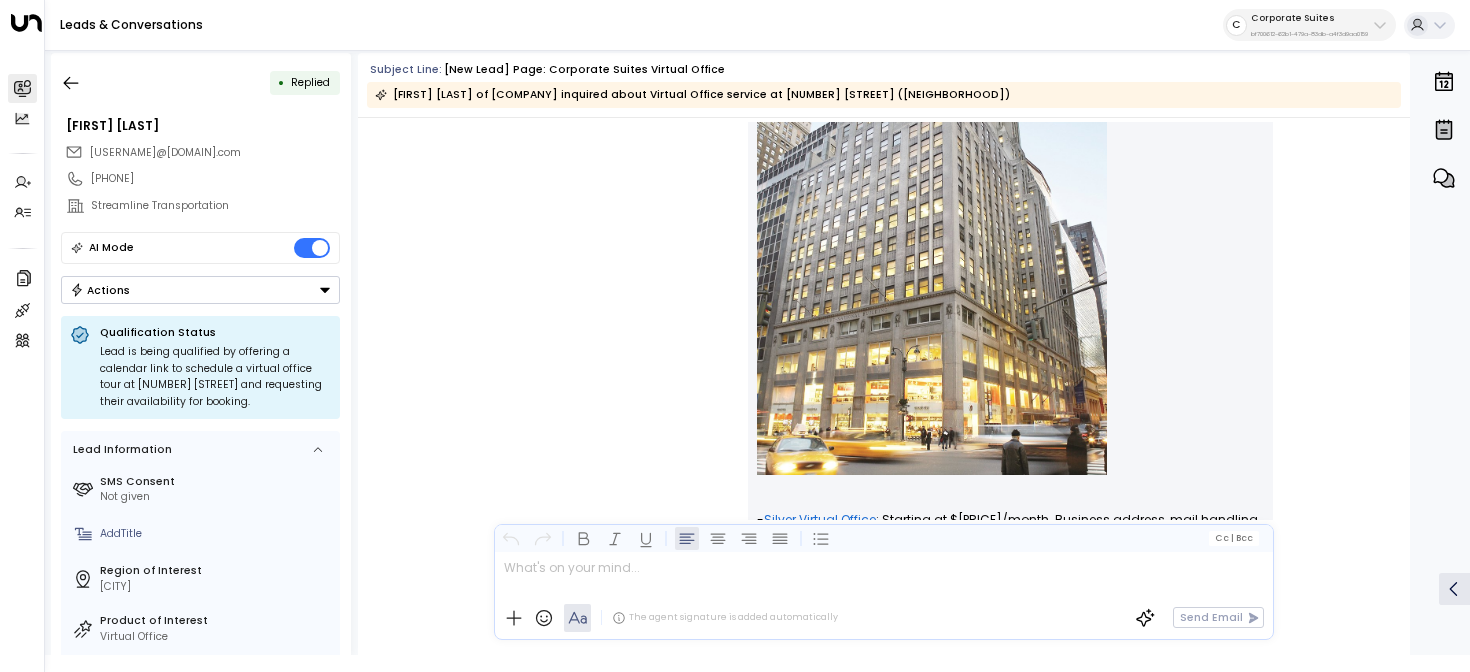 scroll, scrollTop: 1675, scrollLeft: 0, axis: vertical 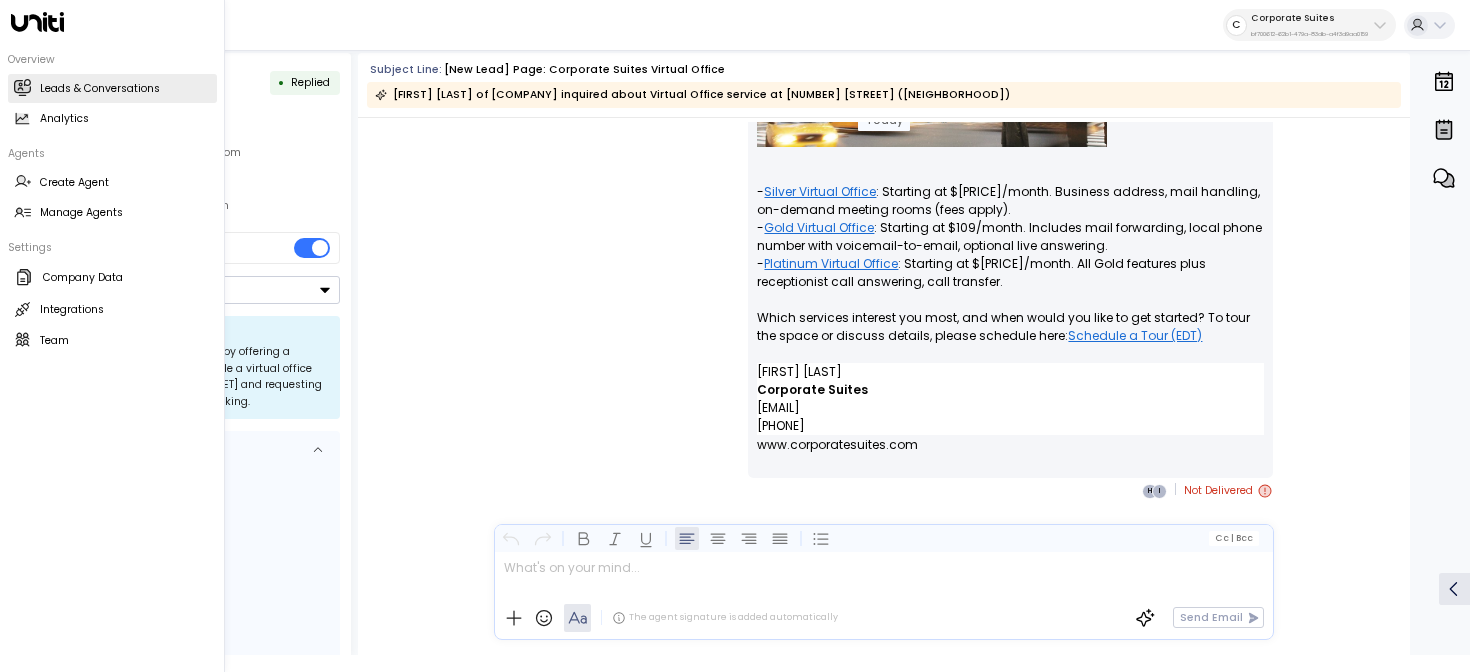 click 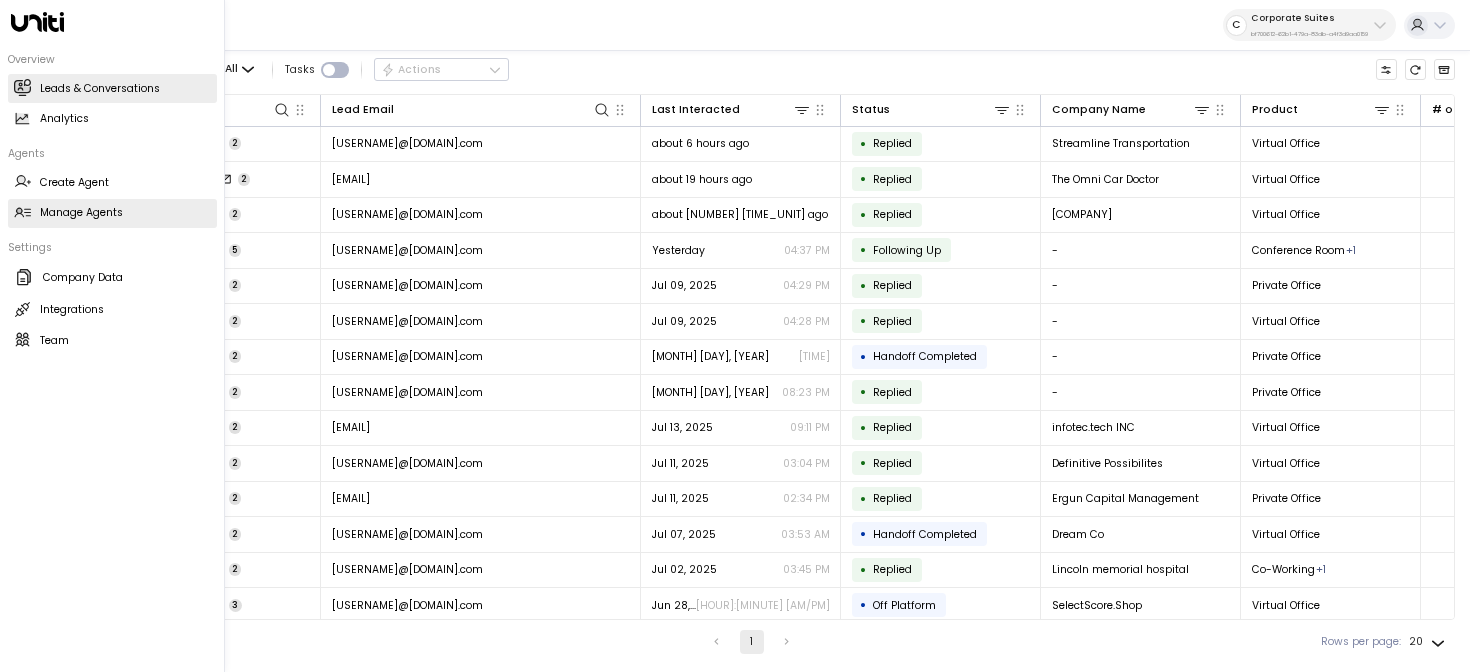 click on "Manage Agents" at bounding box center (81, 213) 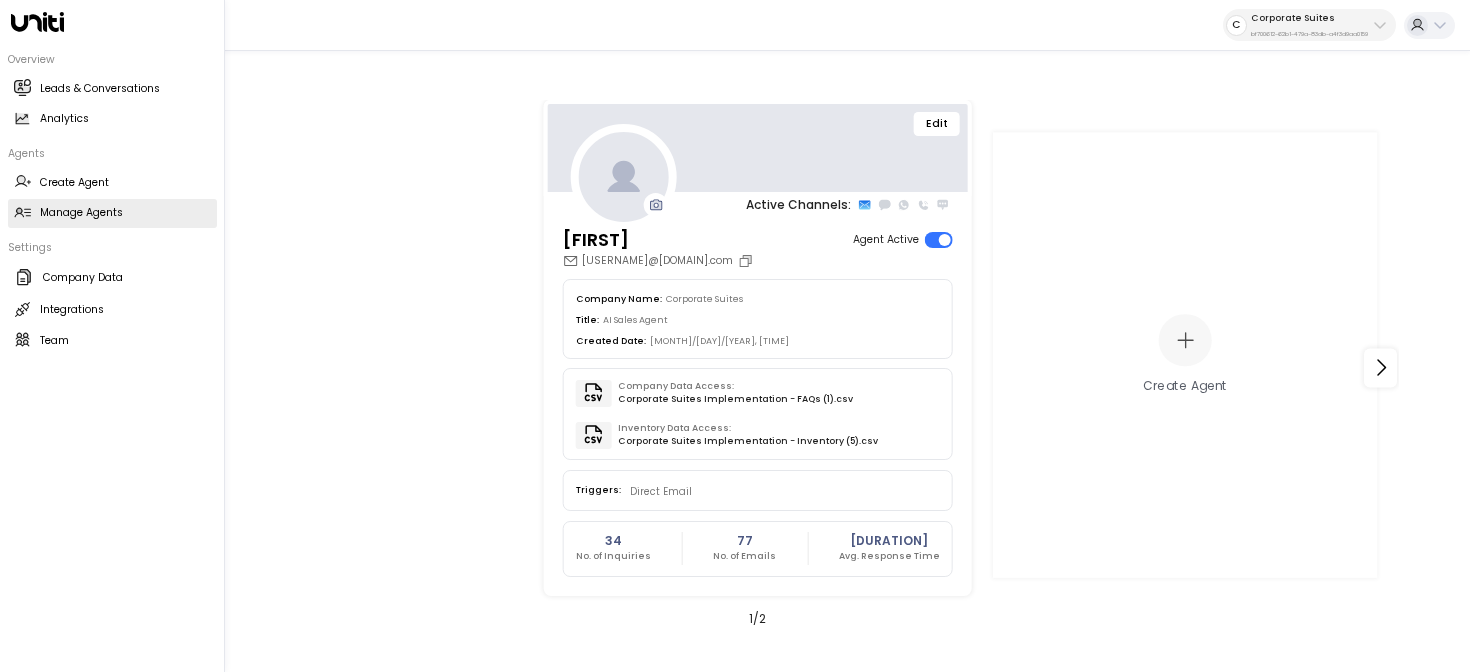 click 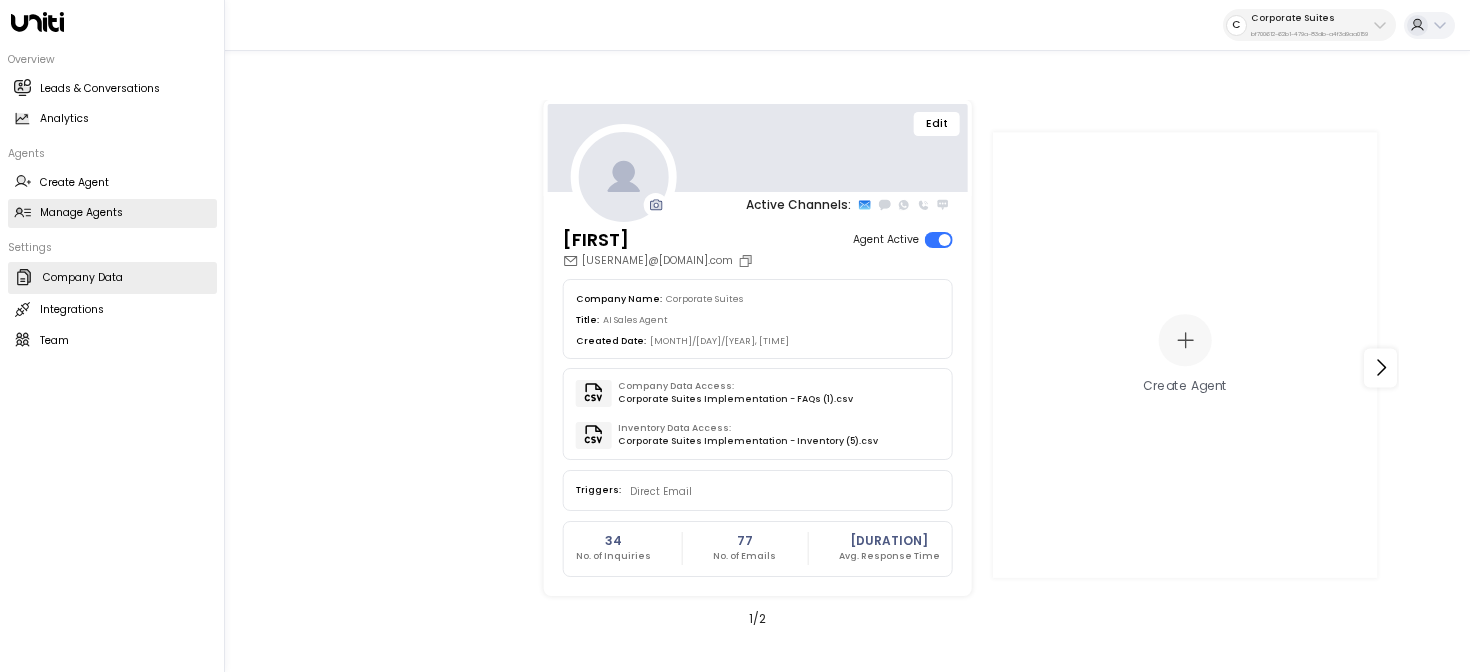 click on "Company Data" at bounding box center (83, 278) 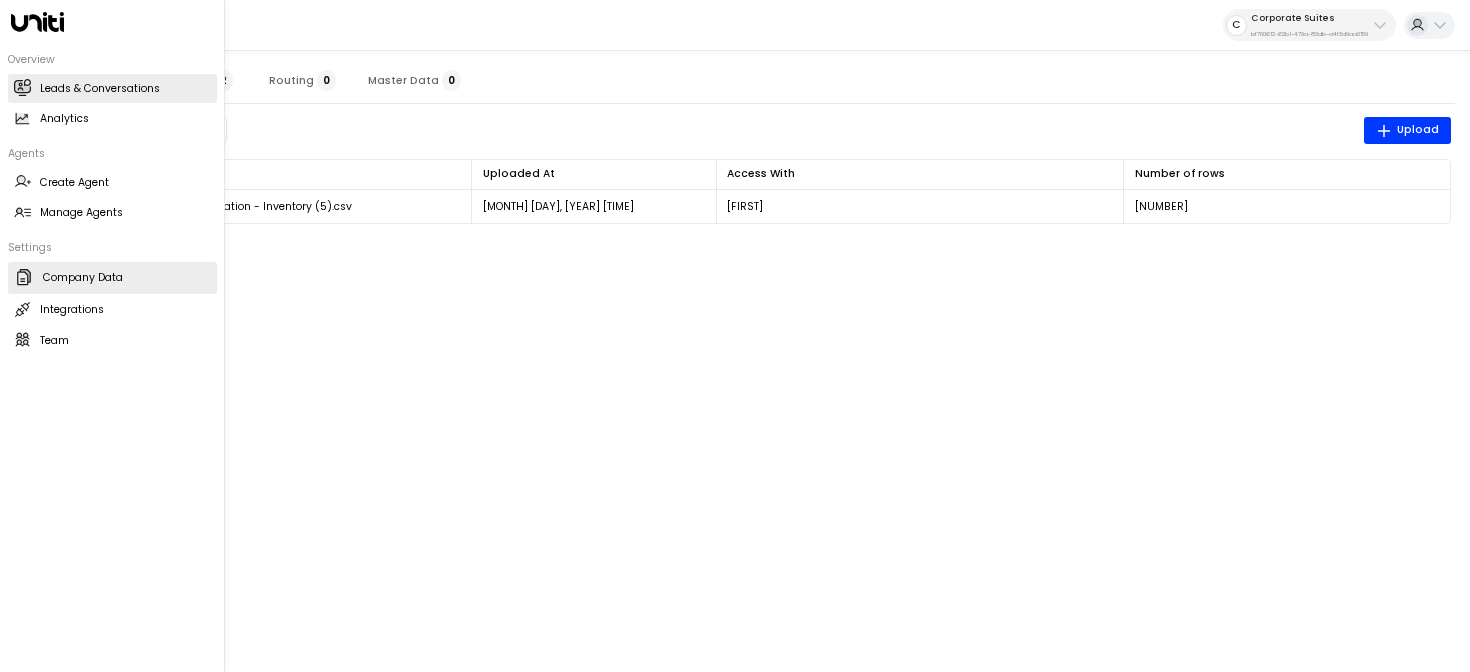 click on "Leads & Conversations Leads & Conversations" at bounding box center (112, 88) 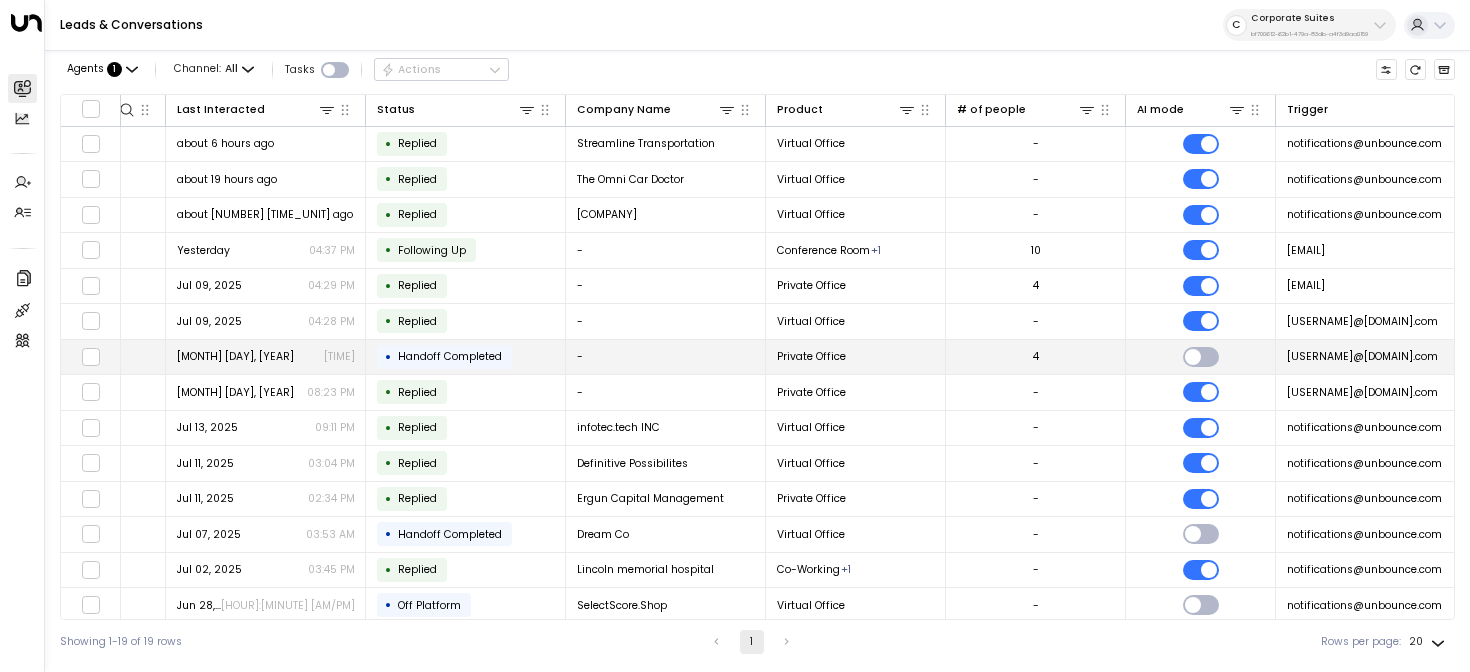 scroll, scrollTop: 0, scrollLeft: 664, axis: horizontal 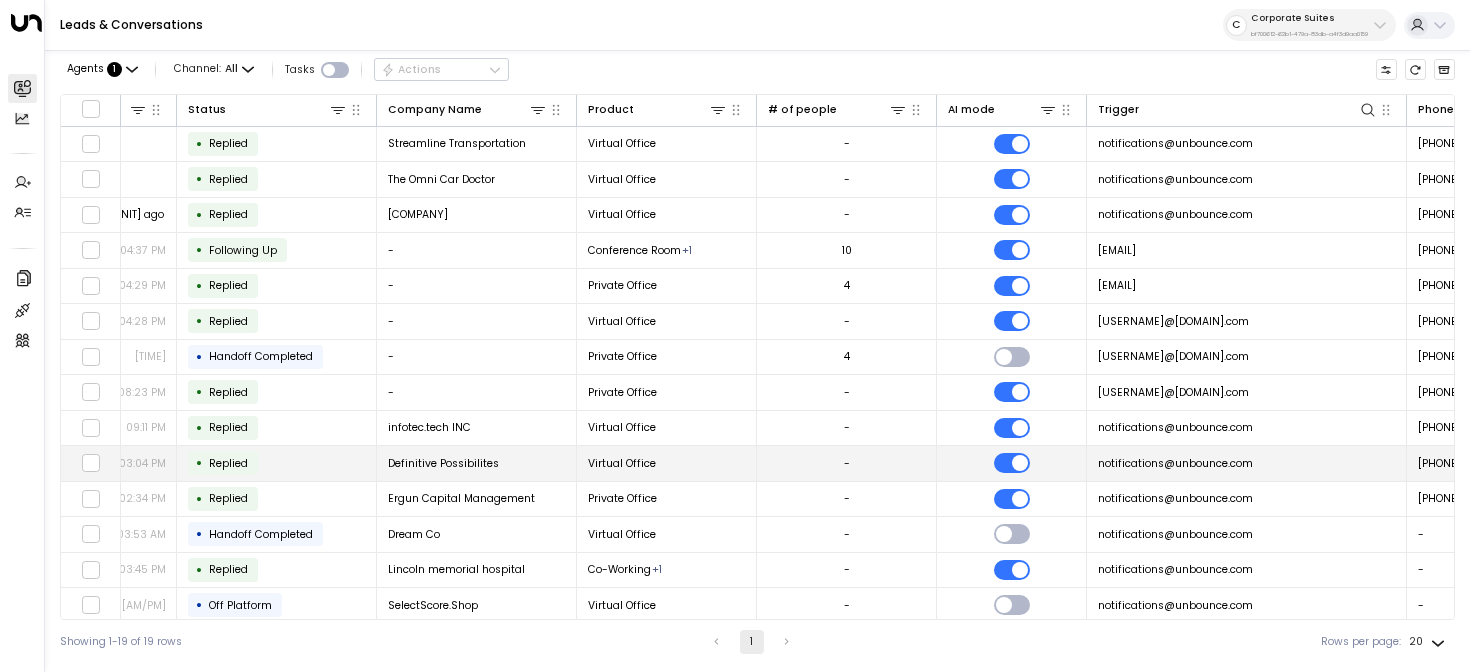 click on "notifications@unbounce.com" at bounding box center [1247, 463] 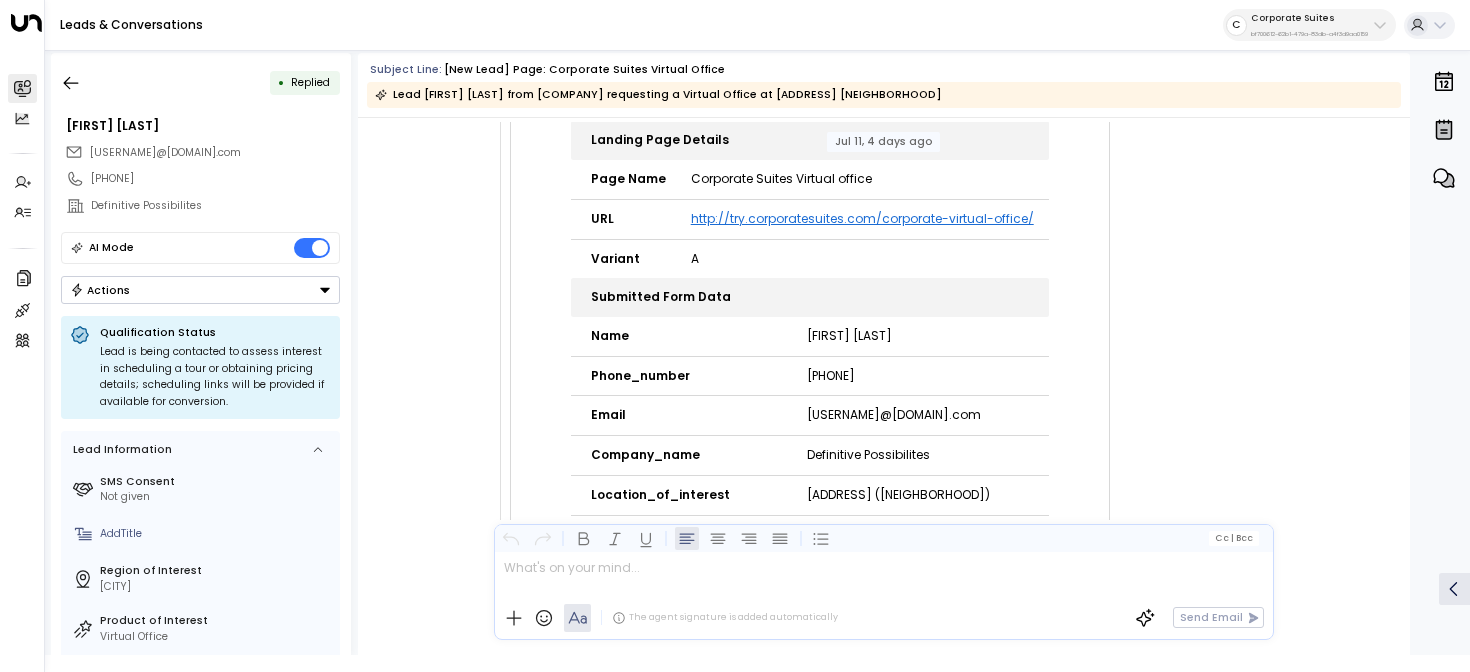 scroll, scrollTop: 359, scrollLeft: 0, axis: vertical 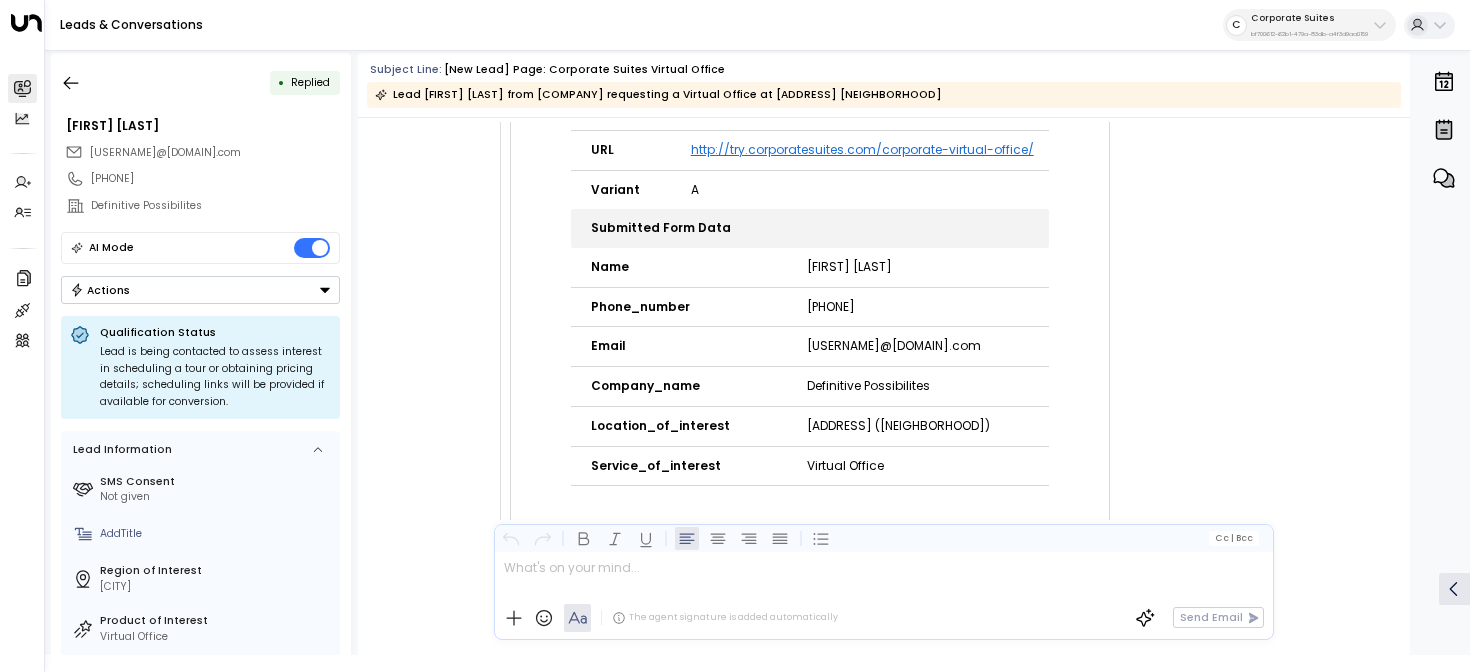 drag, startPoint x: 902, startPoint y: 309, endPoint x: 759, endPoint y: 309, distance: 143 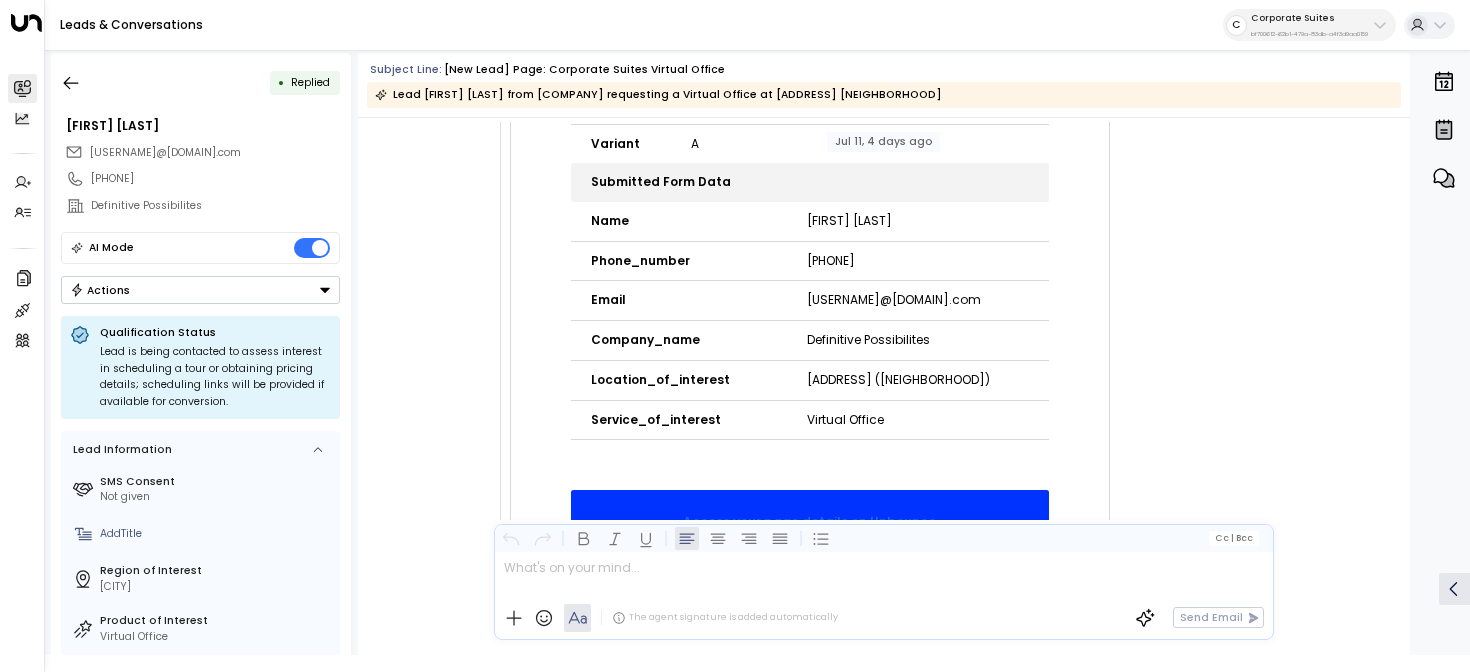 scroll, scrollTop: 414, scrollLeft: 0, axis: vertical 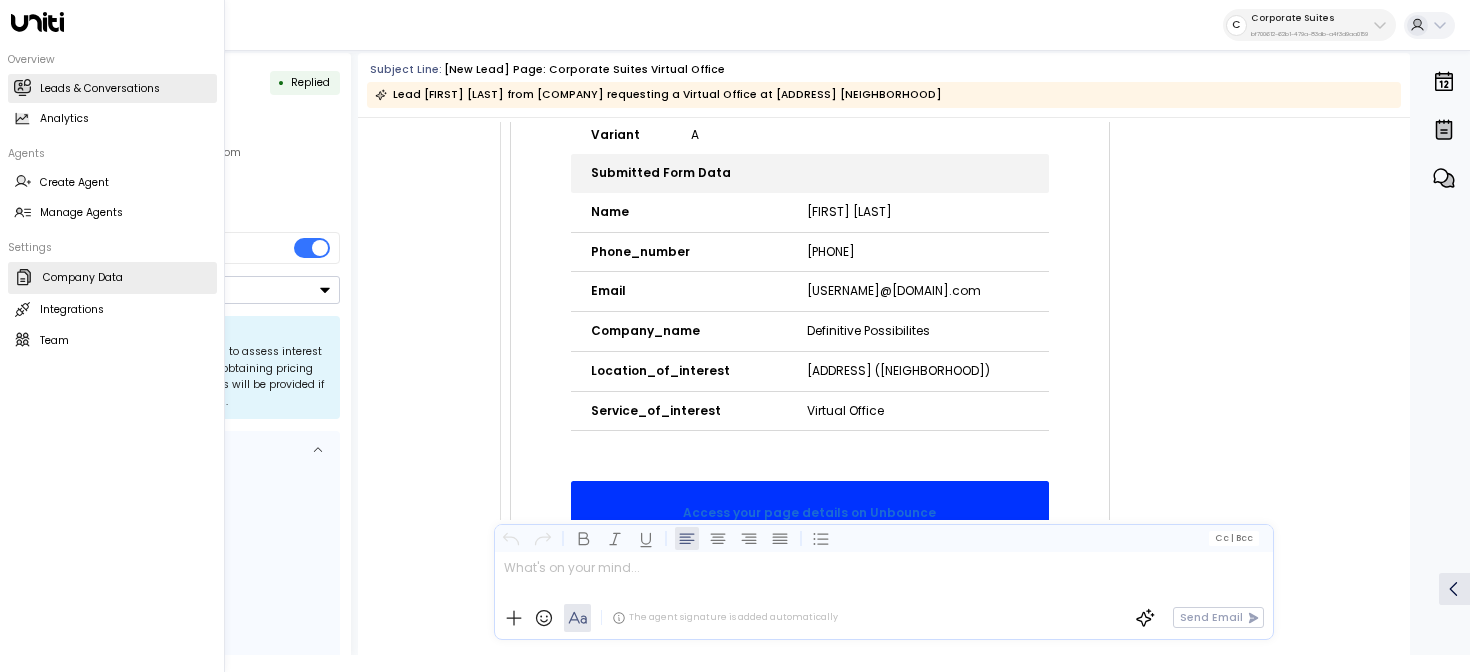 click on "Company Data Company Data" at bounding box center [112, 278] 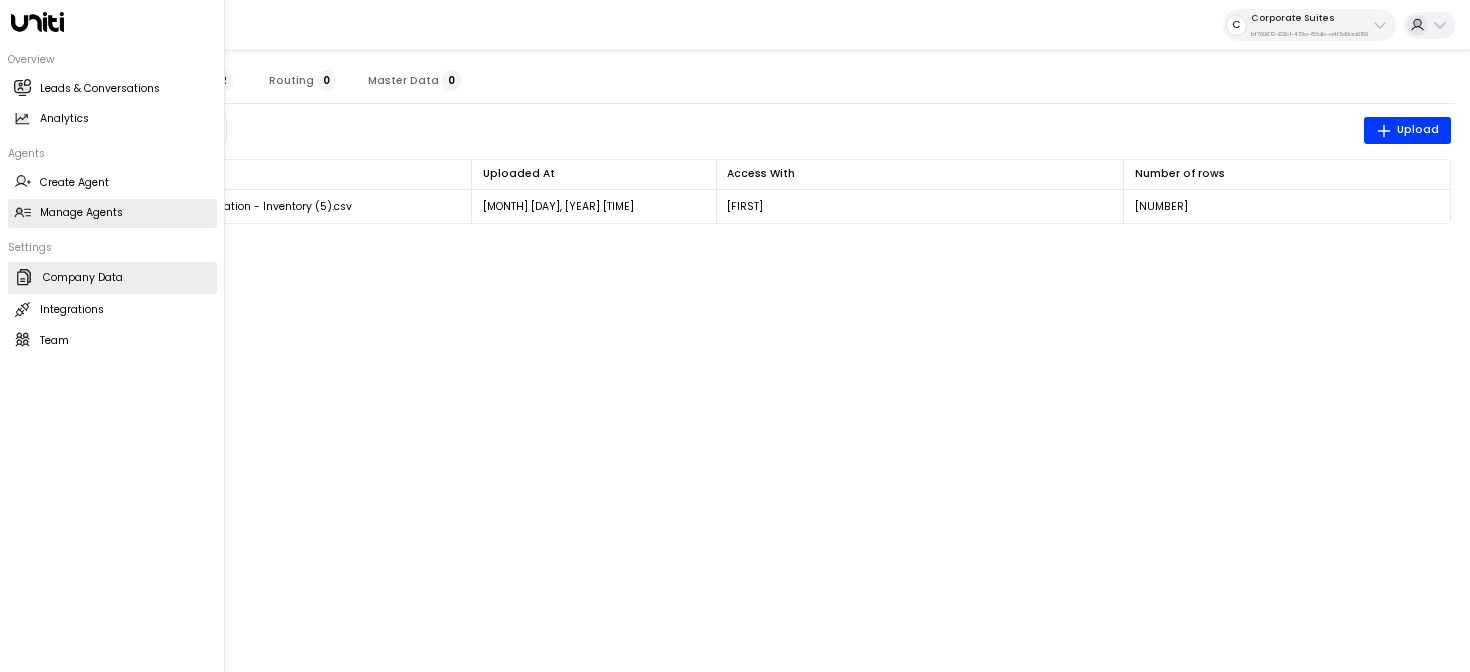 click on "Manage Agents Manage Agents" at bounding box center [112, 213] 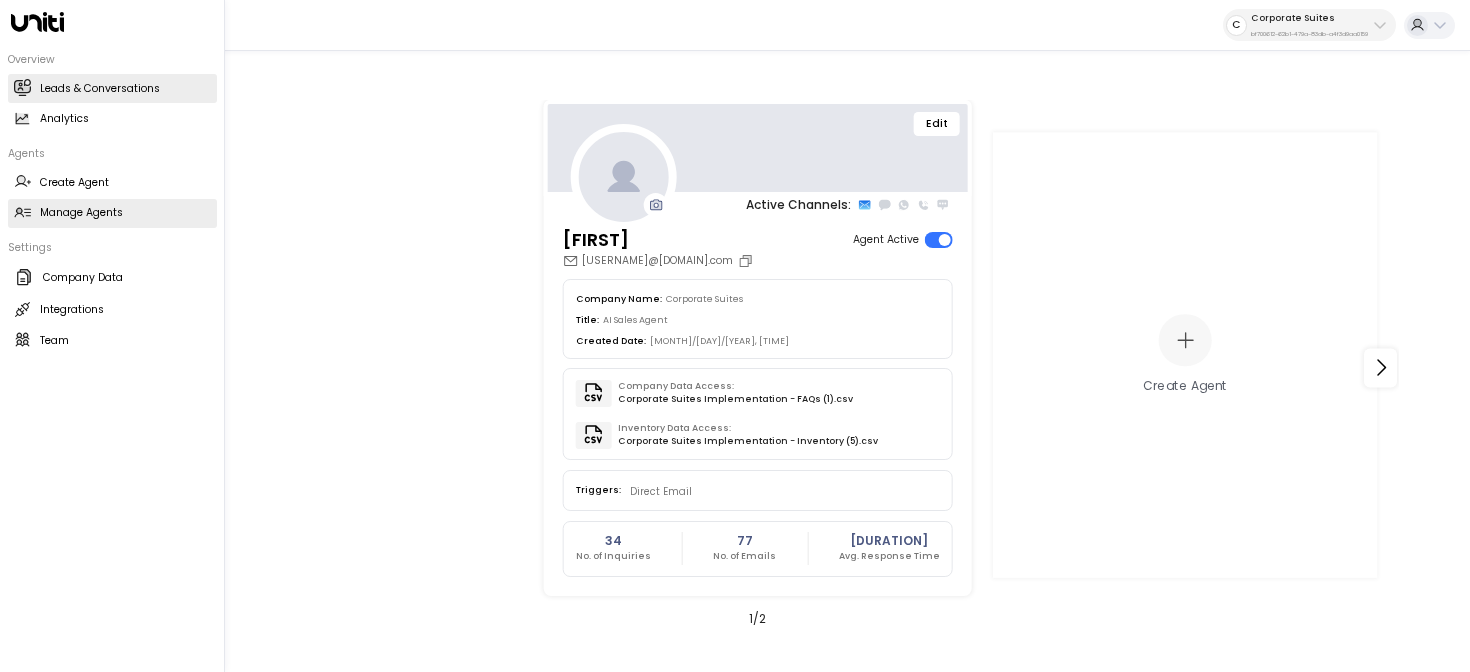 click on "Leads & Conversations" at bounding box center [100, 89] 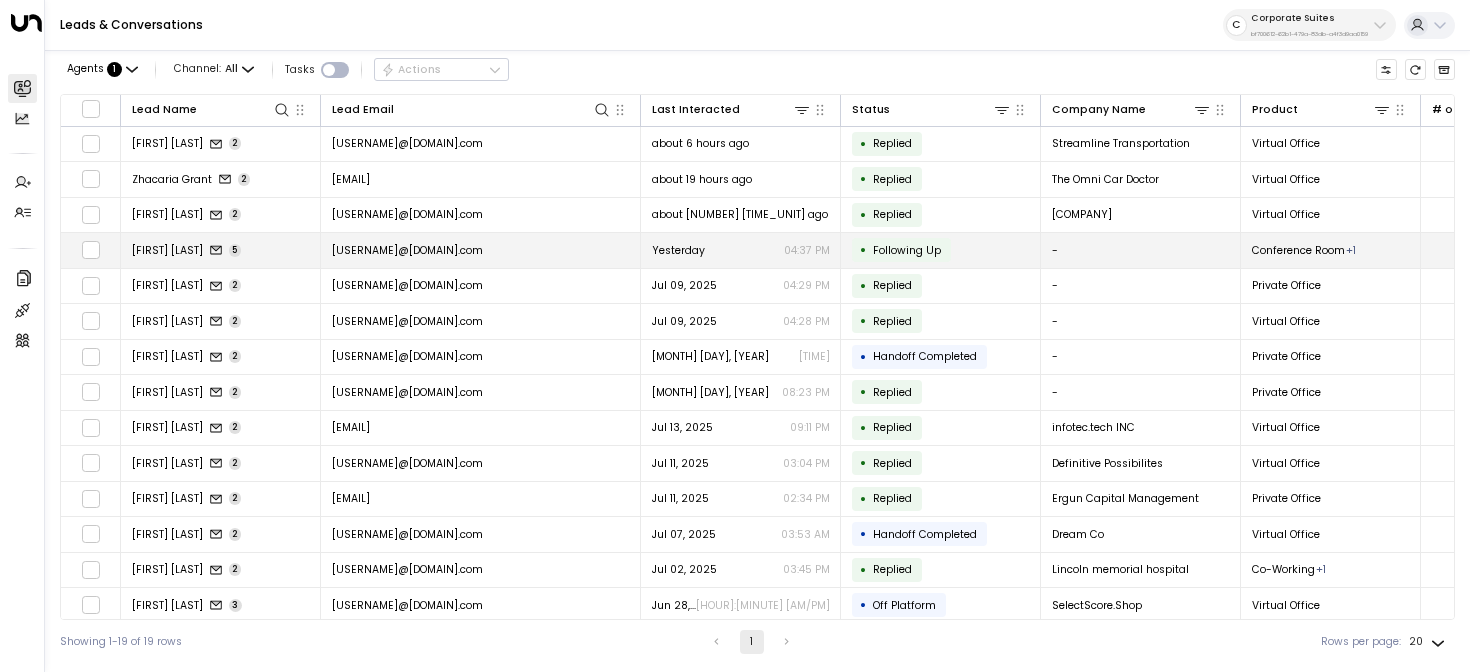 scroll, scrollTop: 0, scrollLeft: 774, axis: horizontal 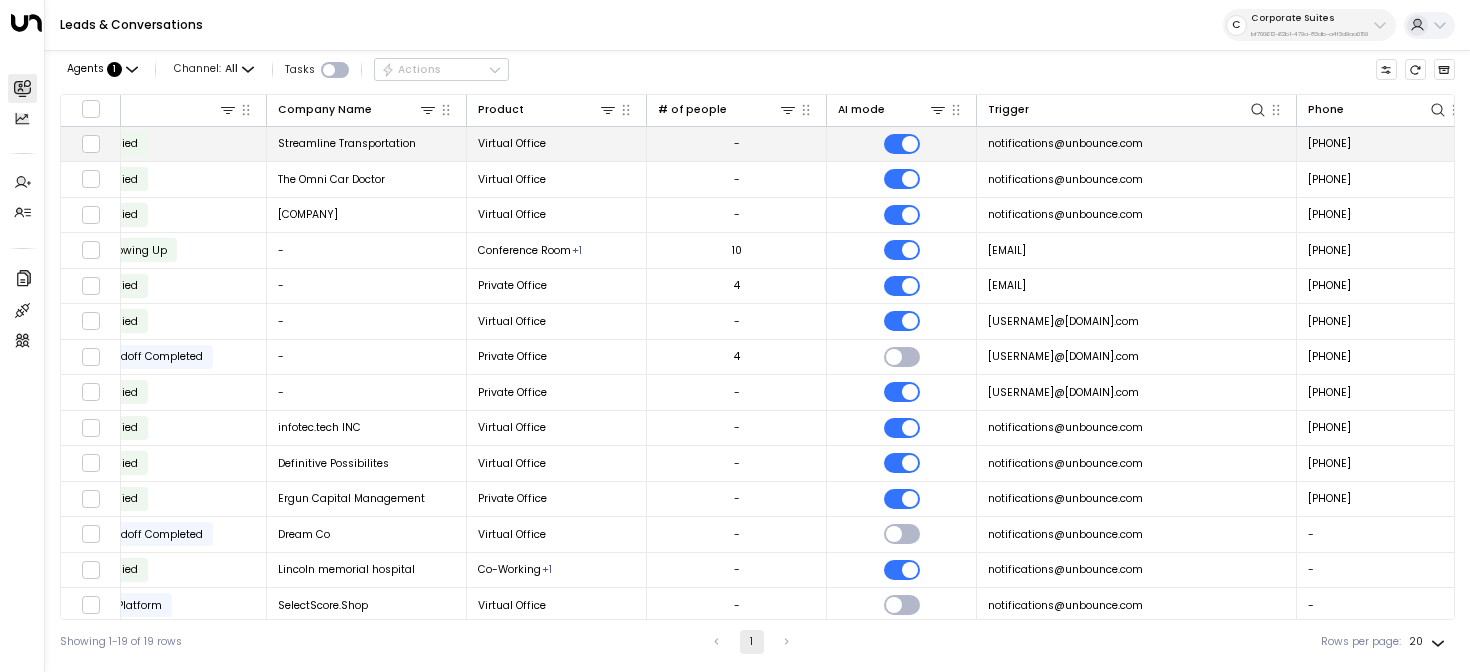 click on "notifications@unbounce.com" at bounding box center [1137, 144] 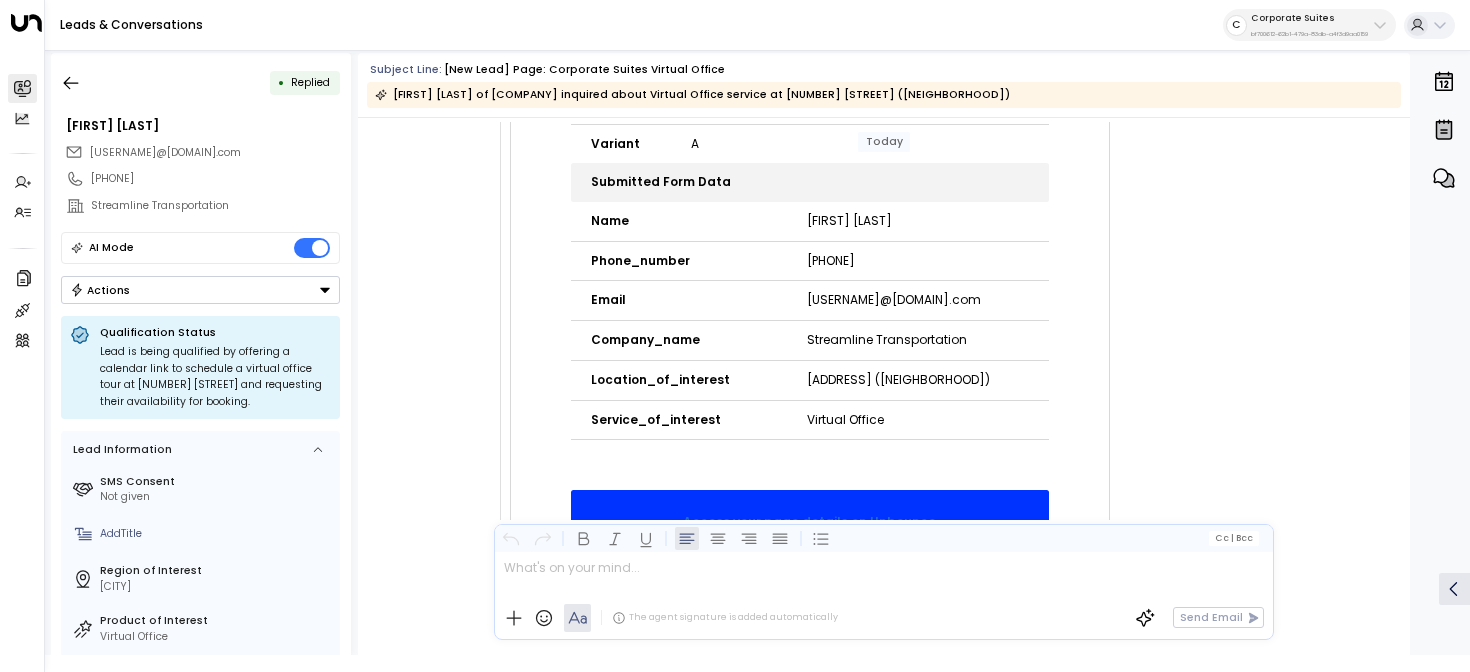 scroll, scrollTop: 418, scrollLeft: 0, axis: vertical 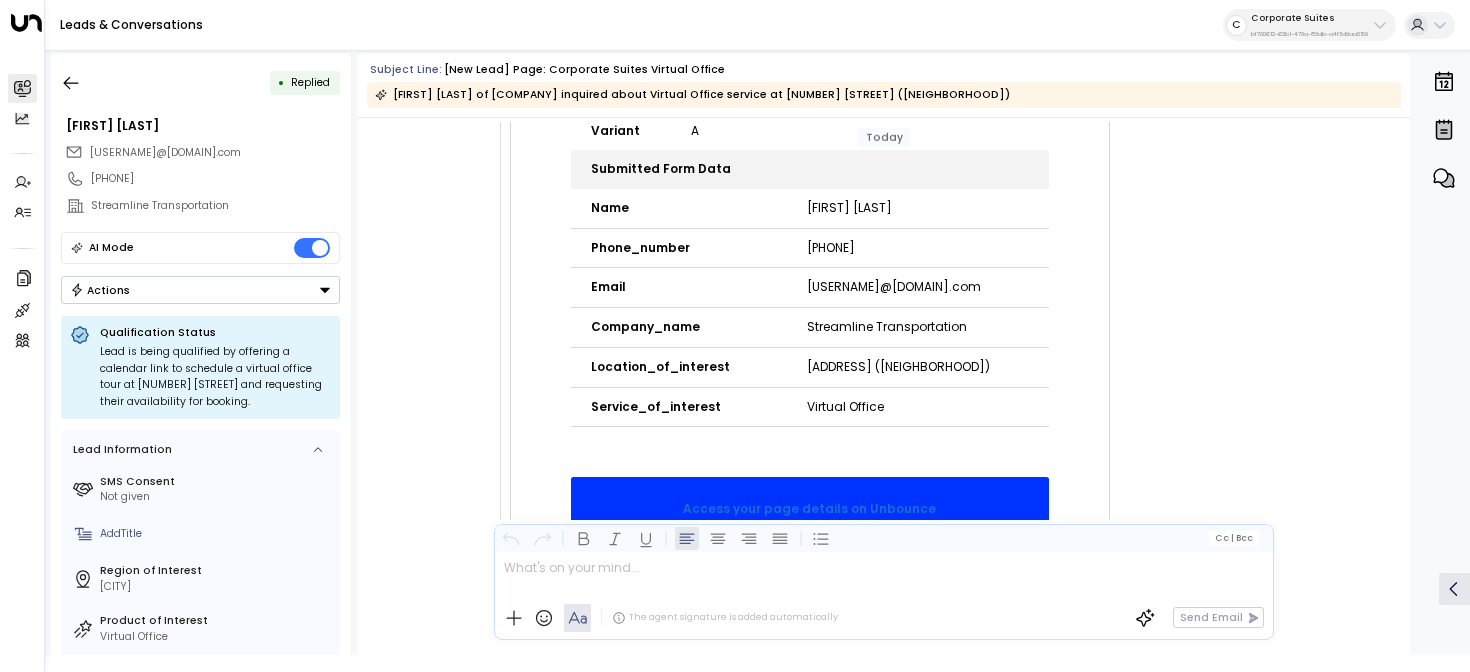 drag, startPoint x: 960, startPoint y: 294, endPoint x: 841, endPoint y: 292, distance: 119.01681 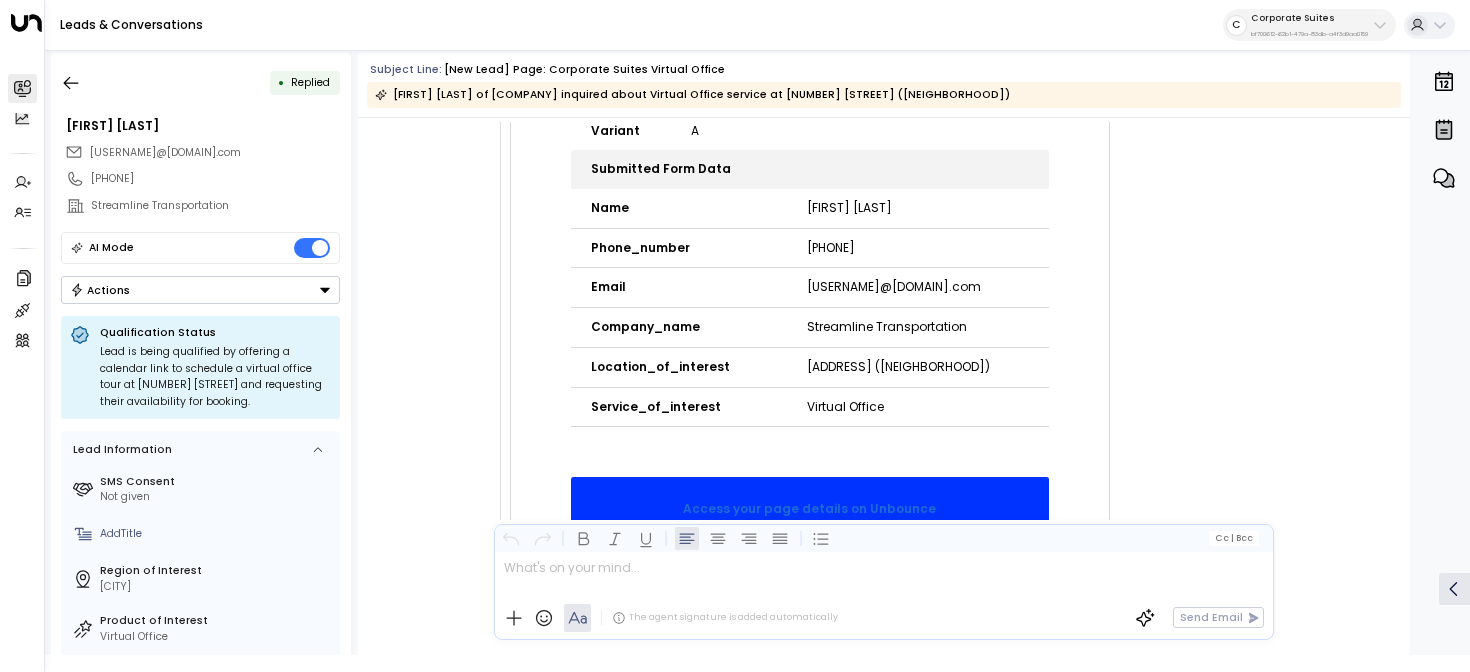 click on "jnacke2283@gmail.com" at bounding box center [928, 288] 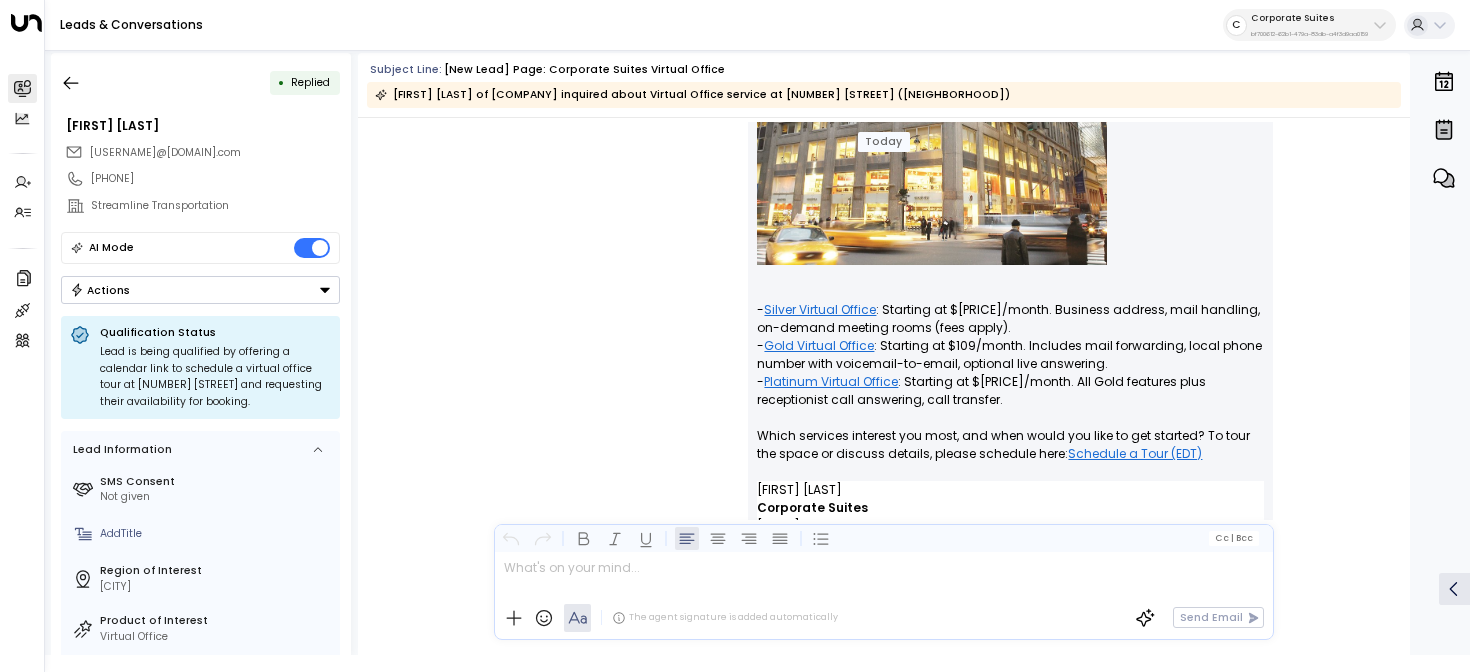 scroll, scrollTop: 1563, scrollLeft: 0, axis: vertical 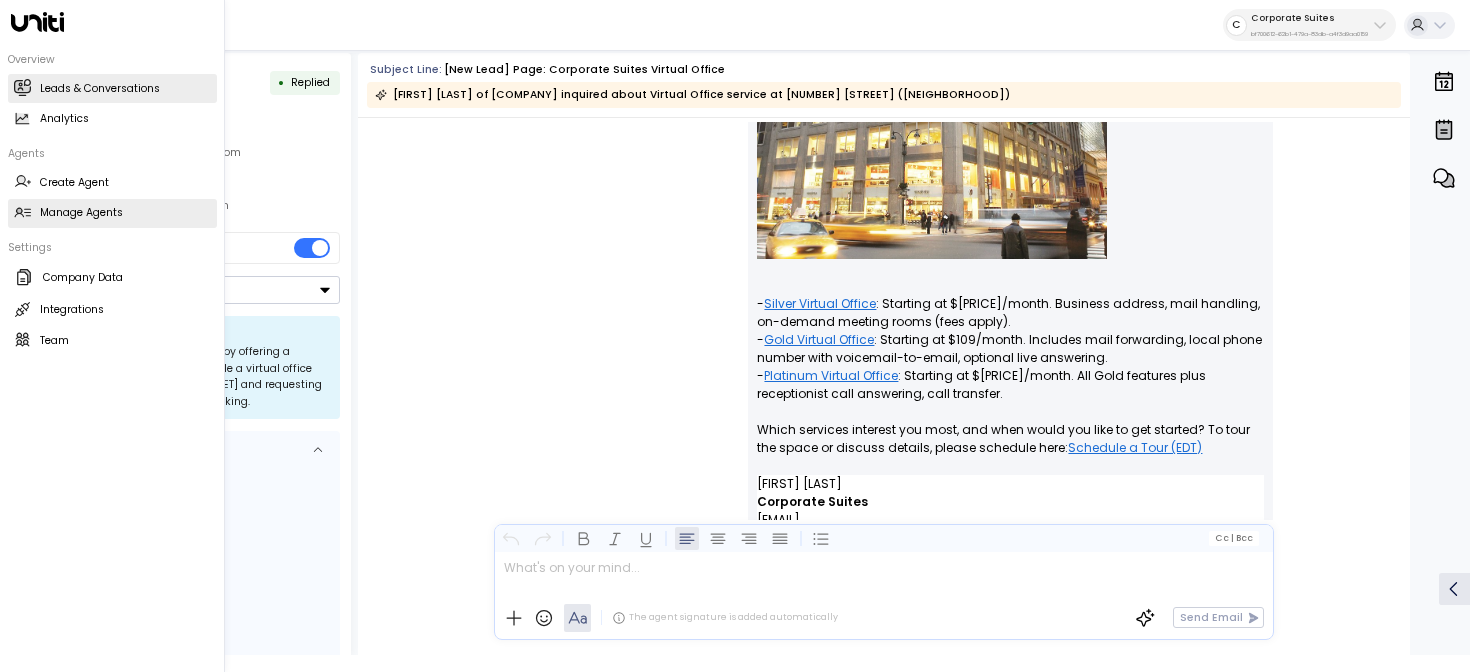 click on "Manage Agents Manage Agents" at bounding box center [112, 213] 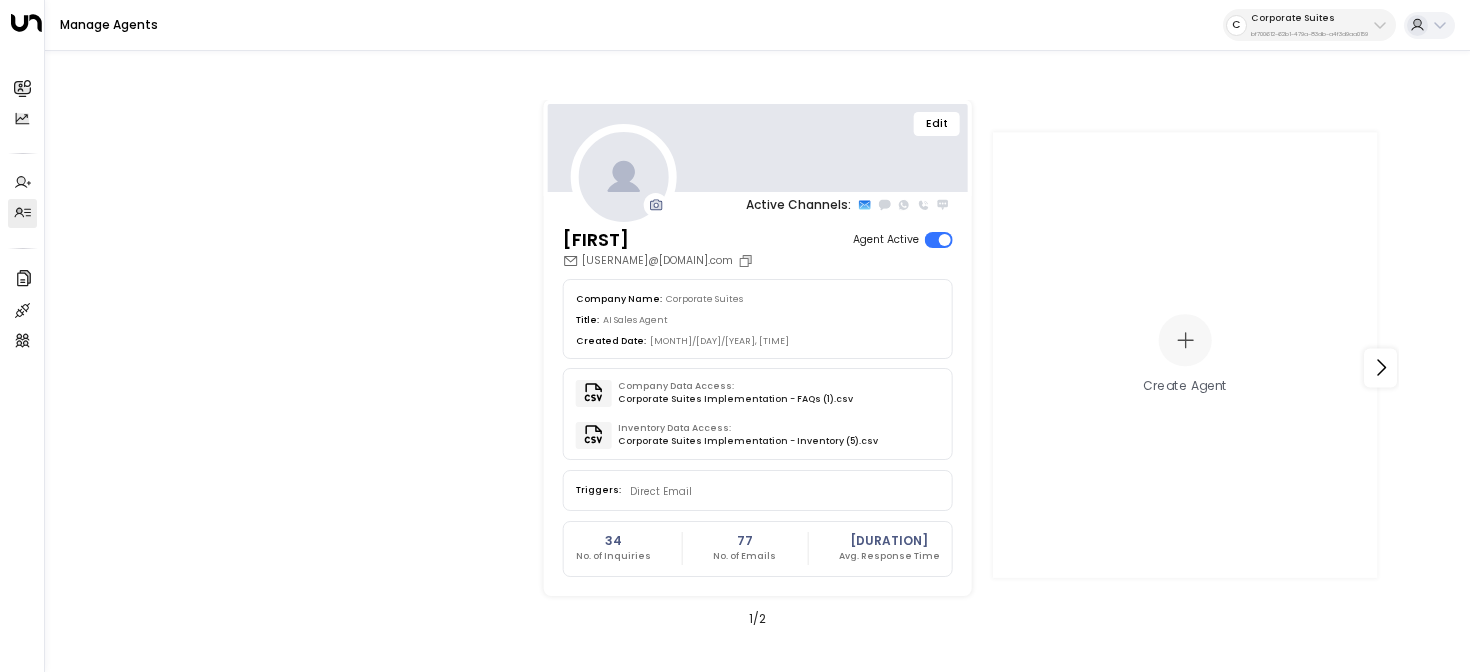click on "Edit" at bounding box center [757, 148] 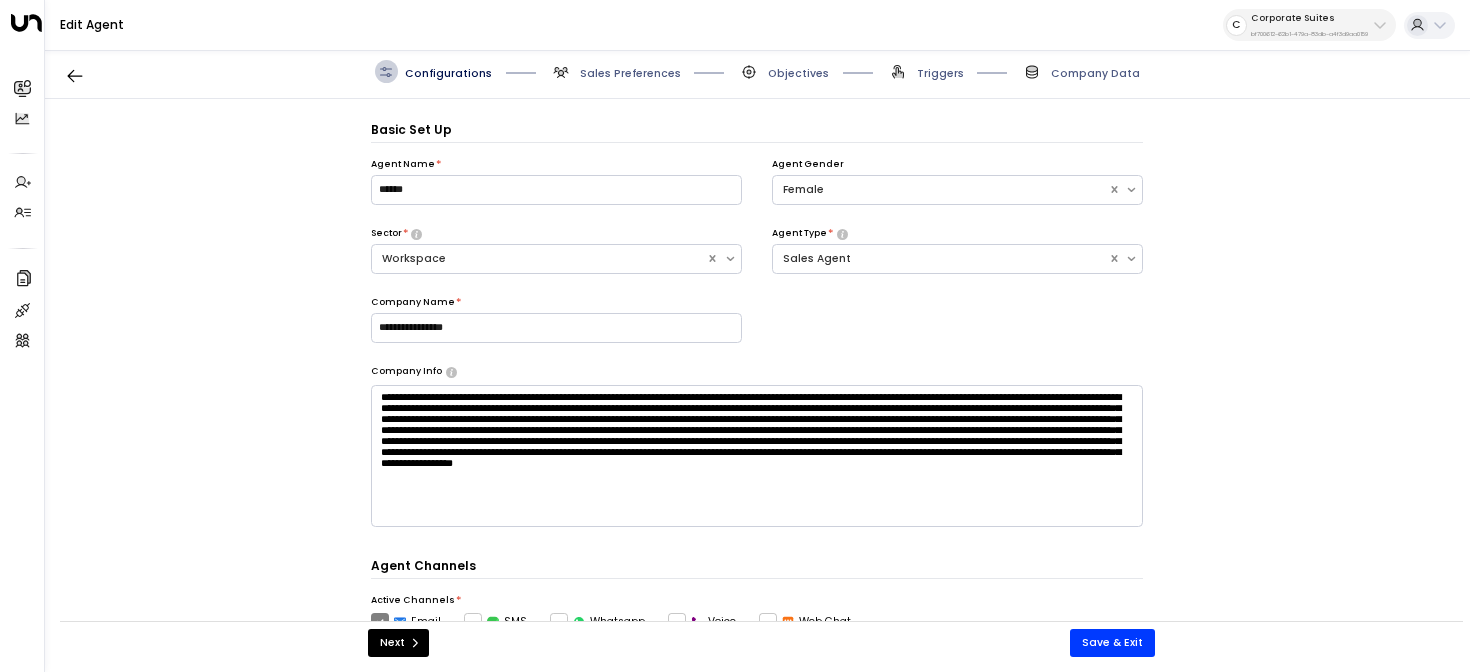 scroll, scrollTop: 22, scrollLeft: 0, axis: vertical 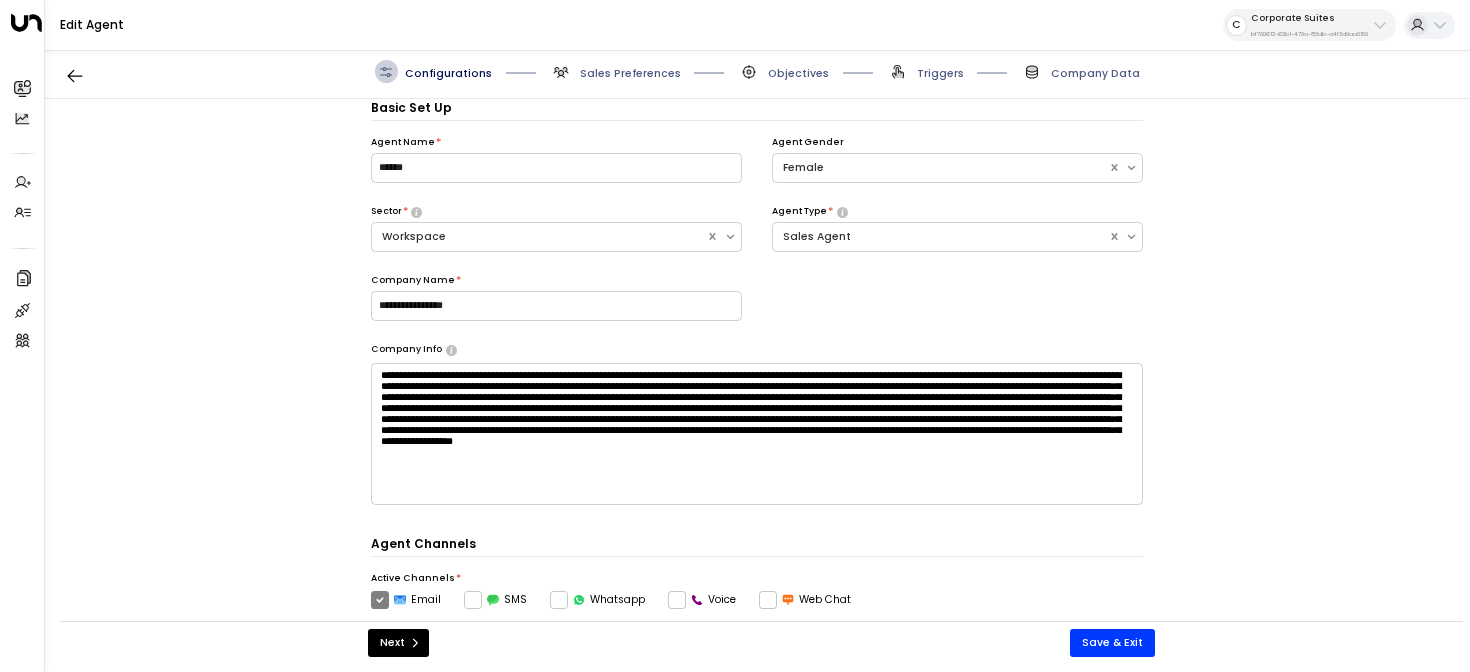 click on "Sales Preferences" at bounding box center [630, 73] 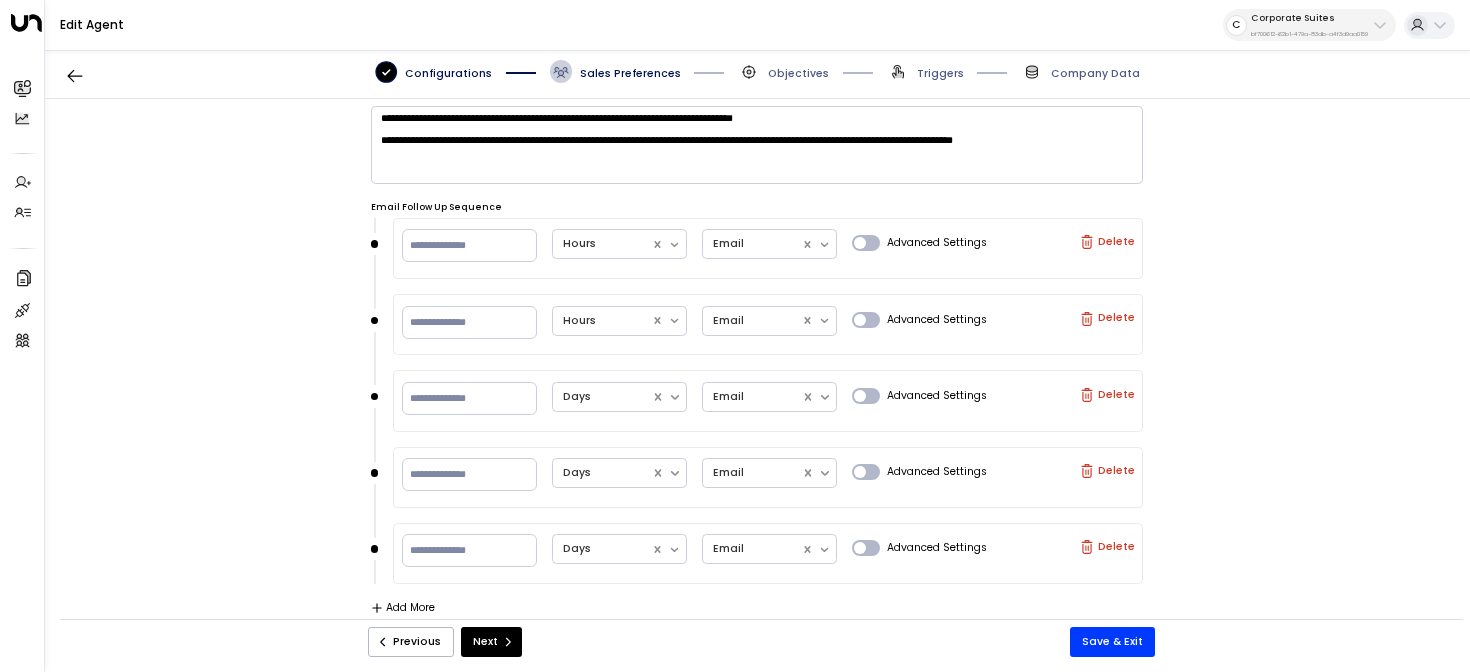 scroll, scrollTop: 685, scrollLeft: 0, axis: vertical 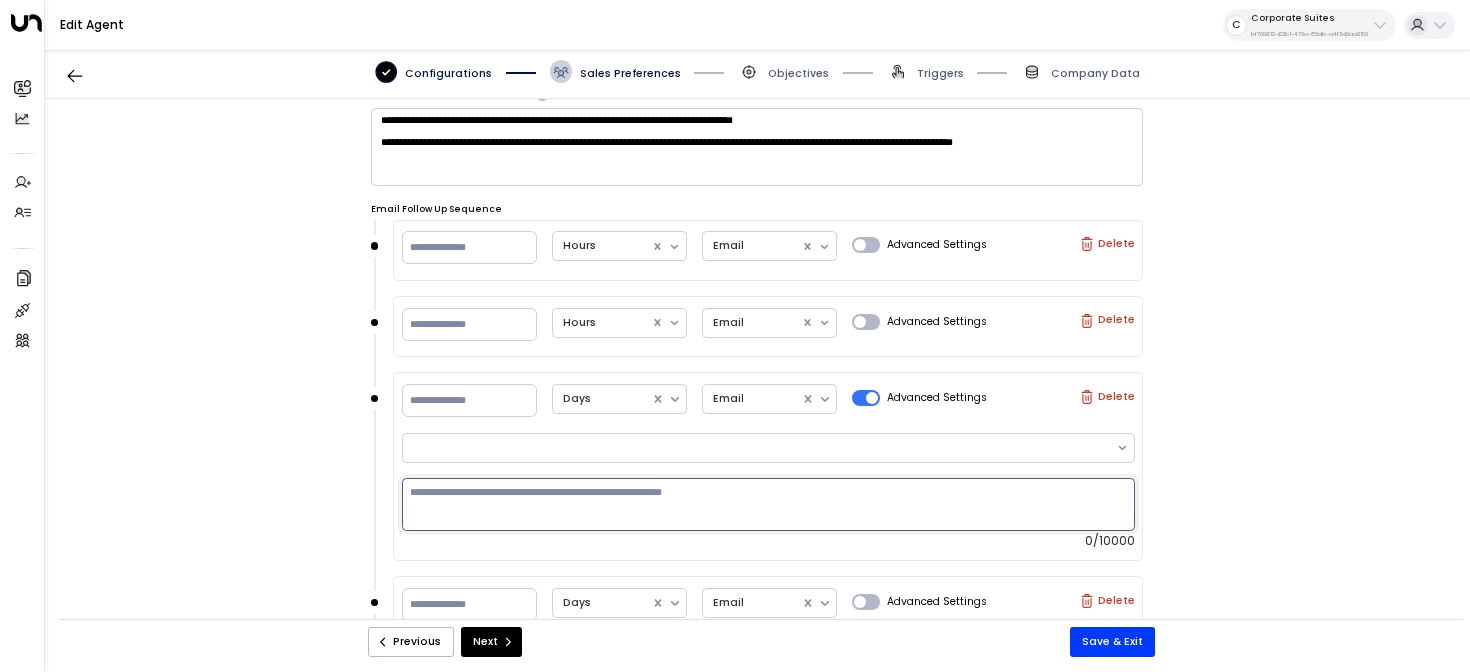 click at bounding box center (768, 504) 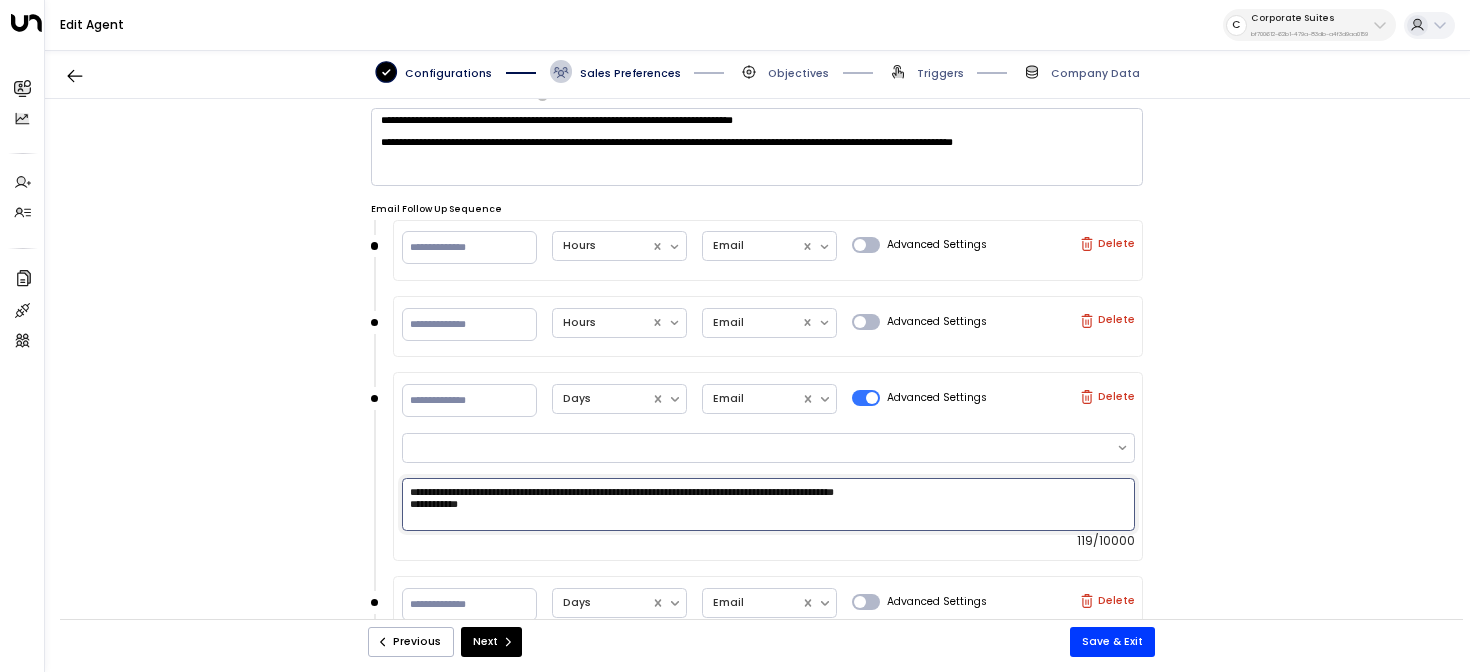 click on "**********" at bounding box center (768, 504) 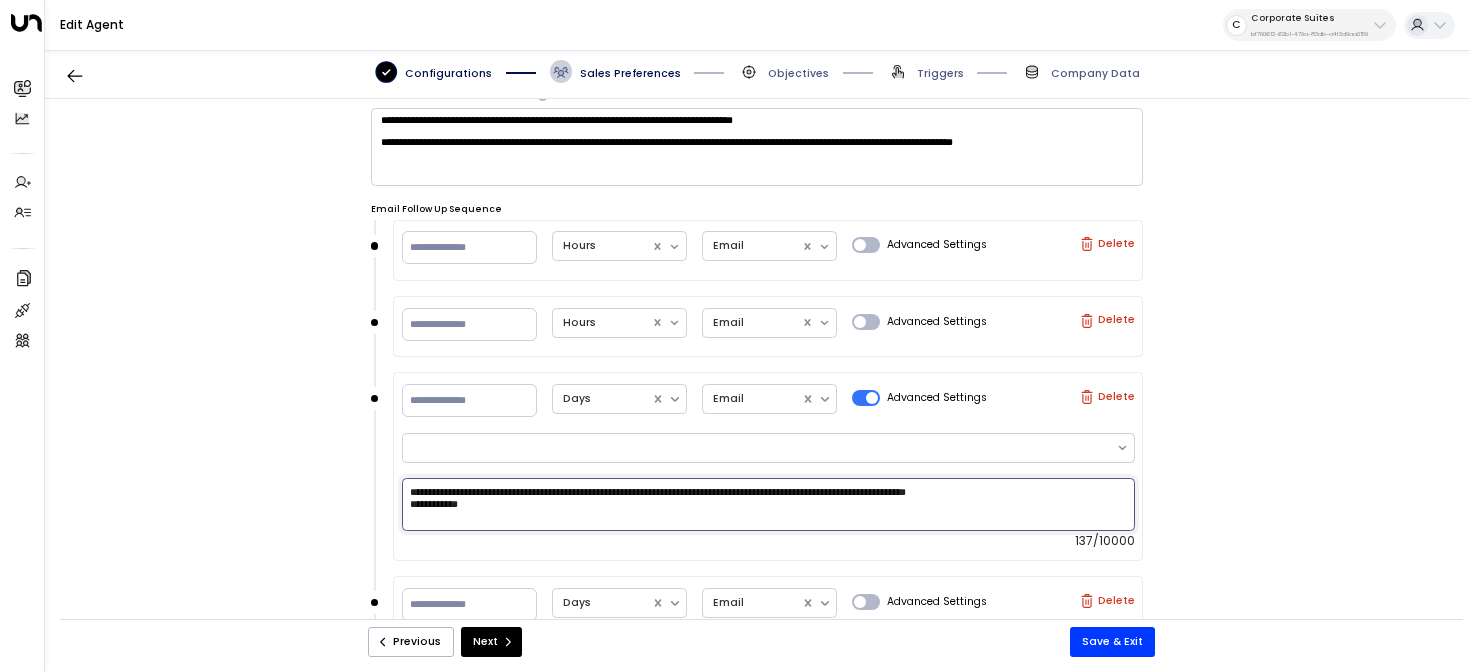 drag, startPoint x: 597, startPoint y: 510, endPoint x: 298, endPoint y: 509, distance: 299.00168 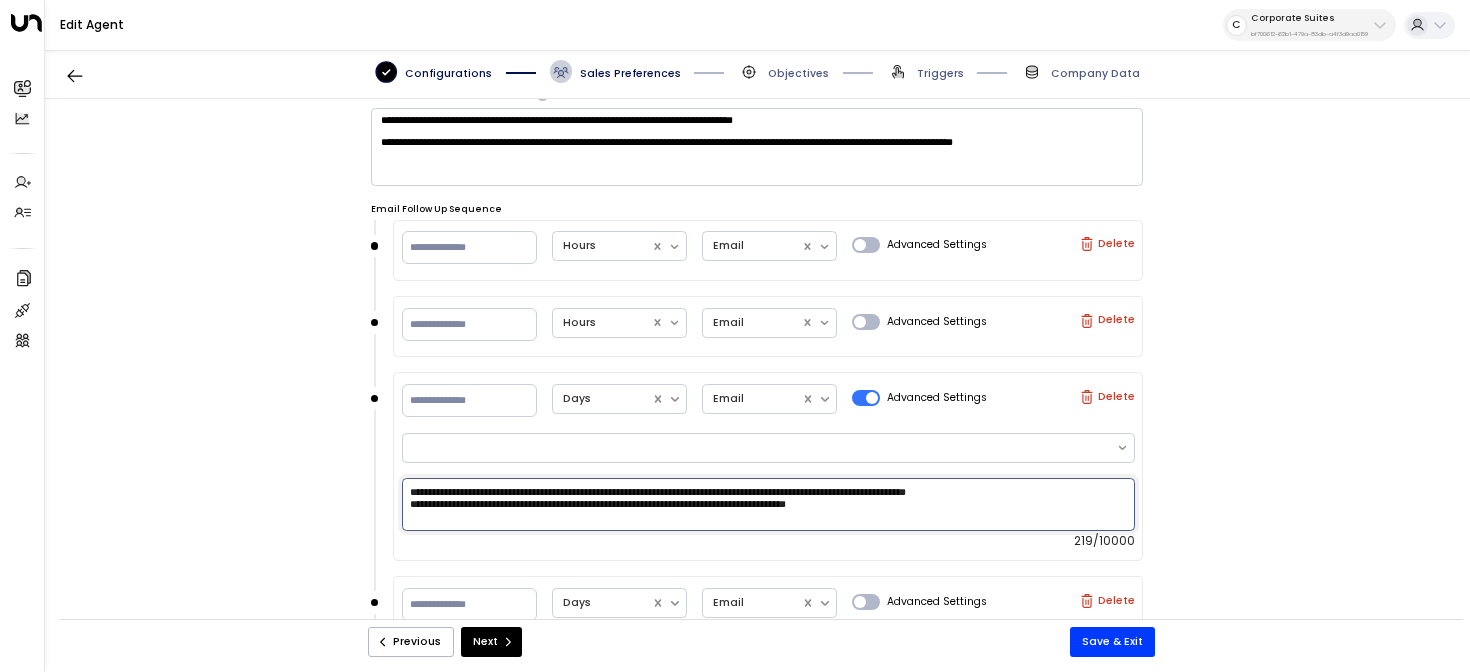 click on "**********" at bounding box center [768, 504] 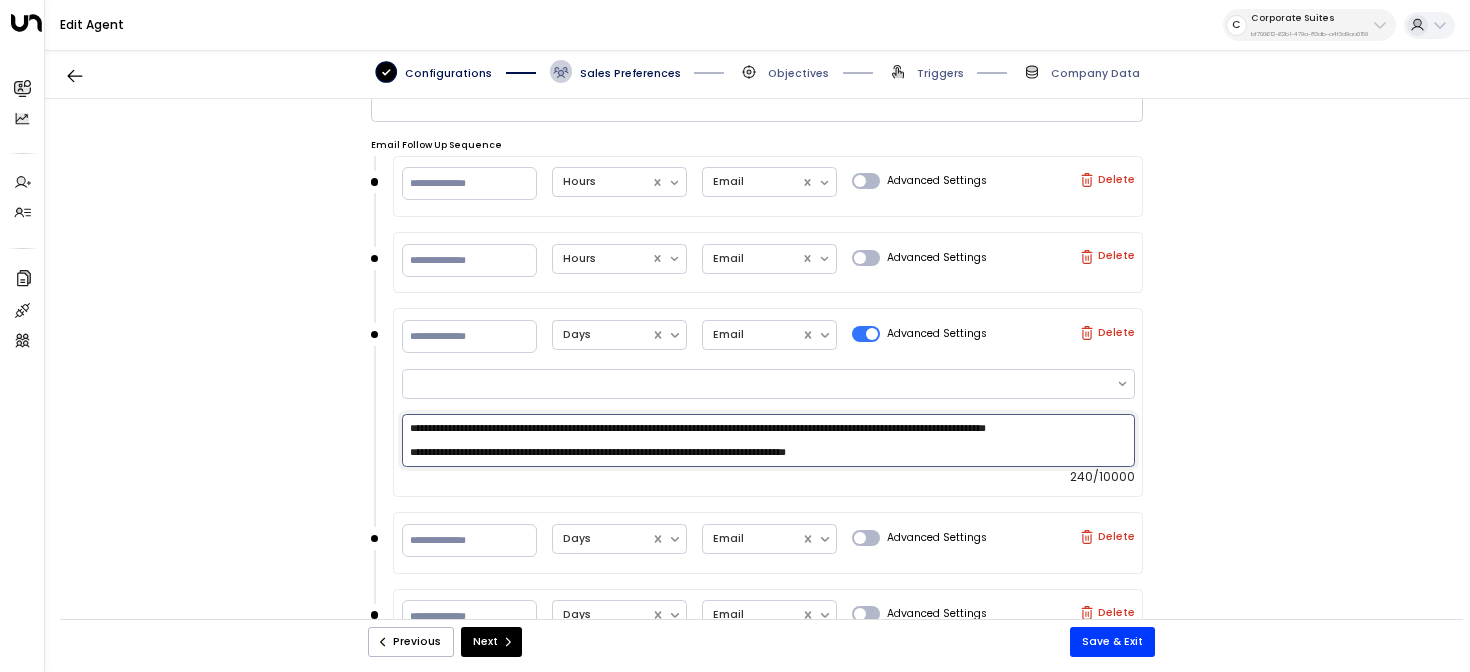 scroll, scrollTop: 759, scrollLeft: 0, axis: vertical 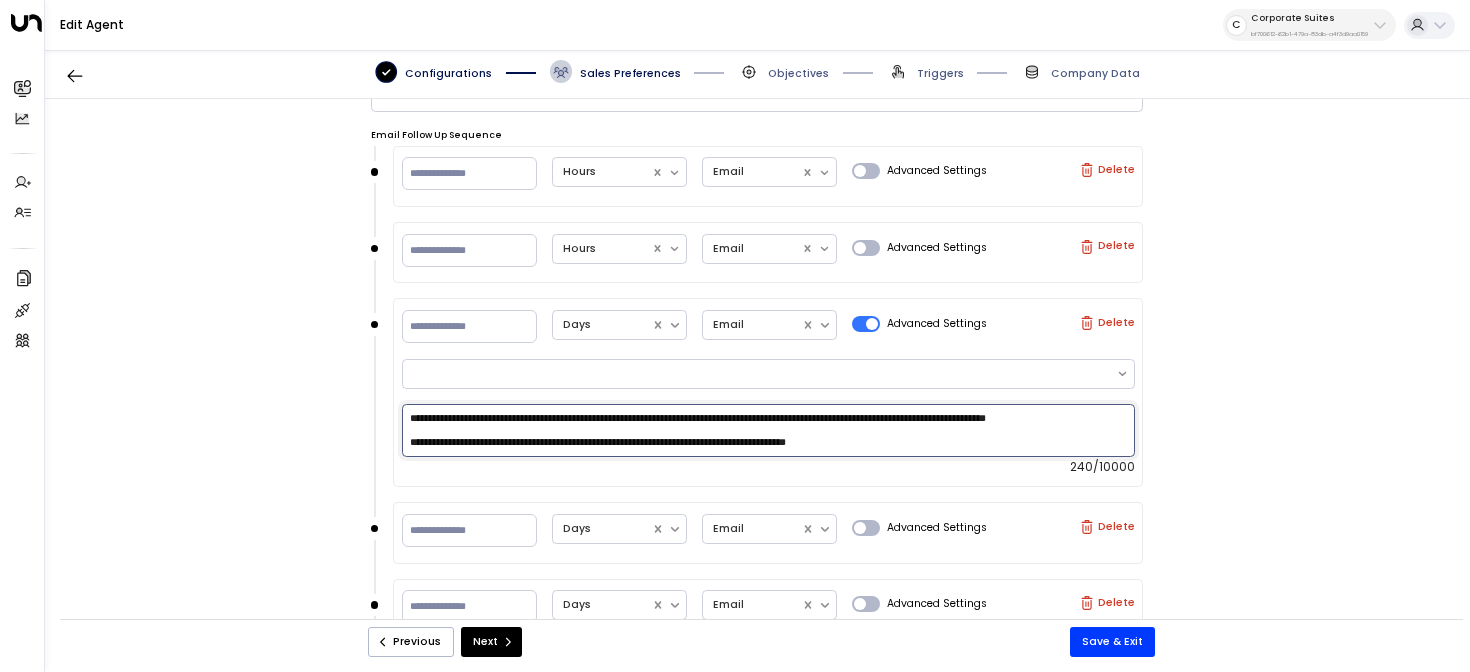 click on "**********" at bounding box center [768, 430] 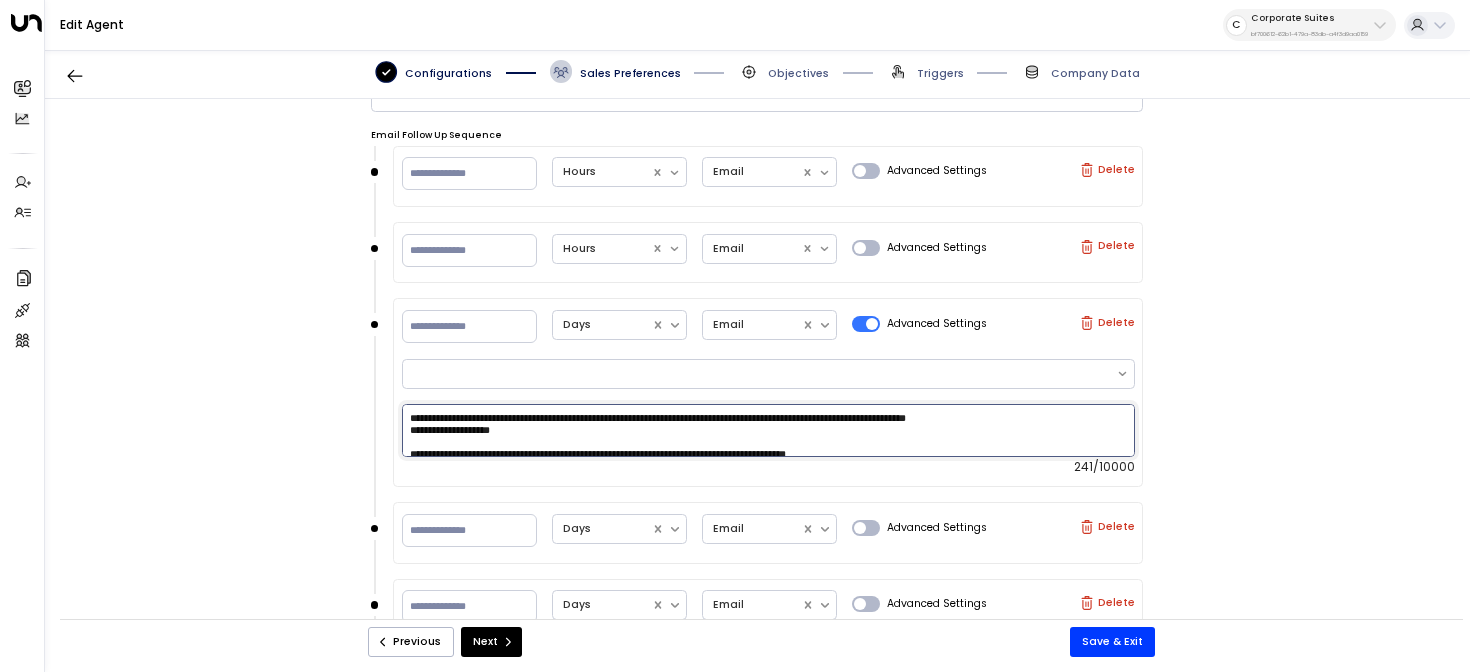 drag, startPoint x: 1077, startPoint y: 420, endPoint x: 339, endPoint y: 426, distance: 738.0244 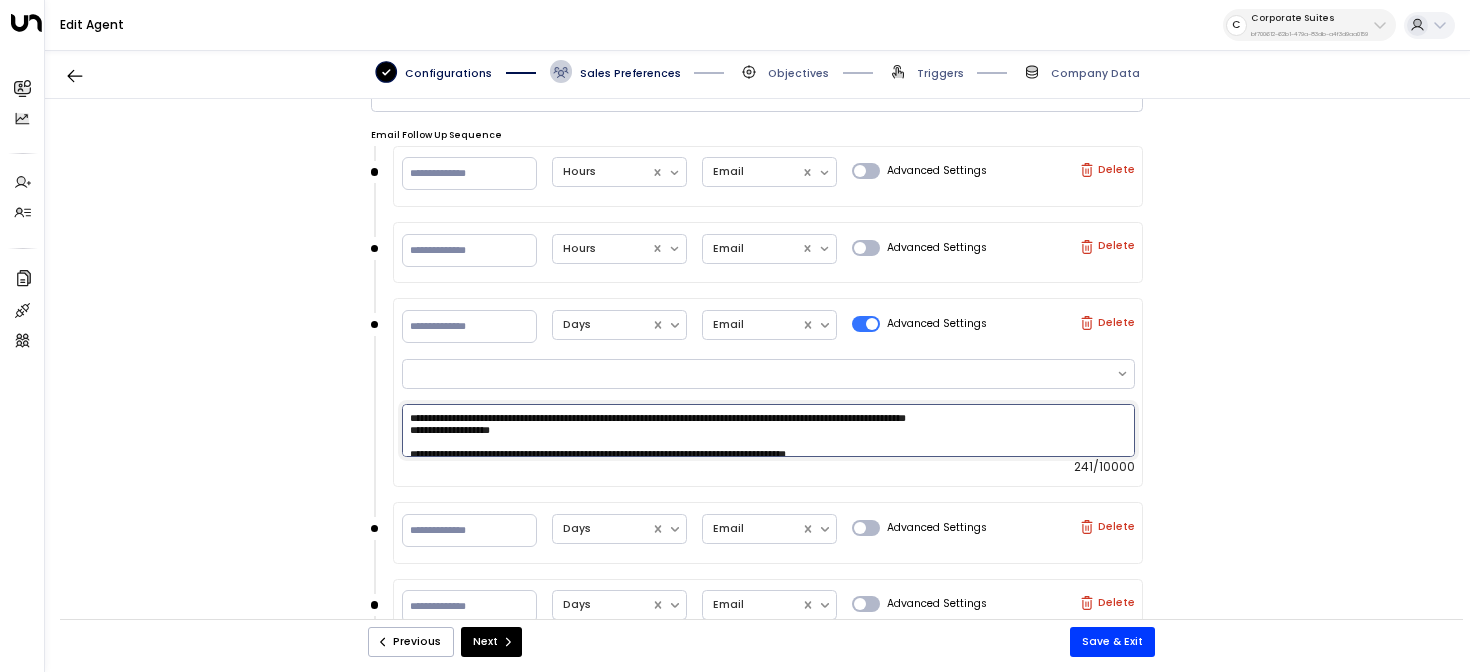 drag, startPoint x: 1052, startPoint y: 414, endPoint x: 398, endPoint y: 406, distance: 654.04895 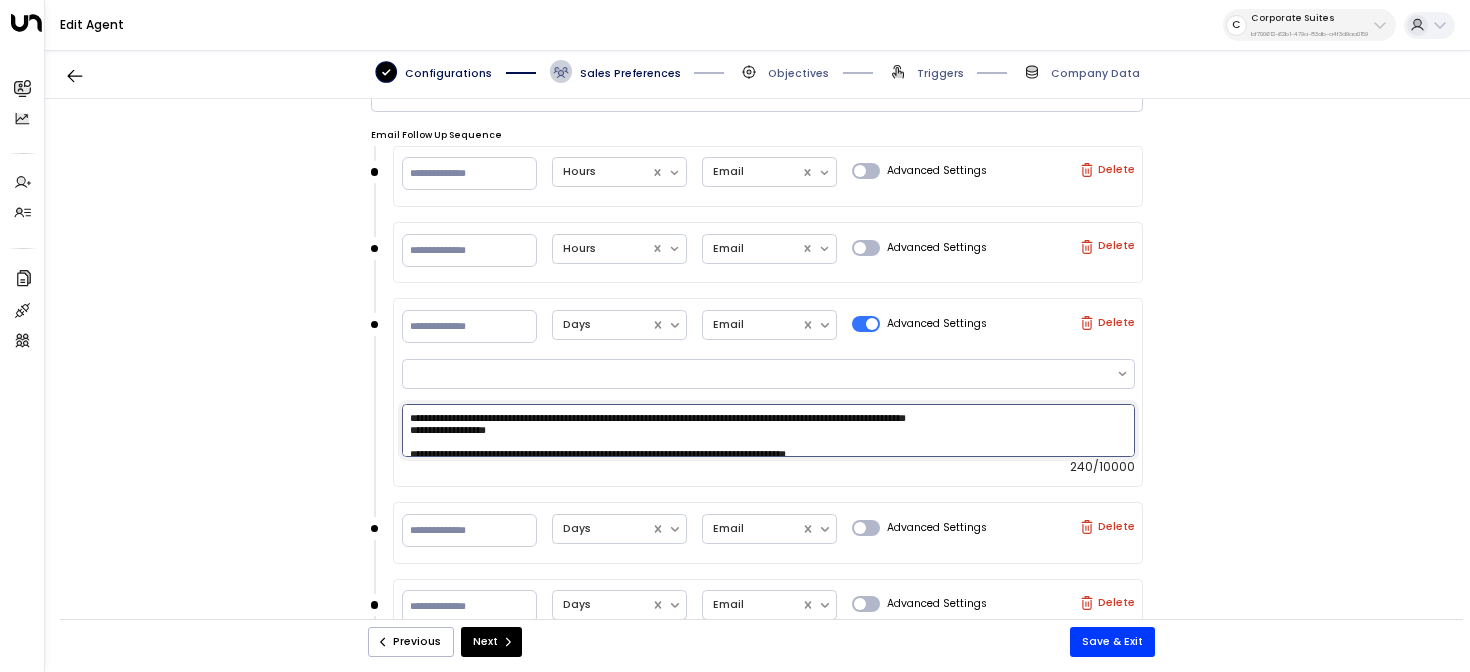 paste on "**********" 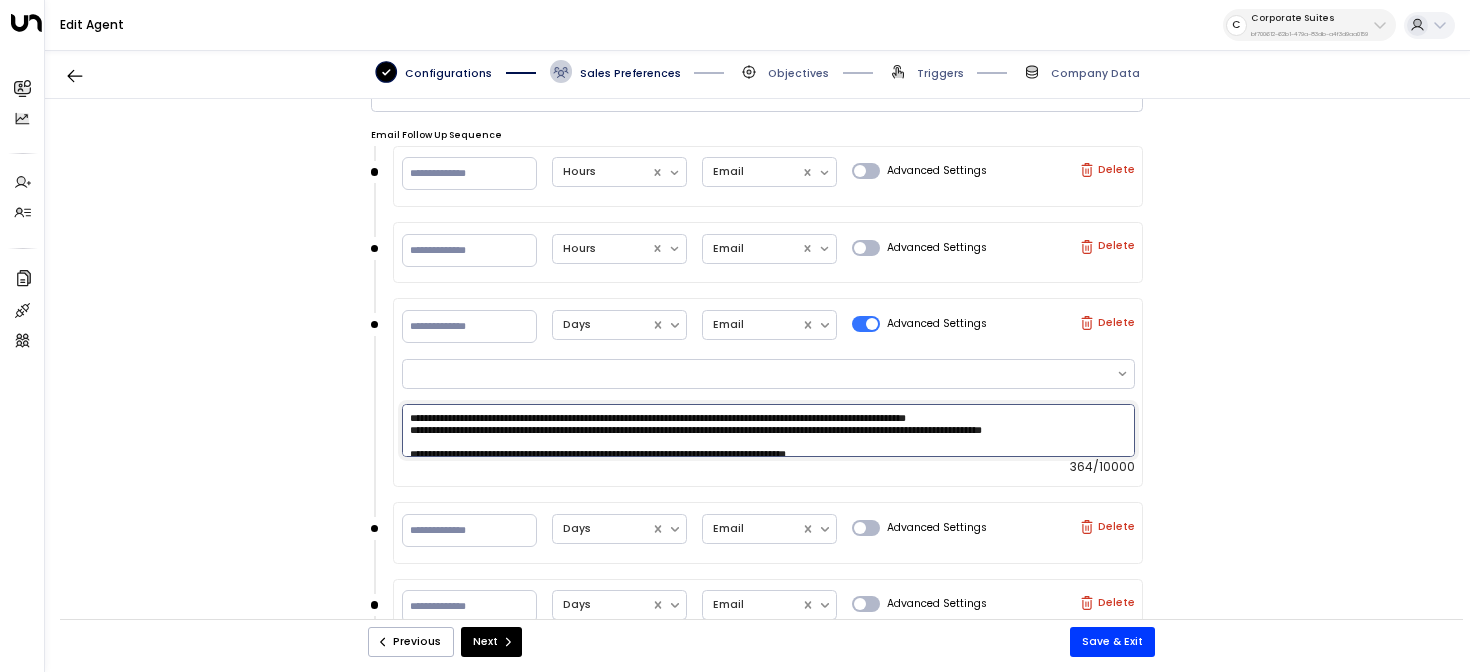 scroll, scrollTop: 24, scrollLeft: 0, axis: vertical 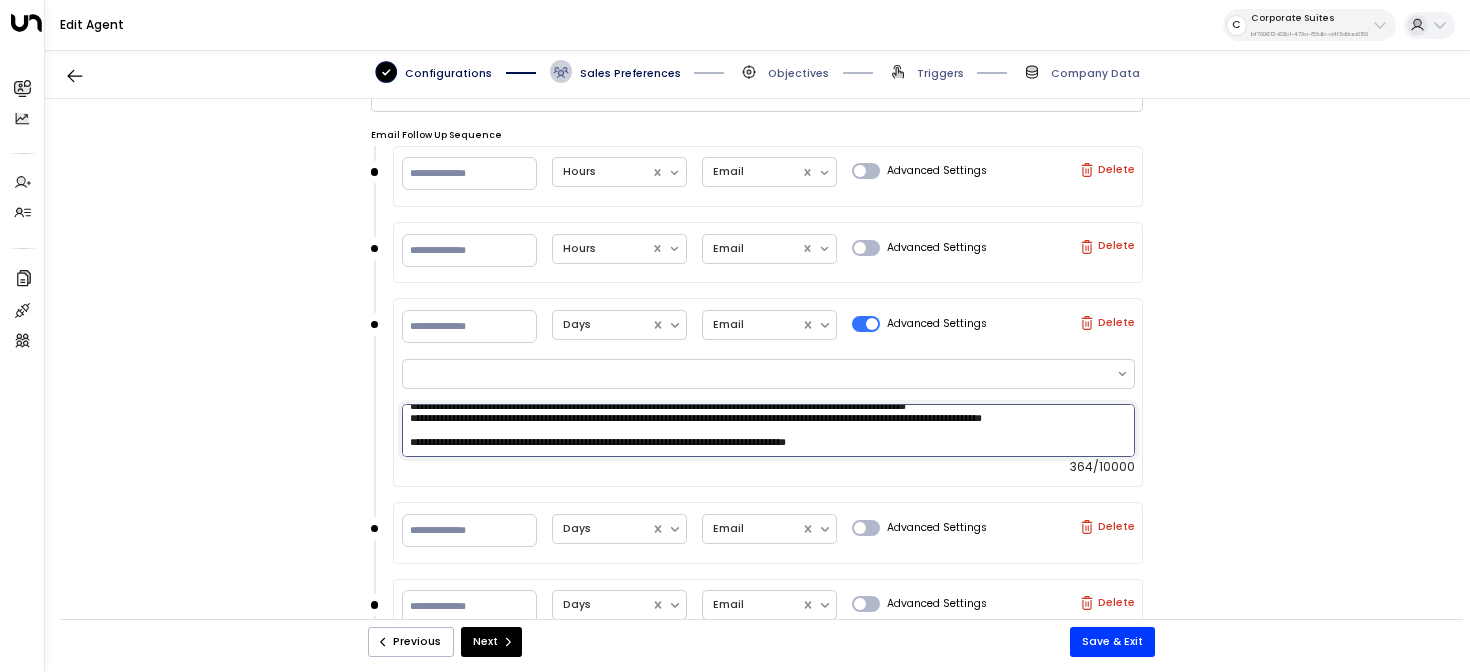click on "**********" at bounding box center (768, 430) 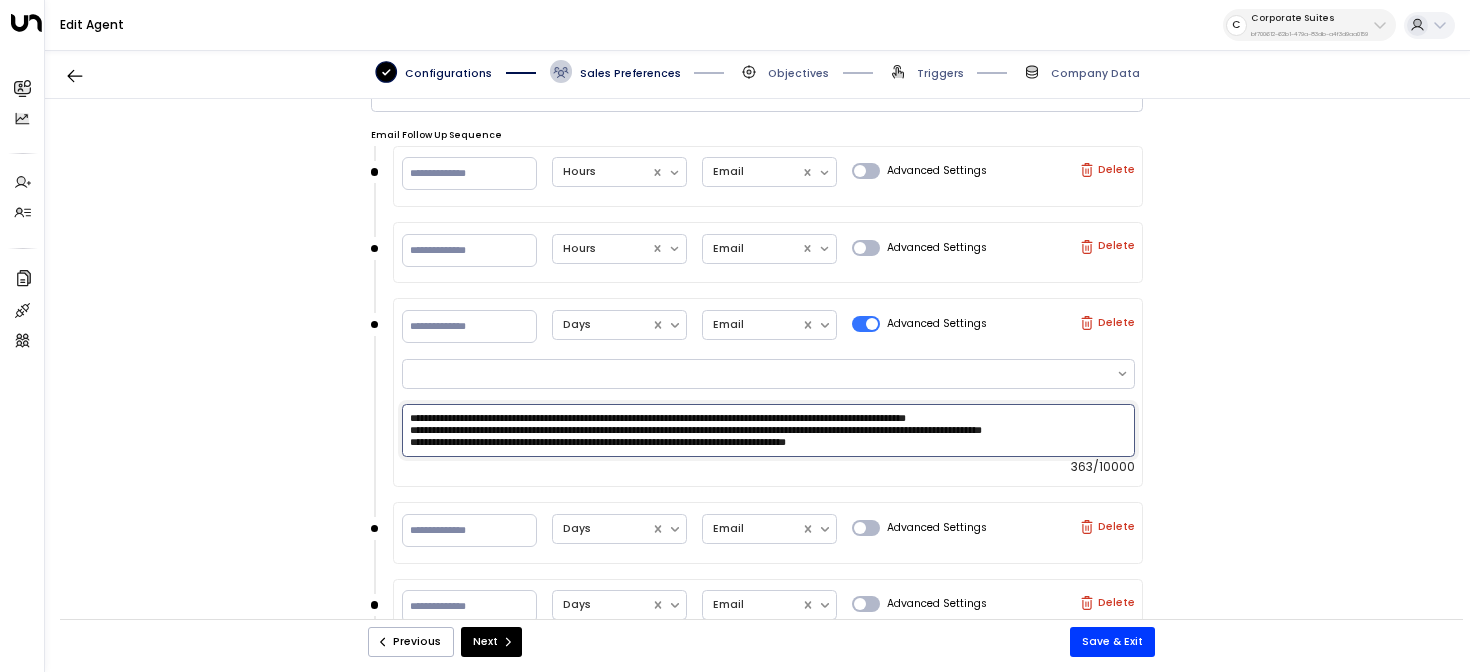 scroll, scrollTop: 12, scrollLeft: 0, axis: vertical 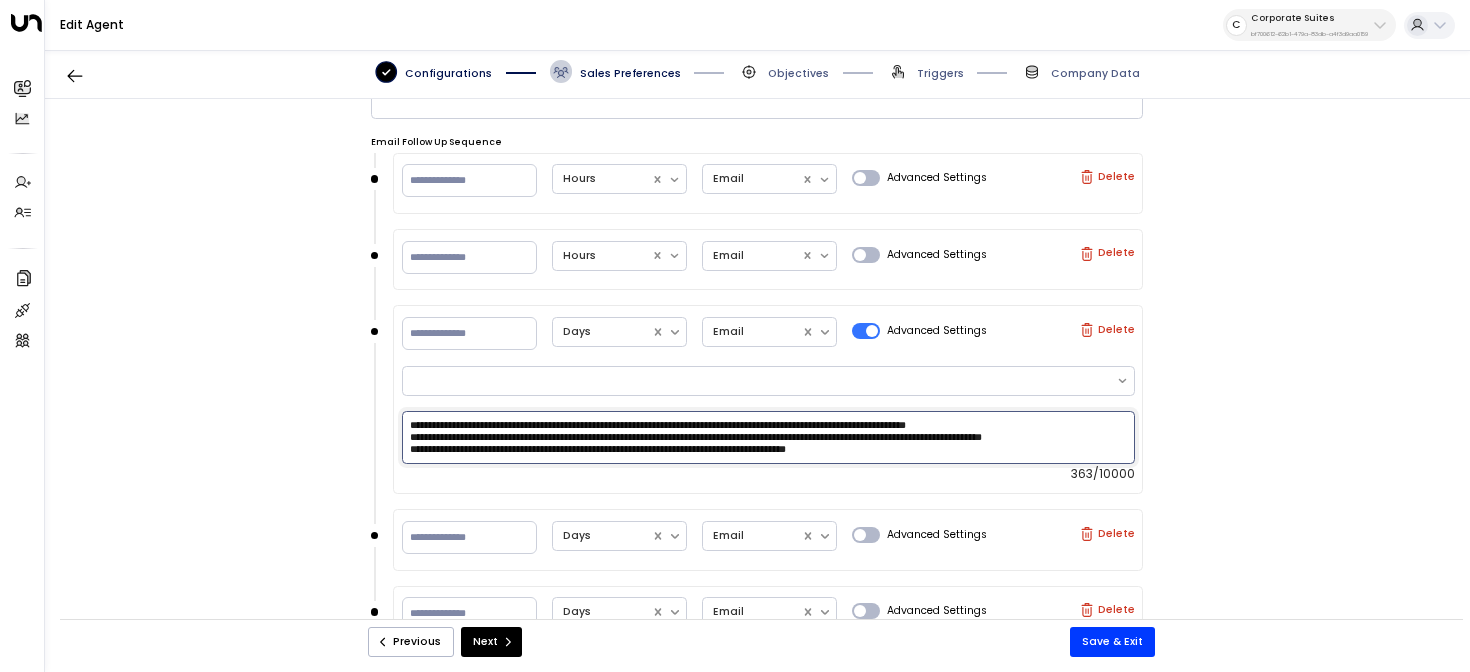 drag, startPoint x: 623, startPoint y: 425, endPoint x: 541, endPoint y: 423, distance: 82.02438 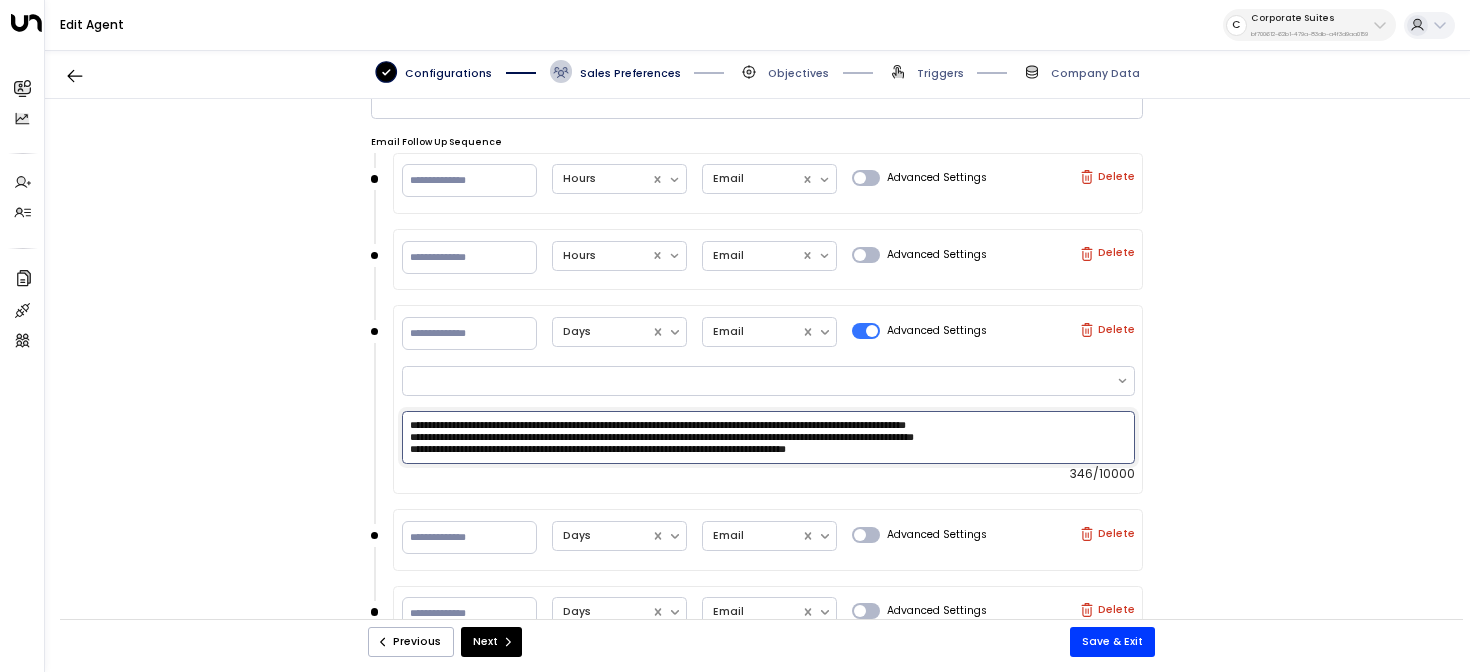 scroll, scrollTop: 0, scrollLeft: 0, axis: both 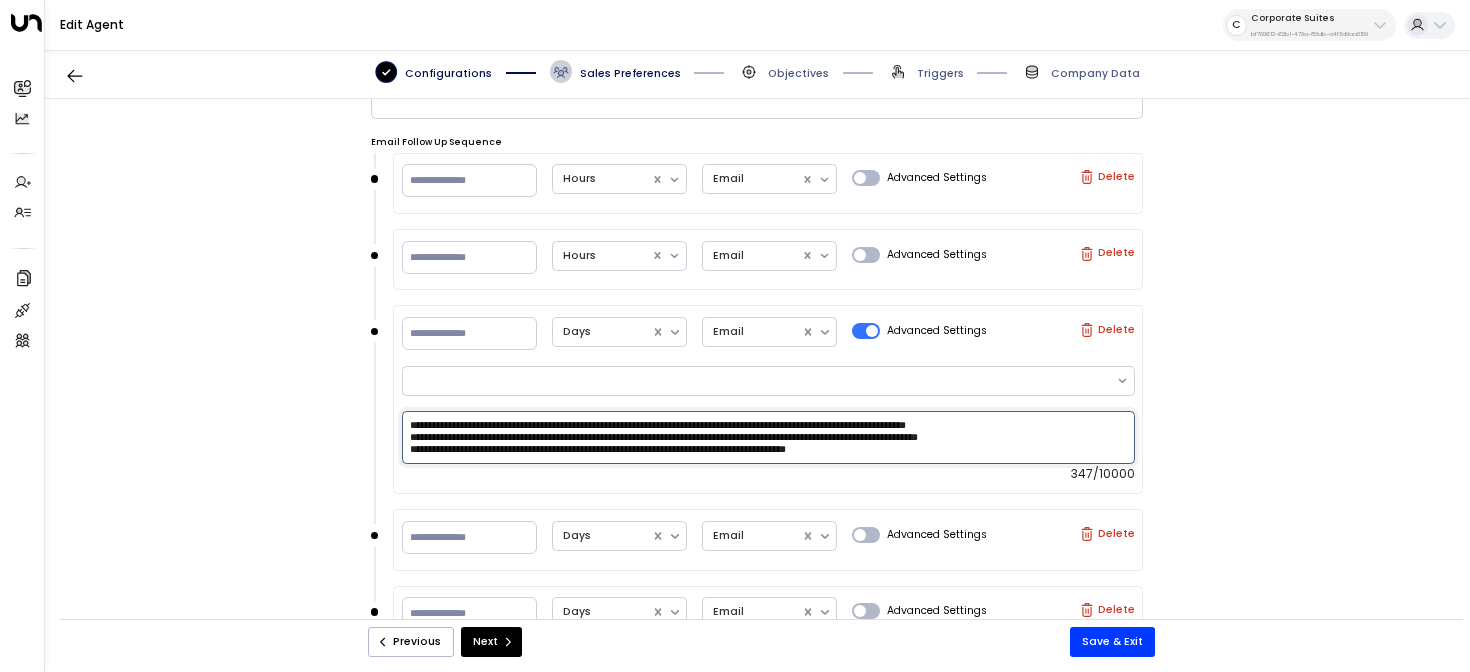 drag, startPoint x: 688, startPoint y: 421, endPoint x: 608, endPoint y: 421, distance: 80 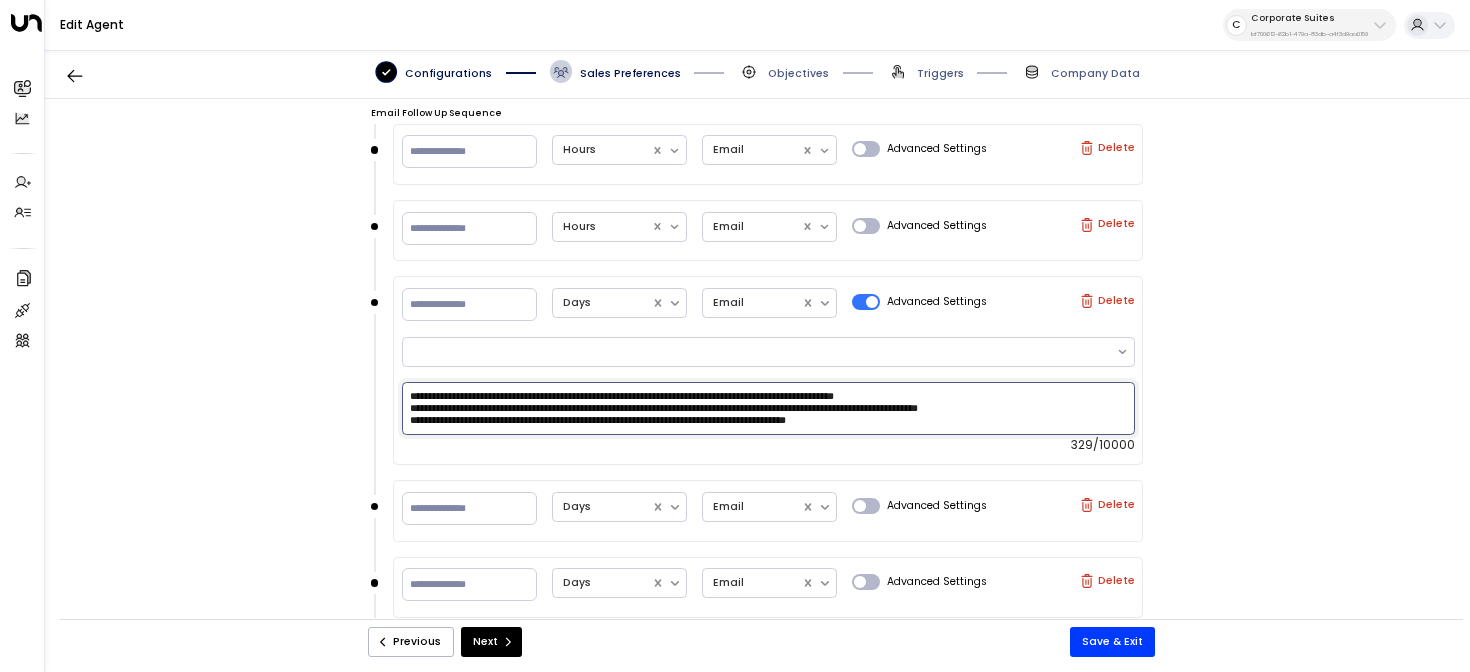 scroll, scrollTop: 782, scrollLeft: 0, axis: vertical 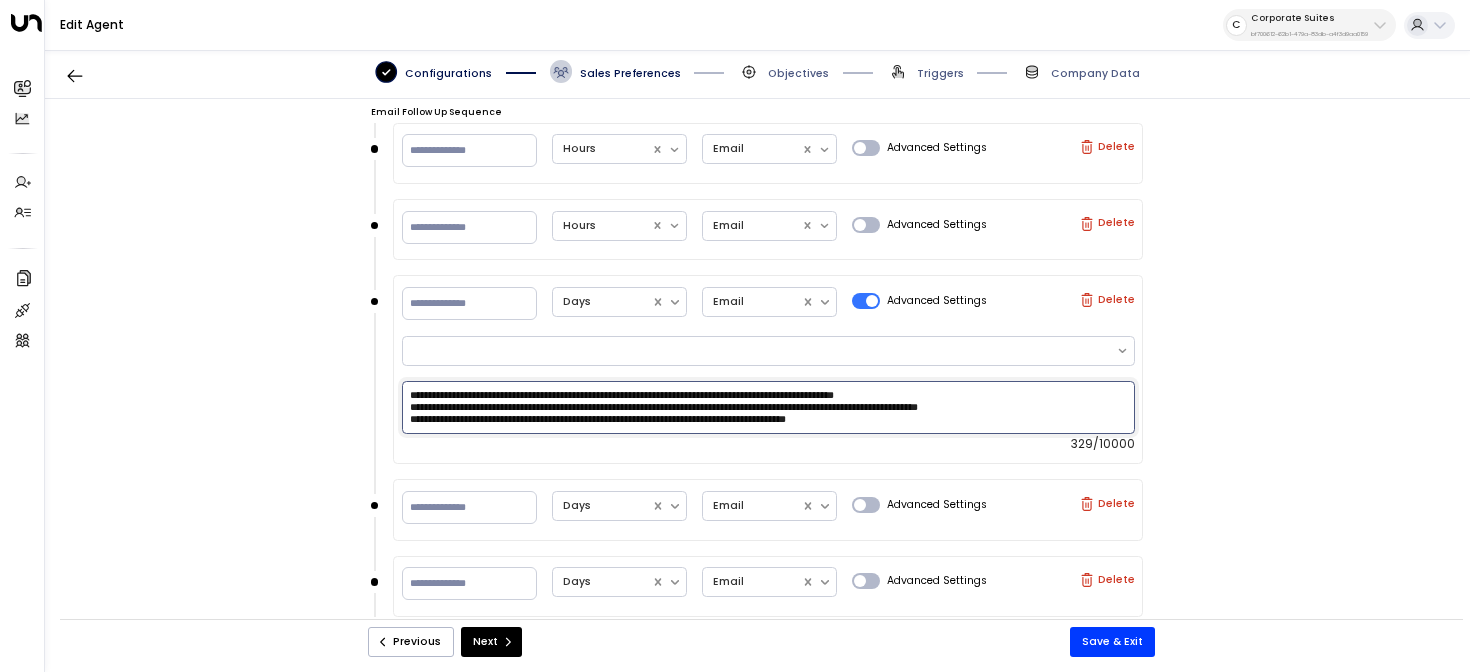click on "**********" at bounding box center (768, 407) 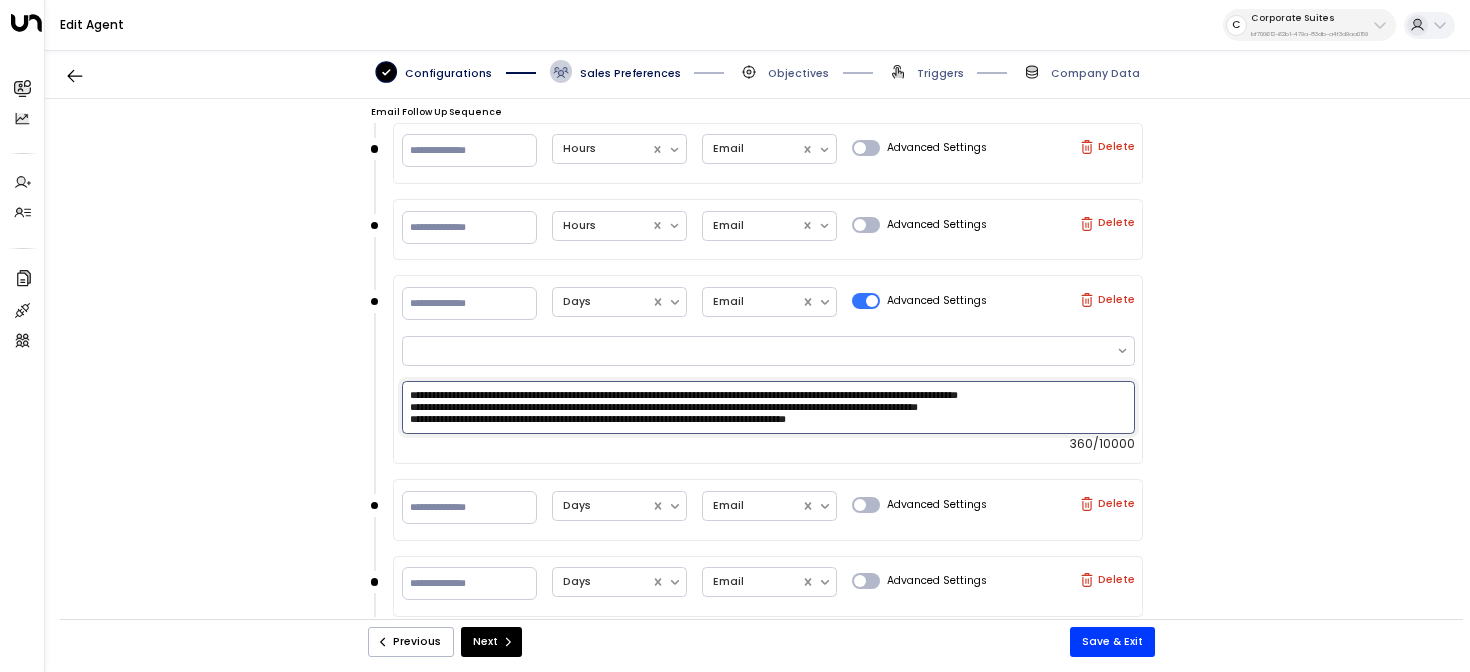 scroll, scrollTop: 0, scrollLeft: 0, axis: both 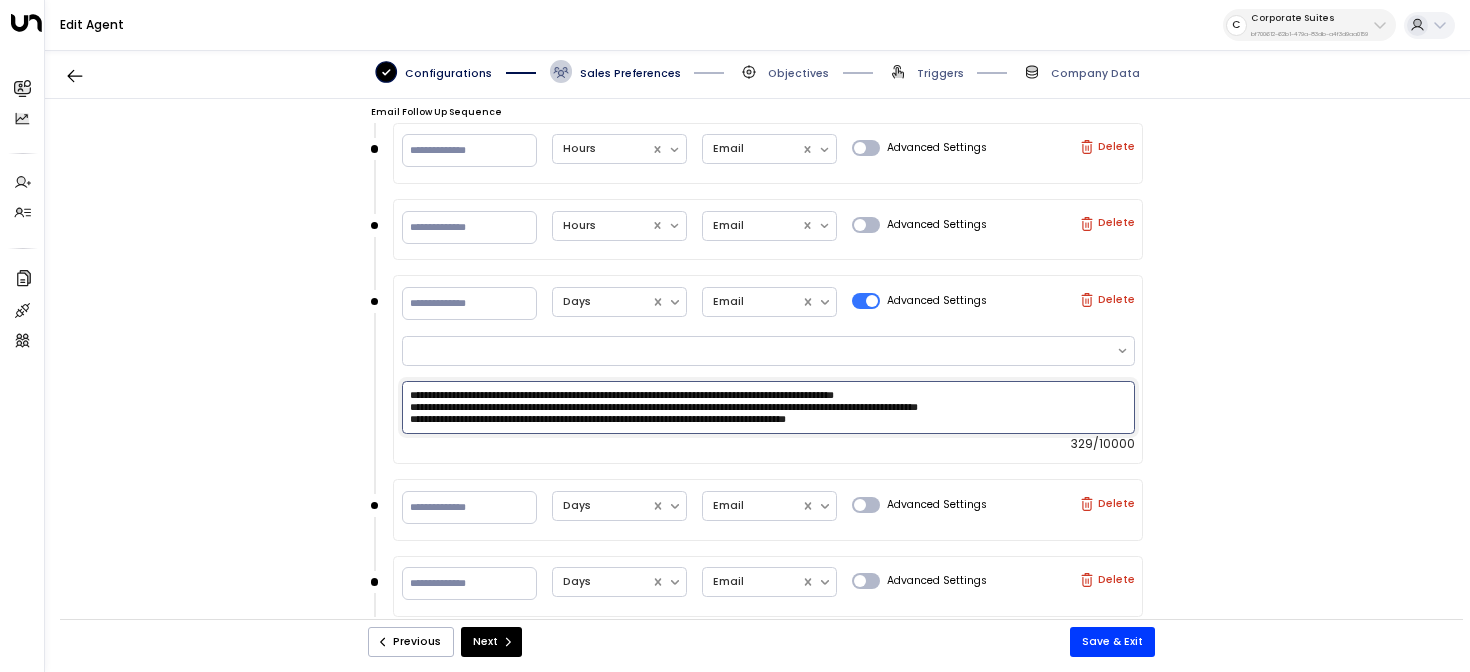 click on "**********" at bounding box center [768, 407] 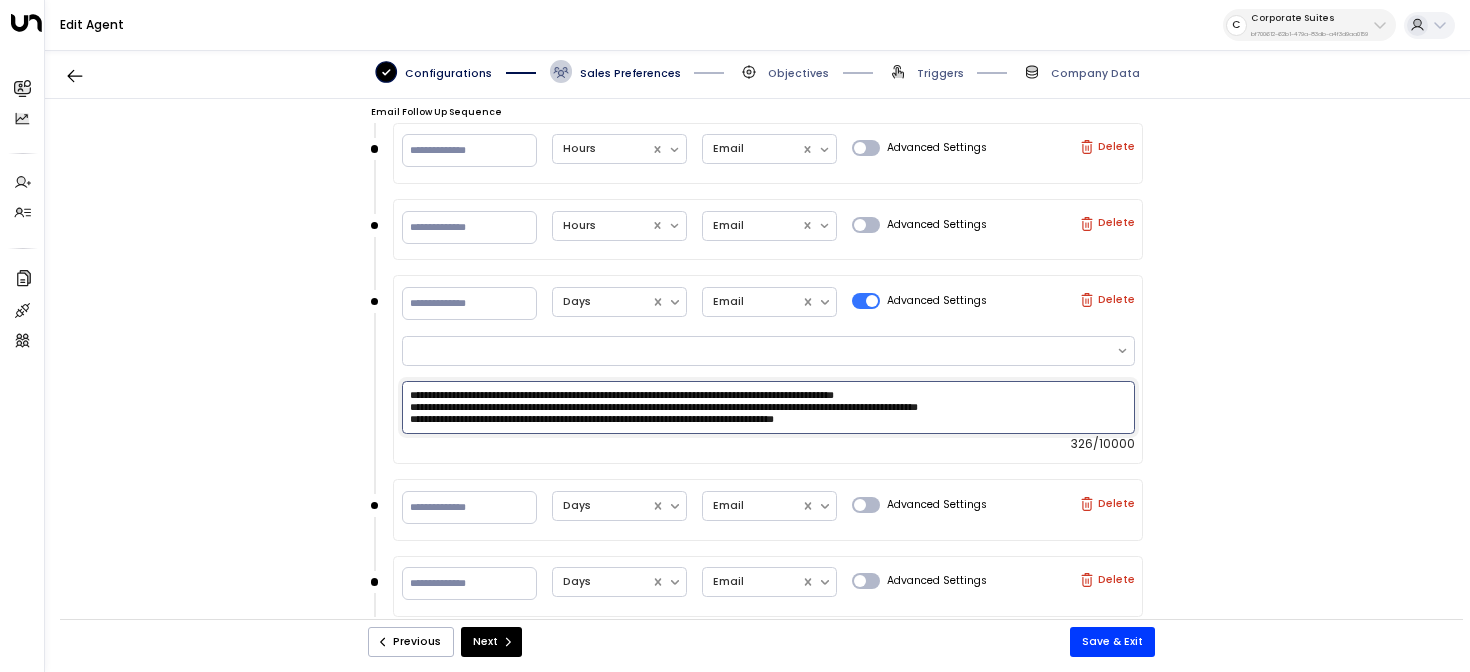 click on "**********" at bounding box center (768, 407) 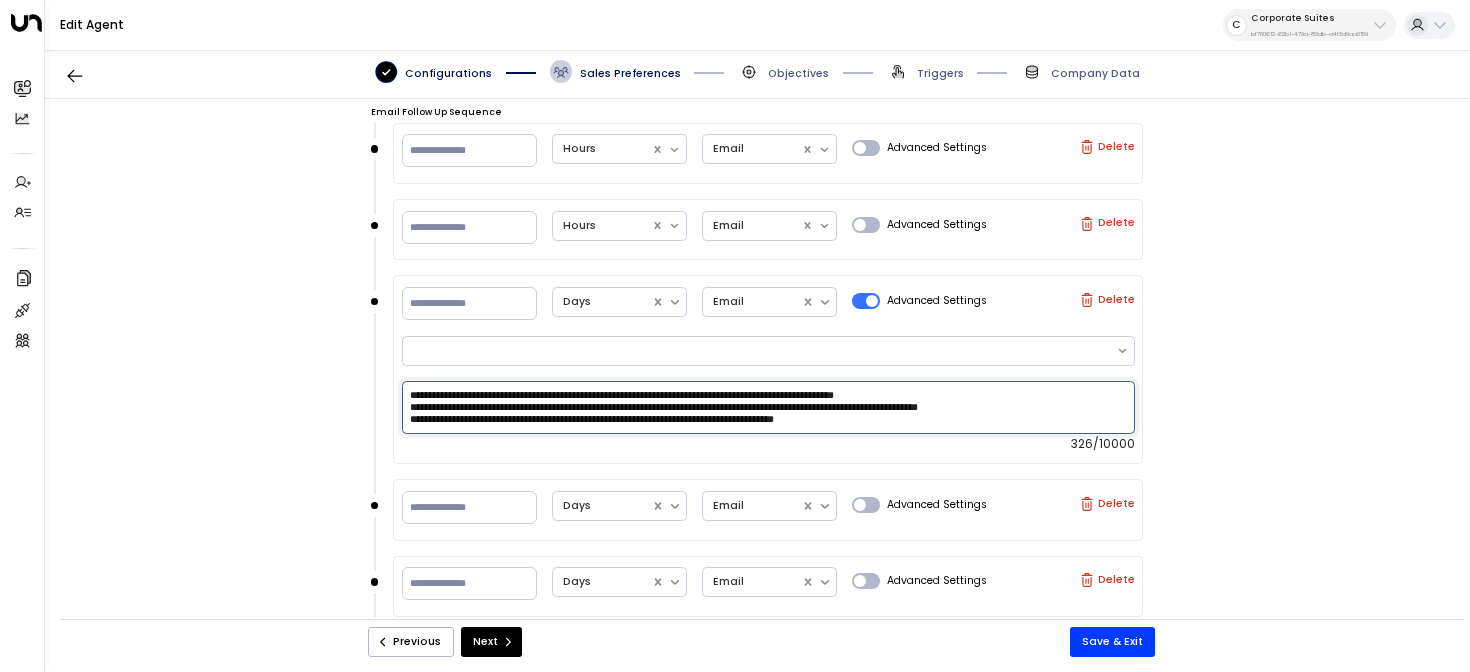 click on "**********" at bounding box center [768, 407] 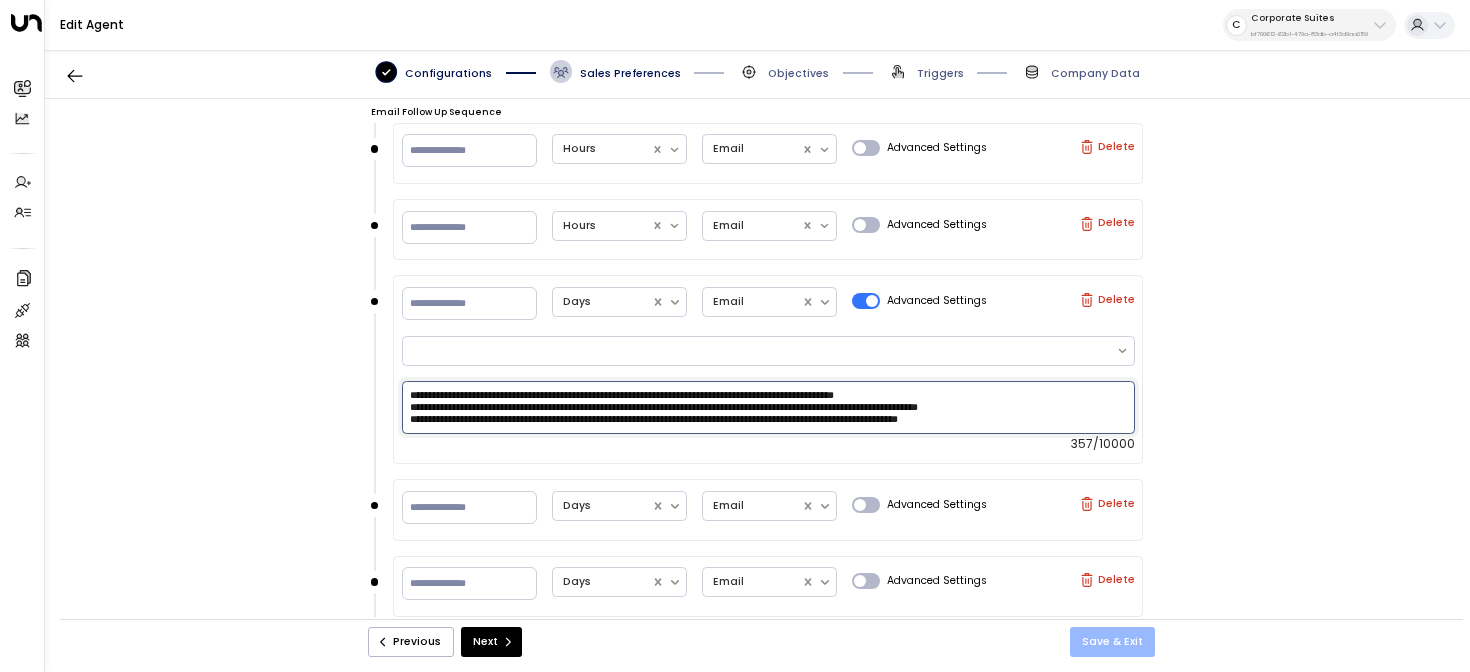 type on "**********" 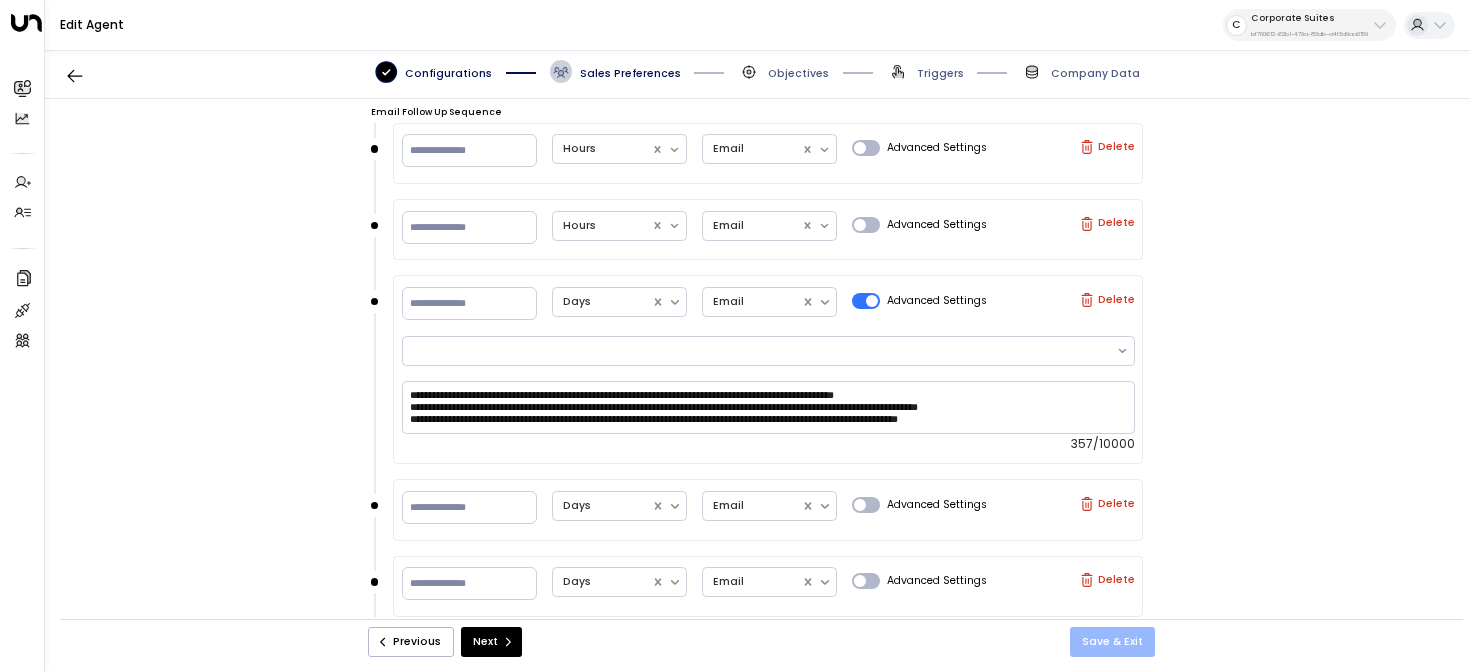 click on "Save & Exit" at bounding box center [1112, 642] 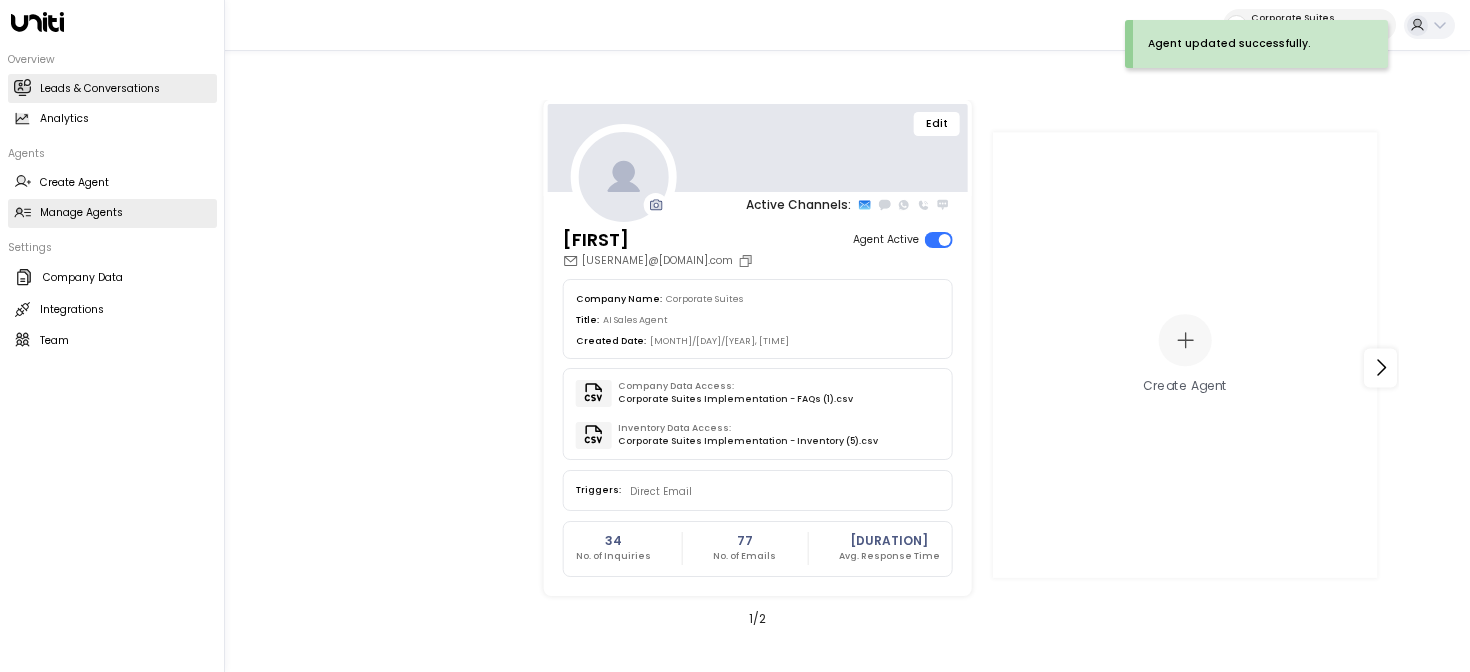 click on "Leads & Conversations Leads & Conversations" at bounding box center [112, 88] 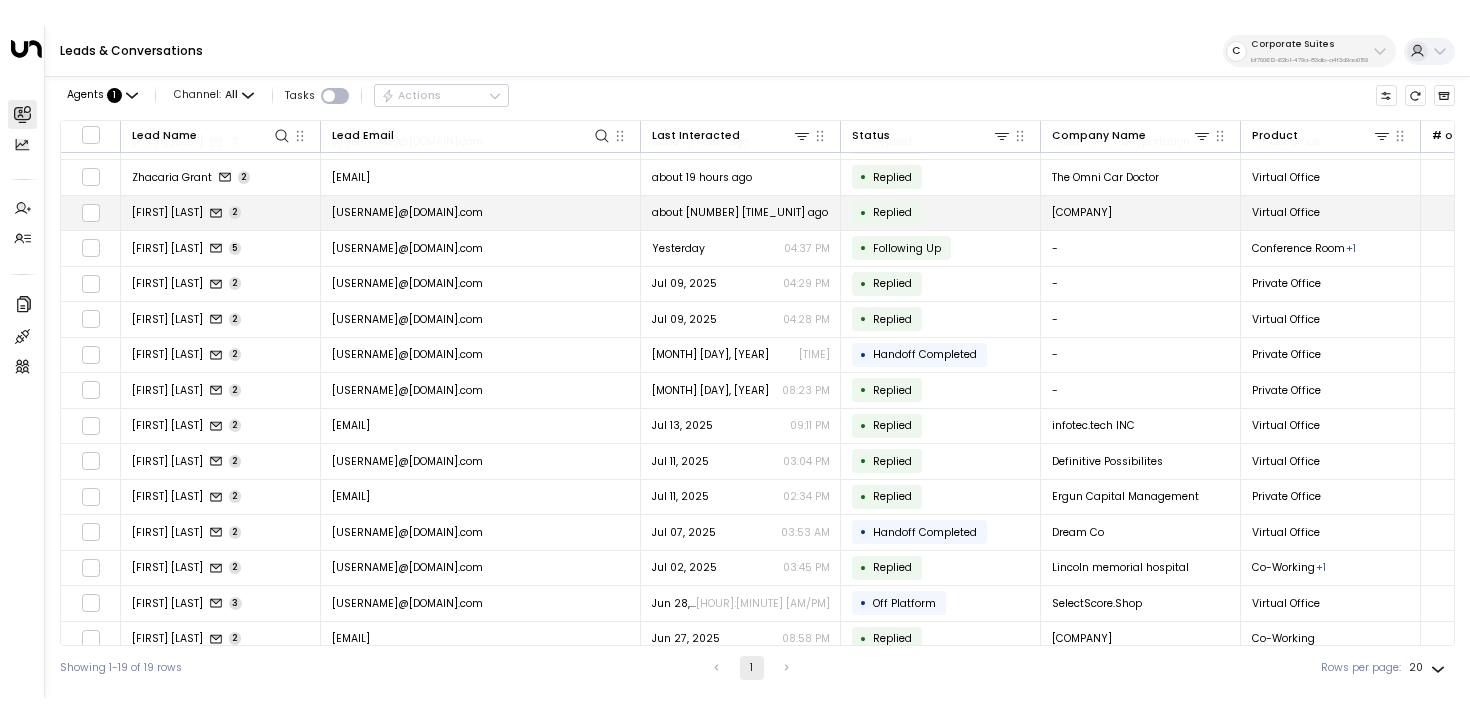 scroll, scrollTop: 0, scrollLeft: 0, axis: both 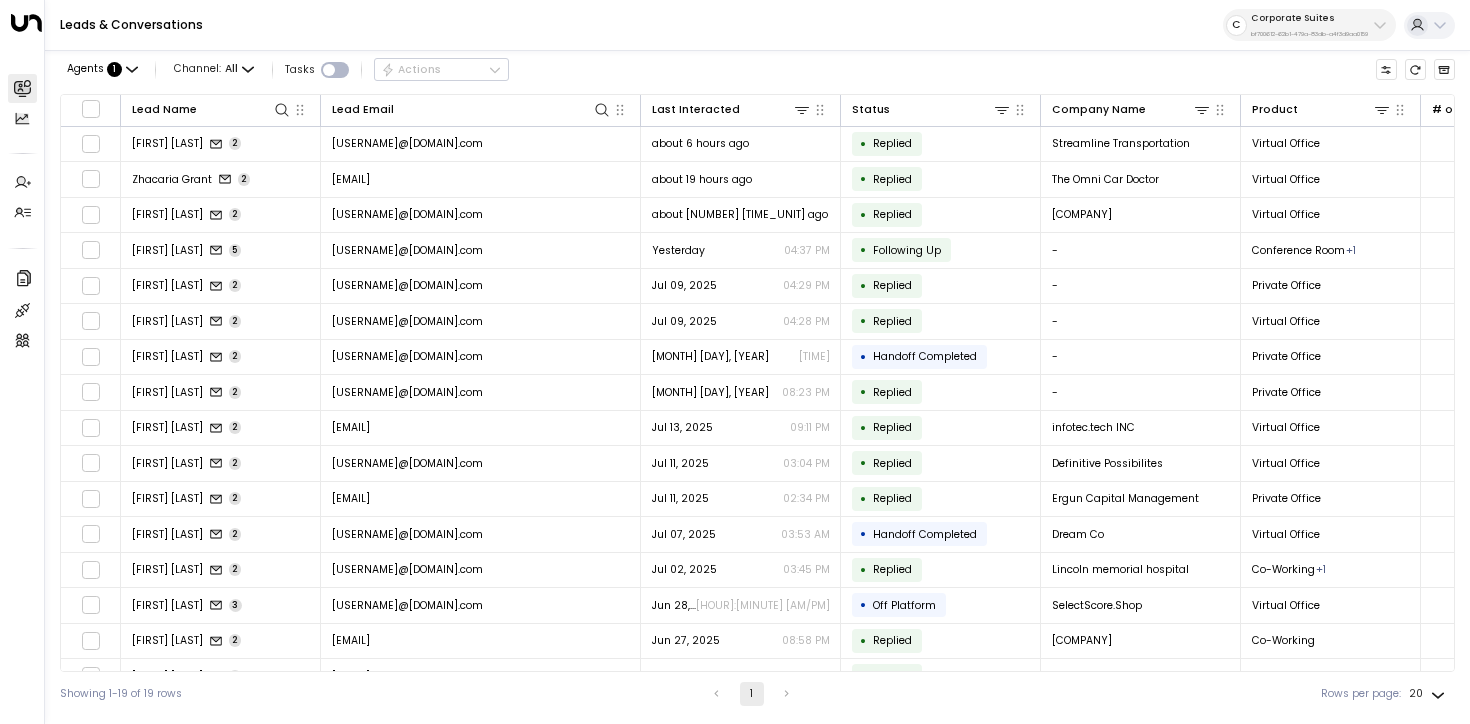 click on "Corporate Suites bf700612-62b1-479a-83db-a4f3d9aa0159" at bounding box center (1309, 25) 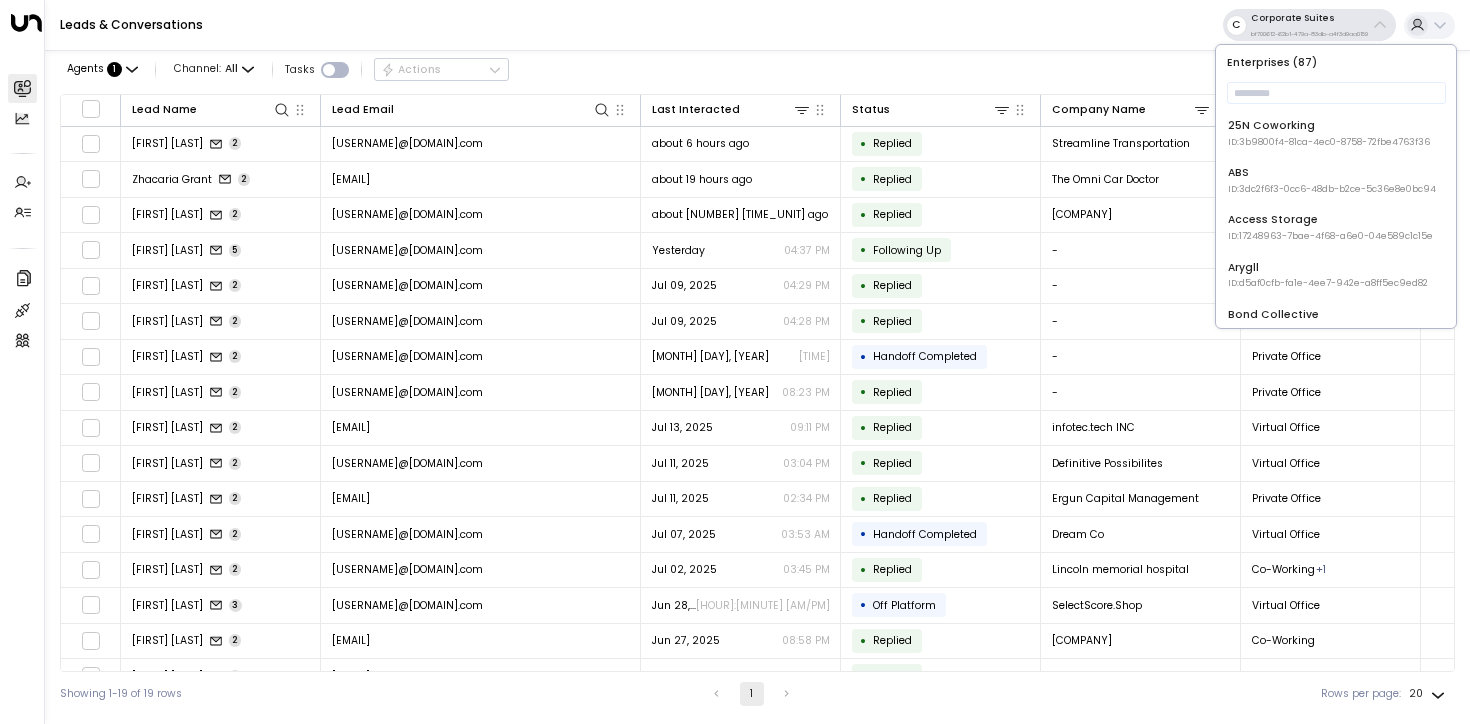 click on "Leads & Conversations C Corporate Suites bf700612-62b1-479a-83db-a4f3d9aa0159" at bounding box center [757, 25] 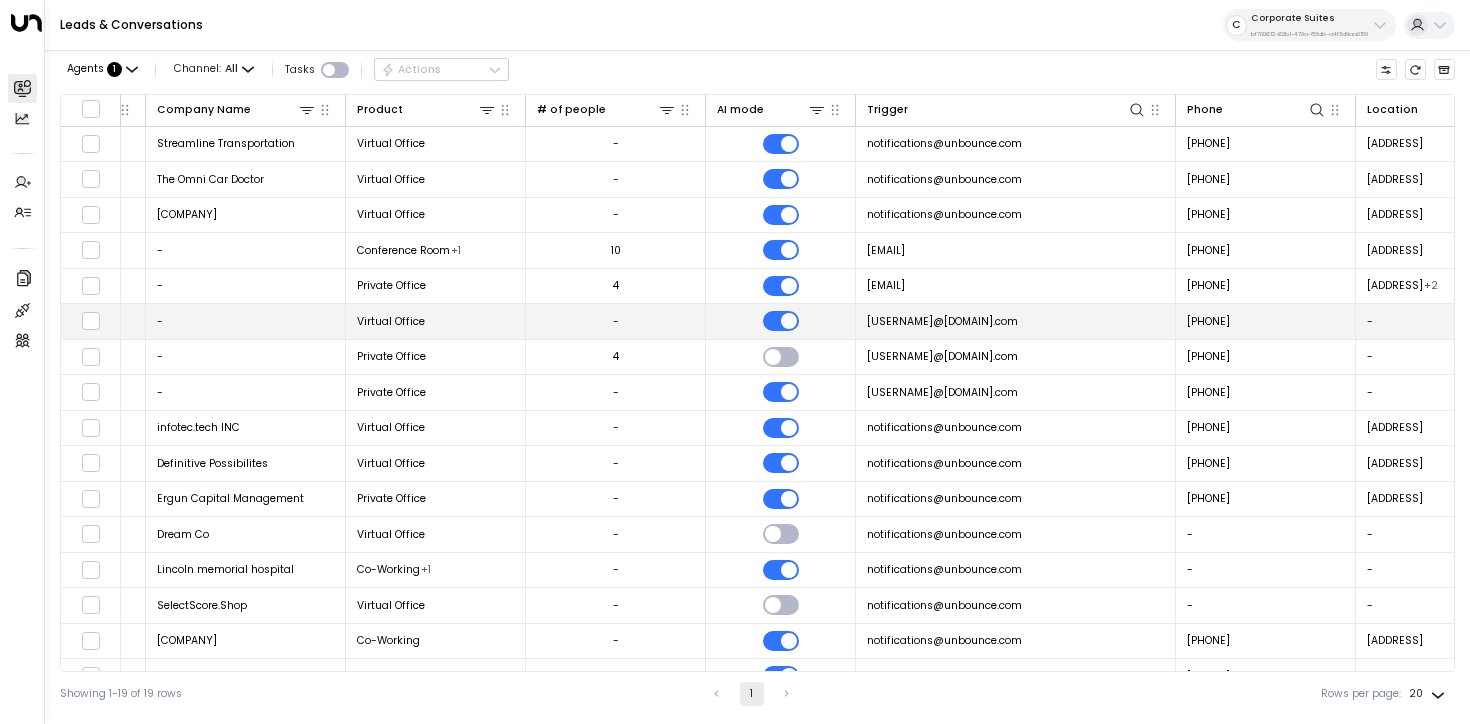 scroll, scrollTop: 0, scrollLeft: 1201, axis: horizontal 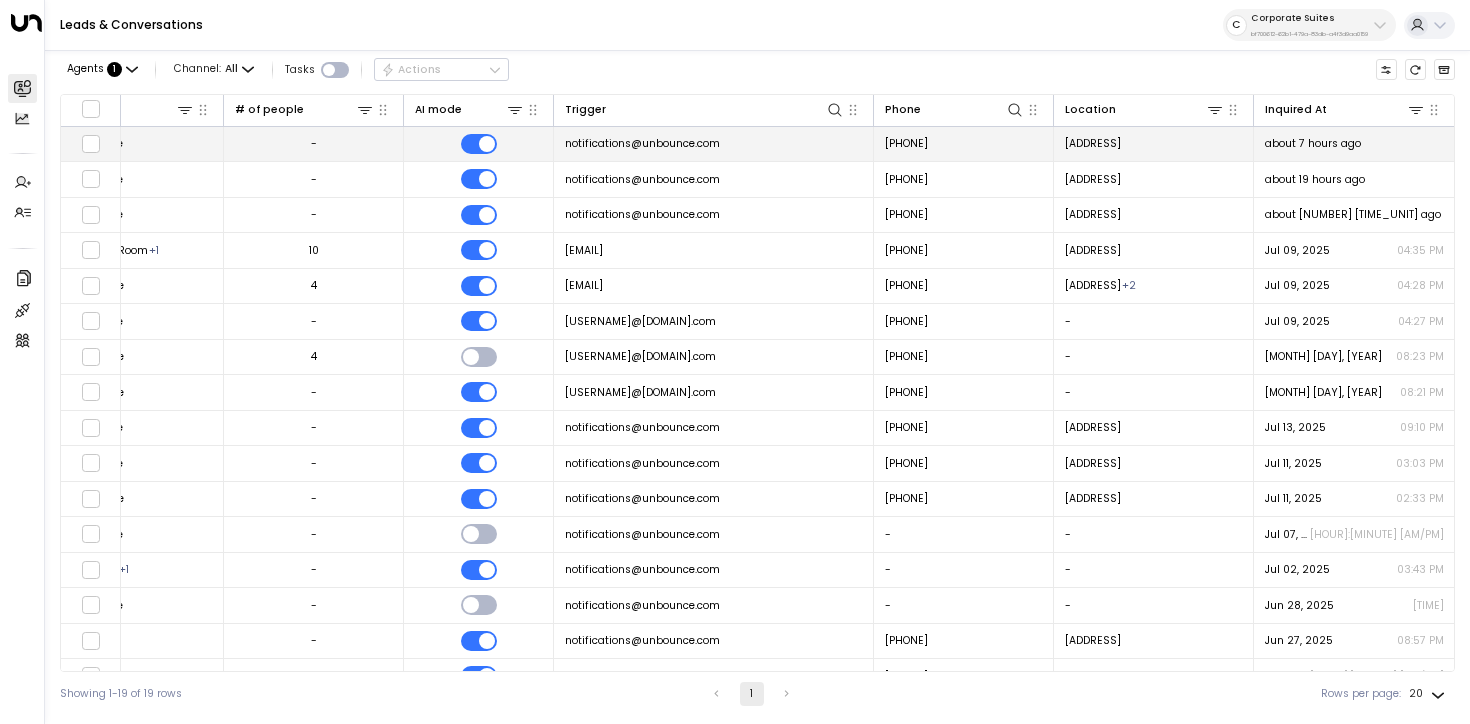 drag, startPoint x: 747, startPoint y: 144, endPoint x: 561, endPoint y: 143, distance: 186.00269 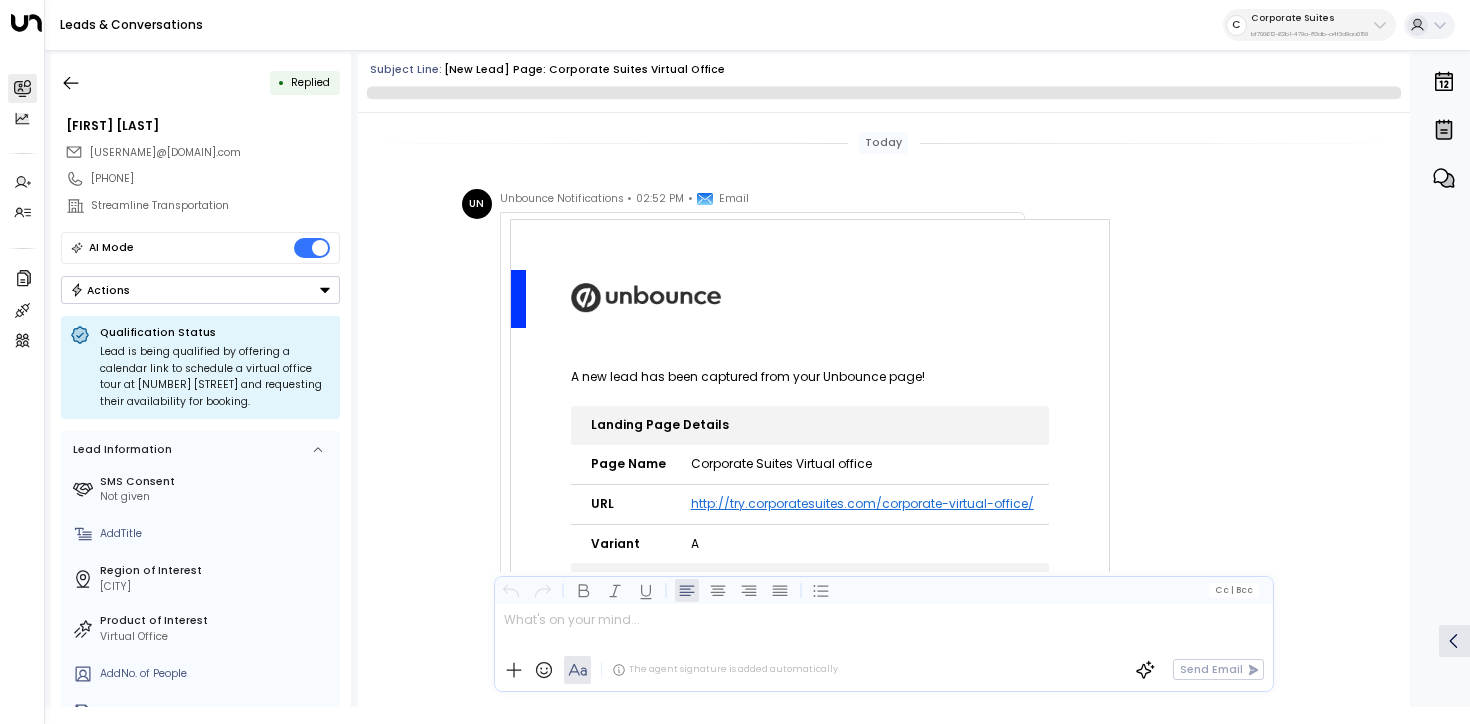 scroll, scrollTop: 1618, scrollLeft: 0, axis: vertical 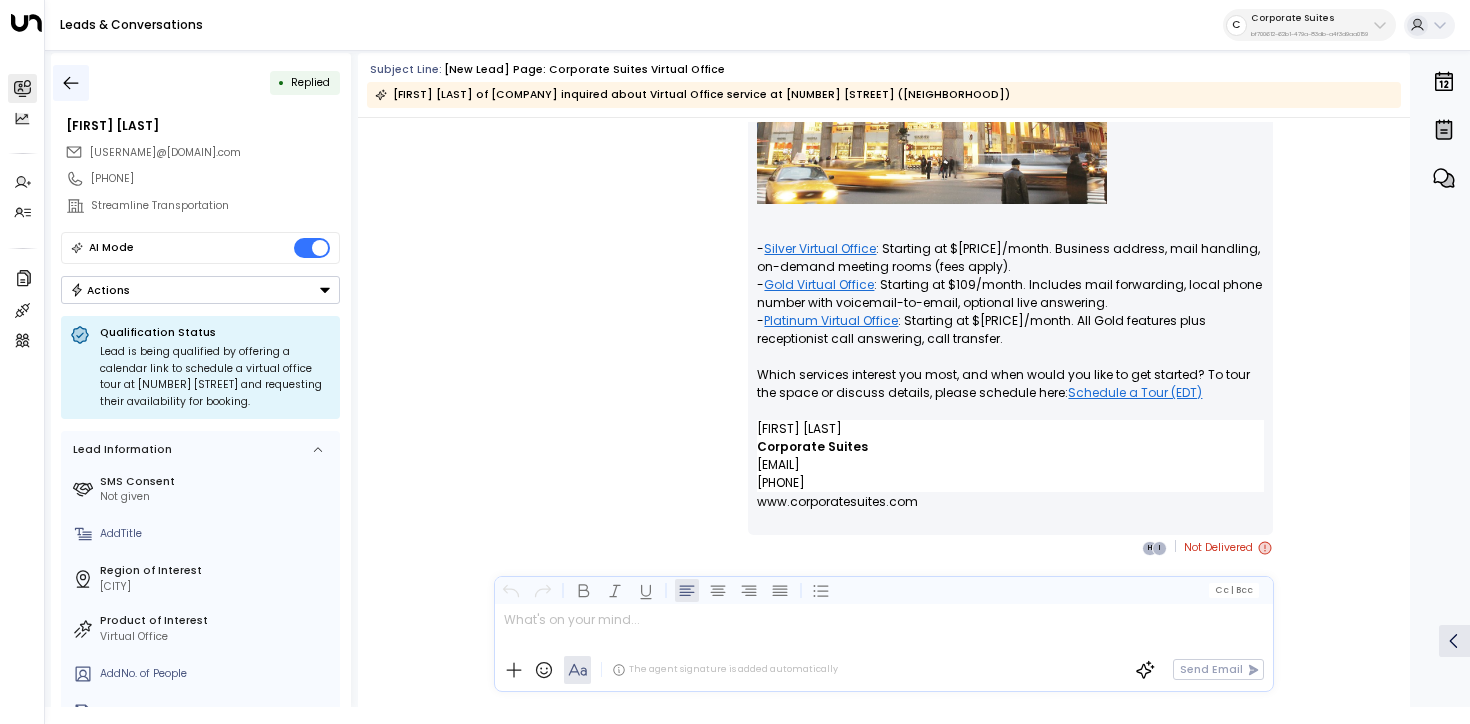 click 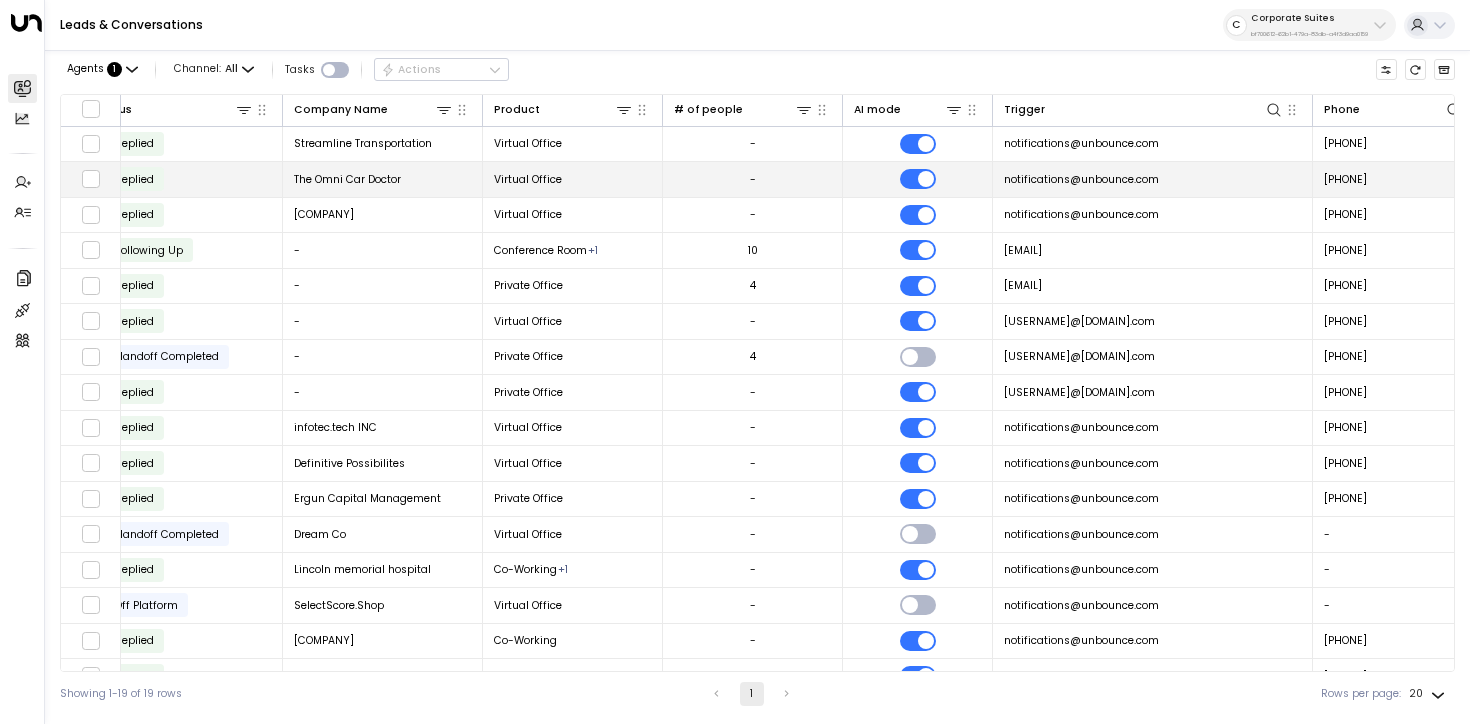 scroll, scrollTop: 0, scrollLeft: 1201, axis: horizontal 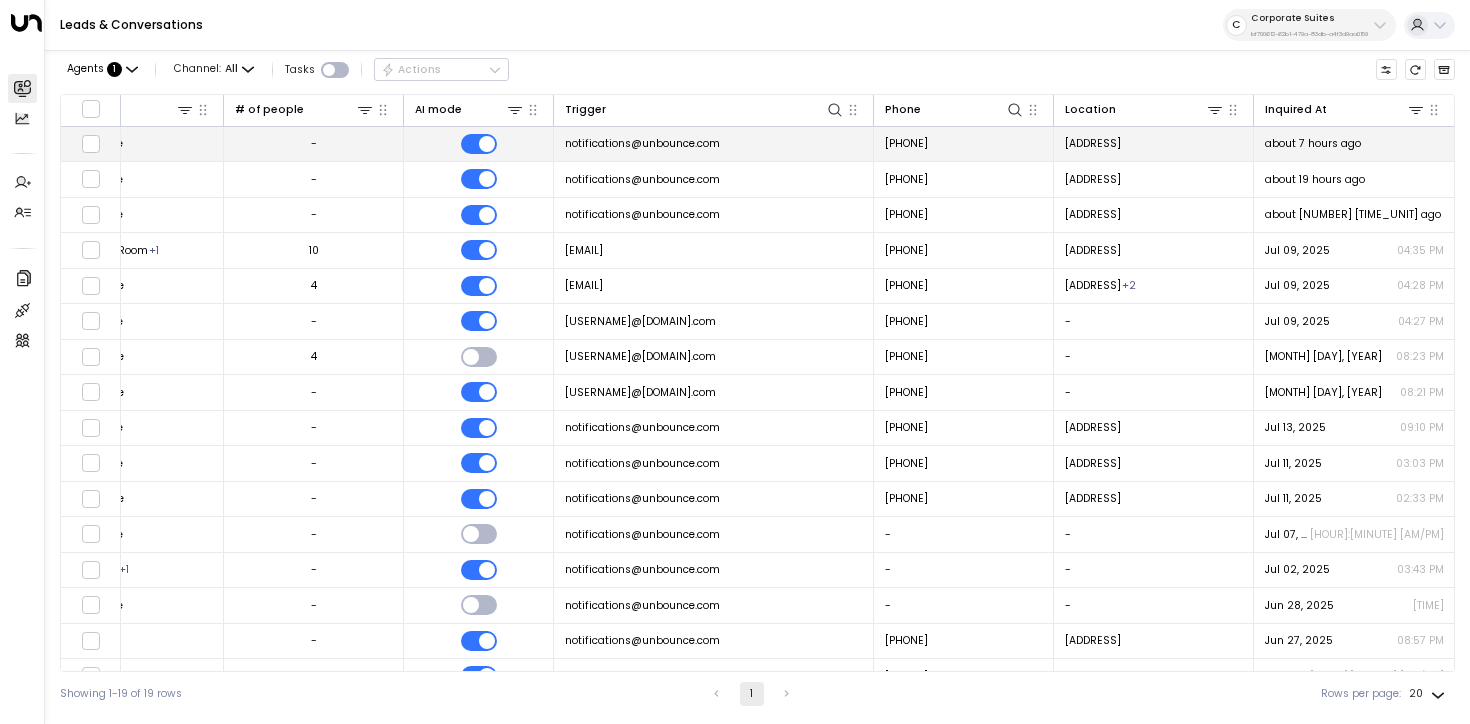 drag, startPoint x: 729, startPoint y: 144, endPoint x: 551, endPoint y: 143, distance: 178.0028 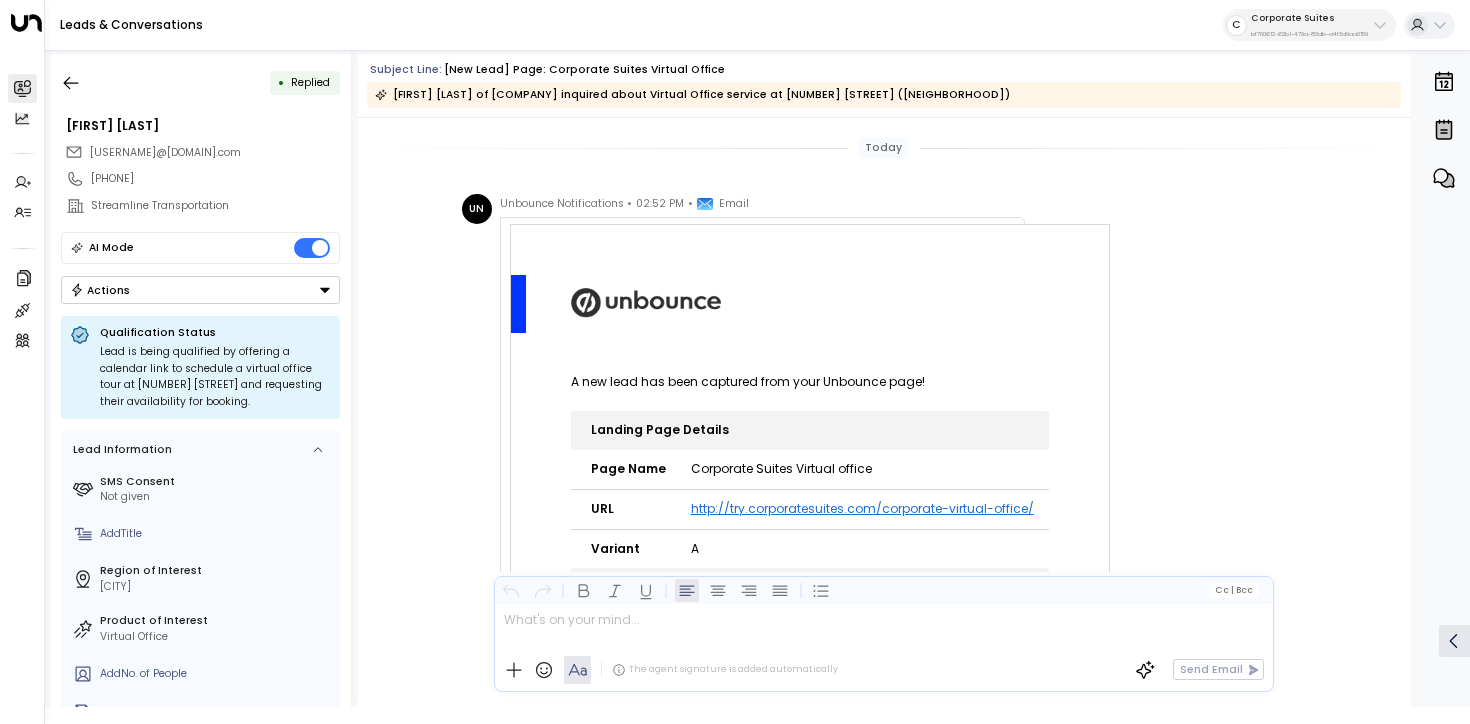scroll, scrollTop: 1091, scrollLeft: 0, axis: vertical 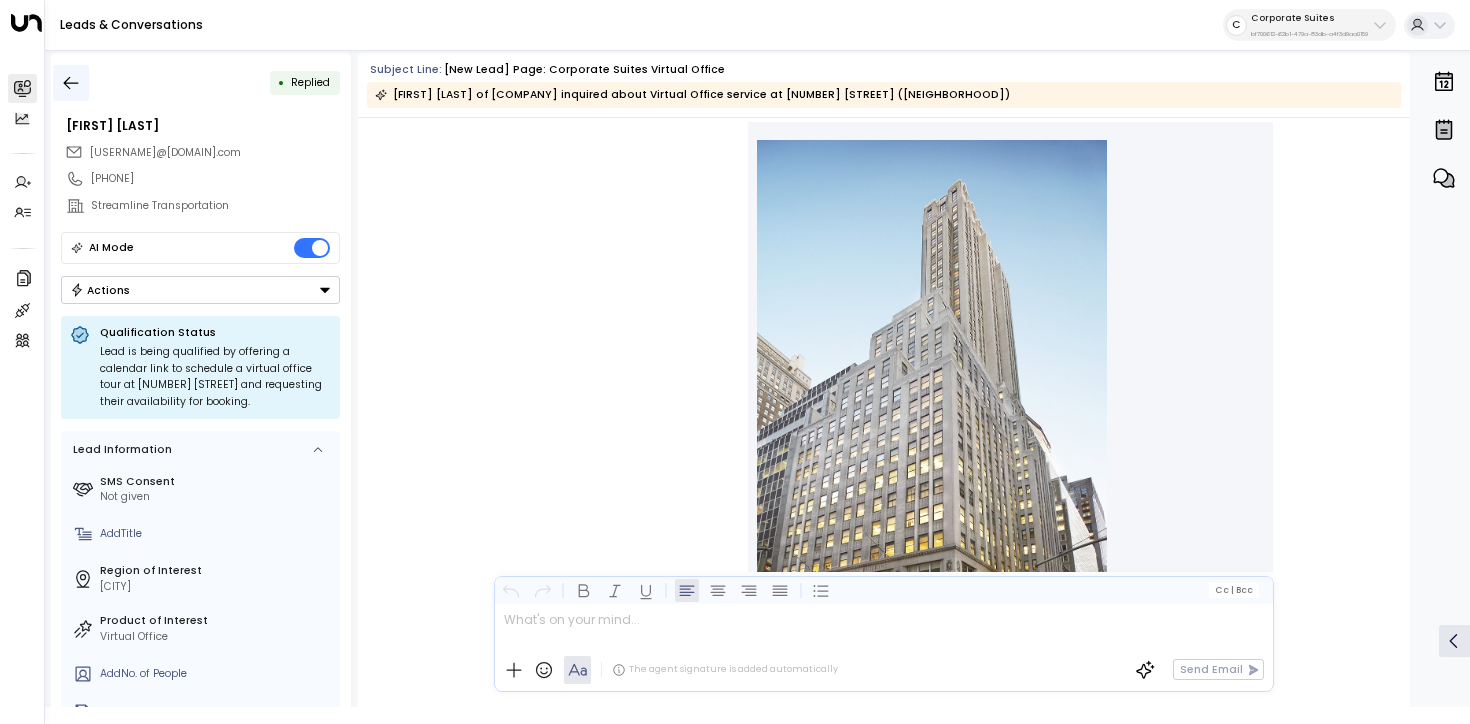 click at bounding box center (71, 83) 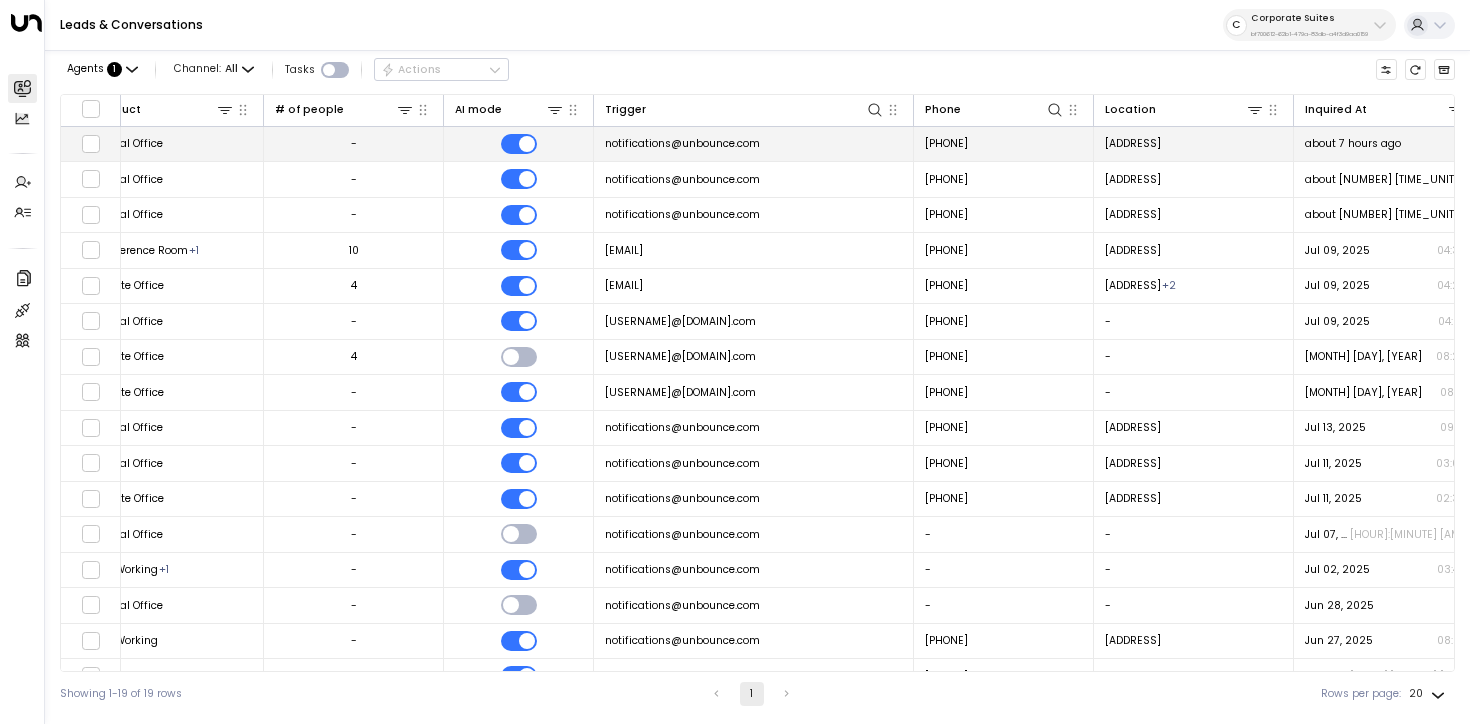 scroll, scrollTop: 0, scrollLeft: 1201, axis: horizontal 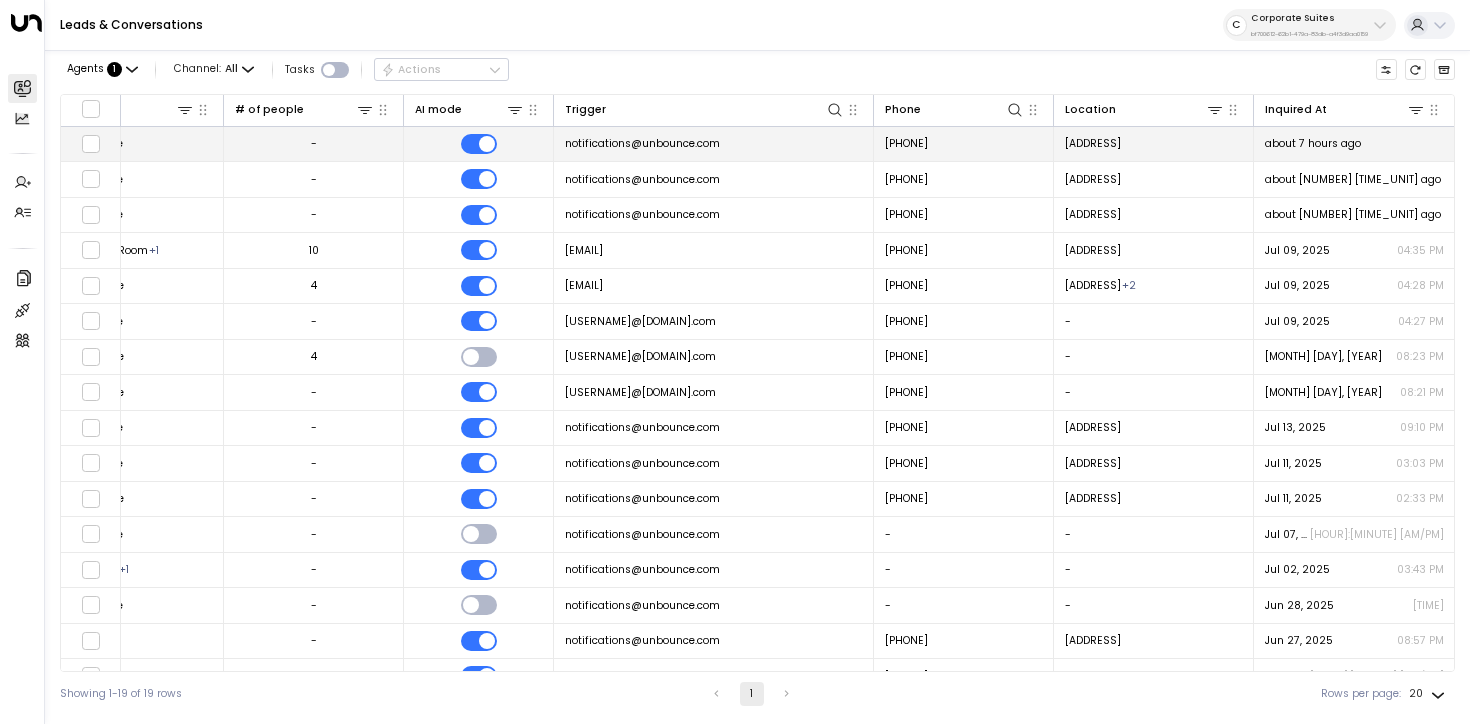 copy on "notifications@unbounce.com" 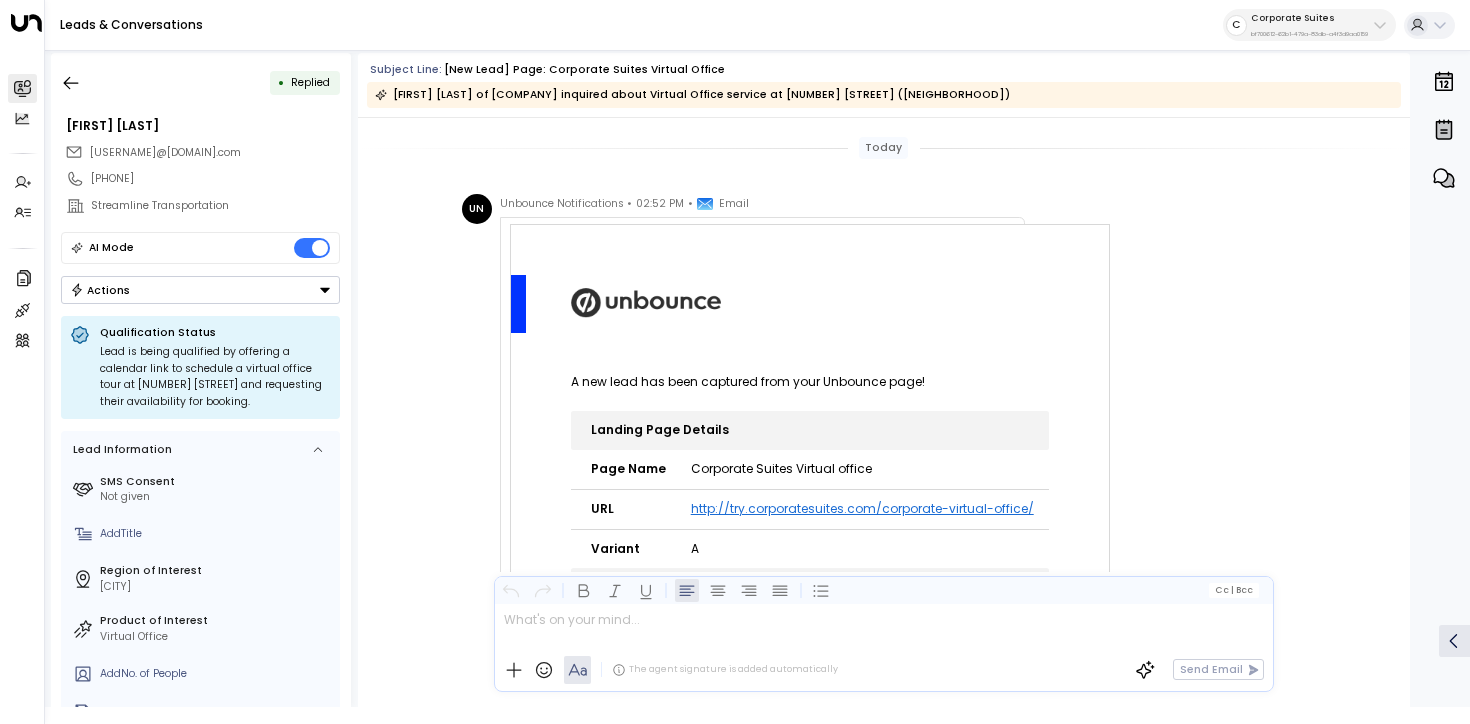 scroll, scrollTop: 1091, scrollLeft: 0, axis: vertical 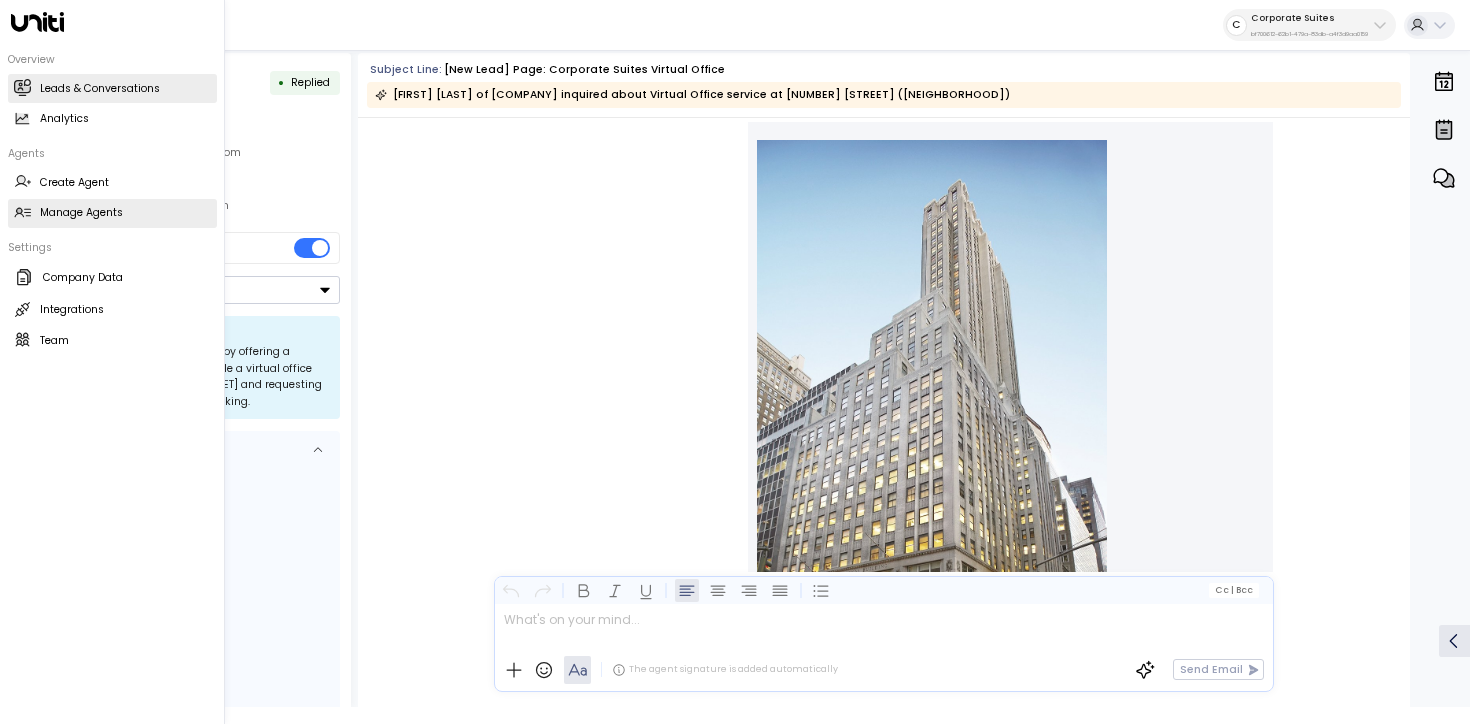 click on "Manage Agents" at bounding box center (81, 213) 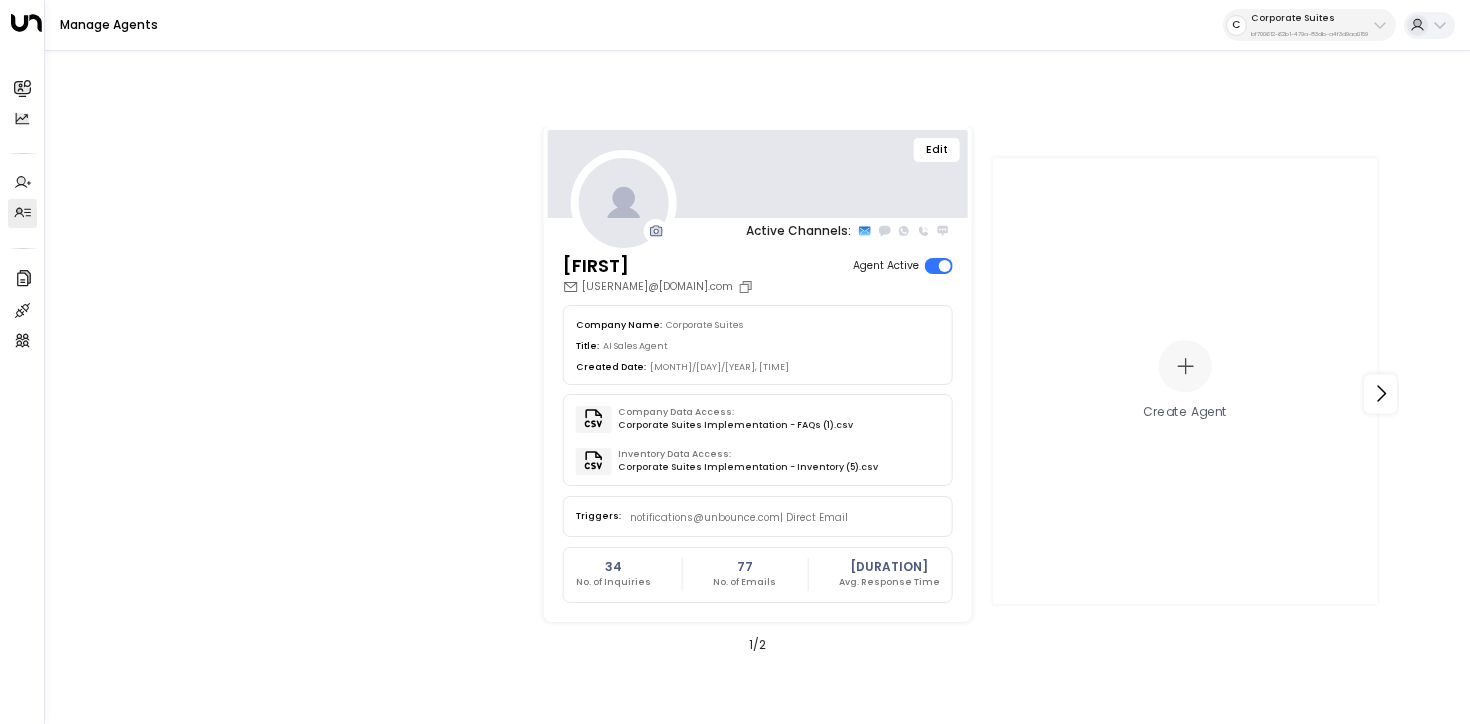 click on "Edit" at bounding box center (937, 150) 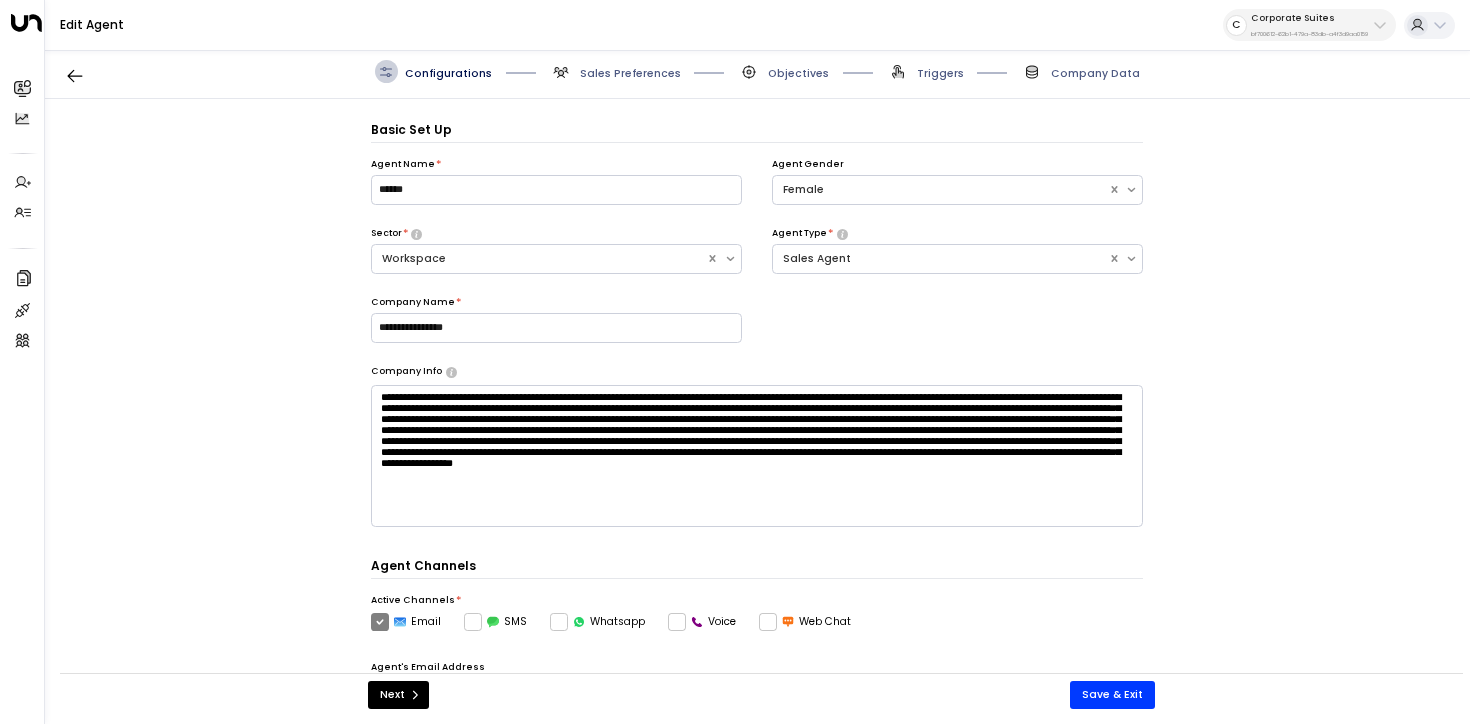 scroll, scrollTop: 22, scrollLeft: 0, axis: vertical 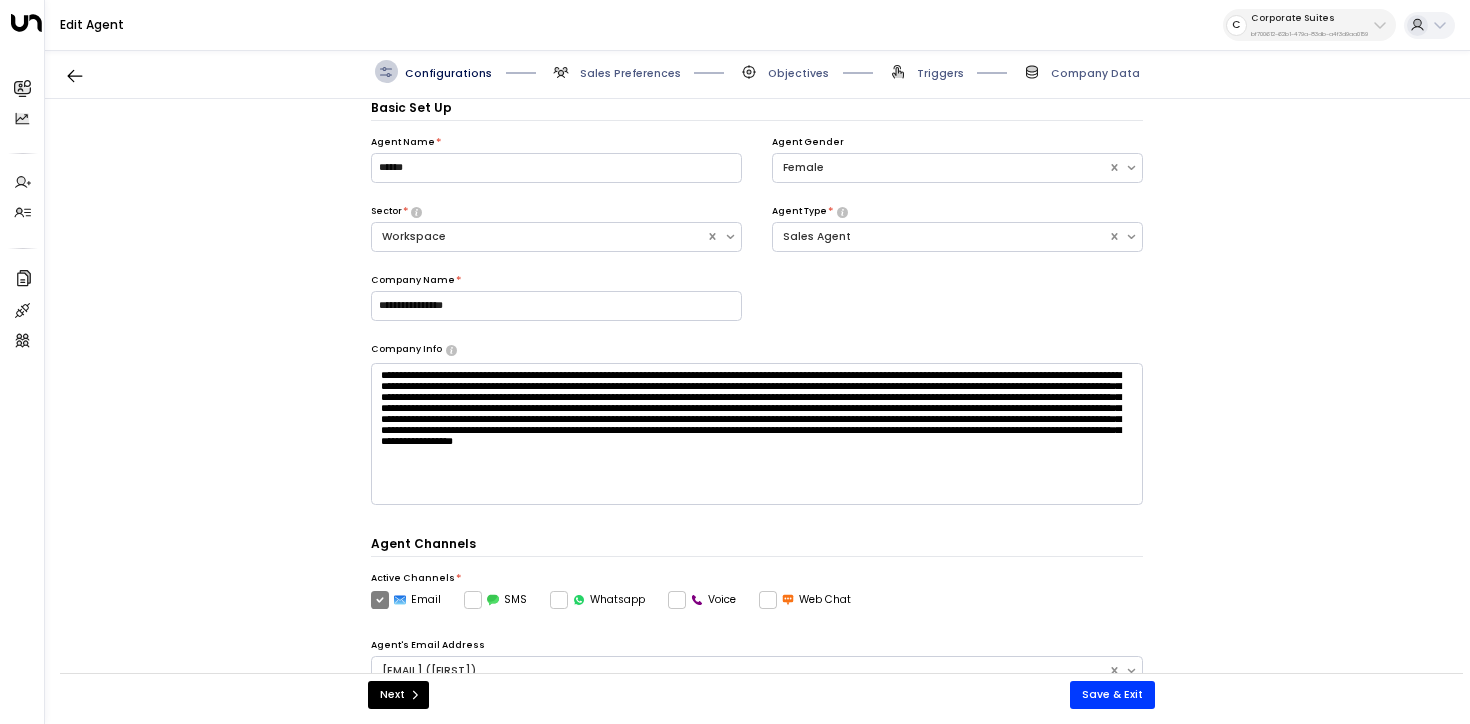 click on "Triggers" at bounding box center [940, 73] 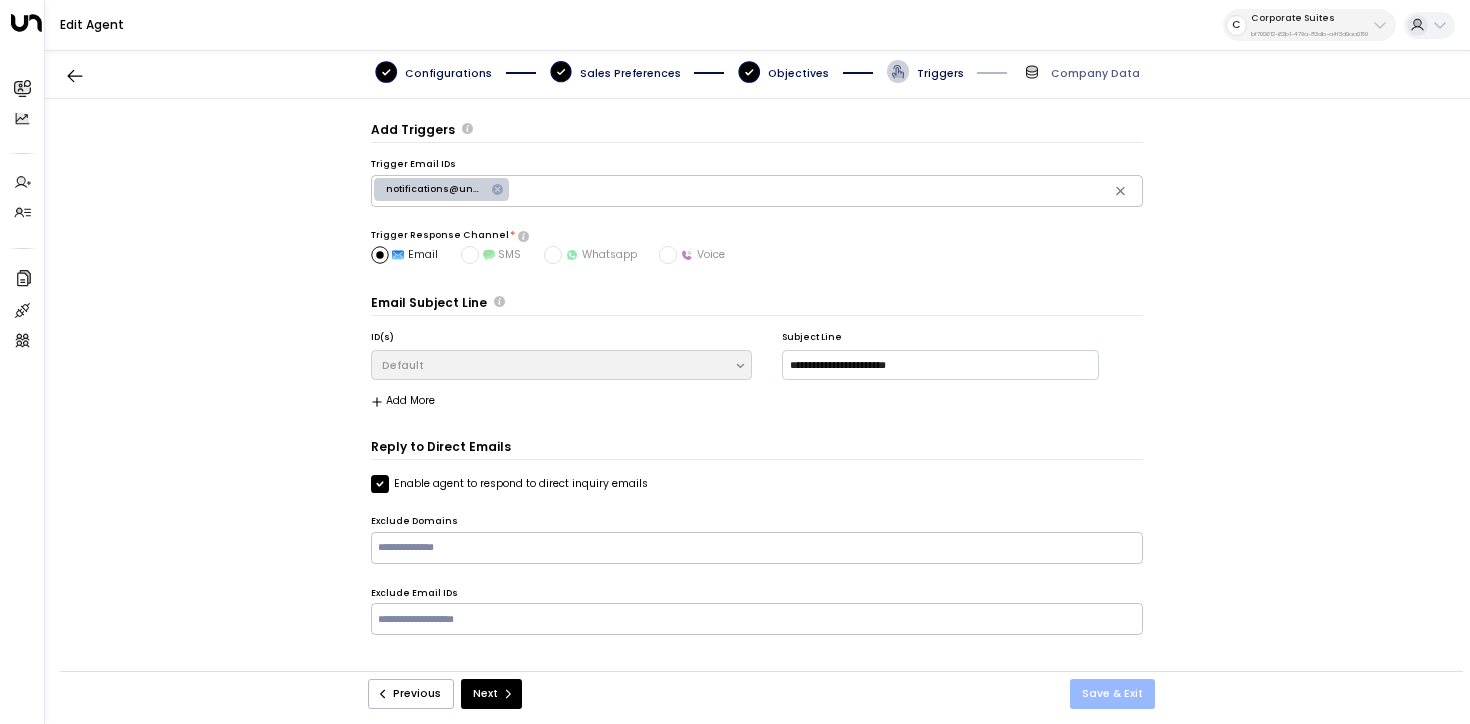 click on "Save & Exit" at bounding box center (1112, 694) 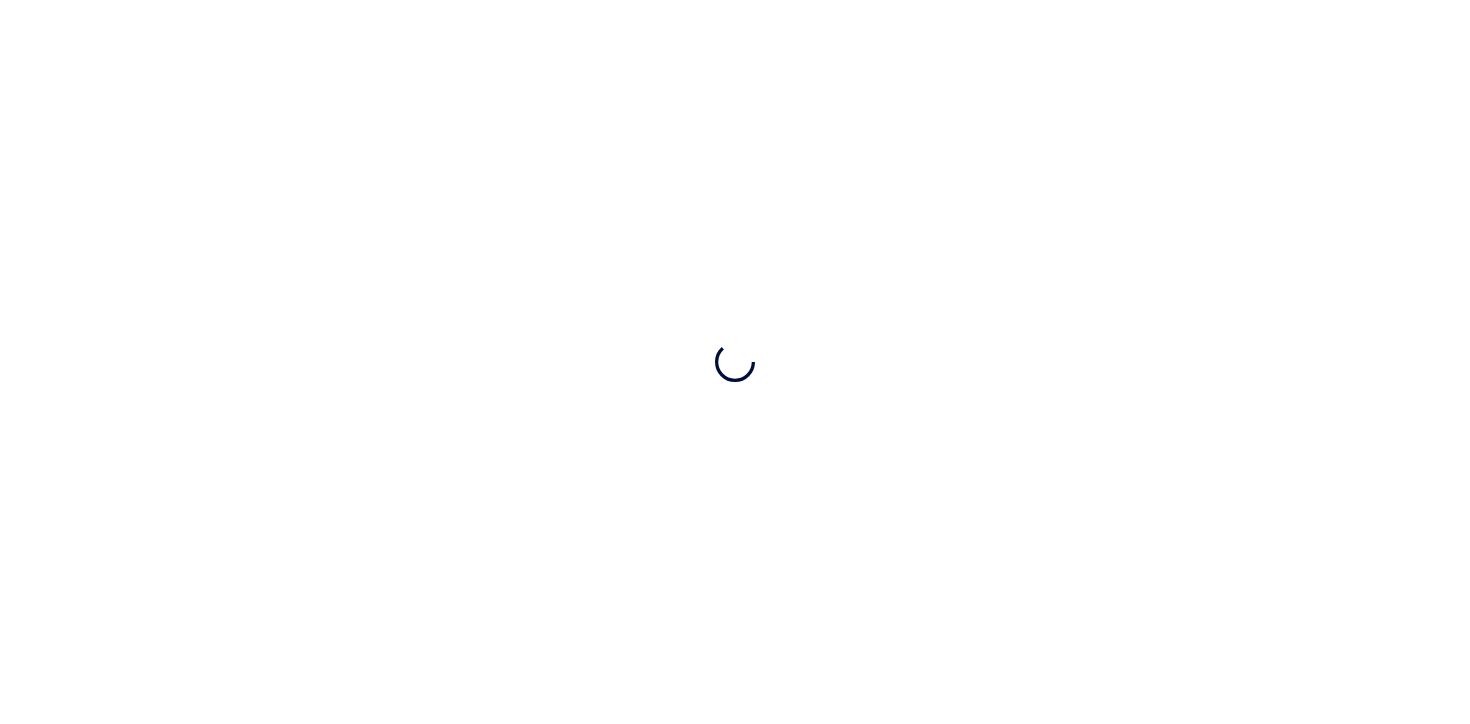 scroll, scrollTop: 0, scrollLeft: 0, axis: both 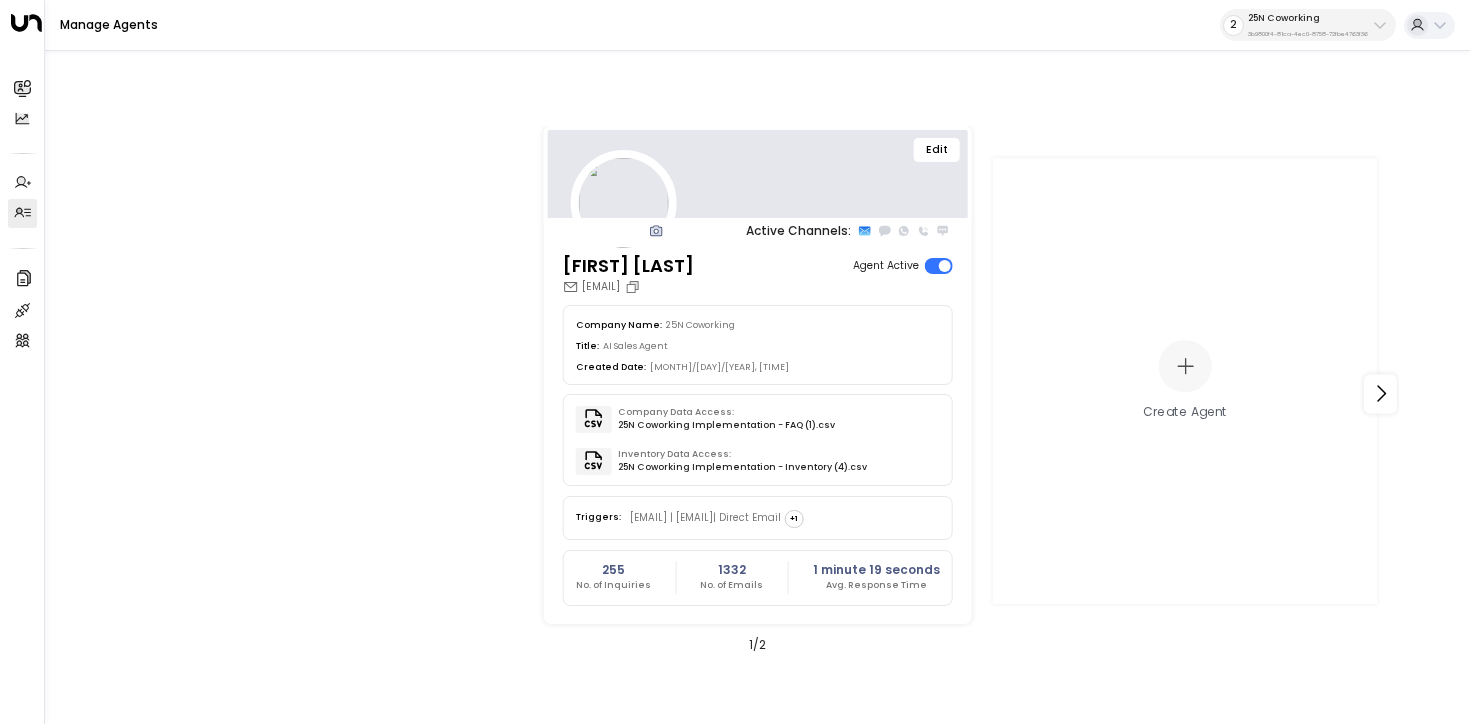 click on "3b9800f4-81ca-4ec0-8758-72fbe4763f36" at bounding box center [1308, 34] 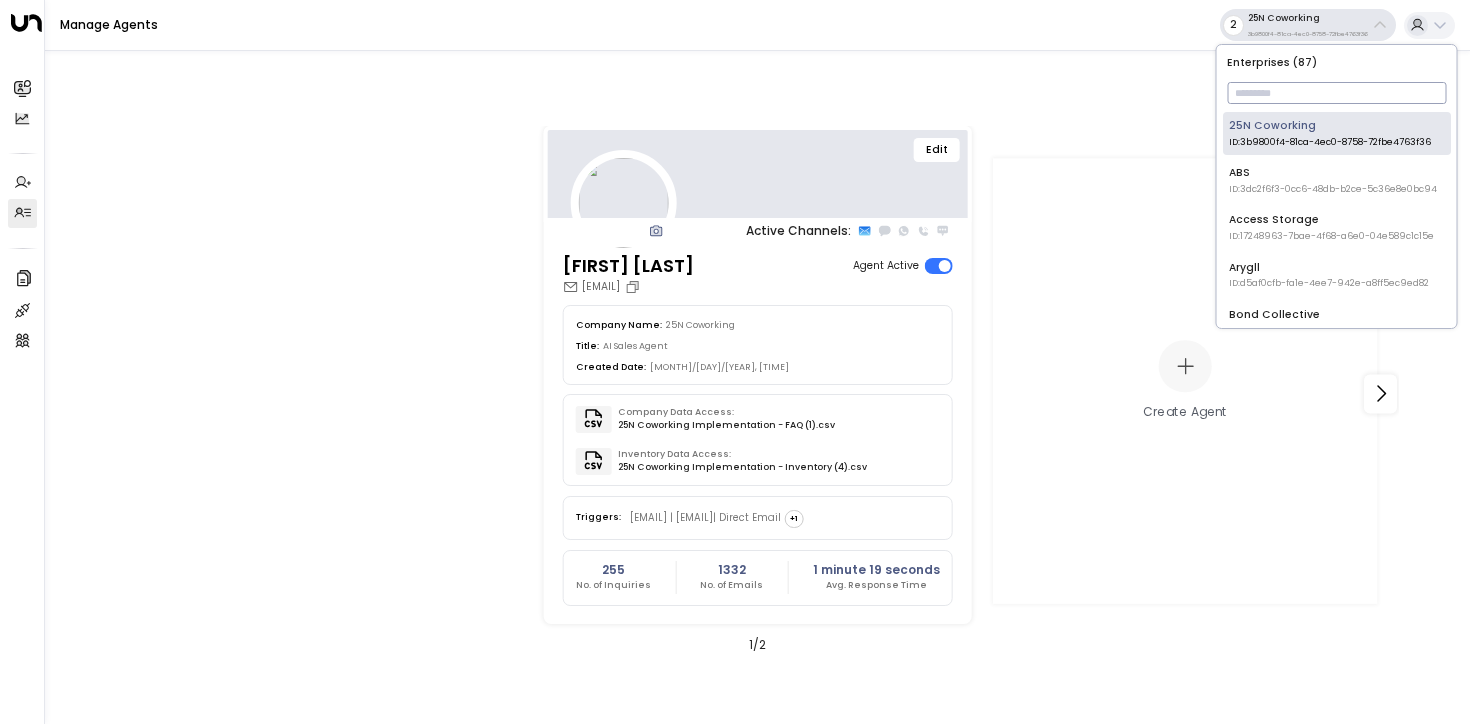 click at bounding box center (1336, 93) 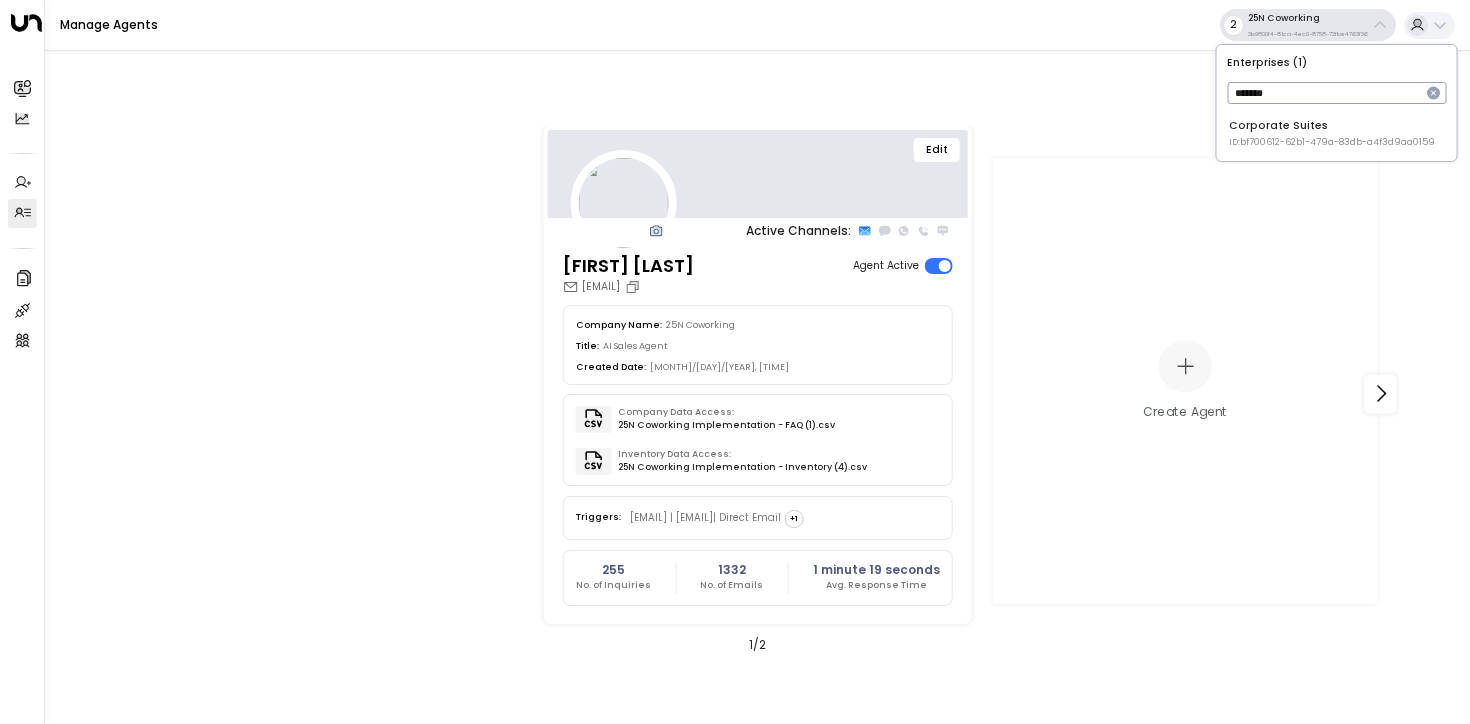 type on "*******" 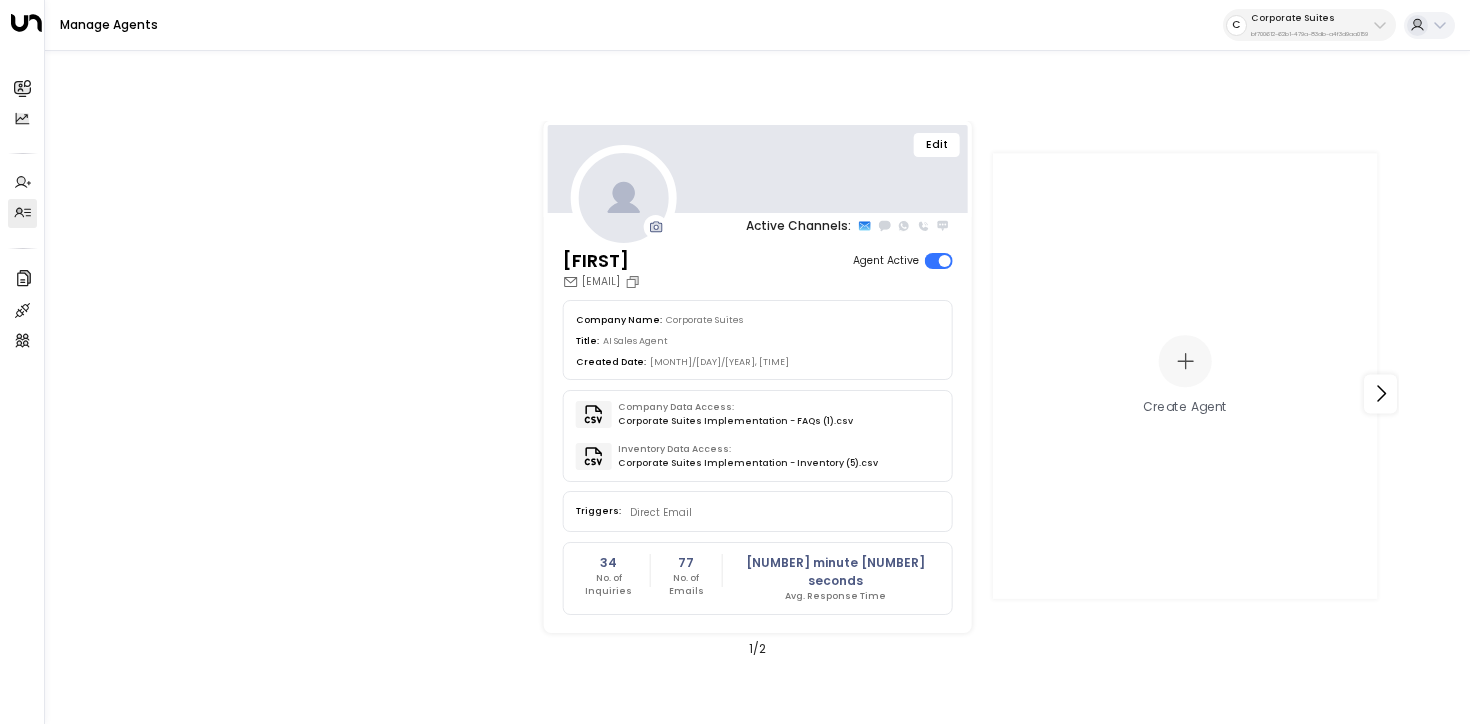 click on "Edit" at bounding box center [937, 145] 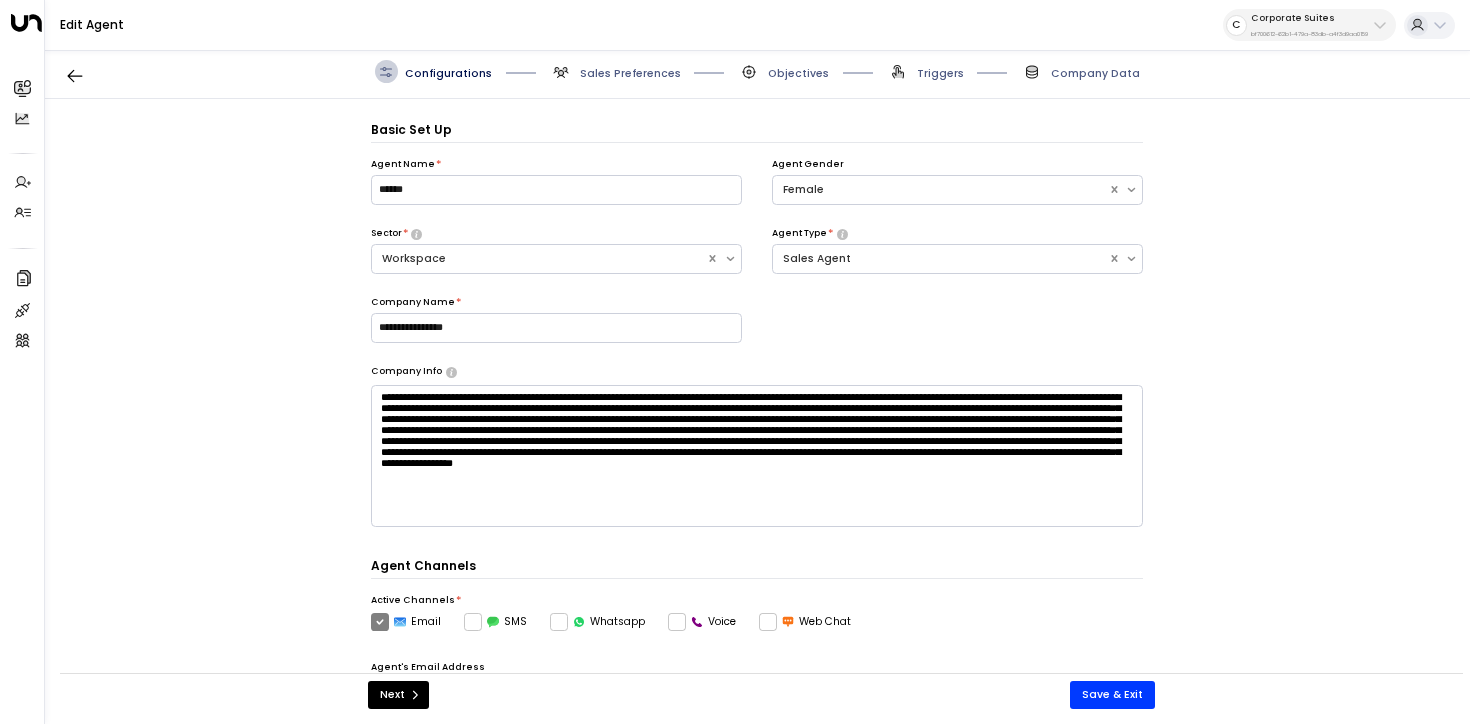 scroll, scrollTop: 22, scrollLeft: 0, axis: vertical 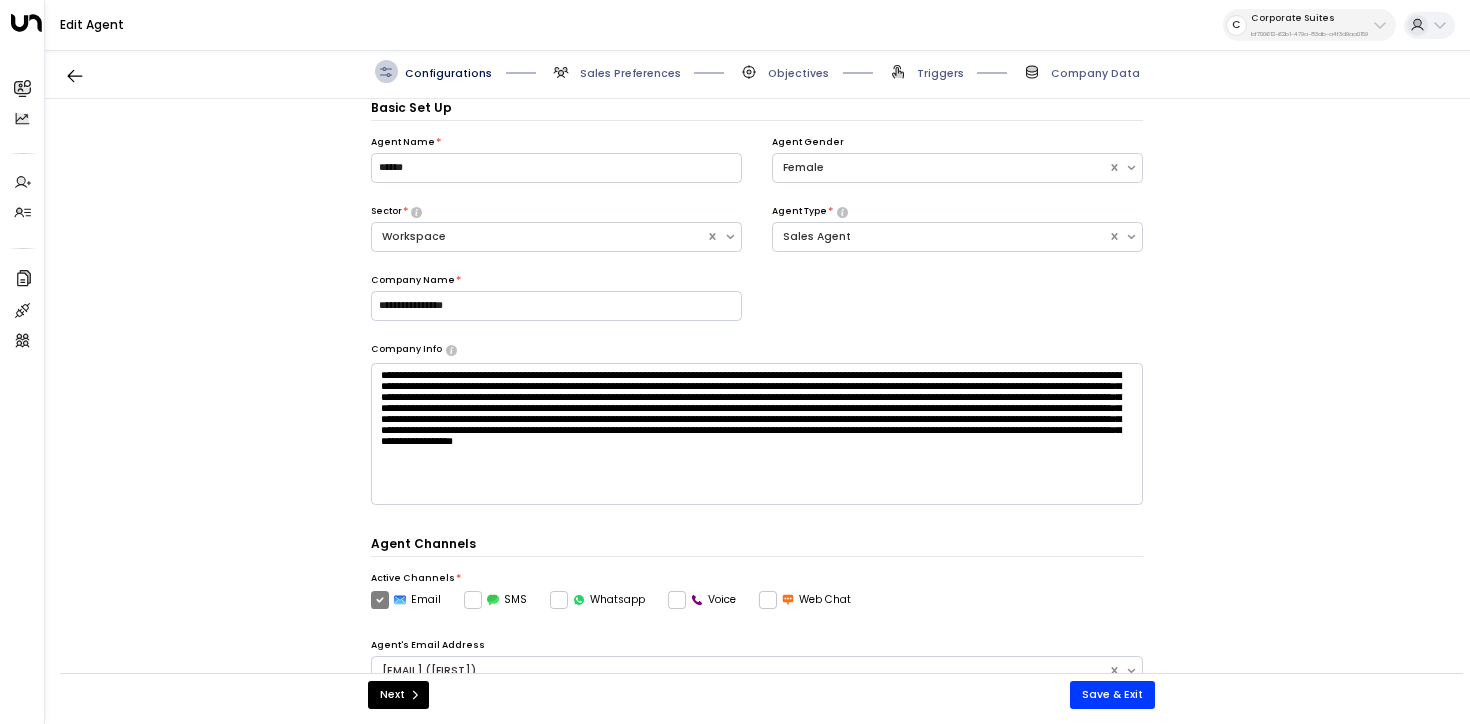 click on "Sales Preferences" at bounding box center [630, 73] 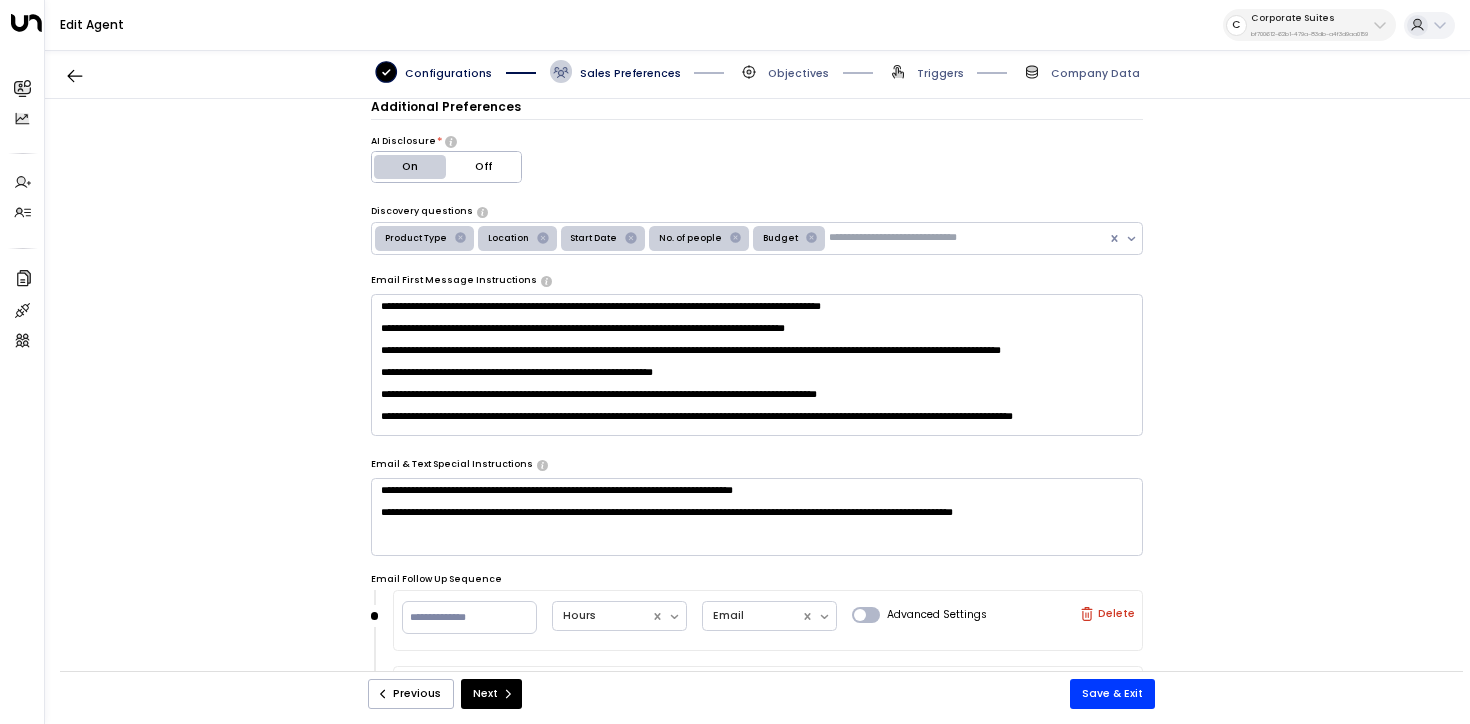 scroll, scrollTop: 318, scrollLeft: 0, axis: vertical 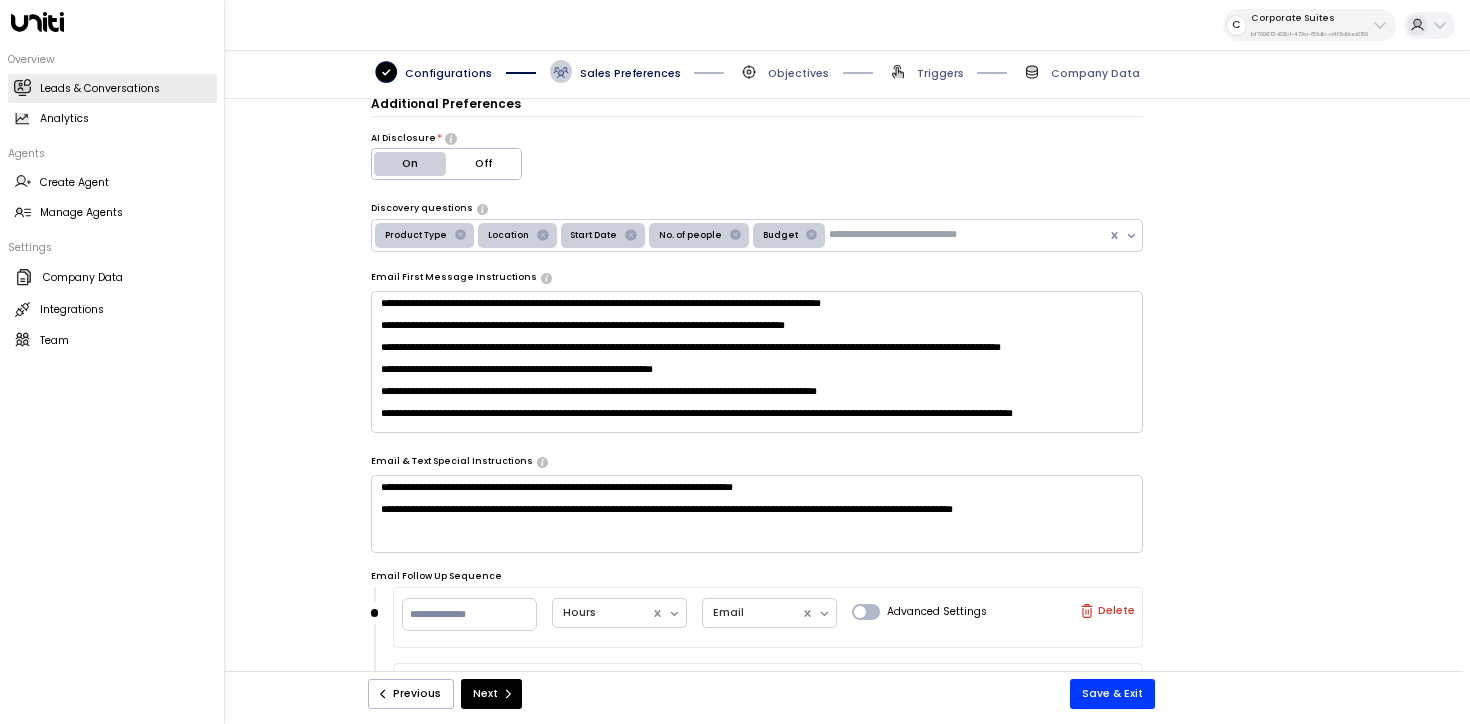 click 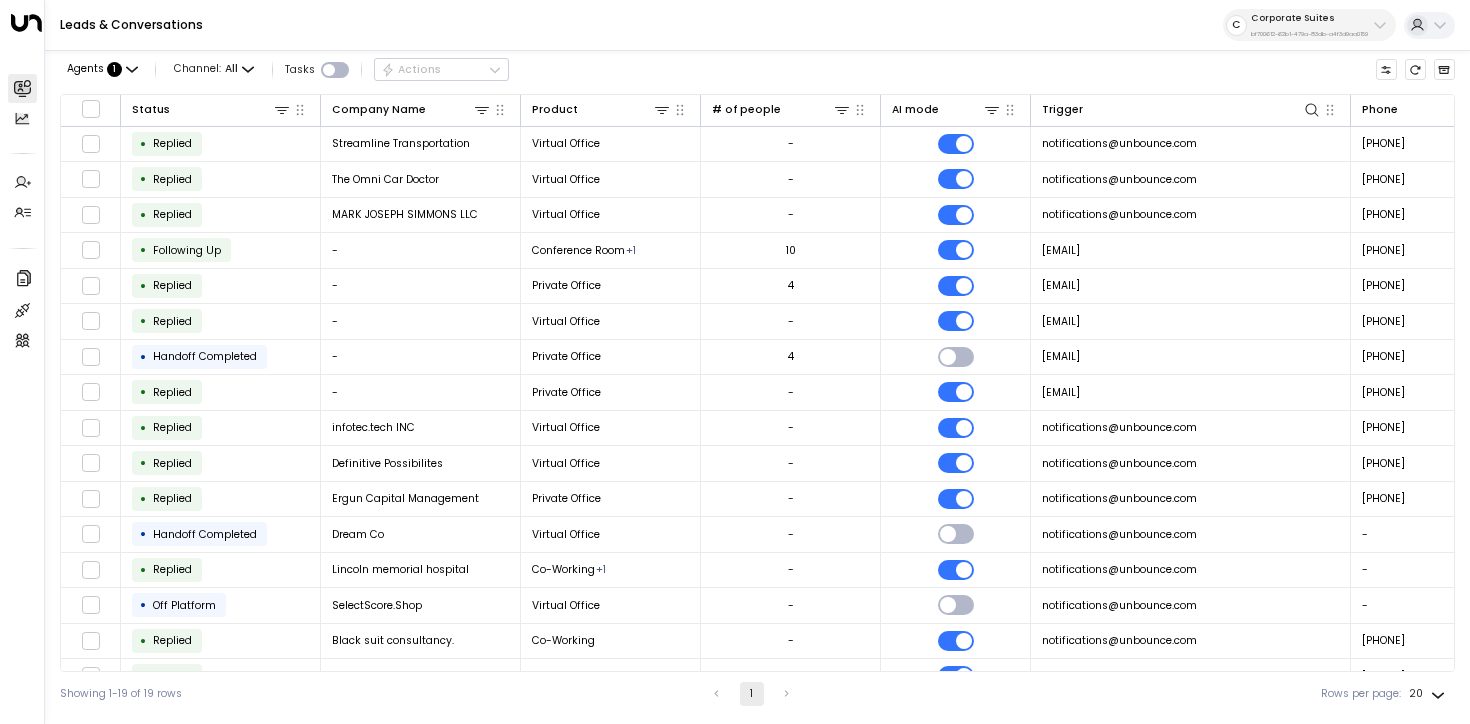 scroll, scrollTop: 0, scrollLeft: 790, axis: horizontal 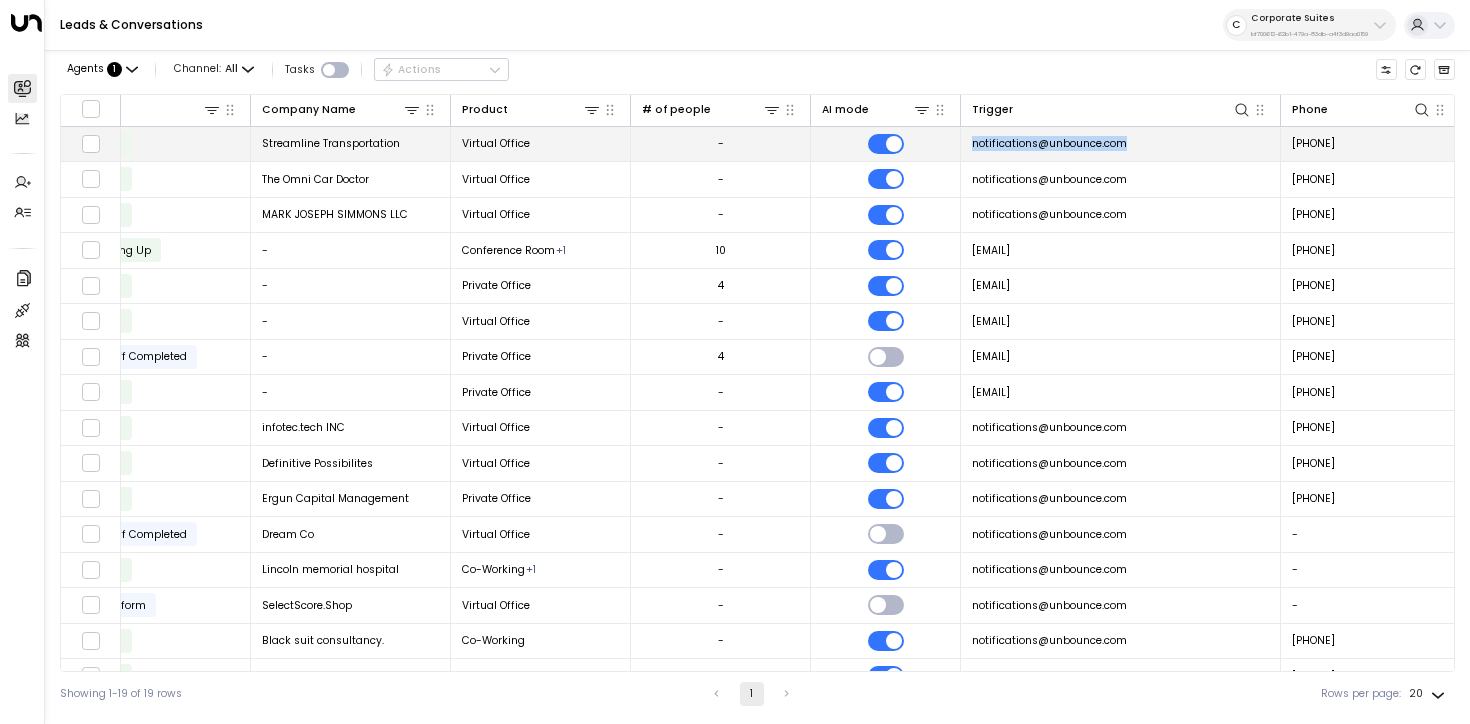 copy on "notifications@unbounce.com" 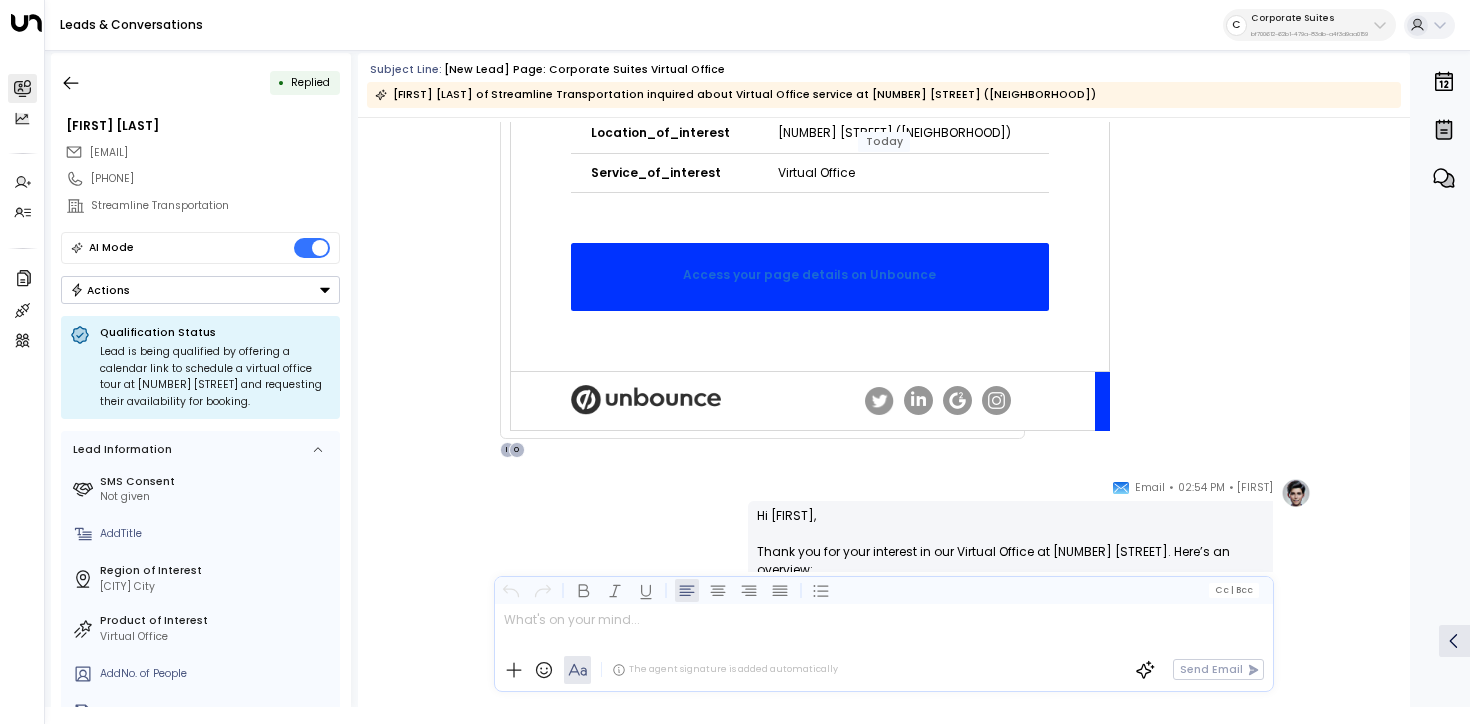 scroll, scrollTop: 539, scrollLeft: 0, axis: vertical 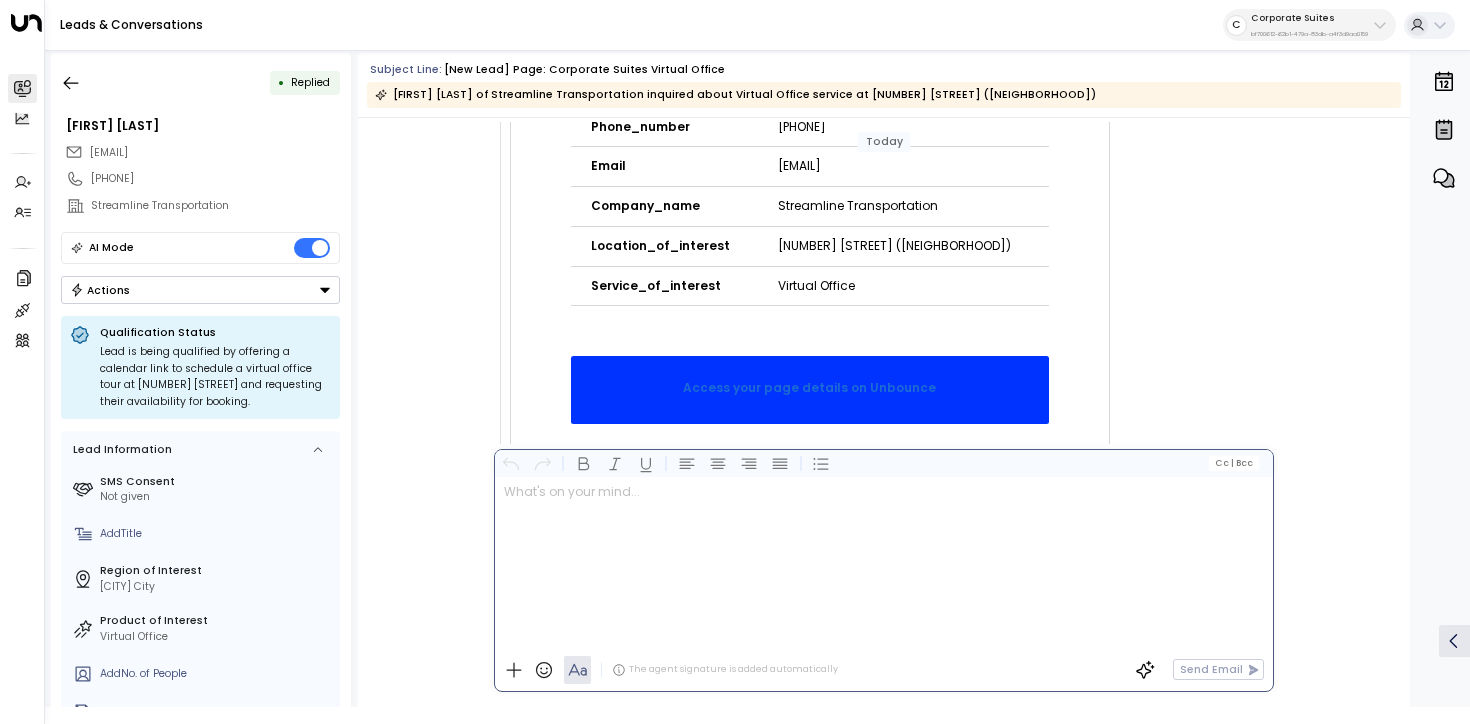 click at bounding box center (883, 563) 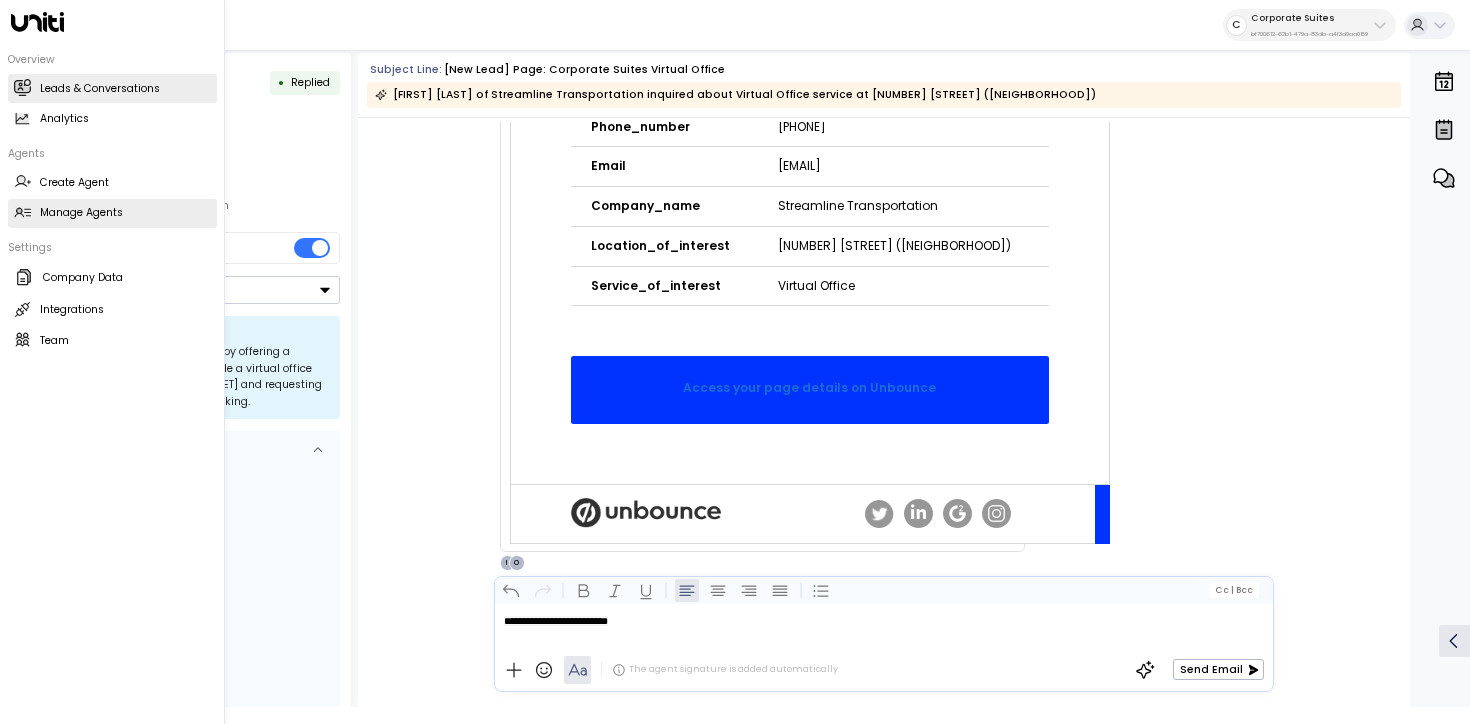 click 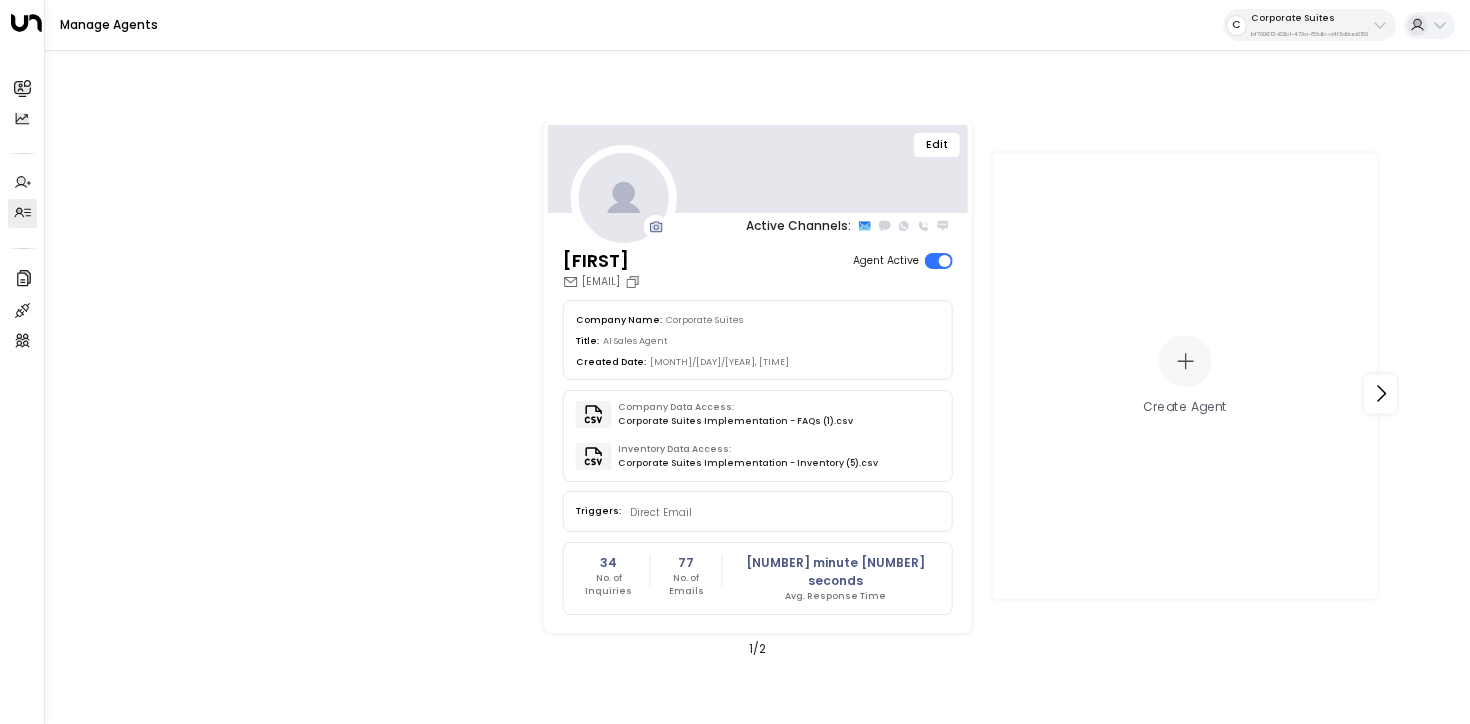 click on "Edit" at bounding box center [937, 145] 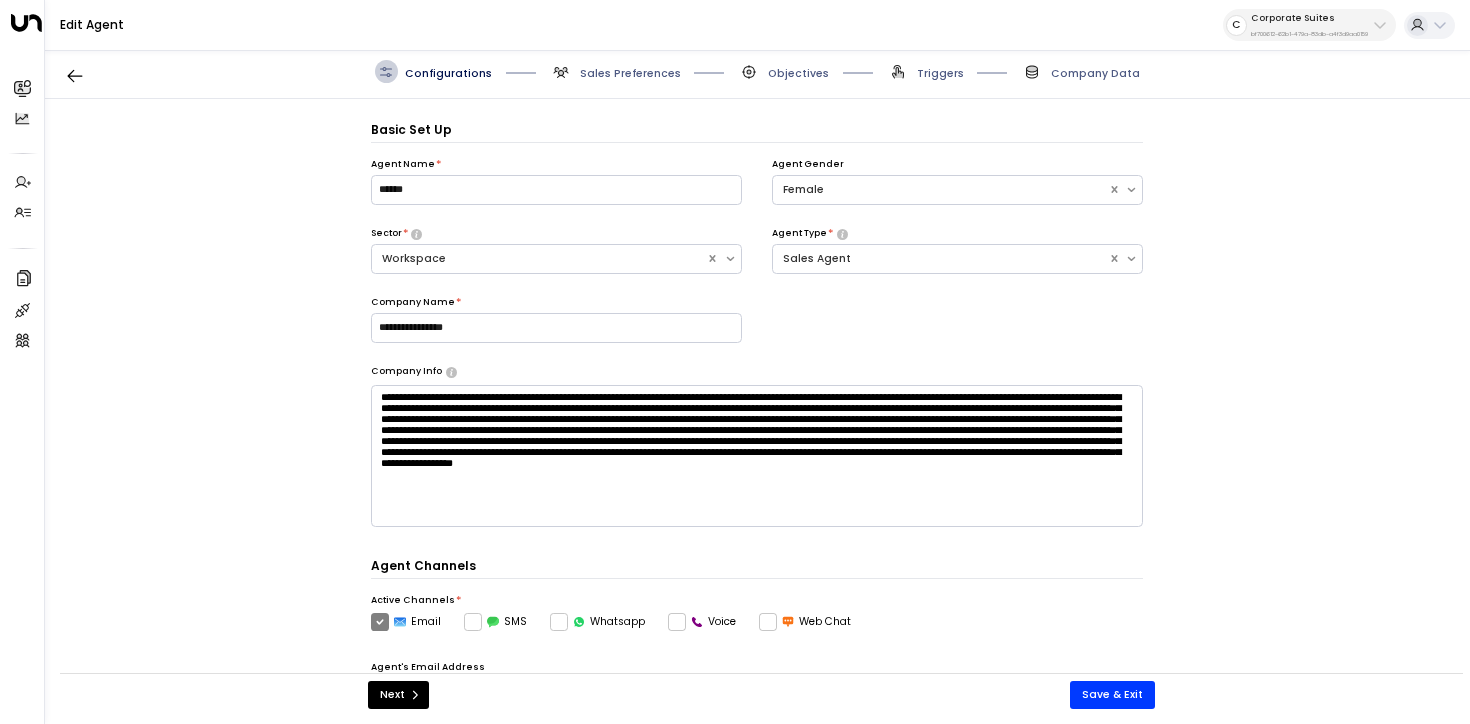 scroll, scrollTop: 22, scrollLeft: 0, axis: vertical 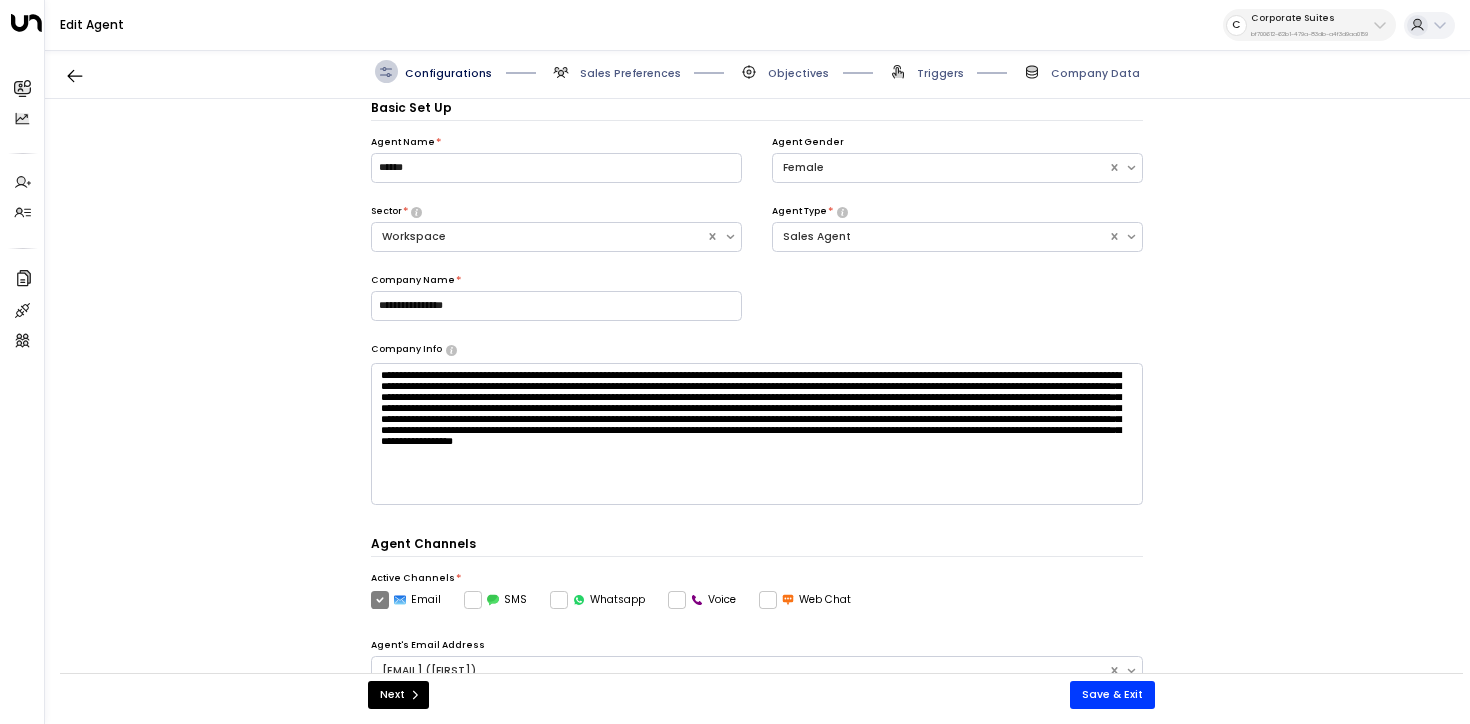 click on "Triggers" at bounding box center (940, 73) 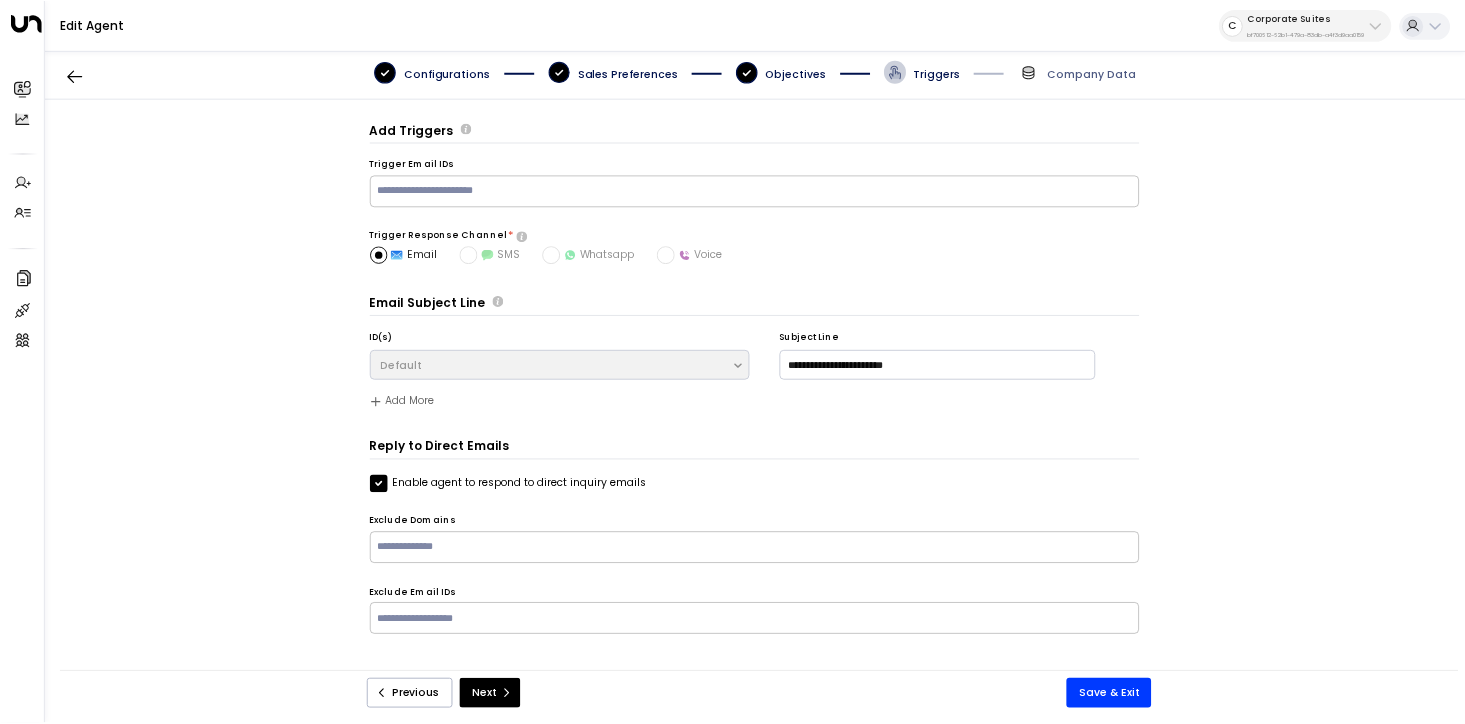 scroll, scrollTop: 0, scrollLeft: 0, axis: both 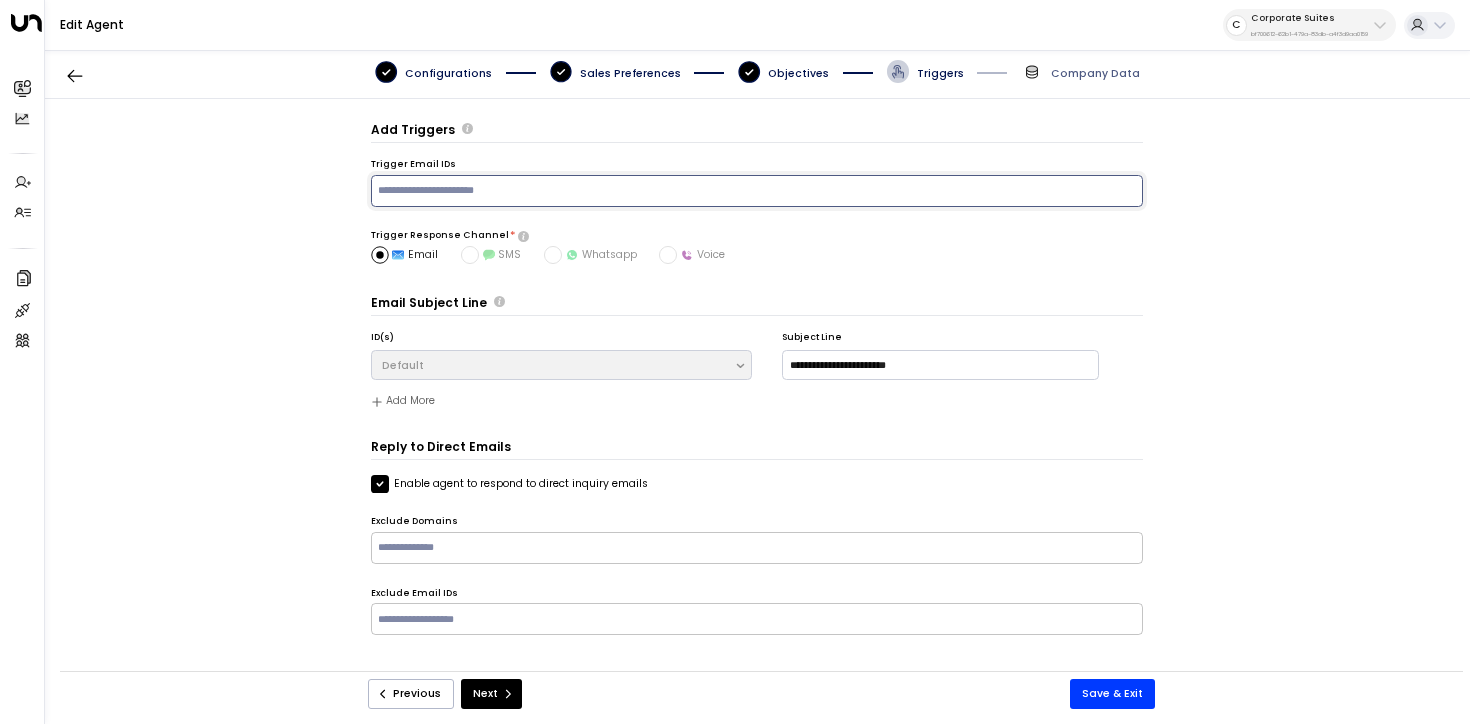 click at bounding box center [756, 190] 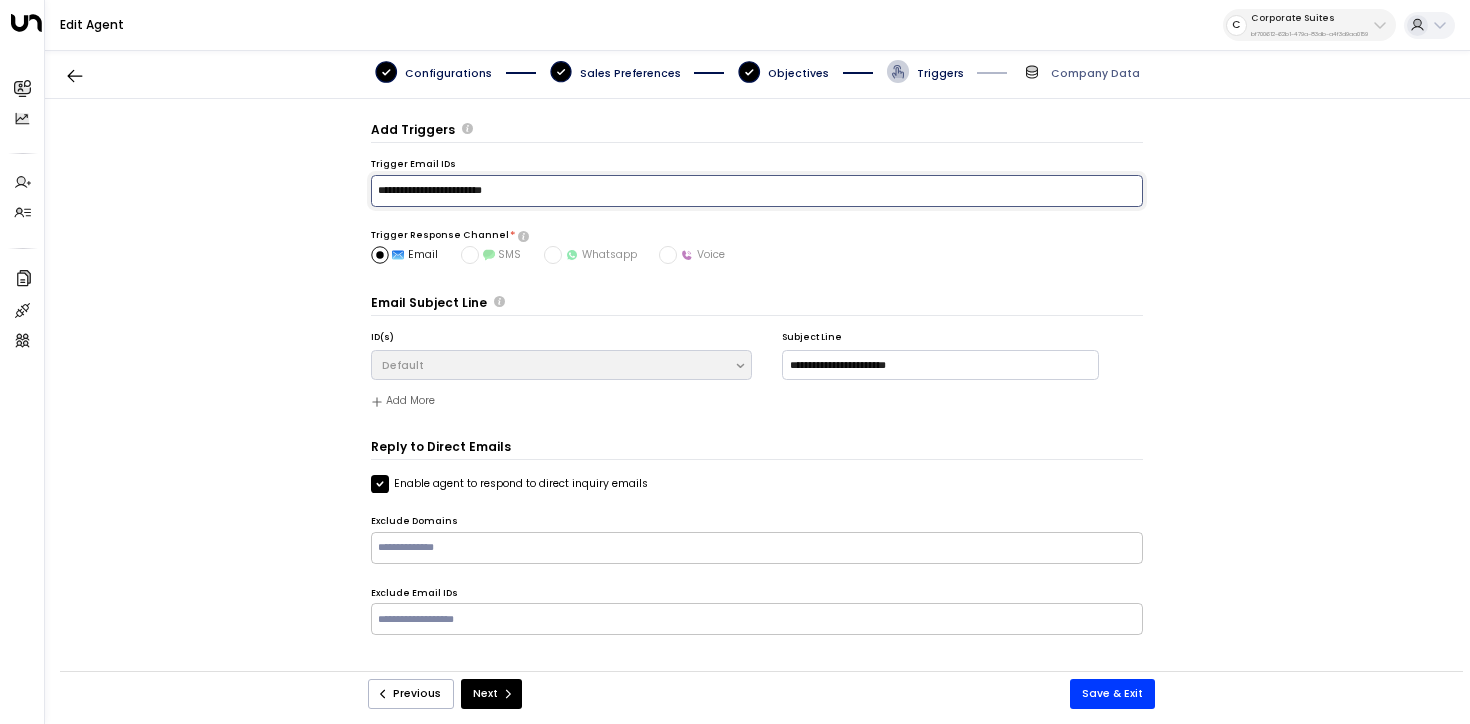 type 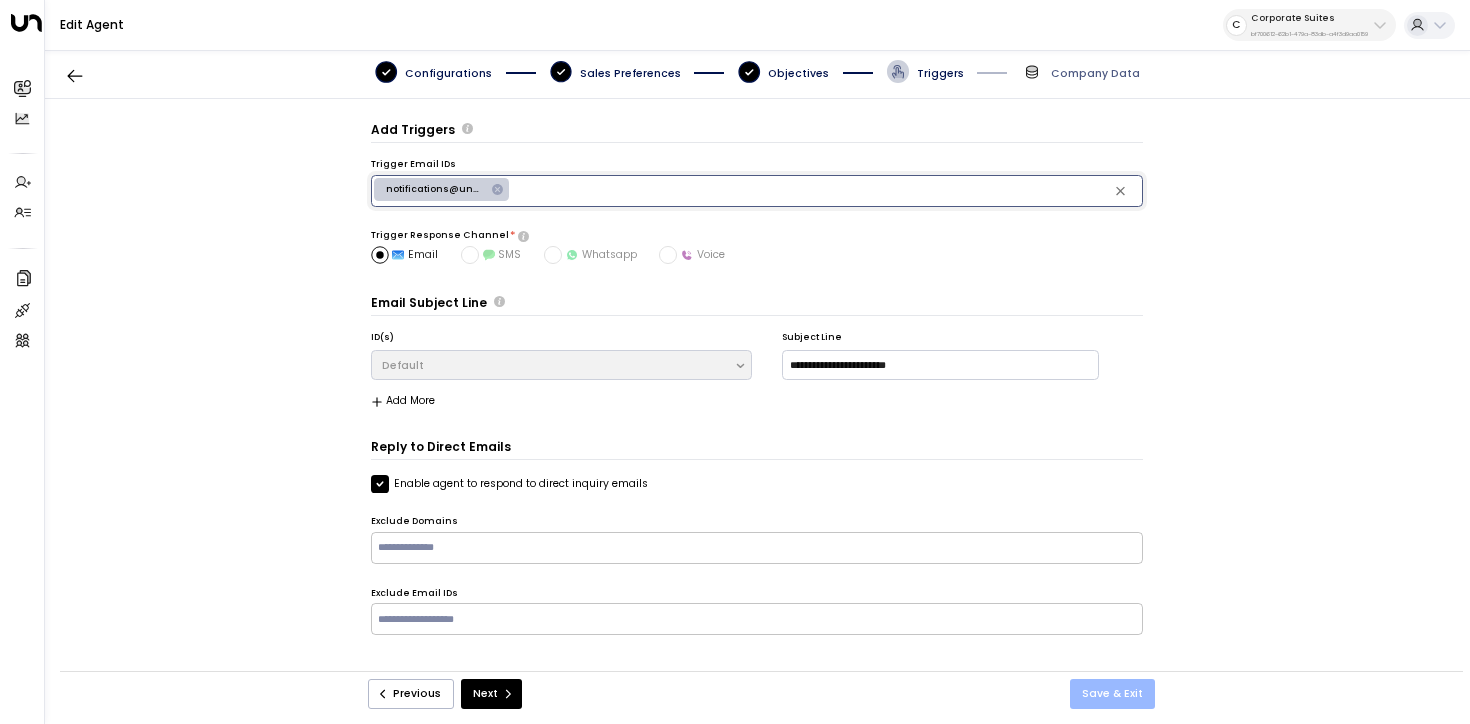 click on "Save & Exit" at bounding box center (1112, 694) 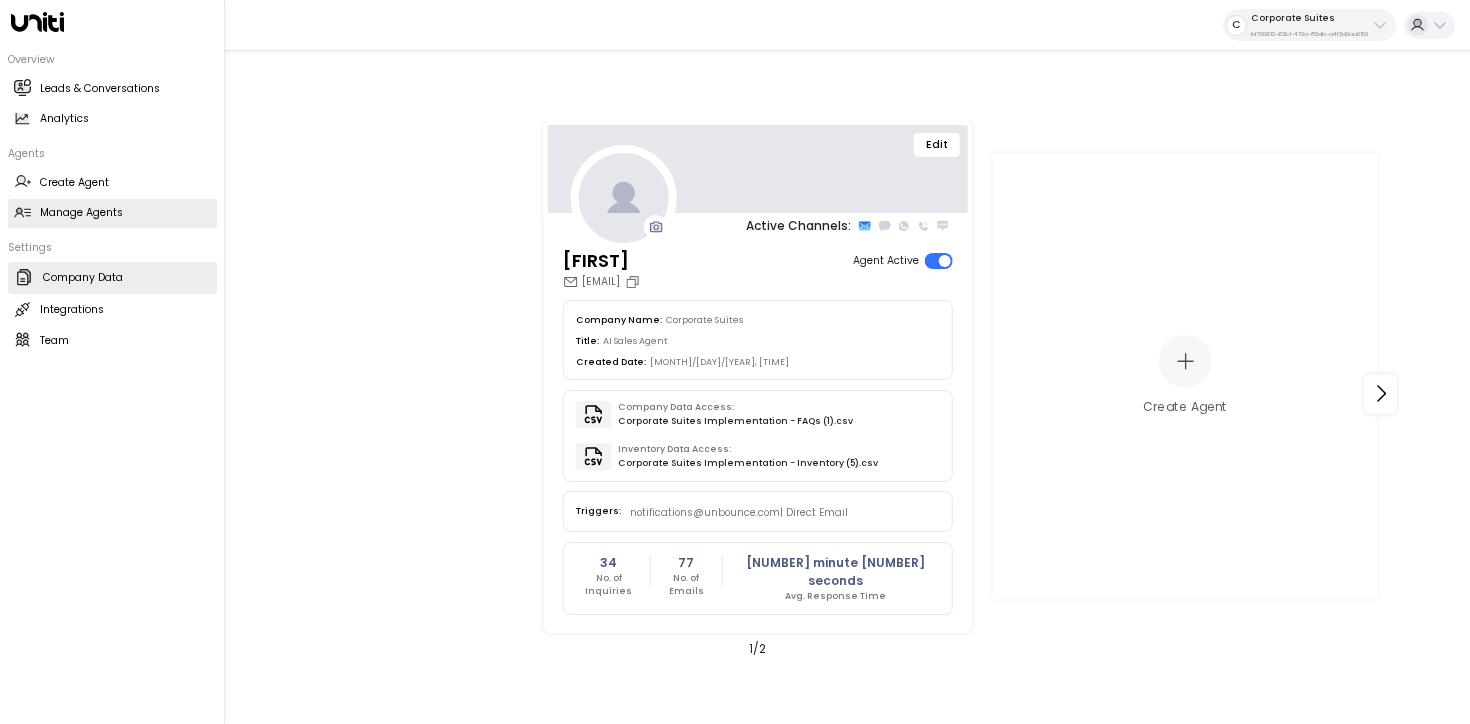 click 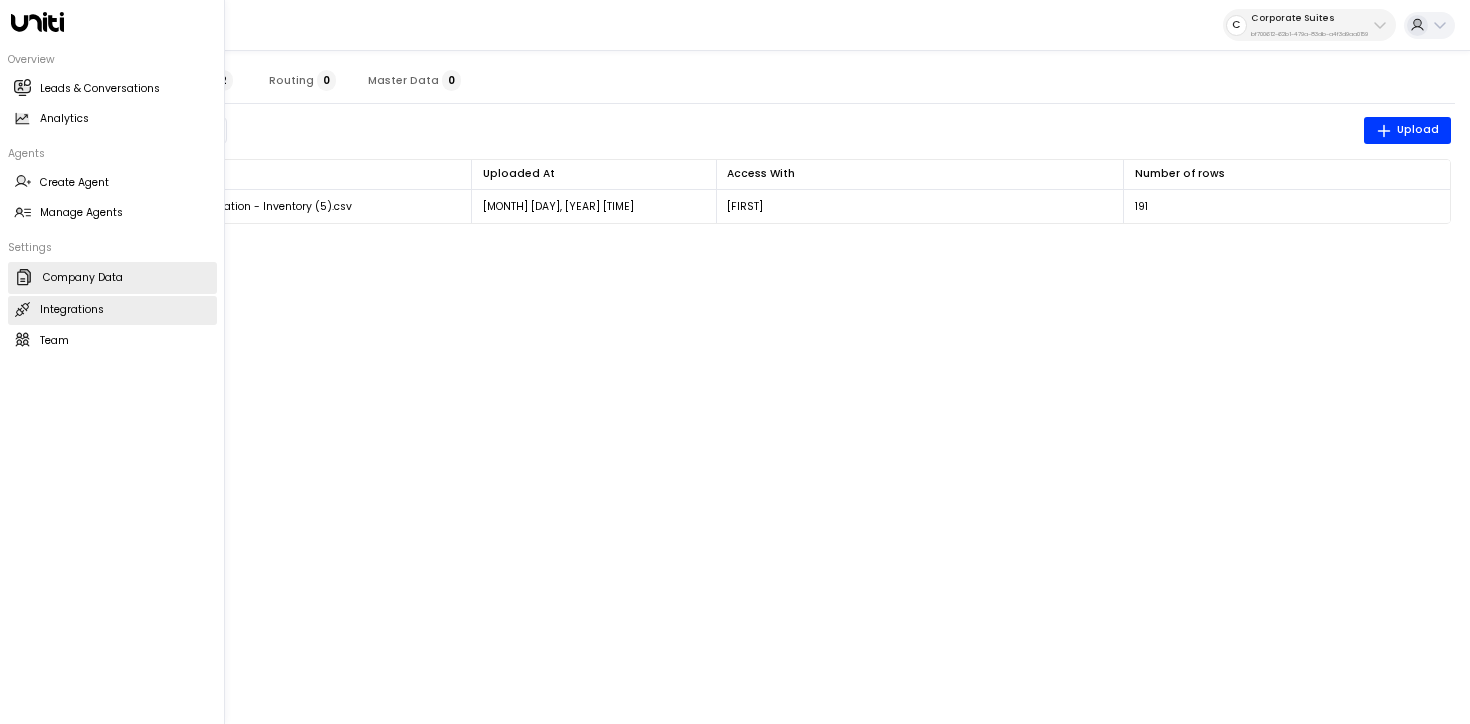 click on "Integrations Integrations" at bounding box center (112, 310) 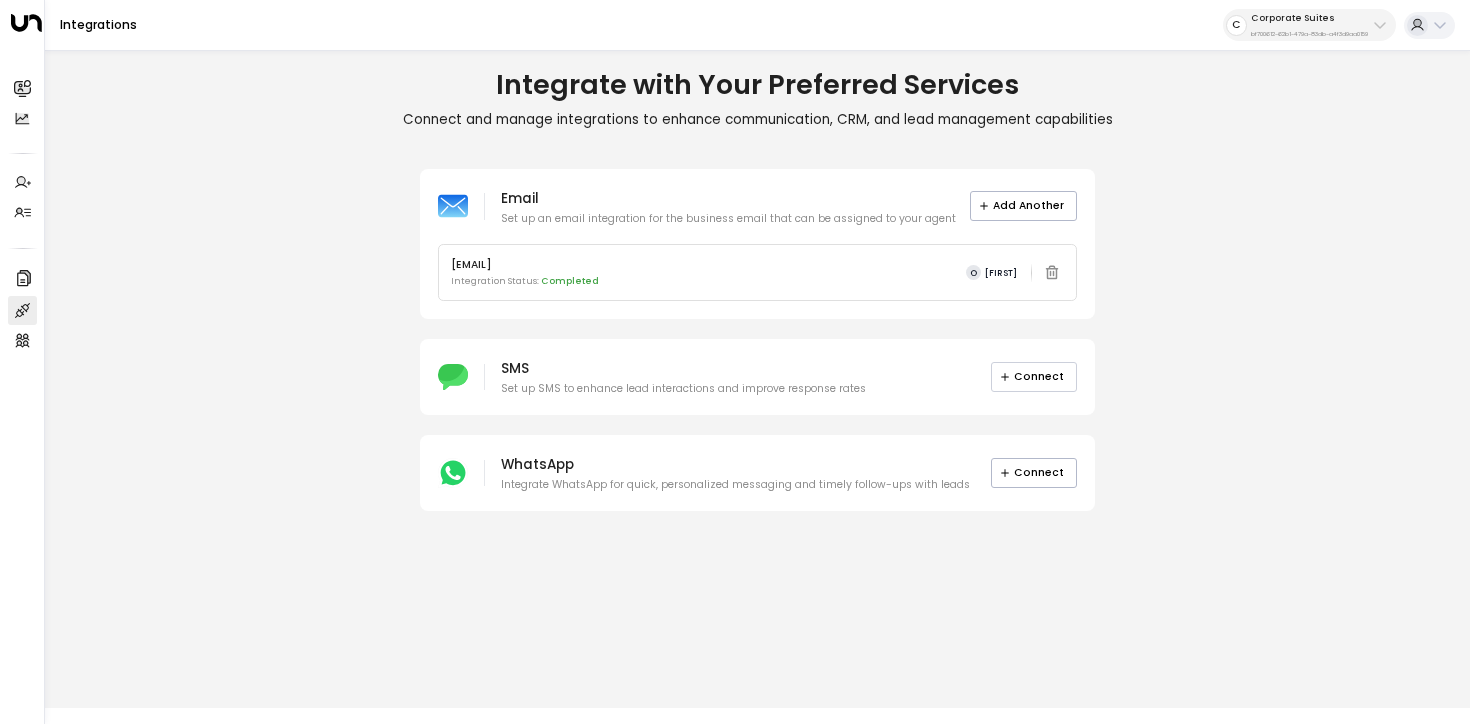 click on "Connect" at bounding box center [1034, 377] 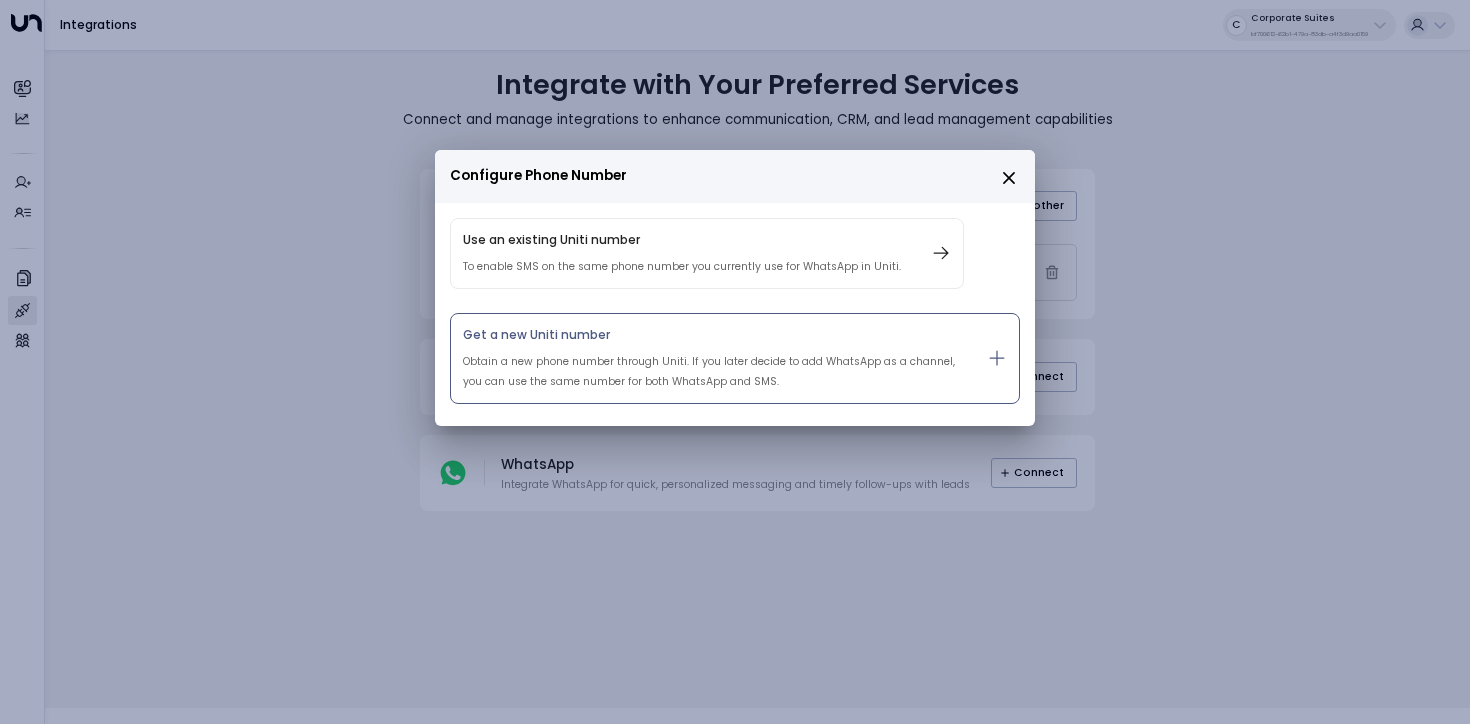 click on "Get a new Uniti number" at bounding box center (710, 335) 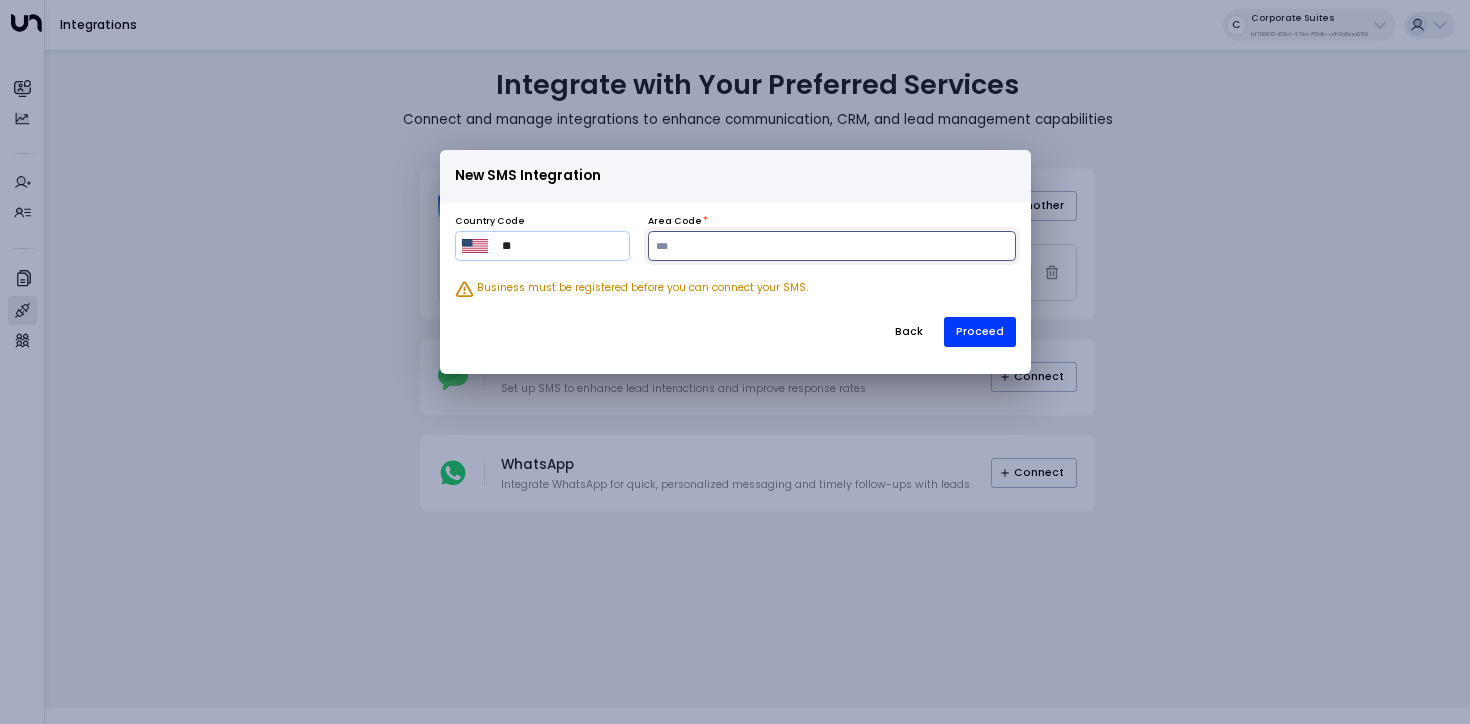 click at bounding box center [832, 246] 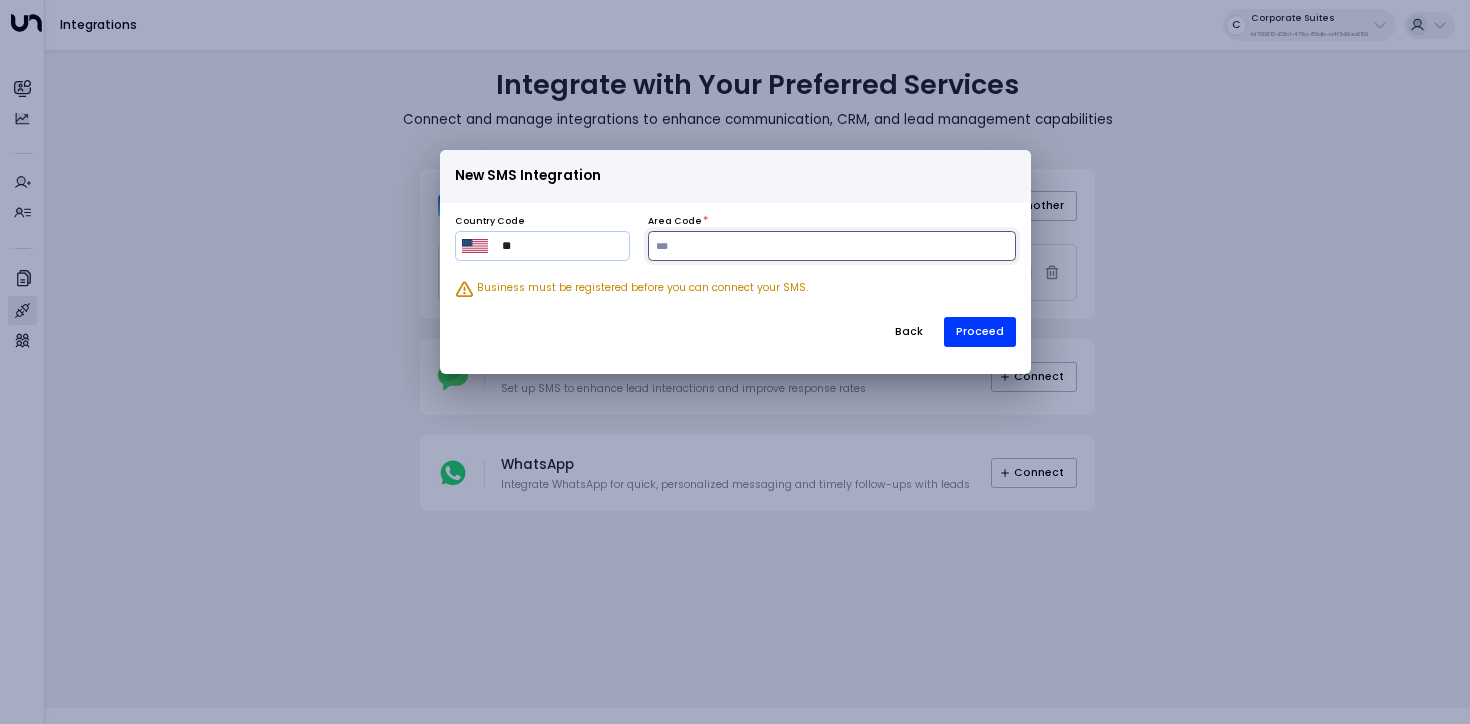 paste on "***" 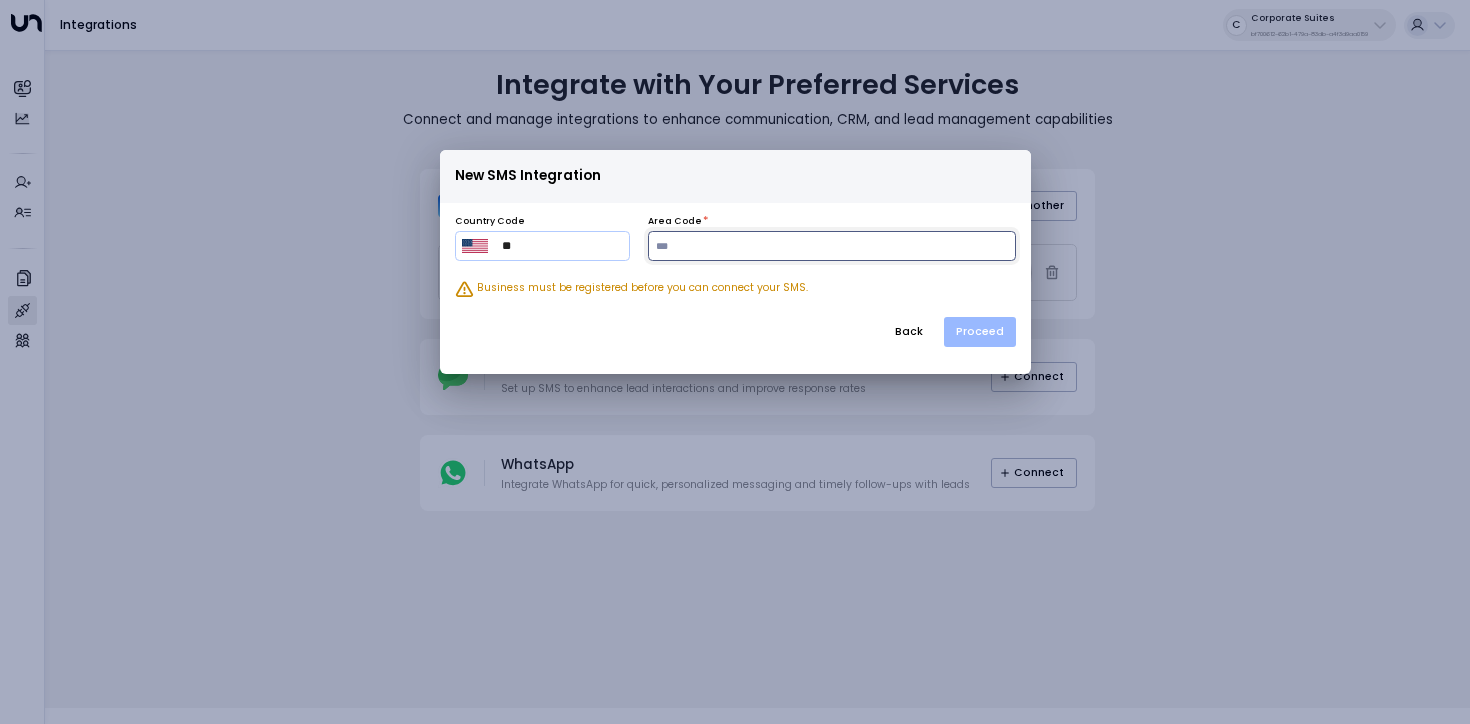 type on "***" 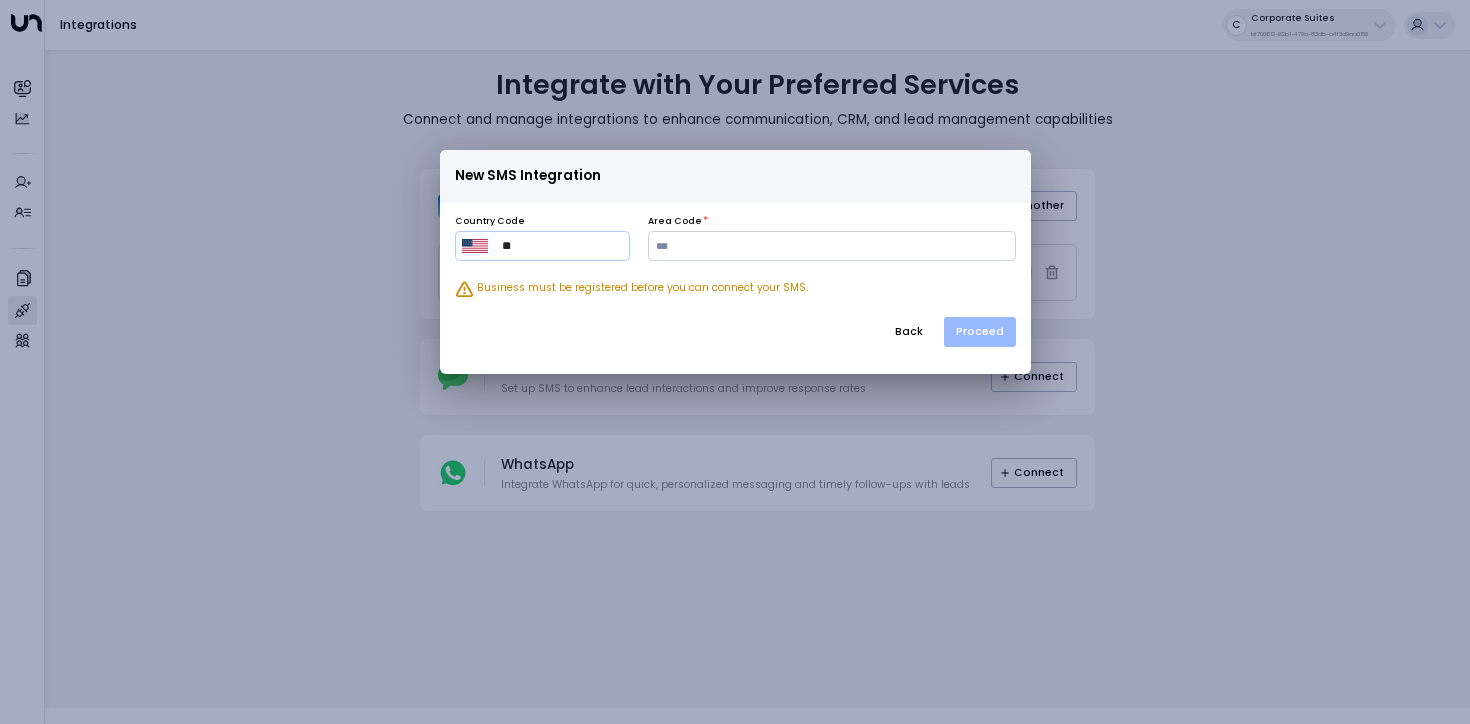 click on "Proceed" at bounding box center (980, 332) 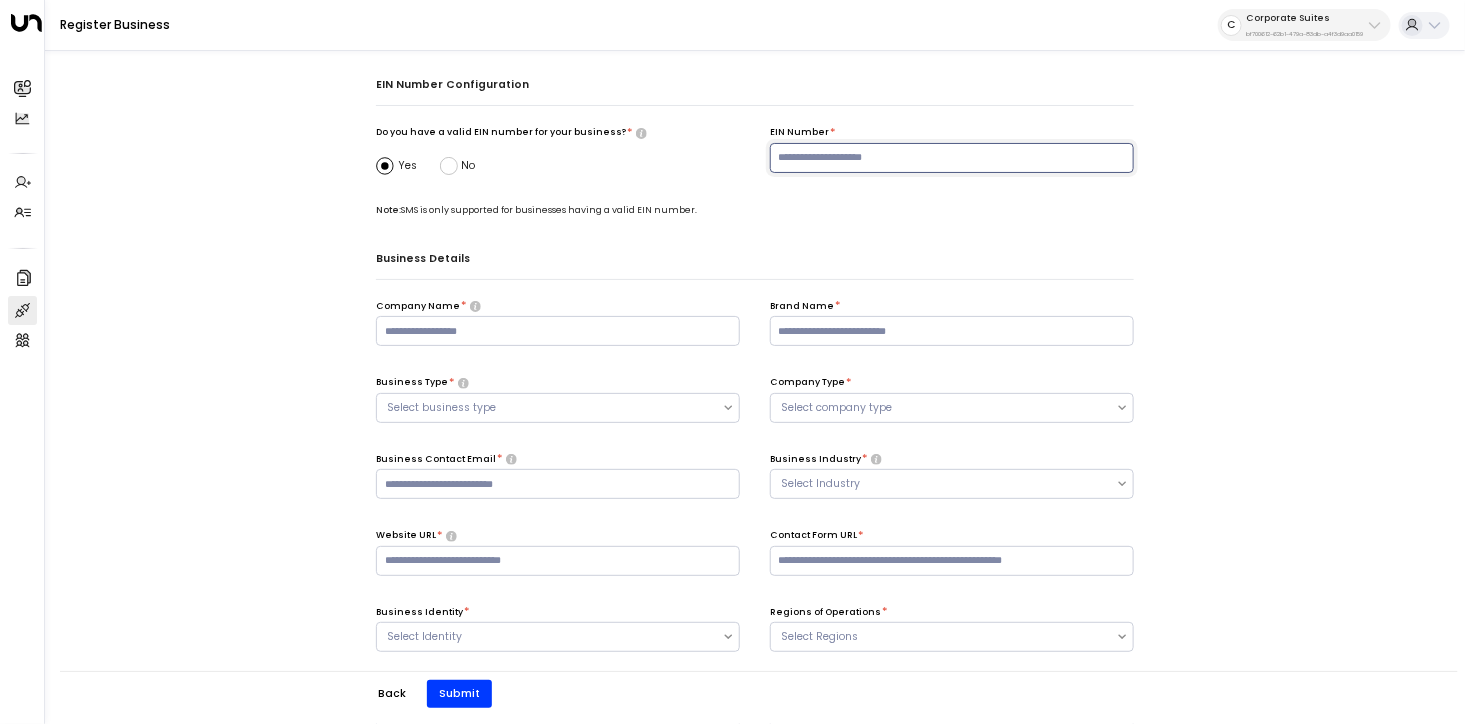 click at bounding box center [952, 158] 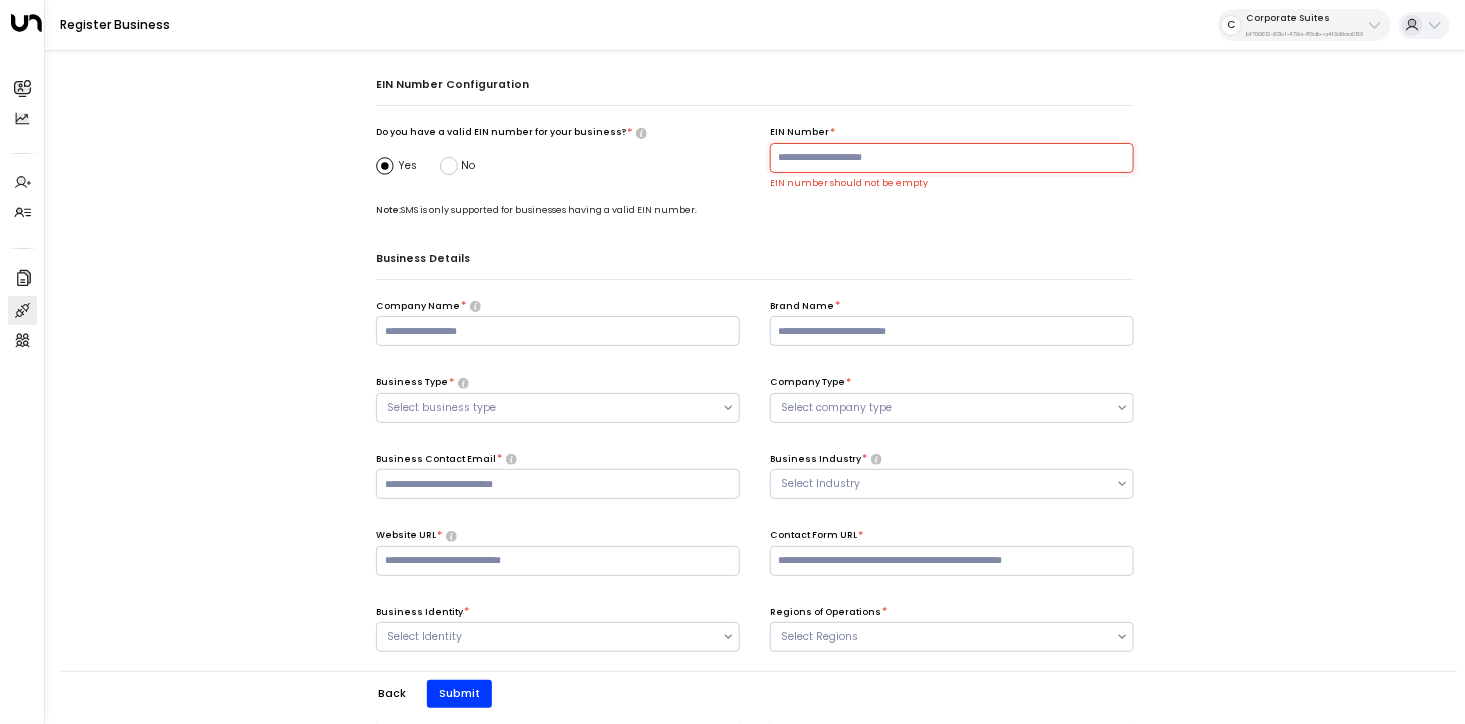 paste on "**********" 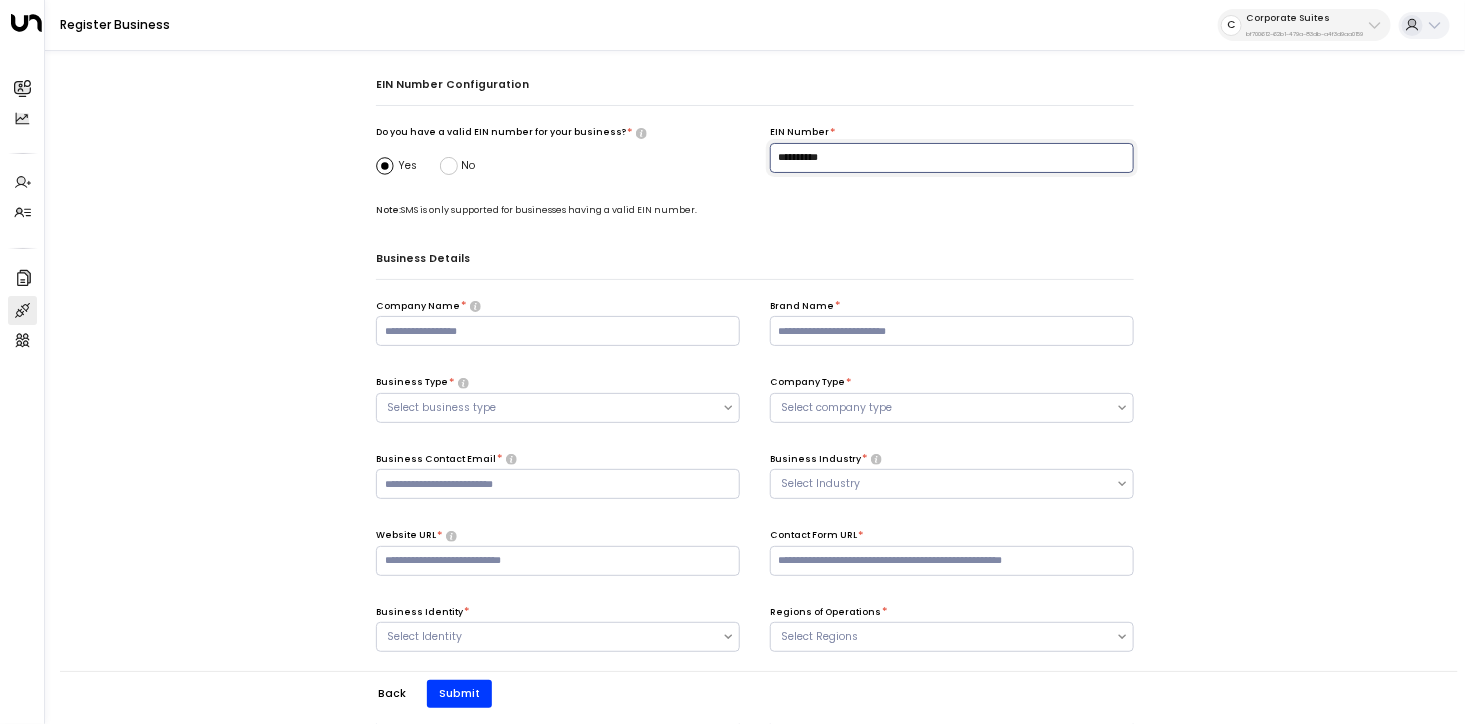 type on "**********" 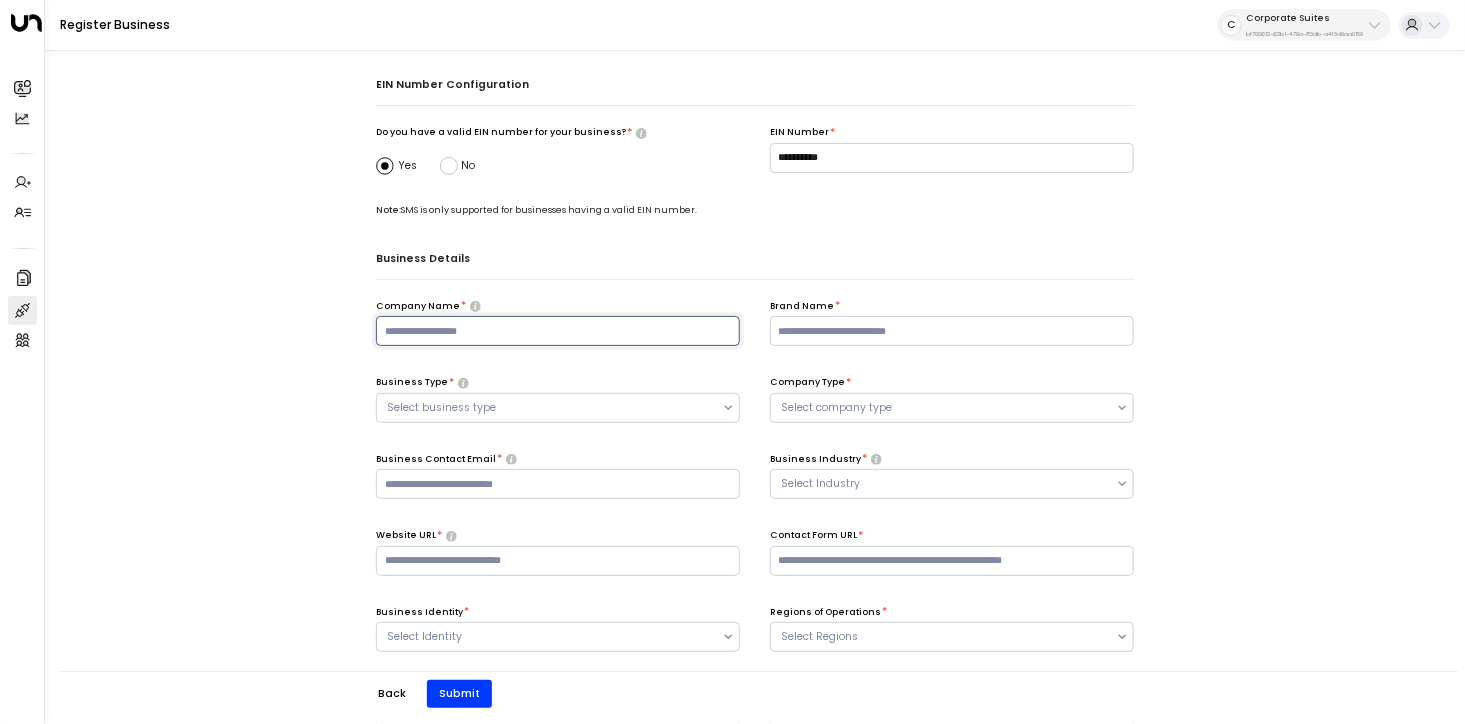 click at bounding box center (558, 331) 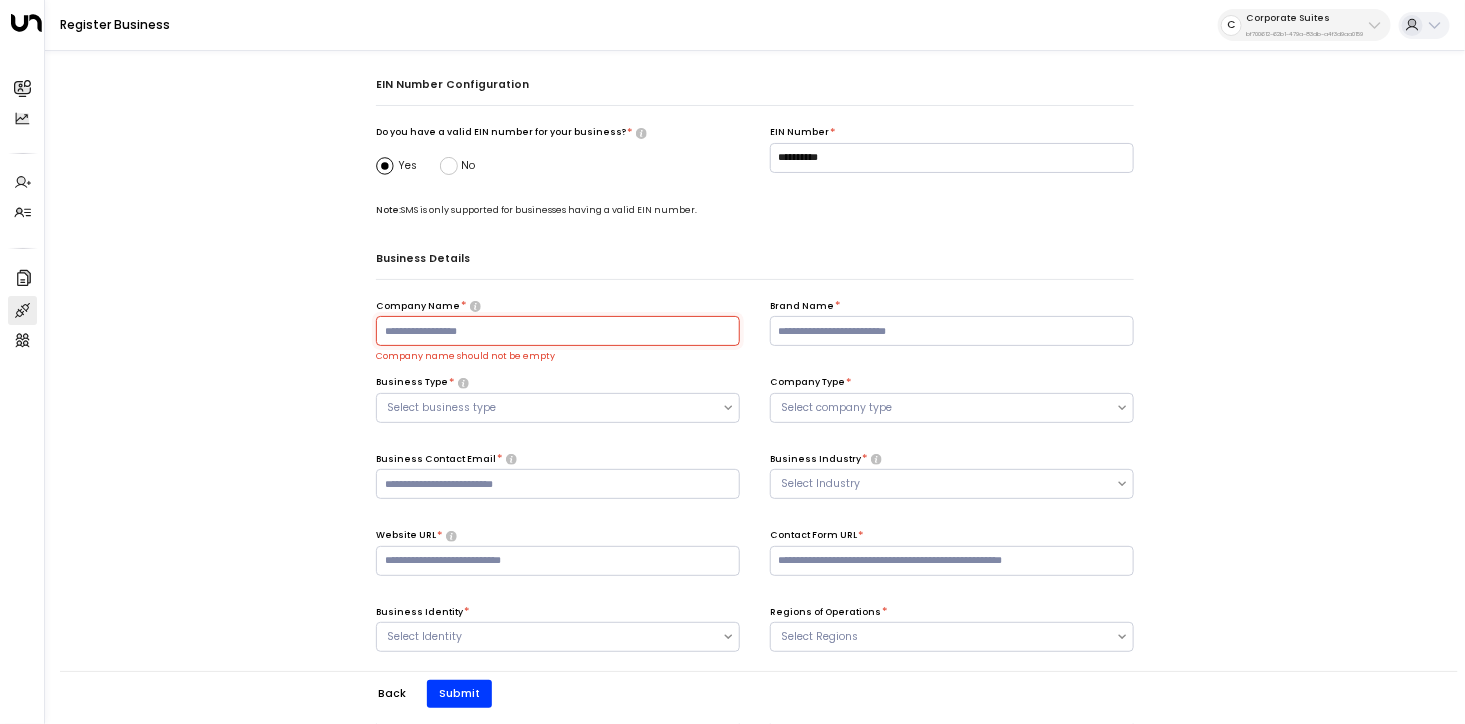 paste on "**********" 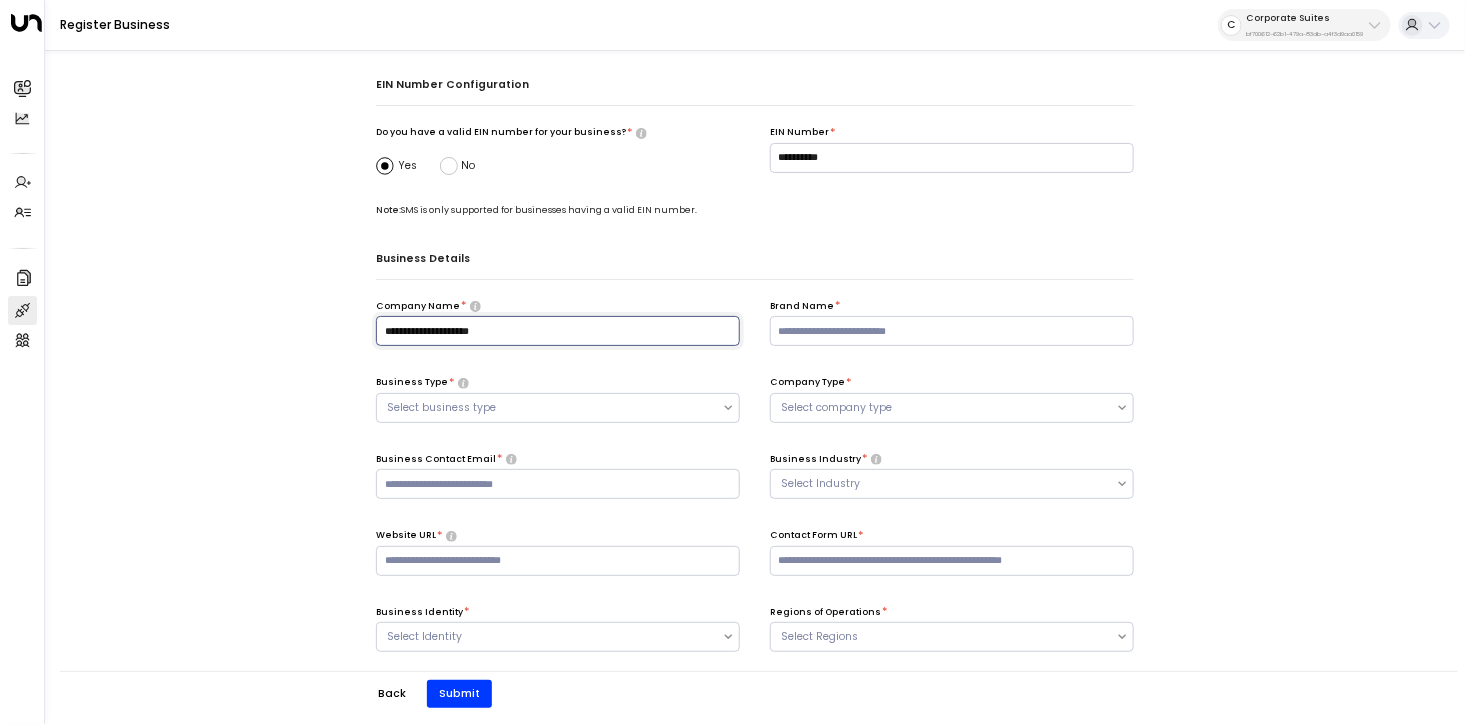type on "**********" 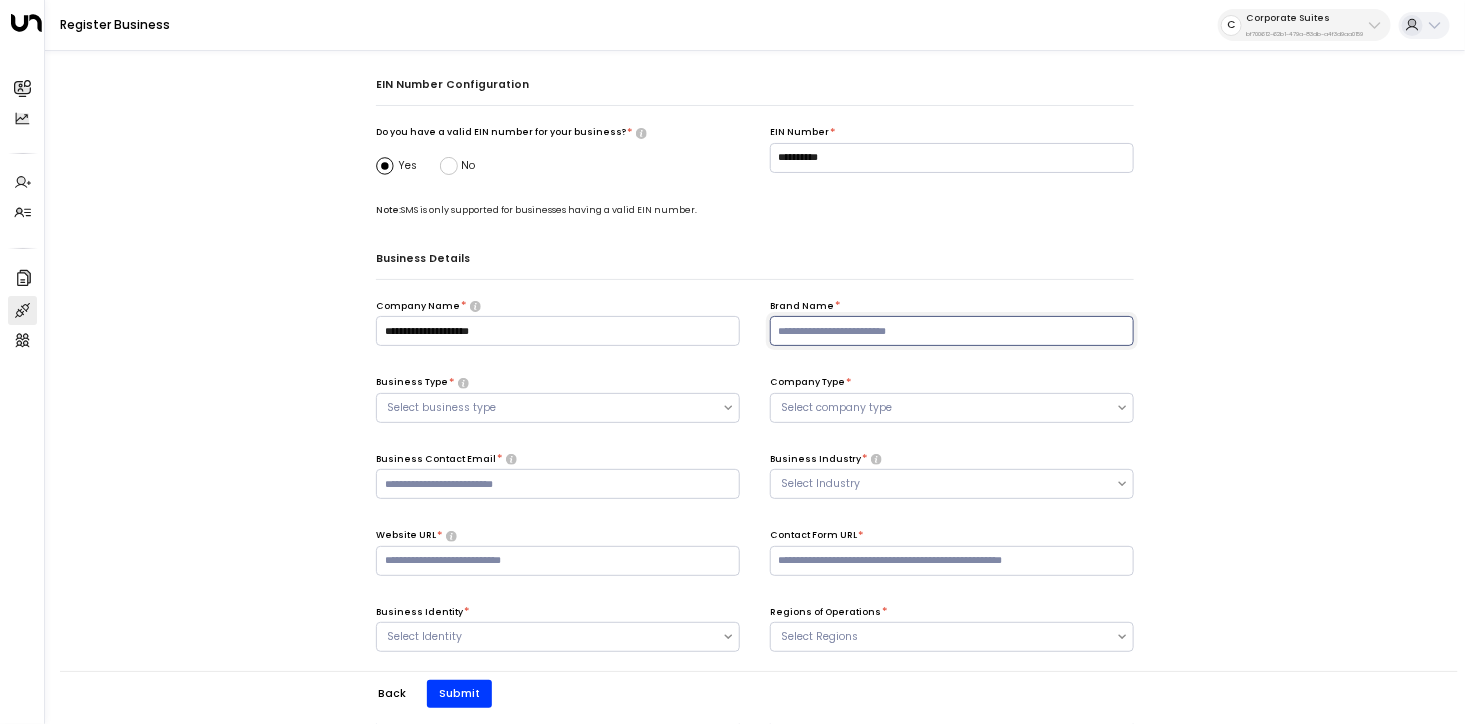 click at bounding box center (952, 331) 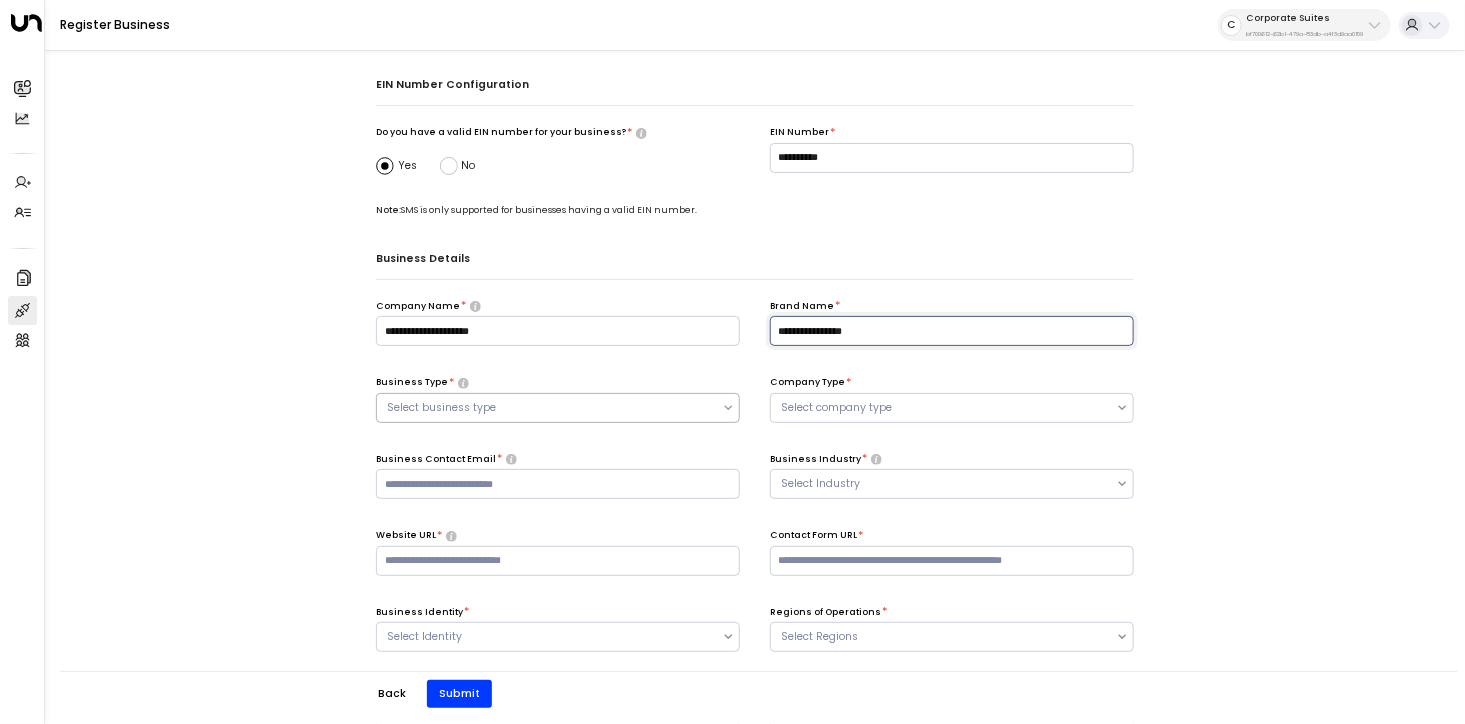 type on "**********" 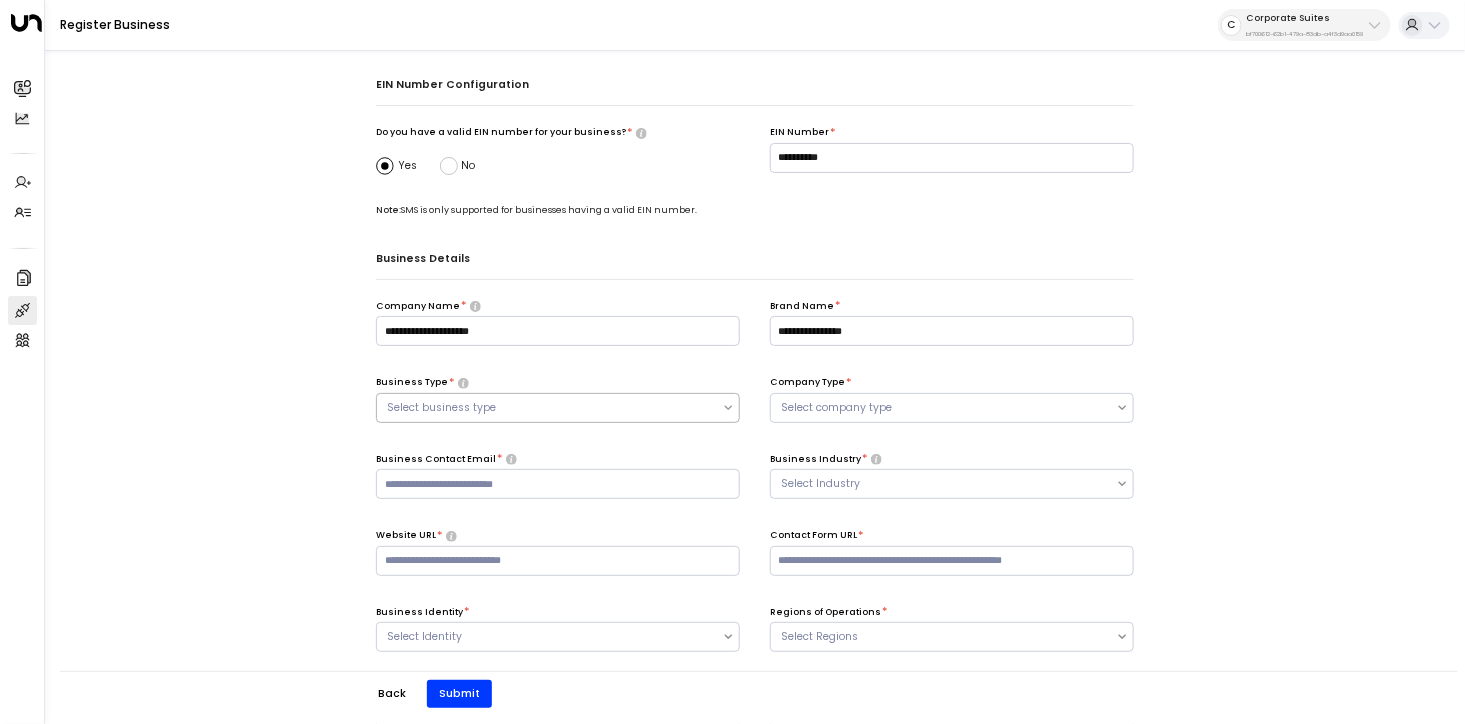 click 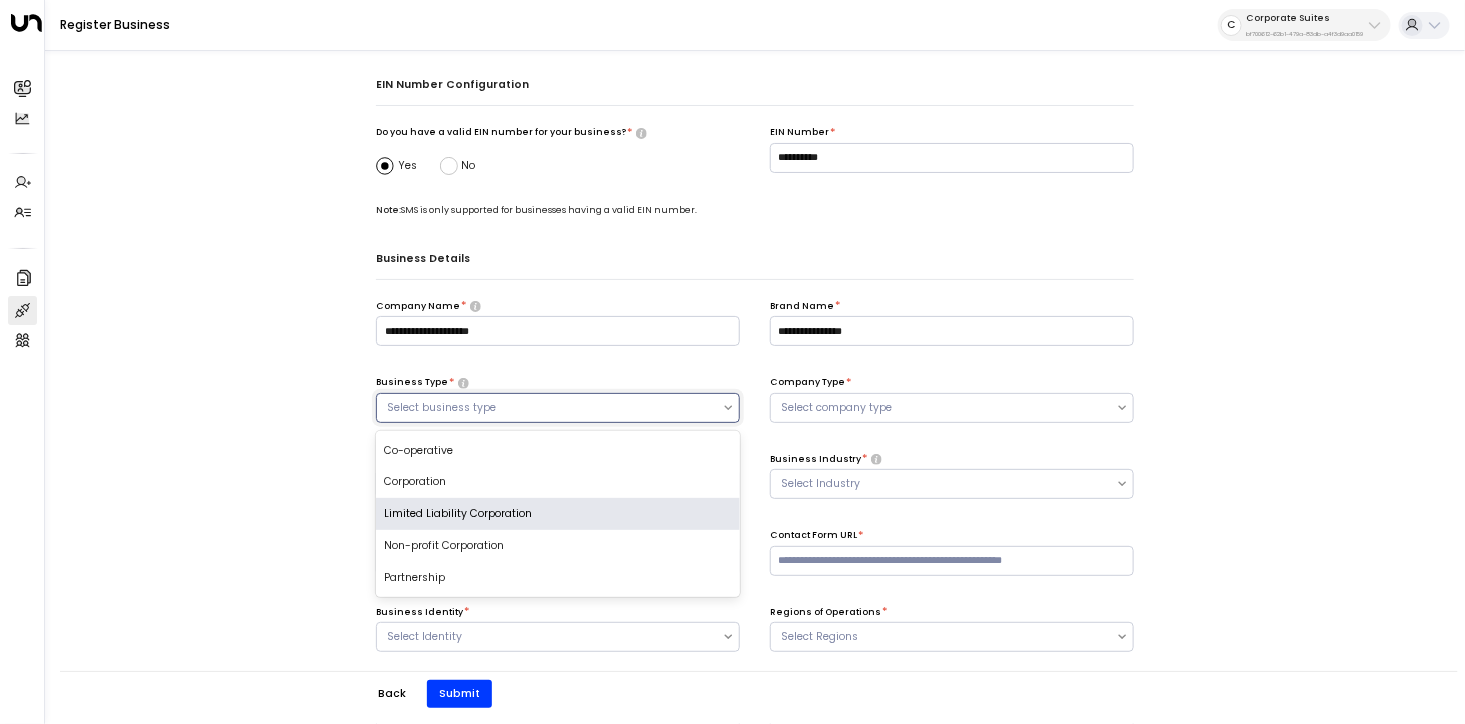 click on "Limited Liability Corporation" at bounding box center (558, 514) 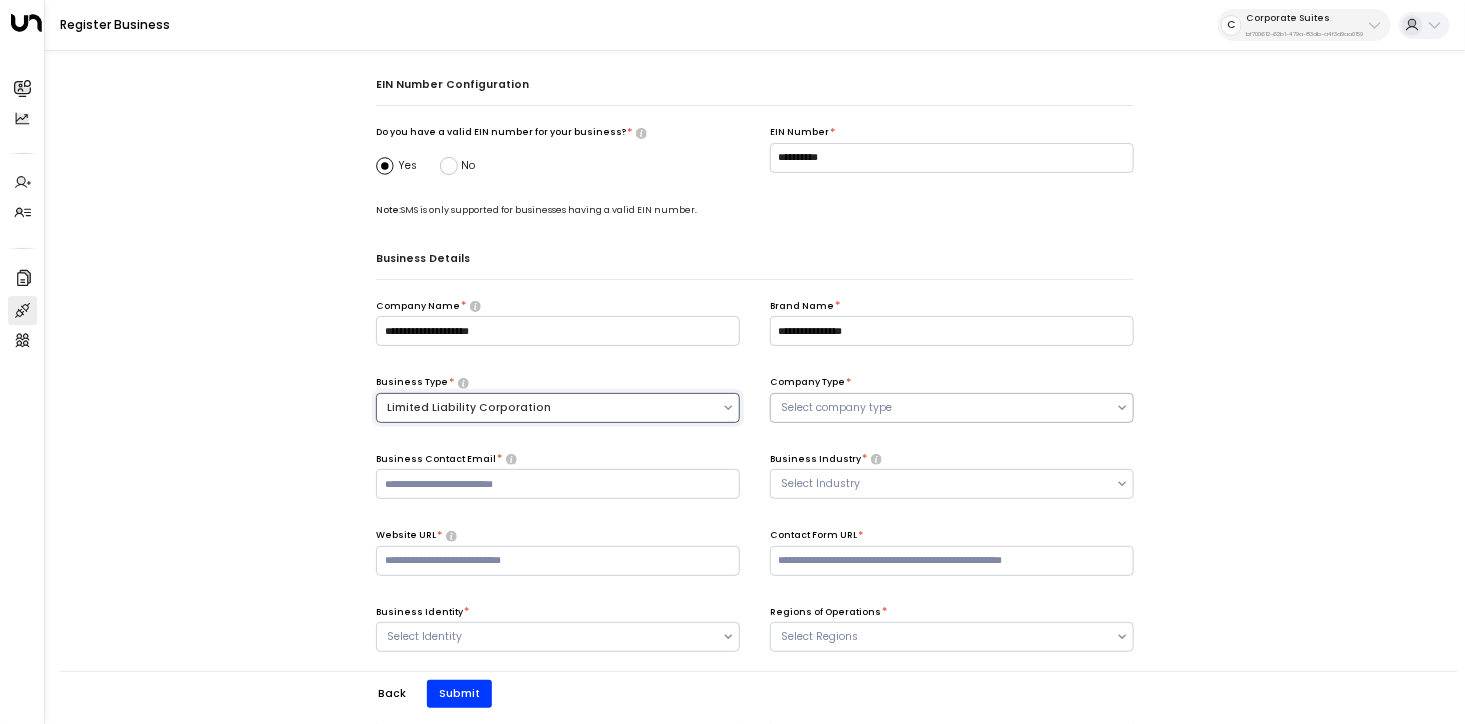 click at bounding box center [943, 408] 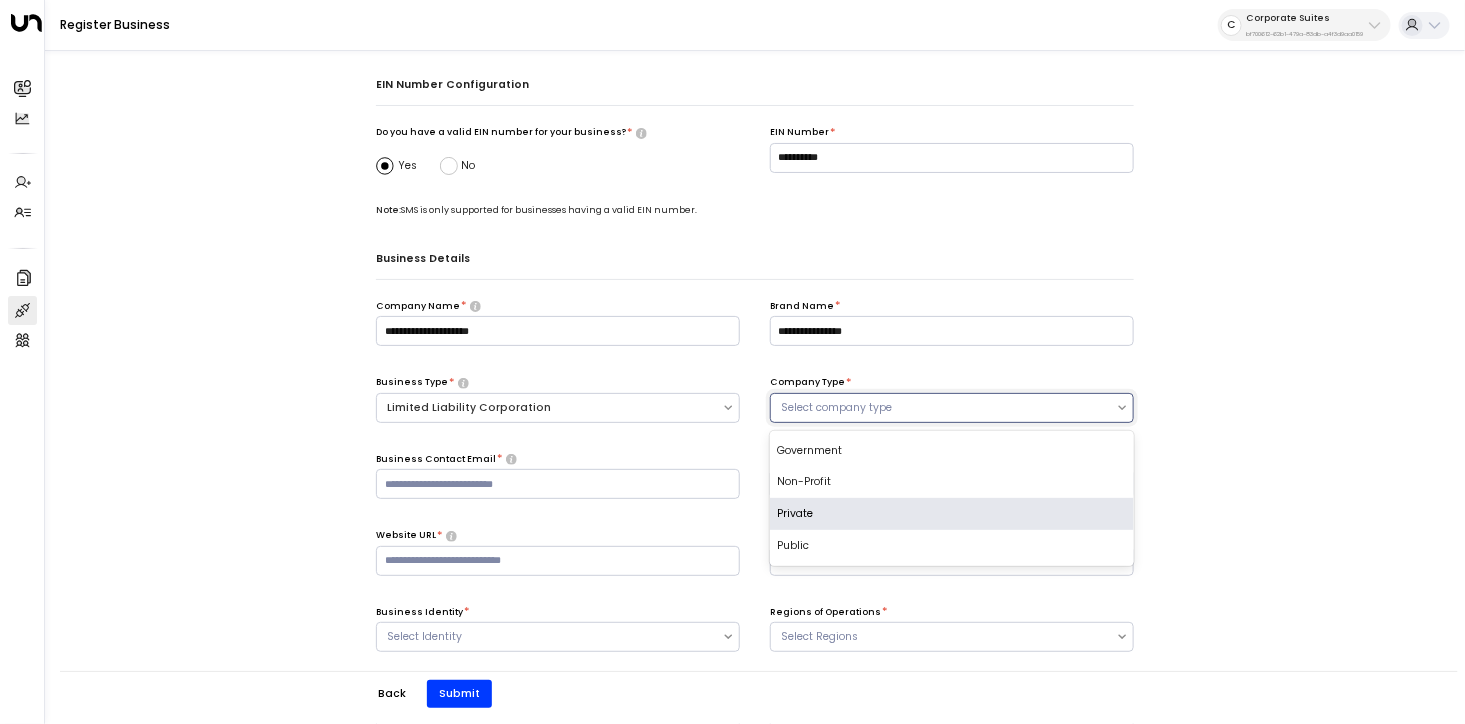 click on "Private" at bounding box center (952, 514) 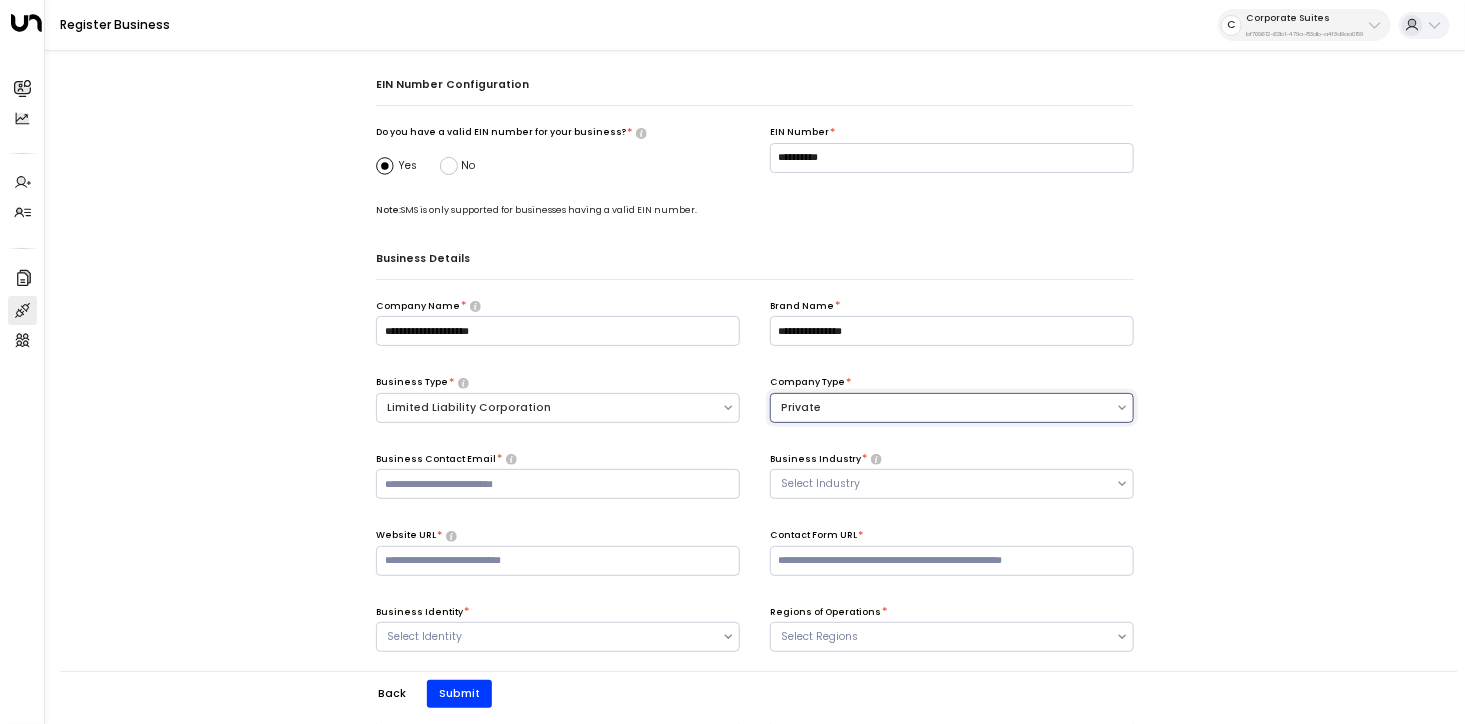 scroll, scrollTop: 154, scrollLeft: 0, axis: vertical 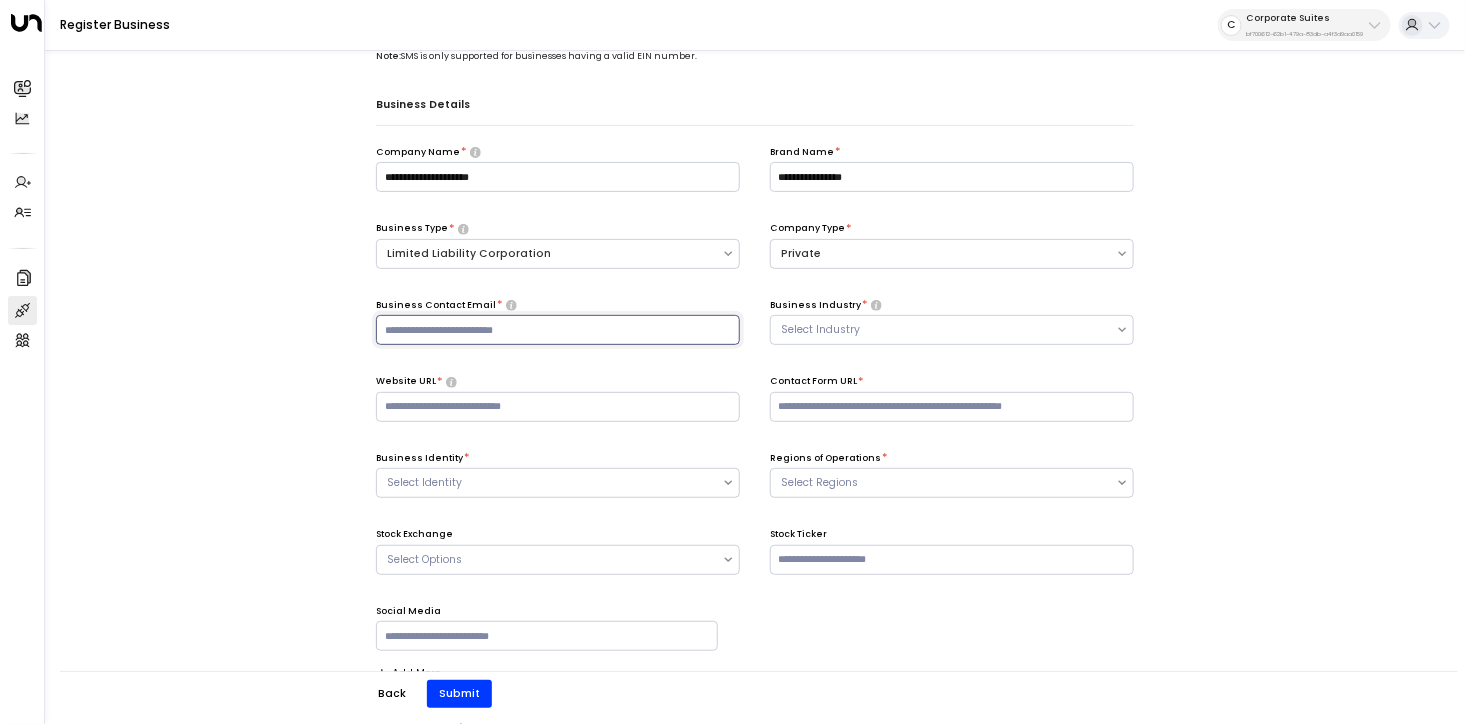 click at bounding box center [558, 330] 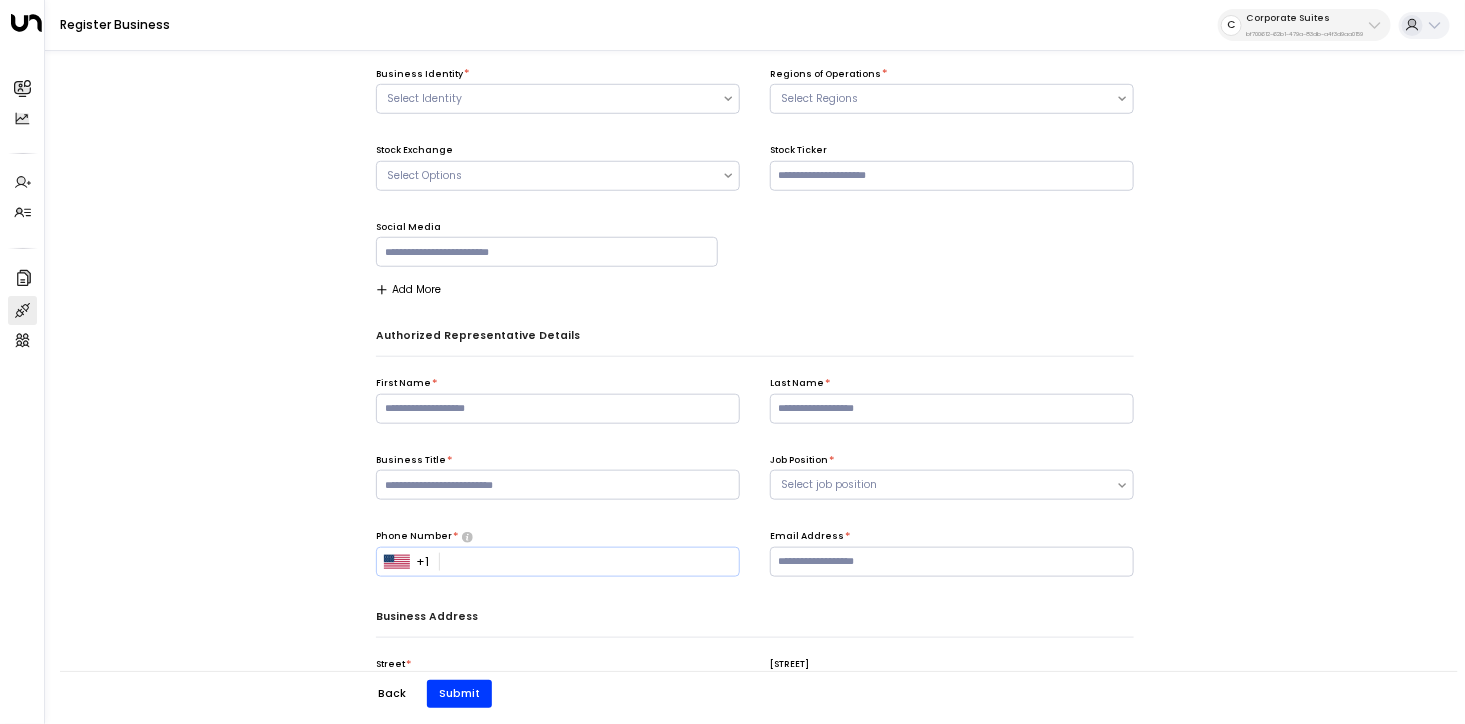 scroll, scrollTop: 746, scrollLeft: 0, axis: vertical 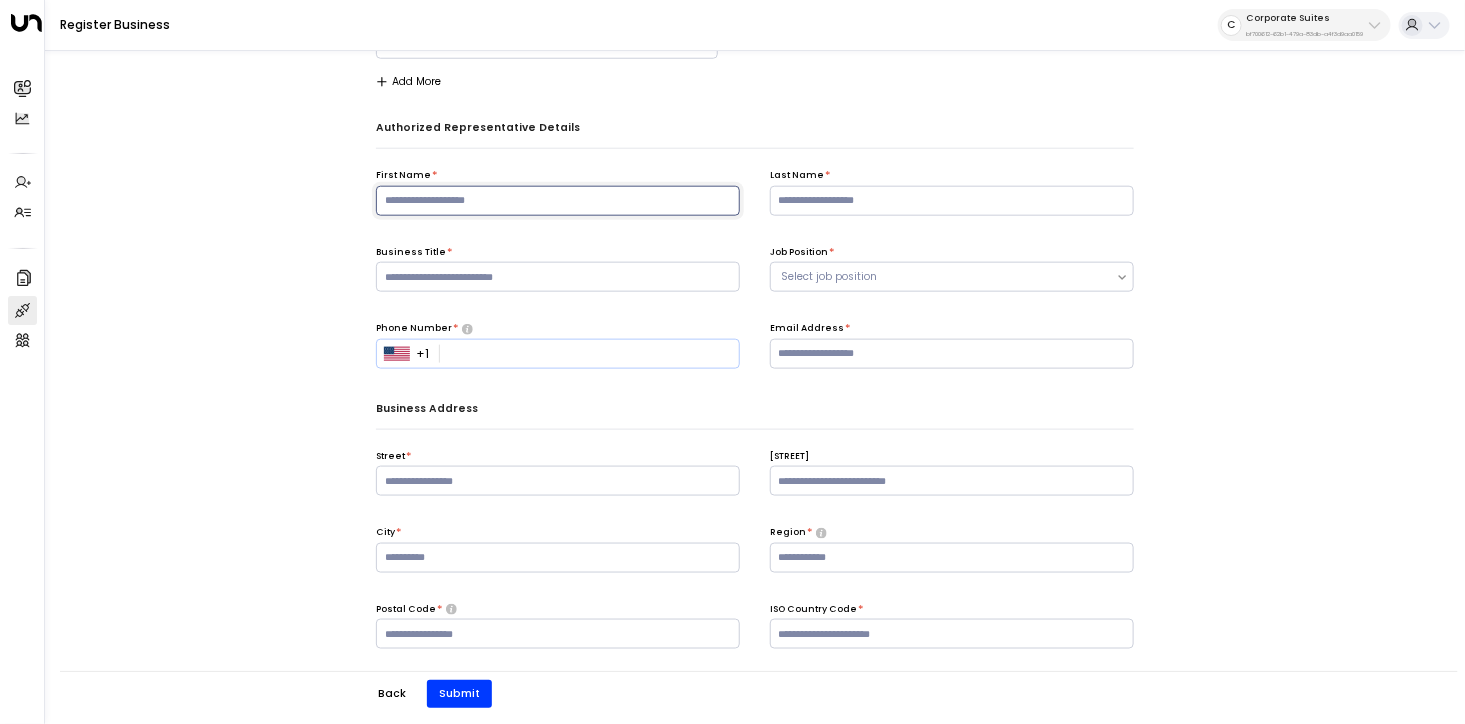 click at bounding box center (558, 201) 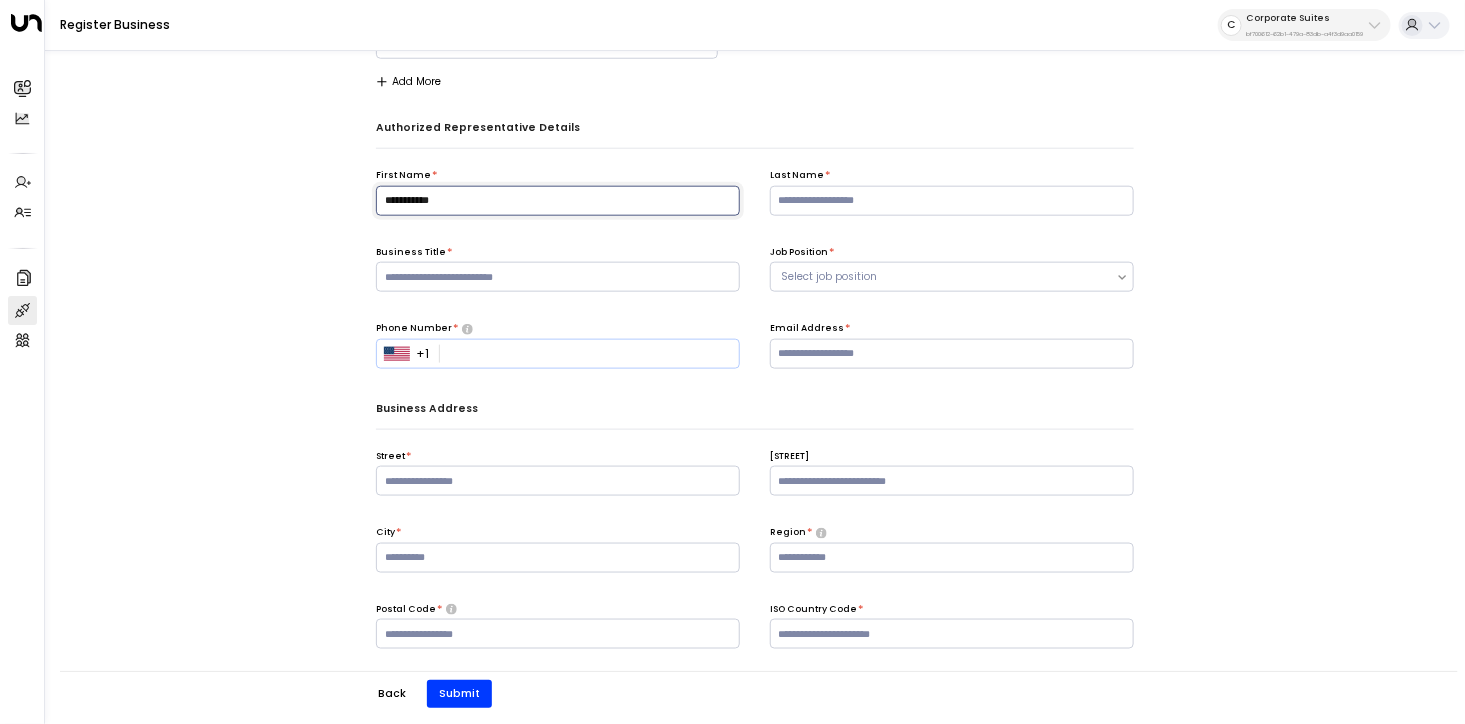 click on "**********" at bounding box center (558, 201) 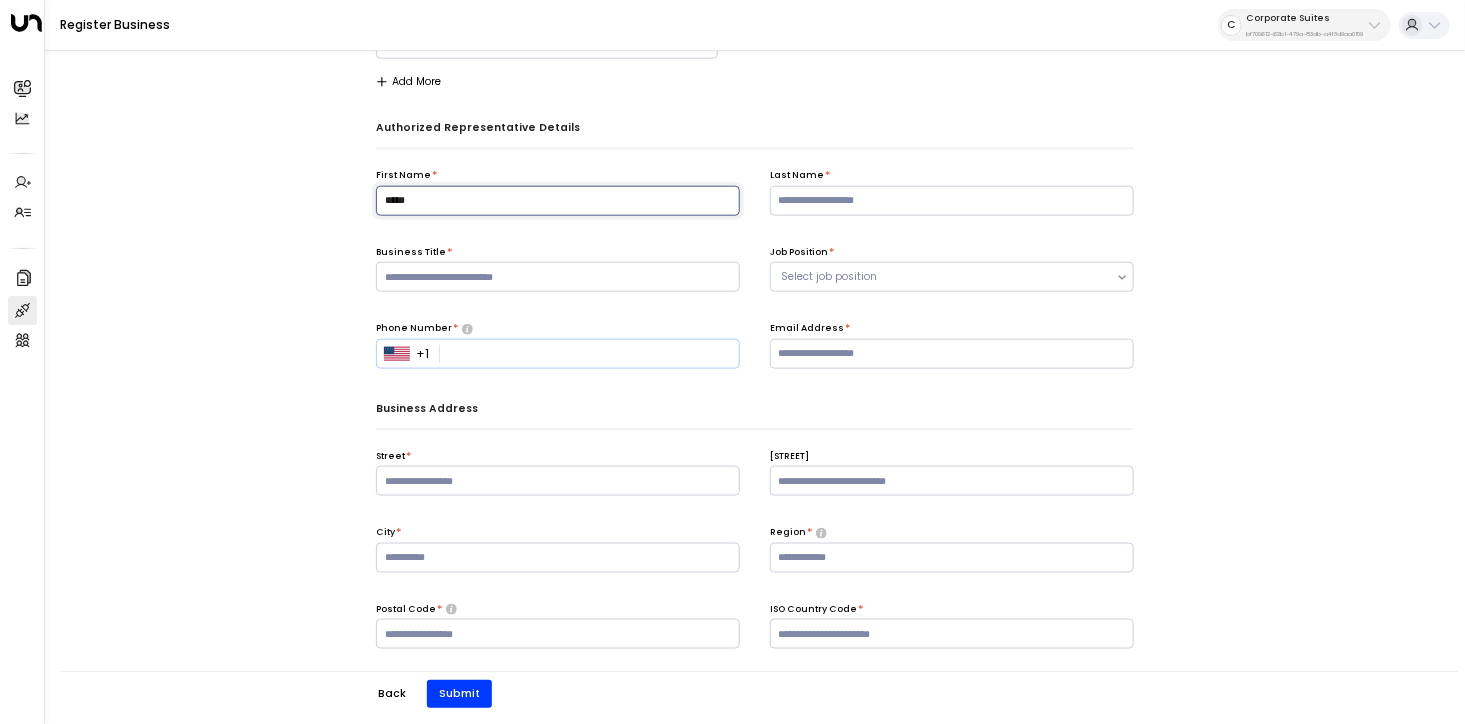 type on "*****" 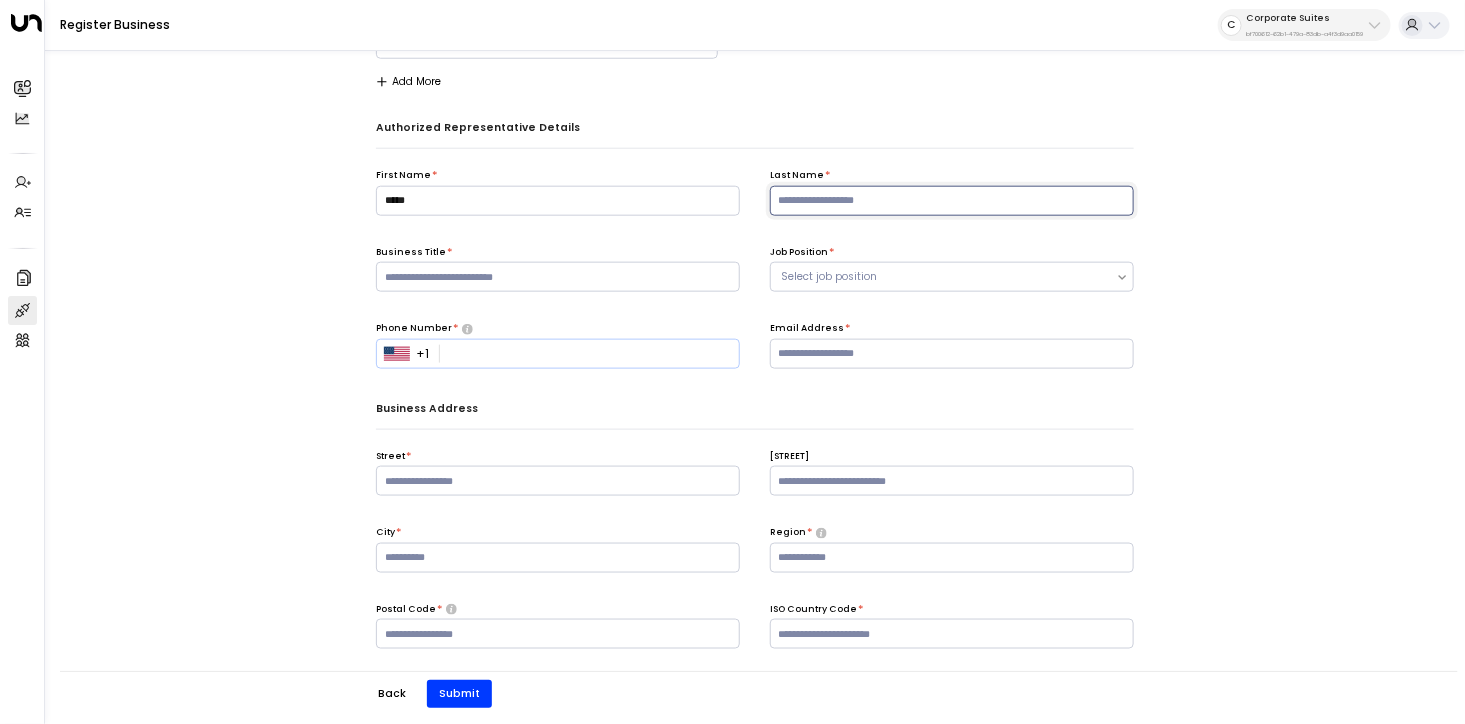 click at bounding box center [952, 201] 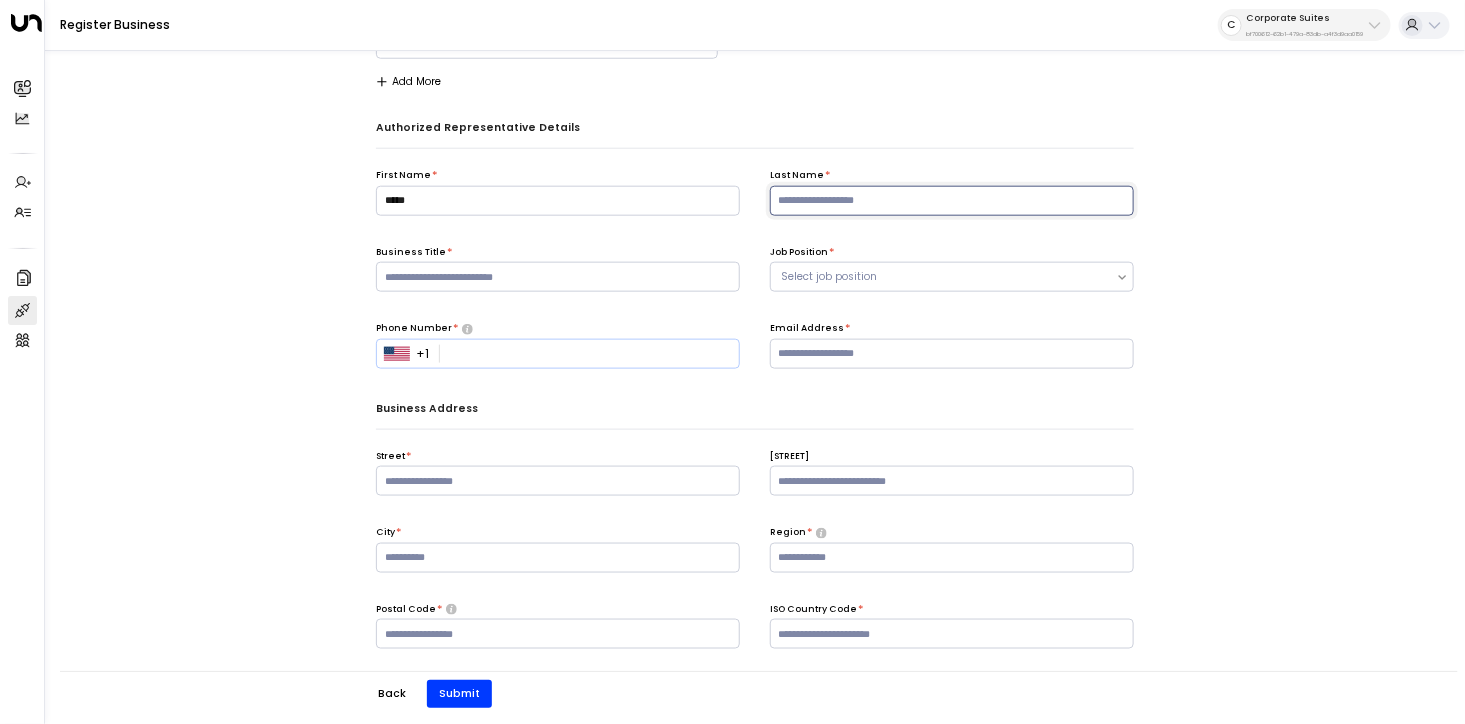 paste on "*****" 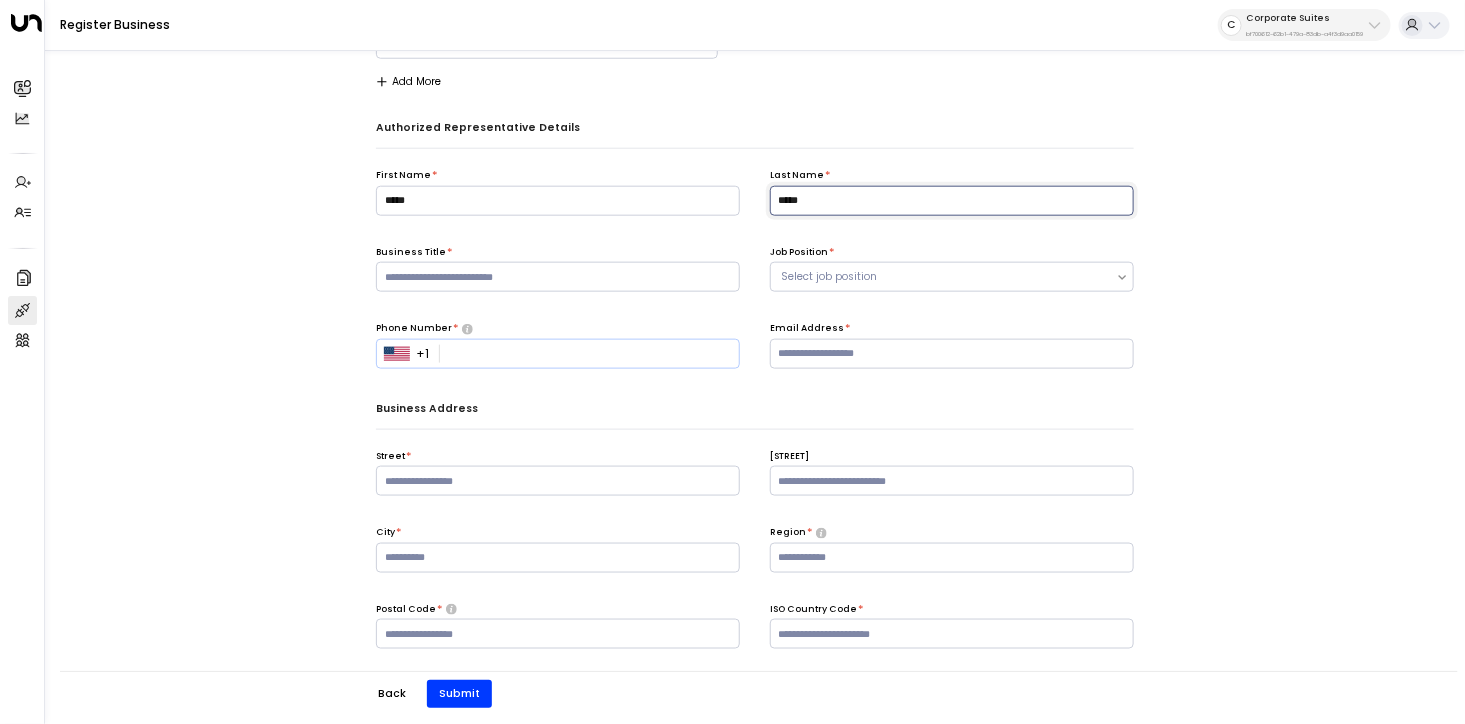 type on "*****" 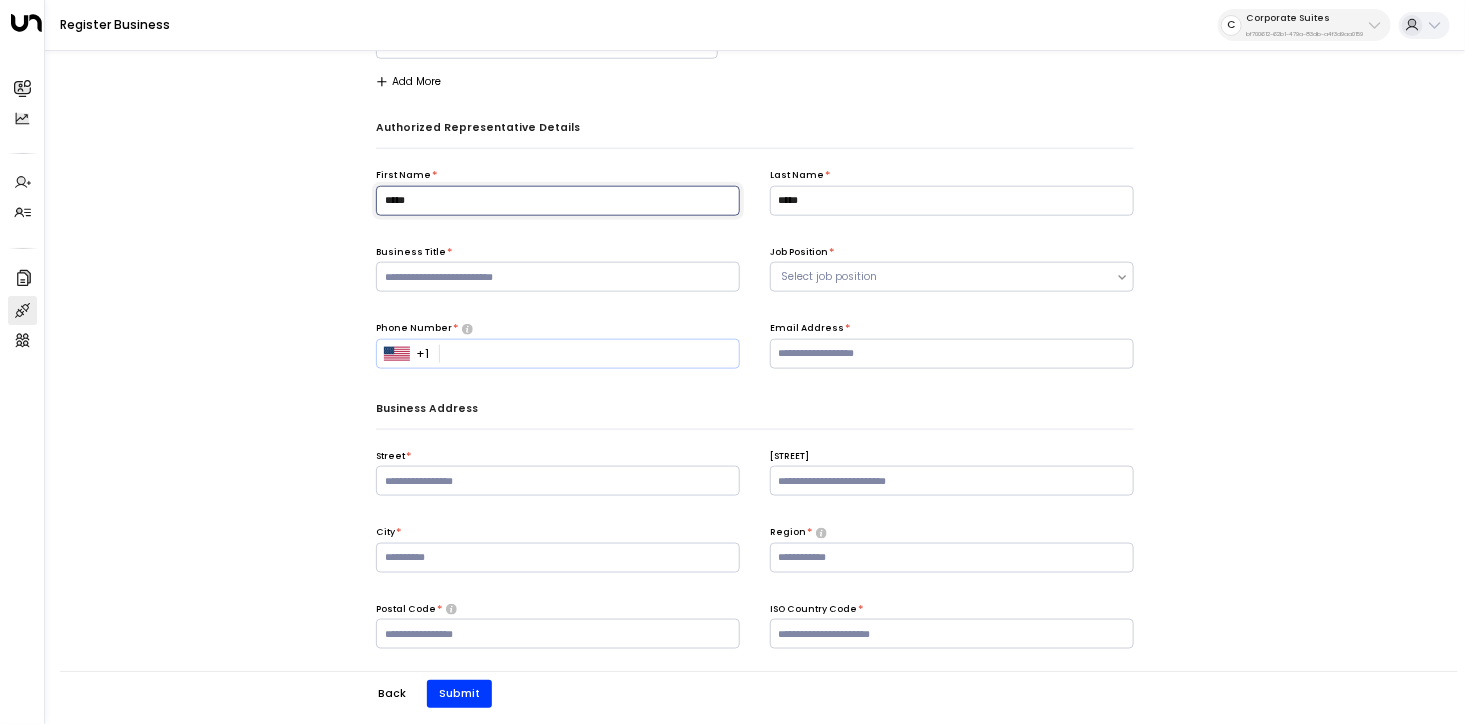 click on "*****" at bounding box center (558, 201) 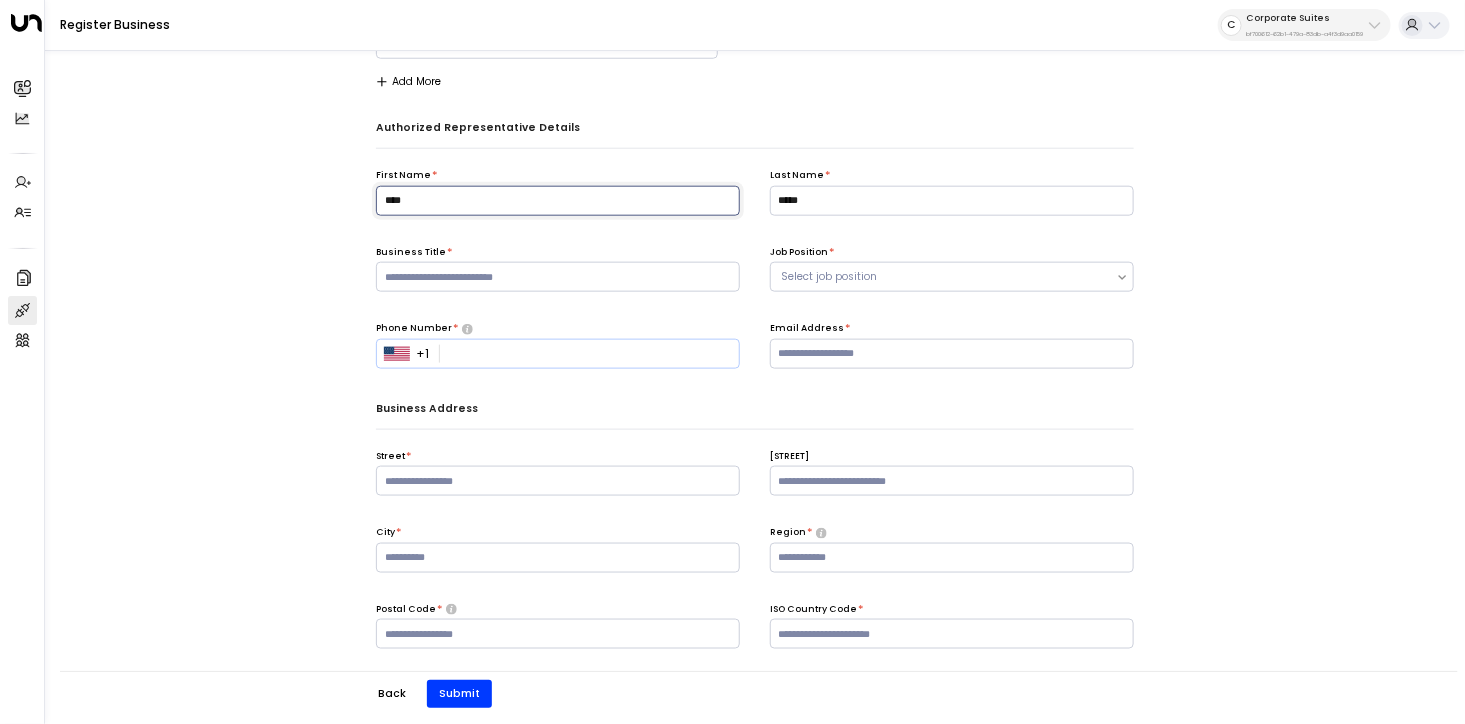 type on "*****" 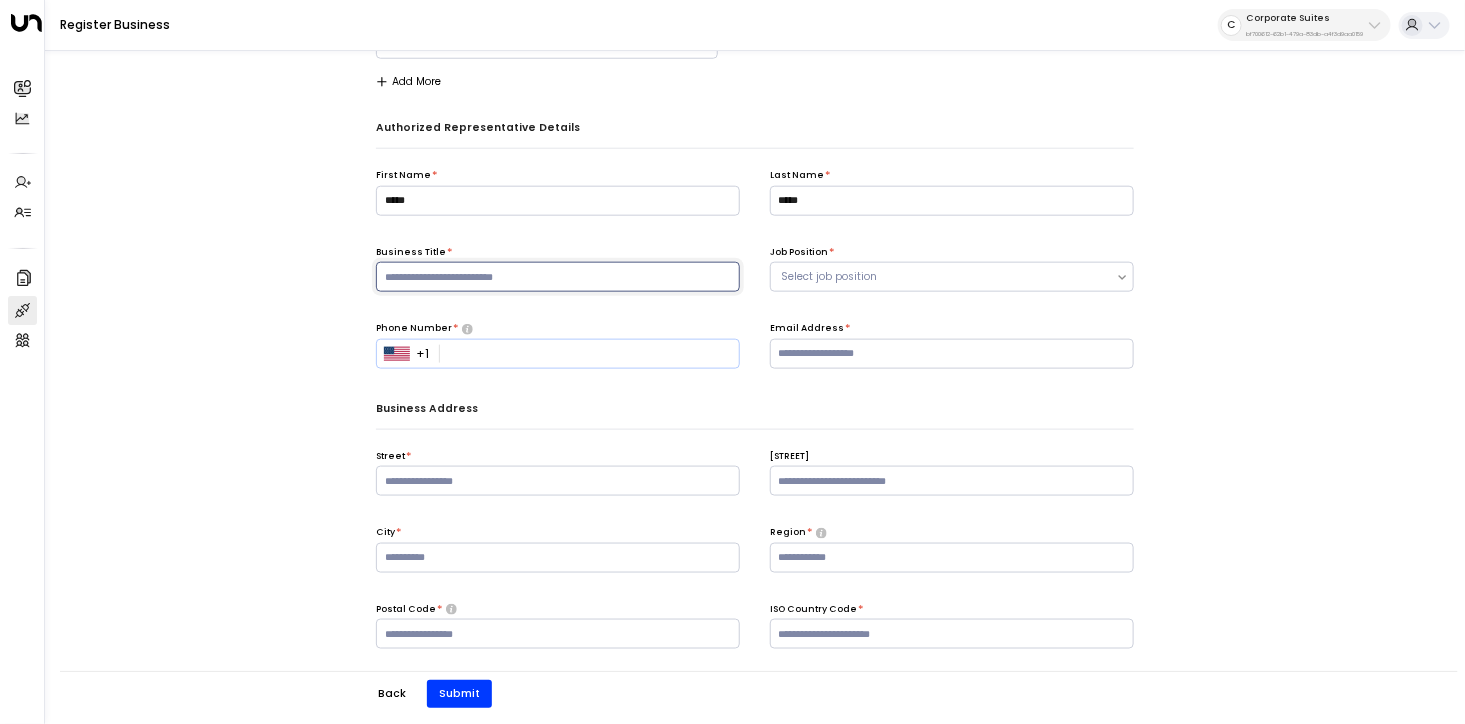 click at bounding box center [558, 277] 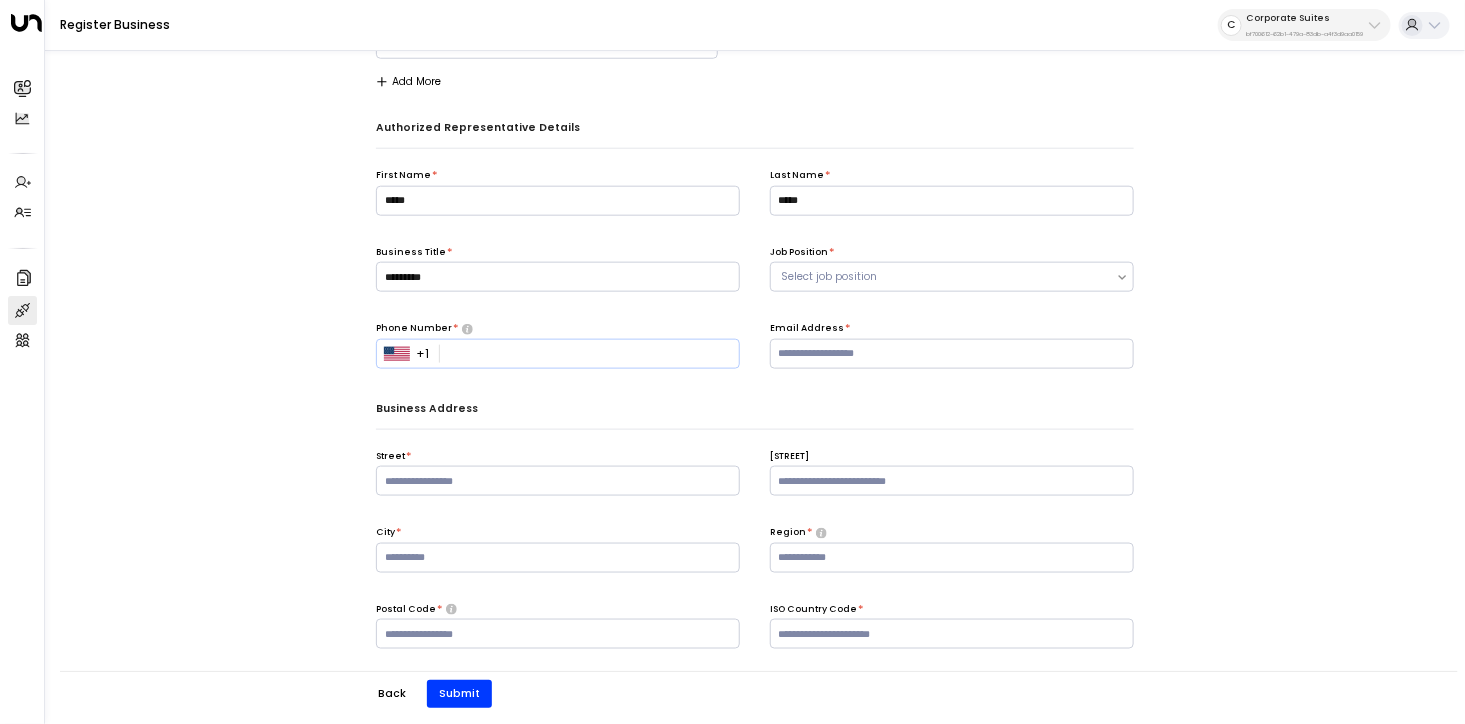 click on "Job Position   *" at bounding box center [952, 253] 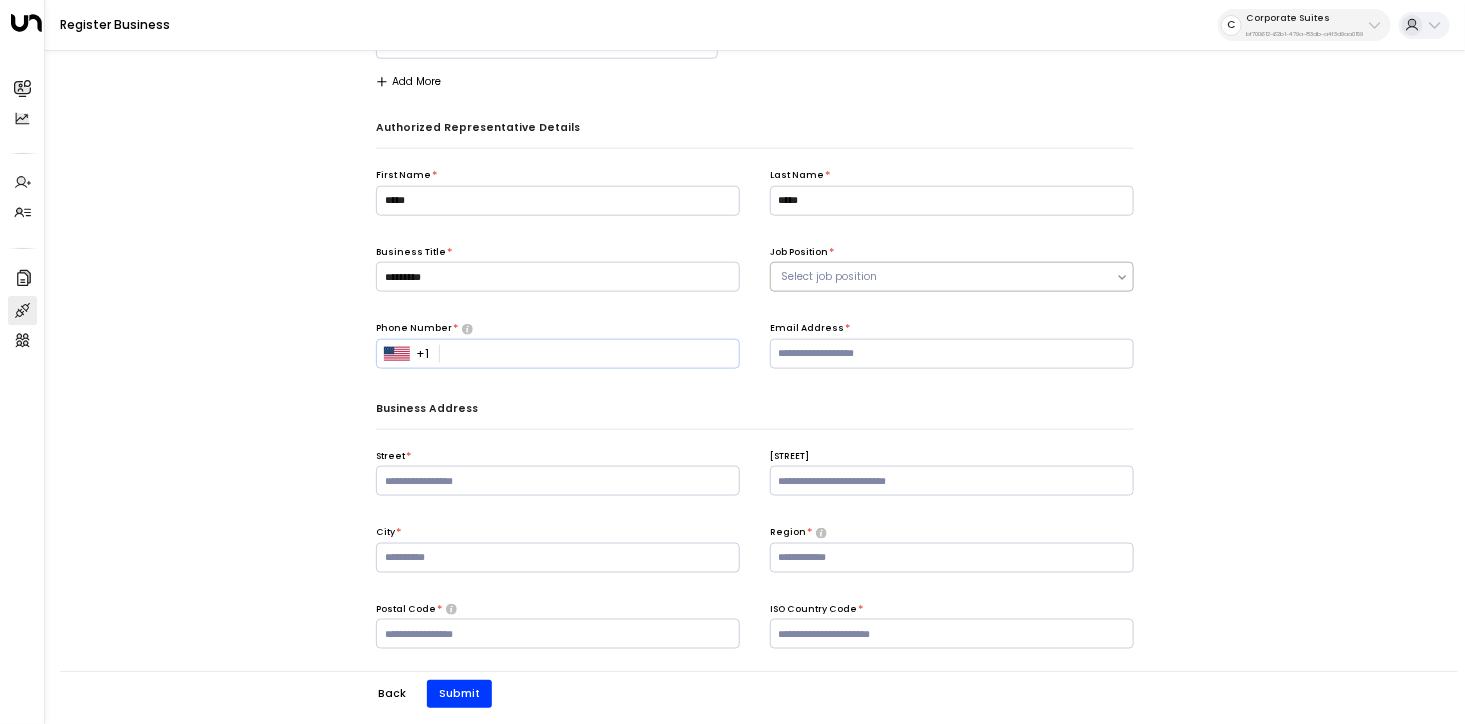 click at bounding box center (943, 277) 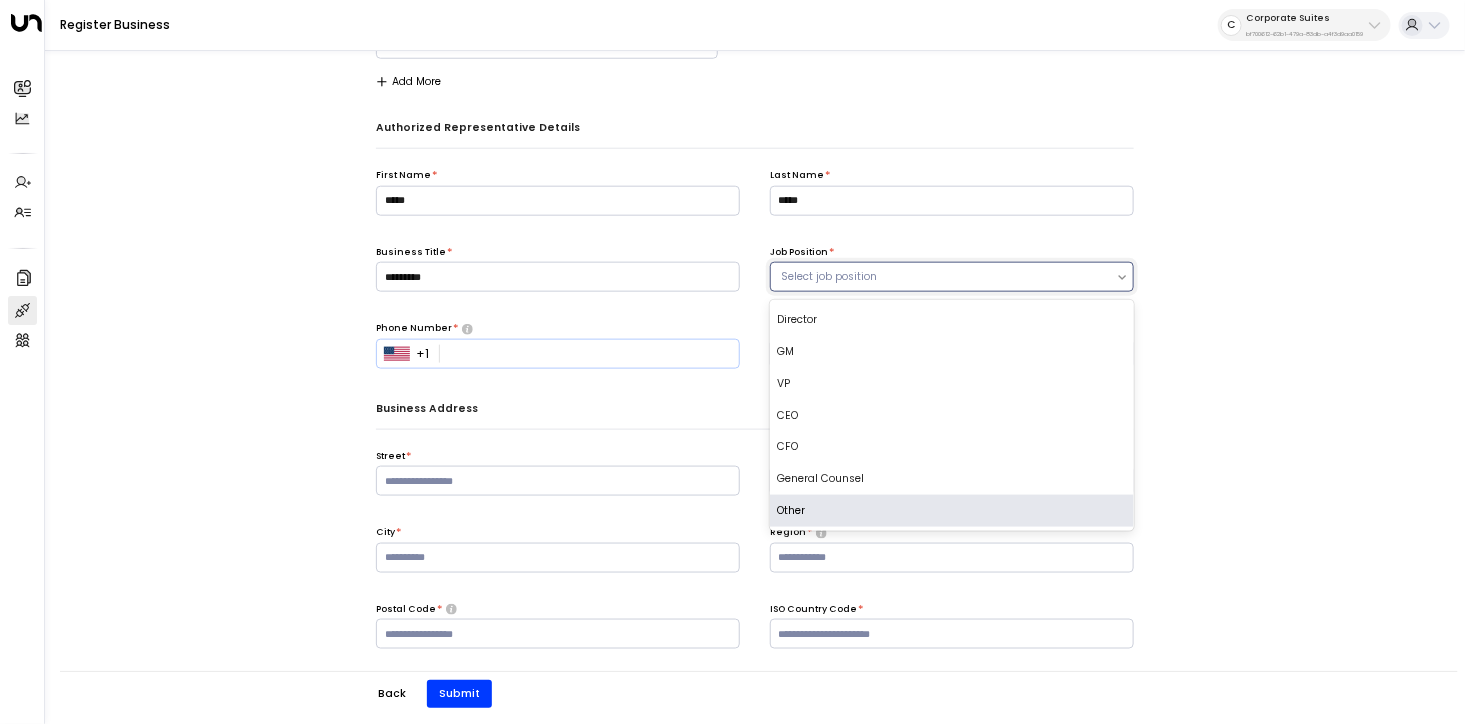 click on "Other" at bounding box center [952, 511] 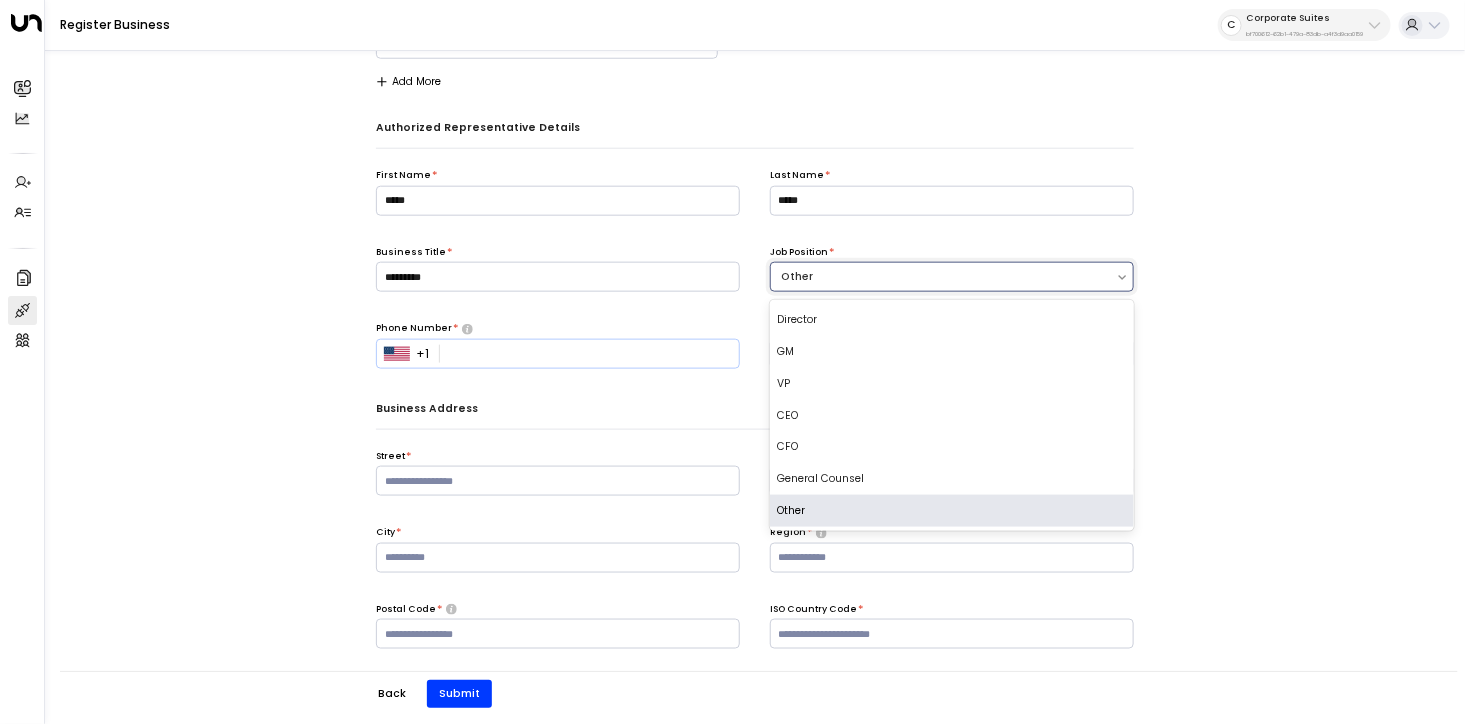 click at bounding box center [943, 277] 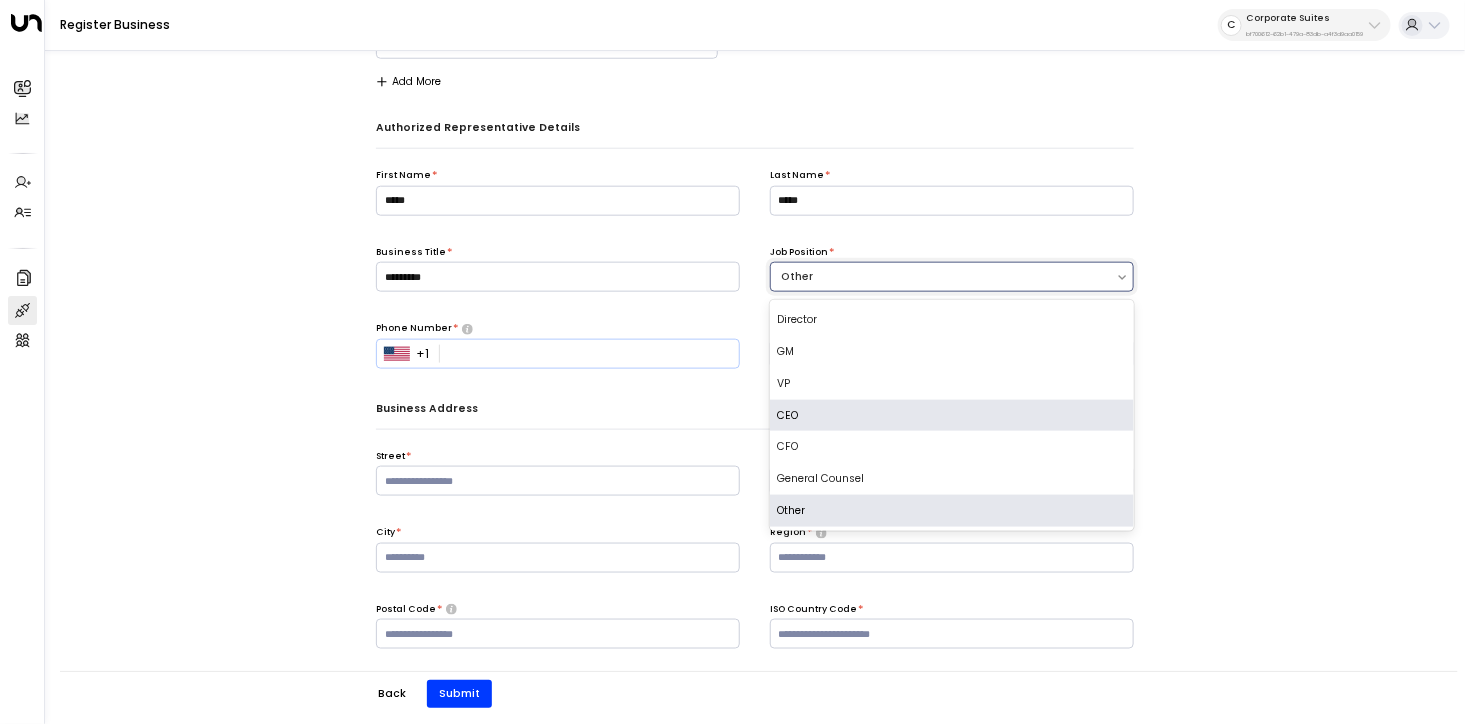click on "CEO" at bounding box center (952, 416) 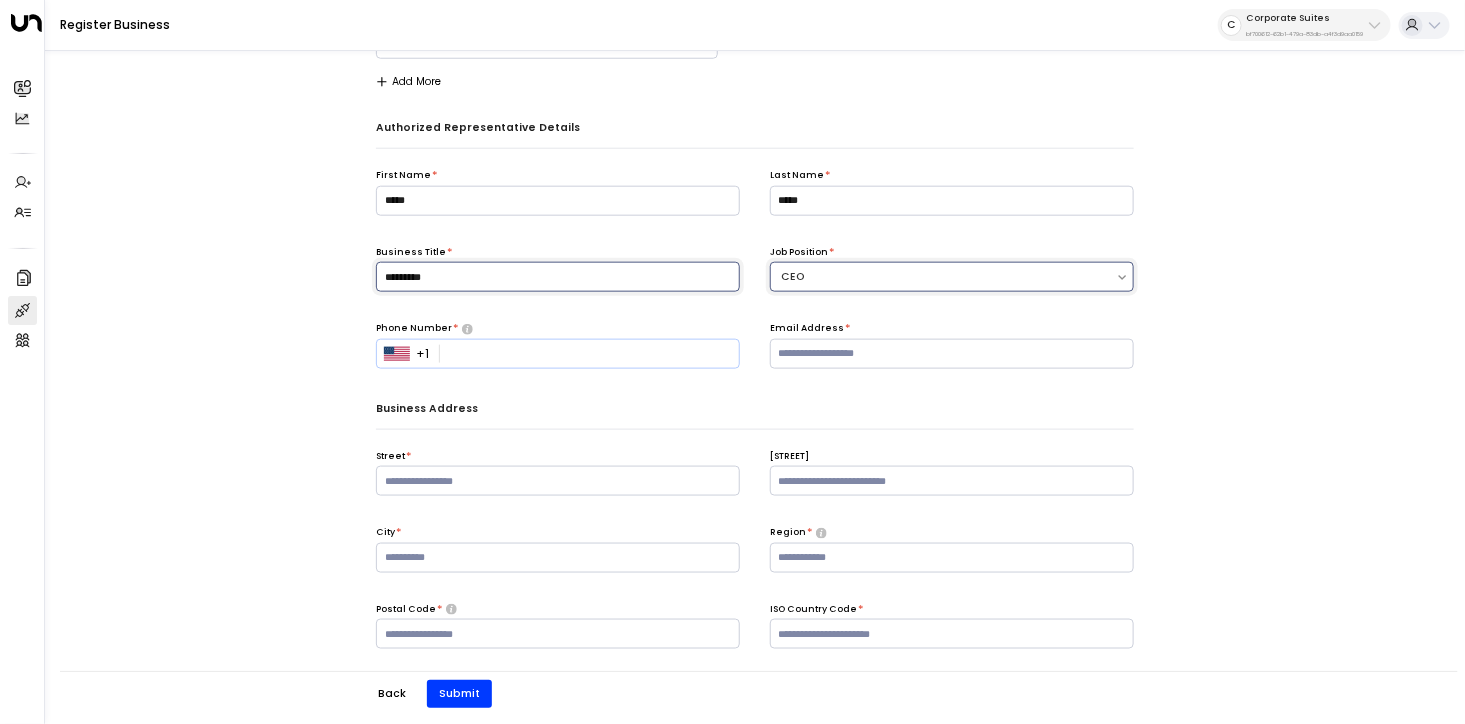 click on "*********" at bounding box center [558, 277] 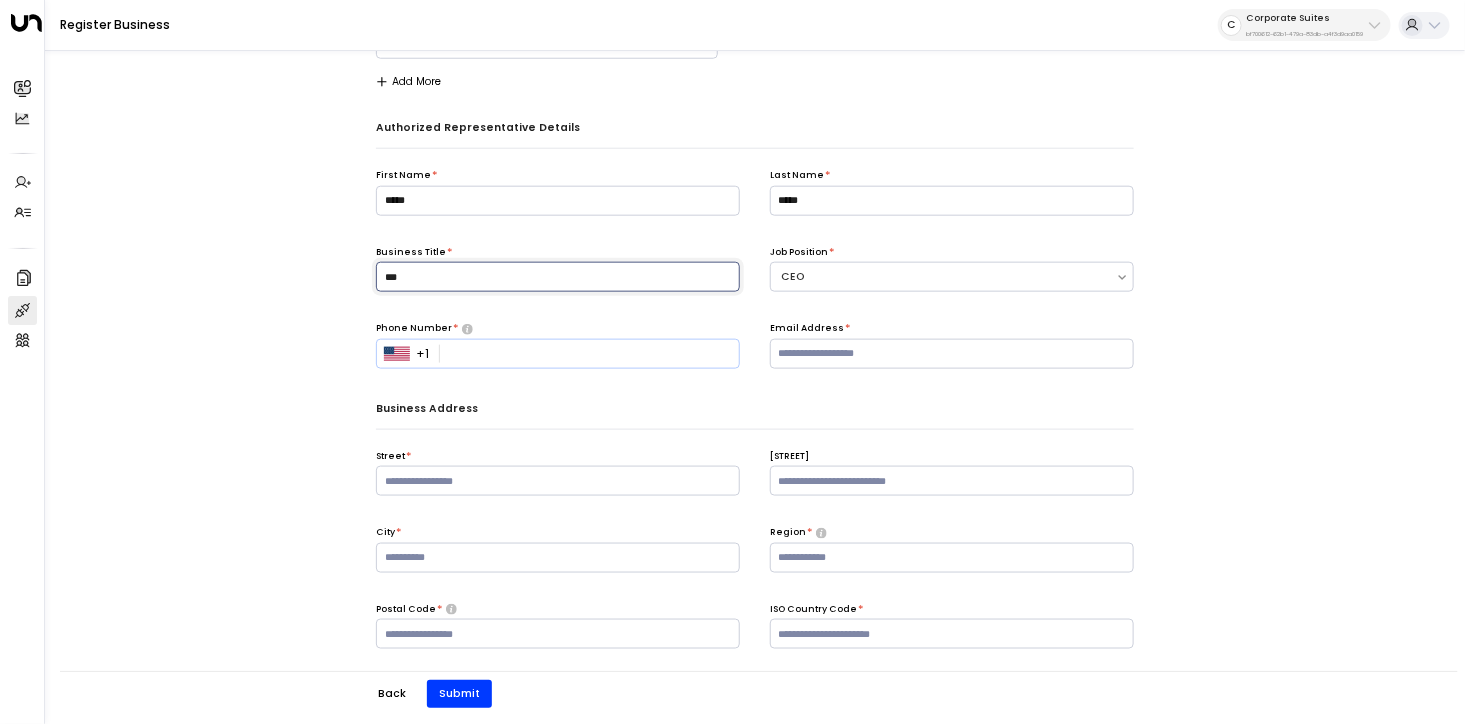 type on "***" 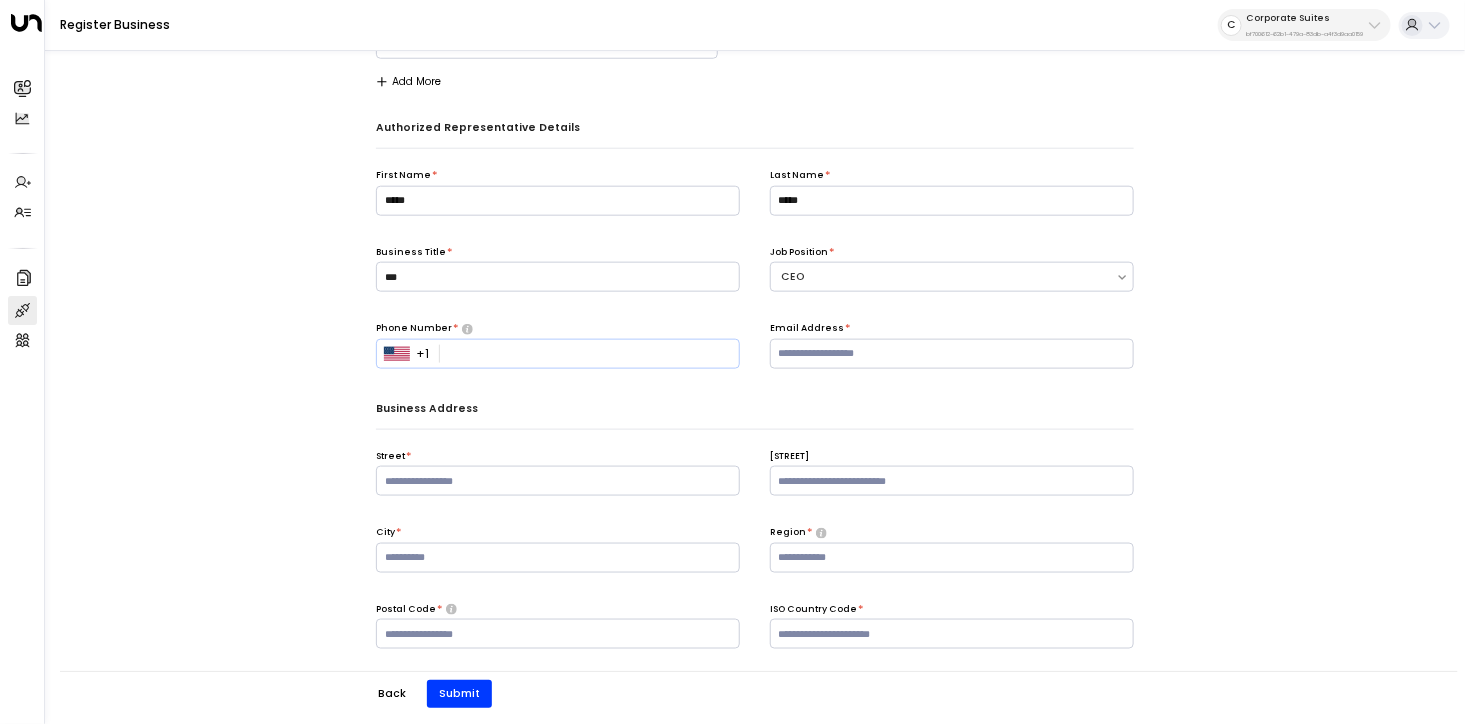 click at bounding box center [590, 354] 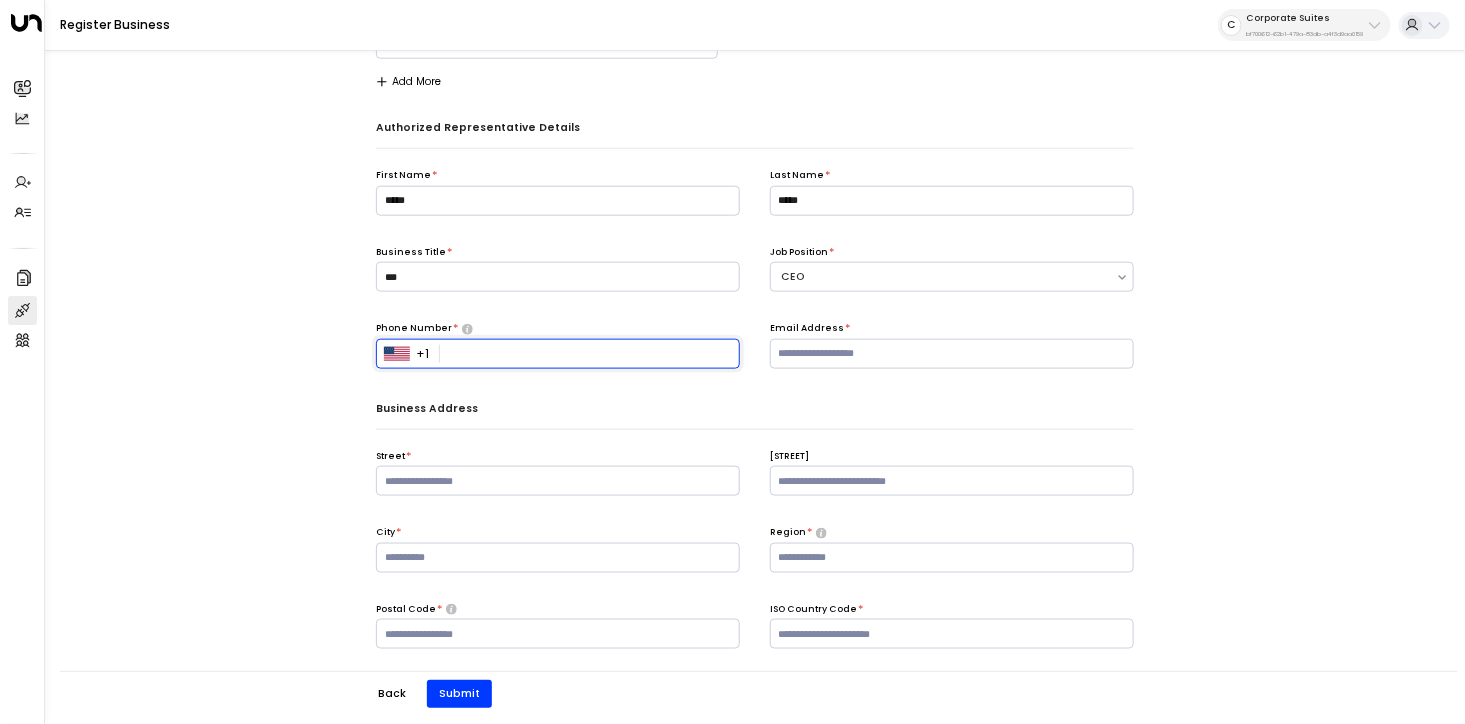 paste on "**********" 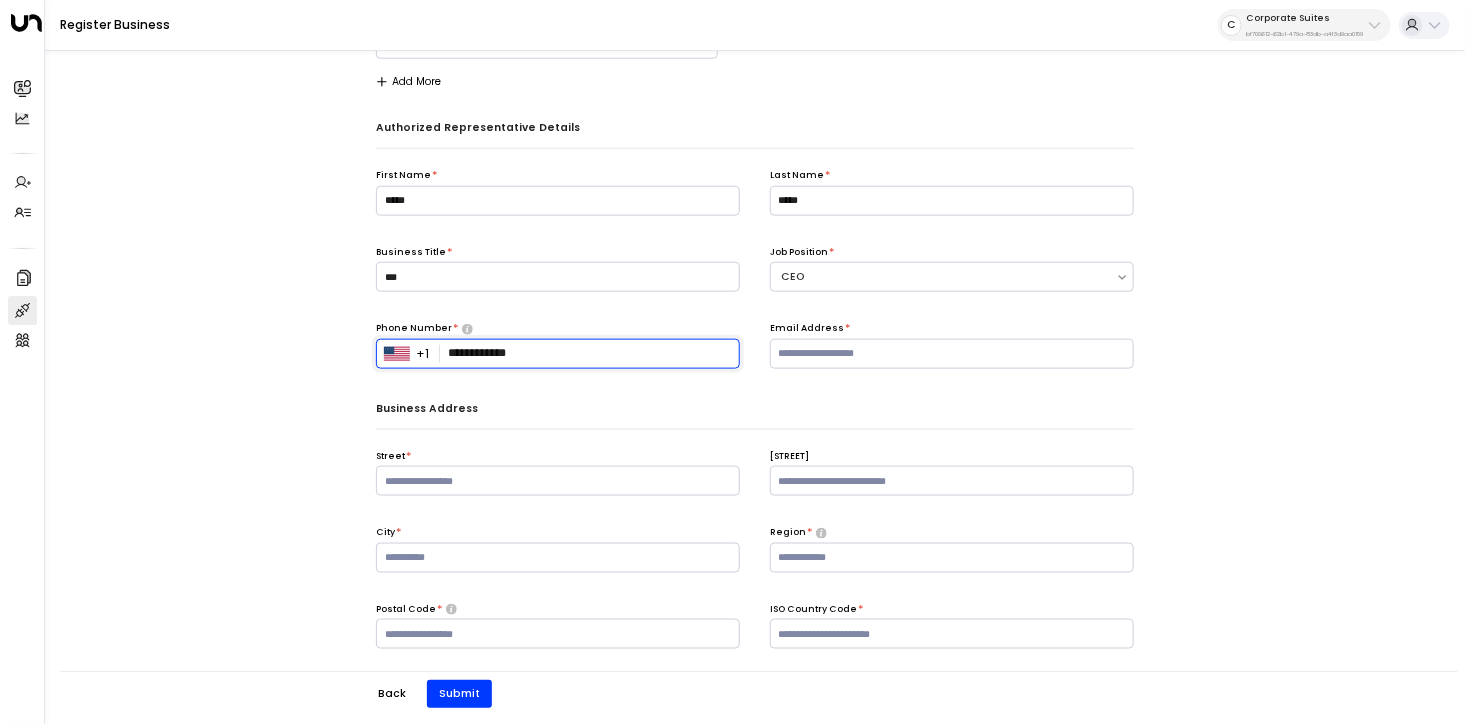type on "**********" 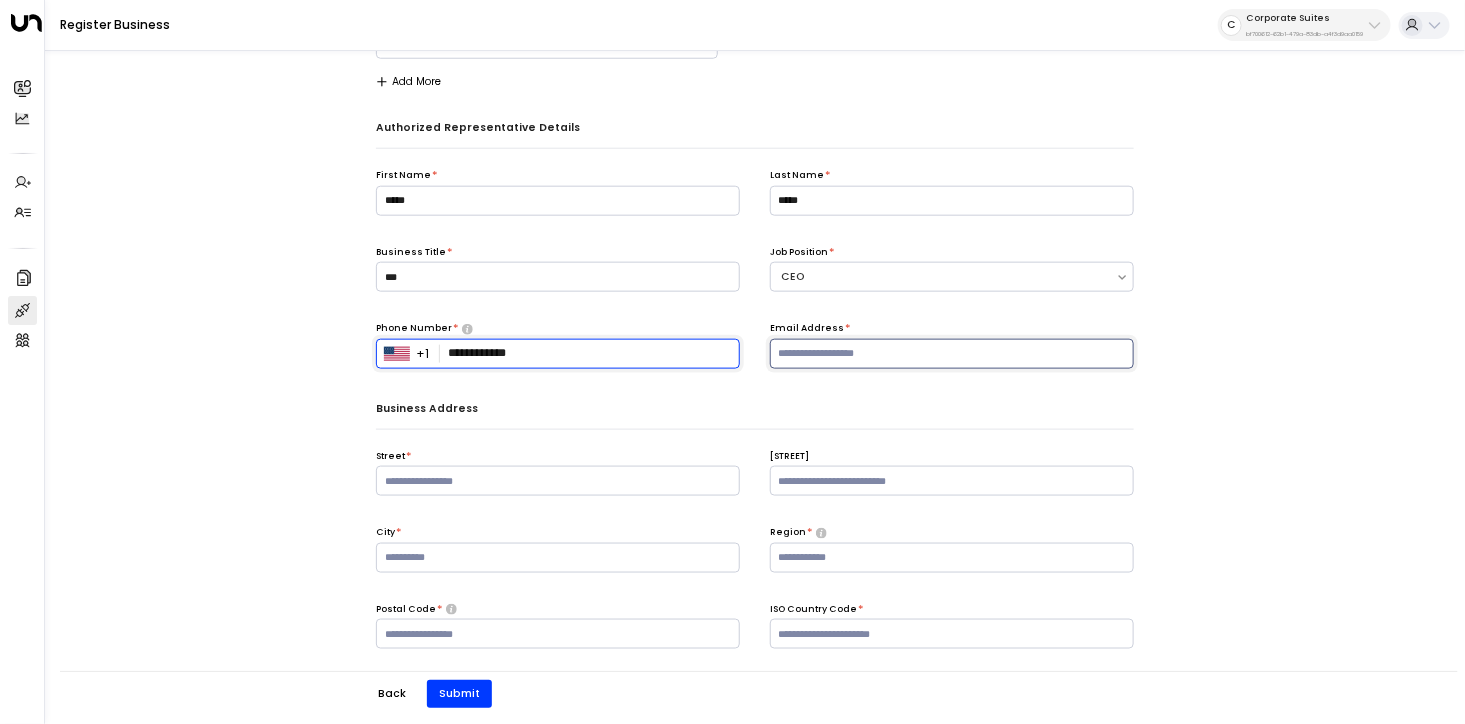 click at bounding box center [952, 354] 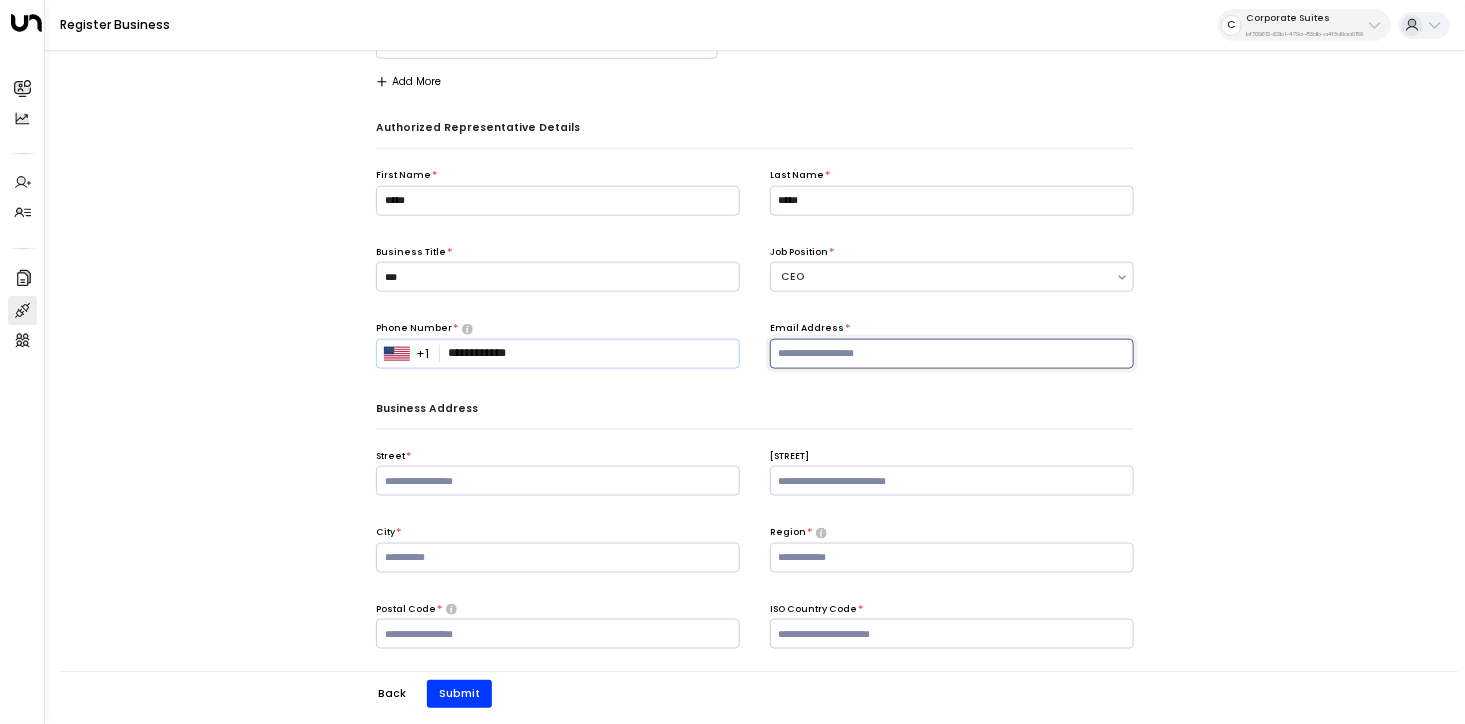paste on "**********" 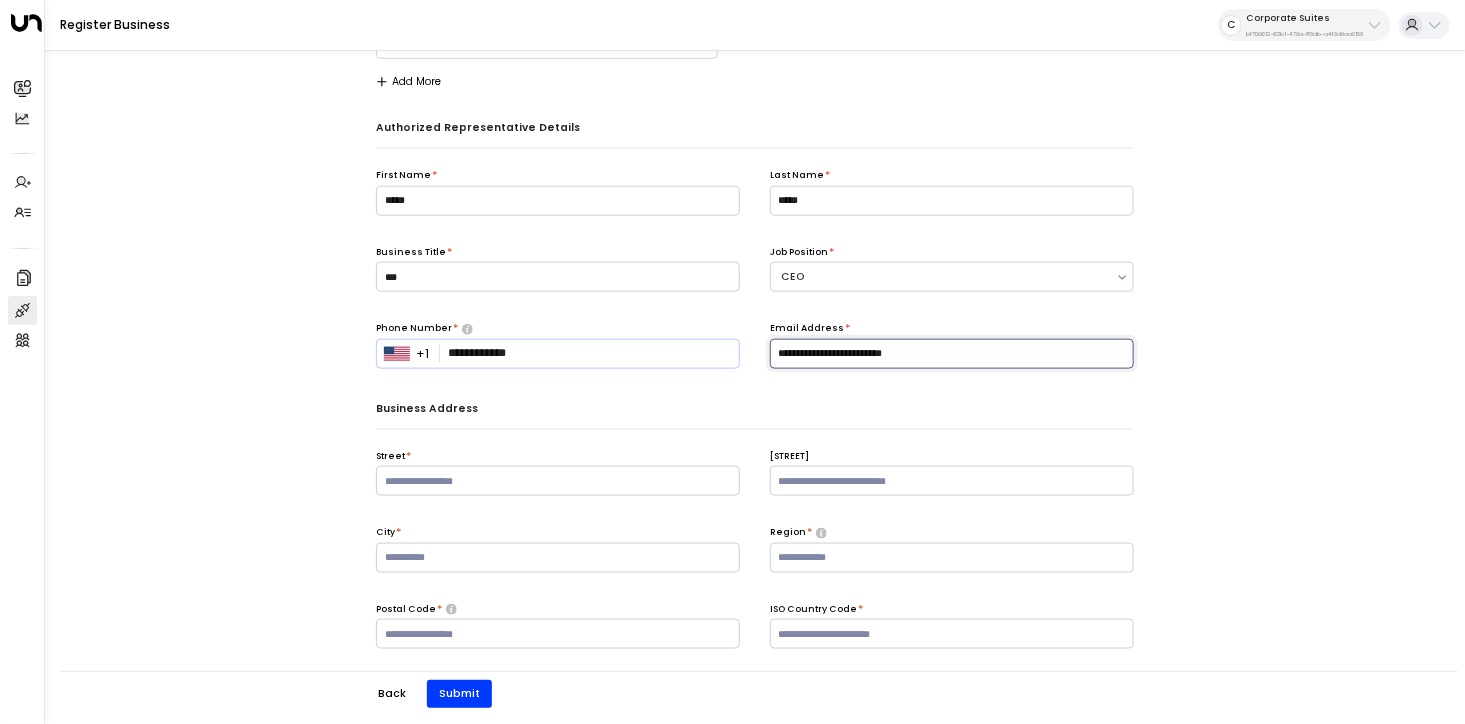 type on "**********" 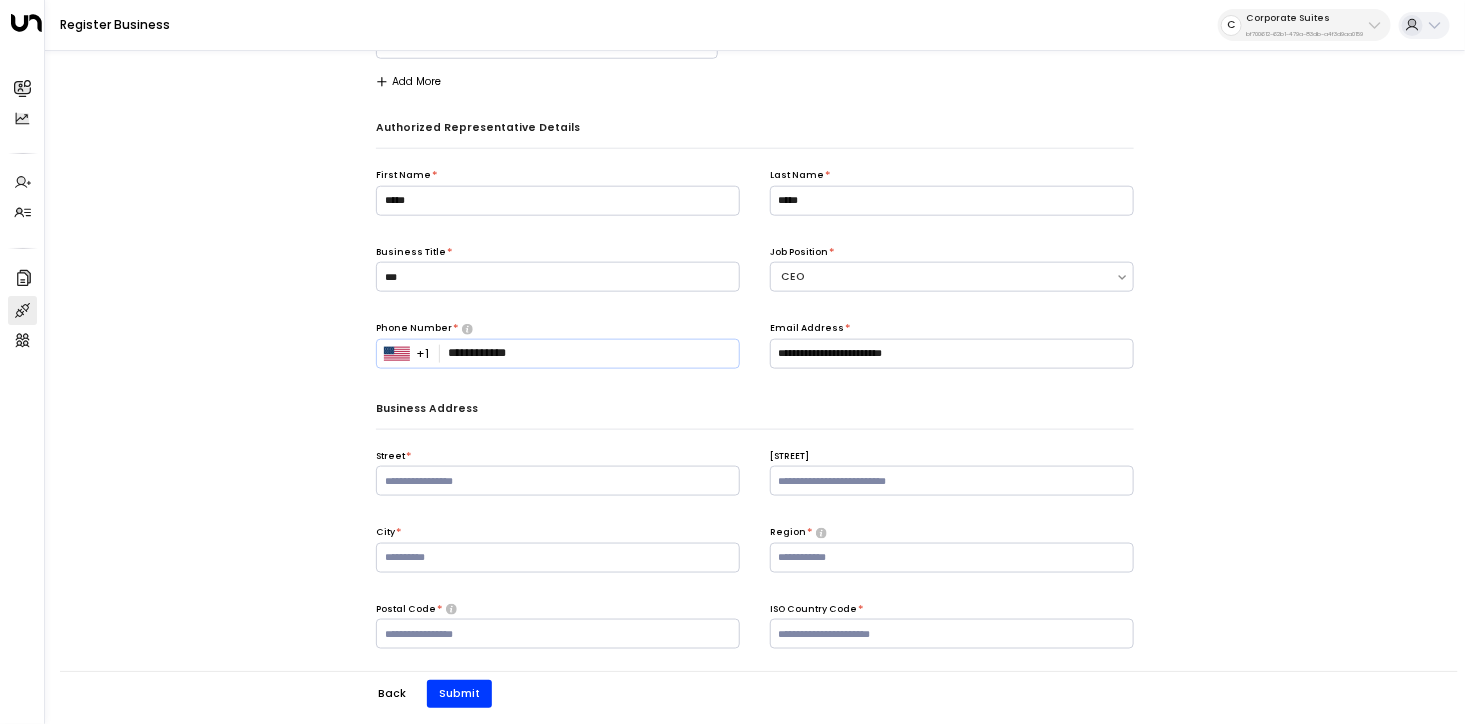 click on "**********" at bounding box center (755, 11) 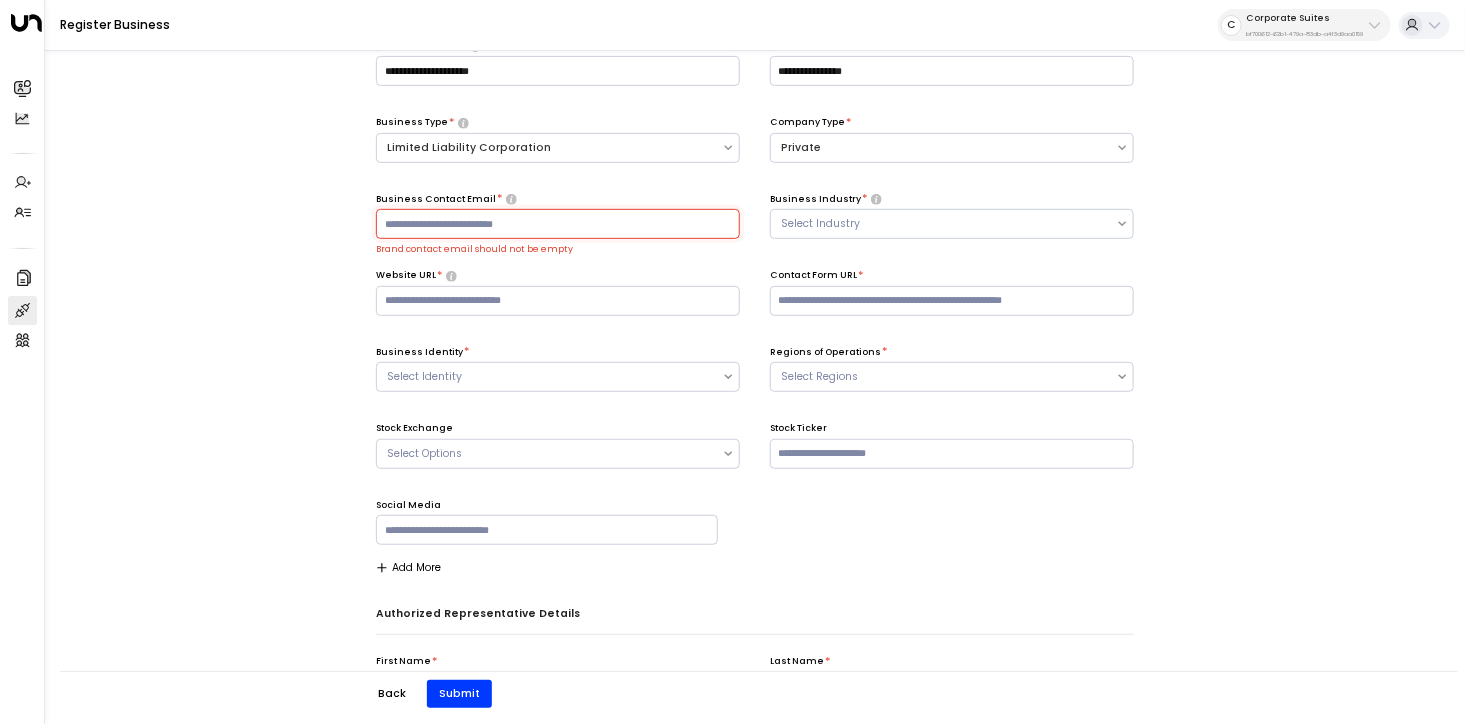 scroll, scrollTop: 227, scrollLeft: 0, axis: vertical 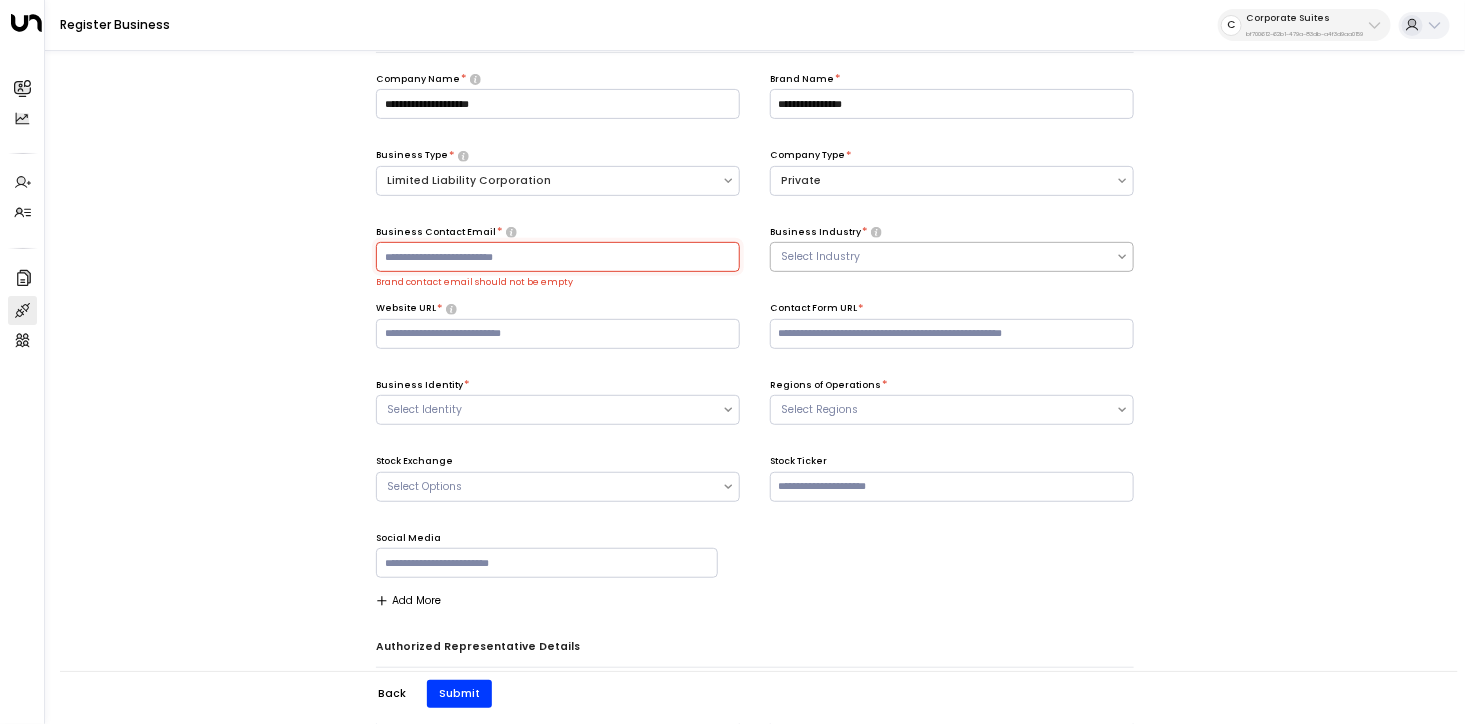 click on "Select Industry" at bounding box center [943, 257] 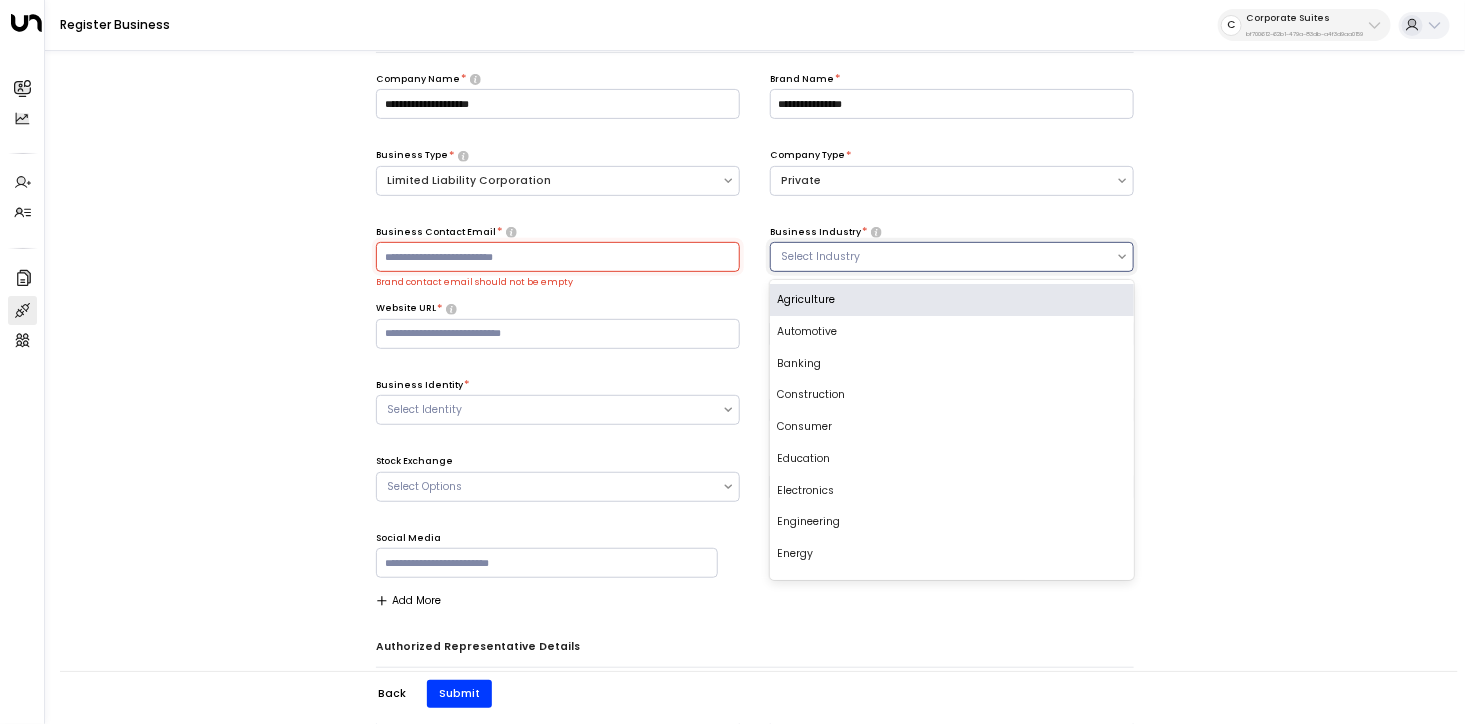 click at bounding box center [558, 257] 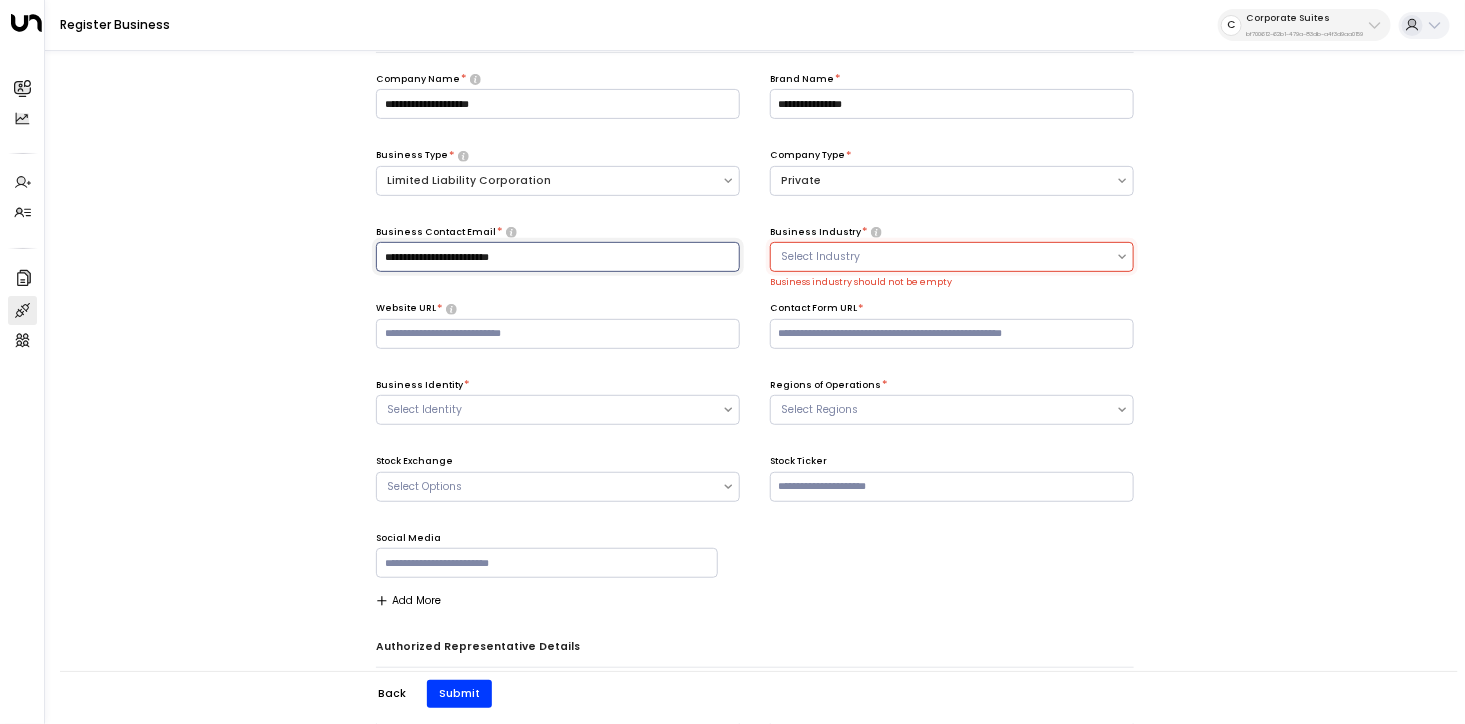 type on "**********" 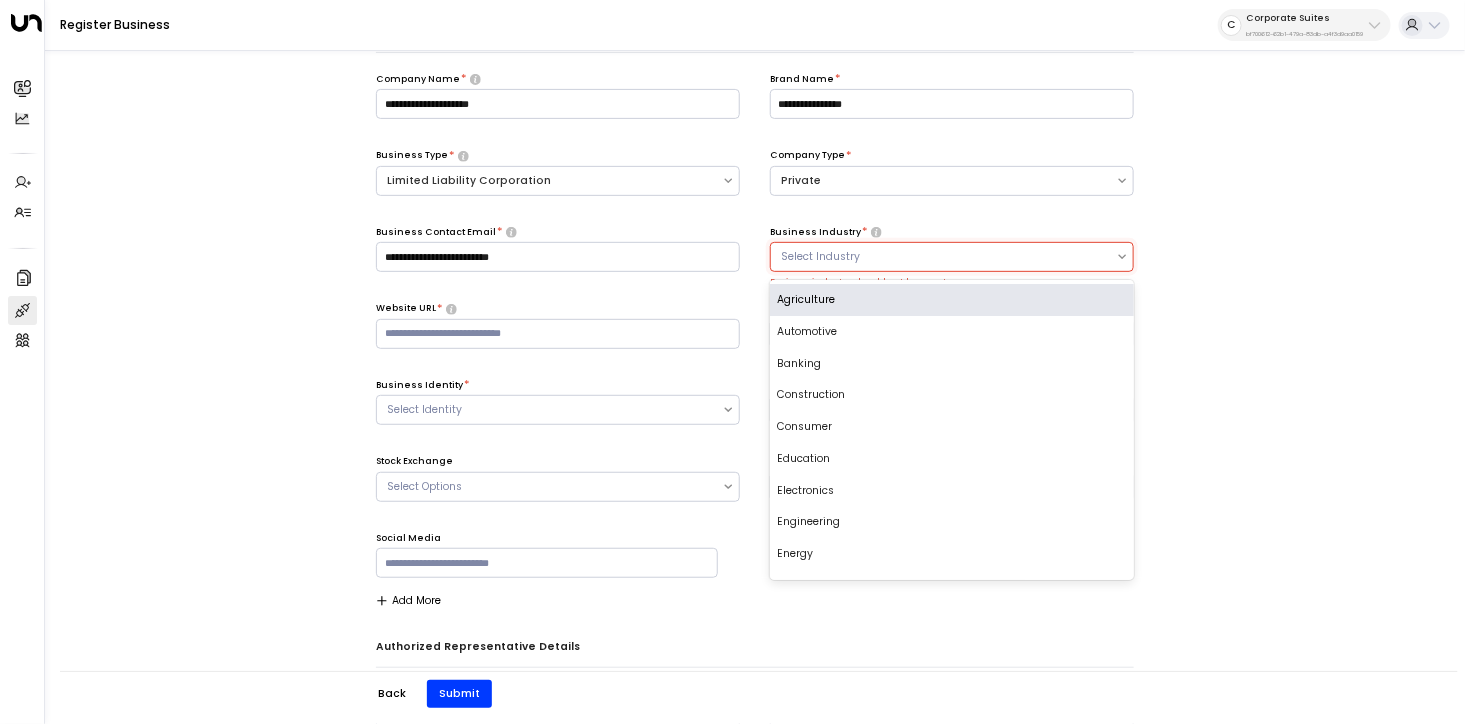 click on "Select Industry" at bounding box center [943, 257] 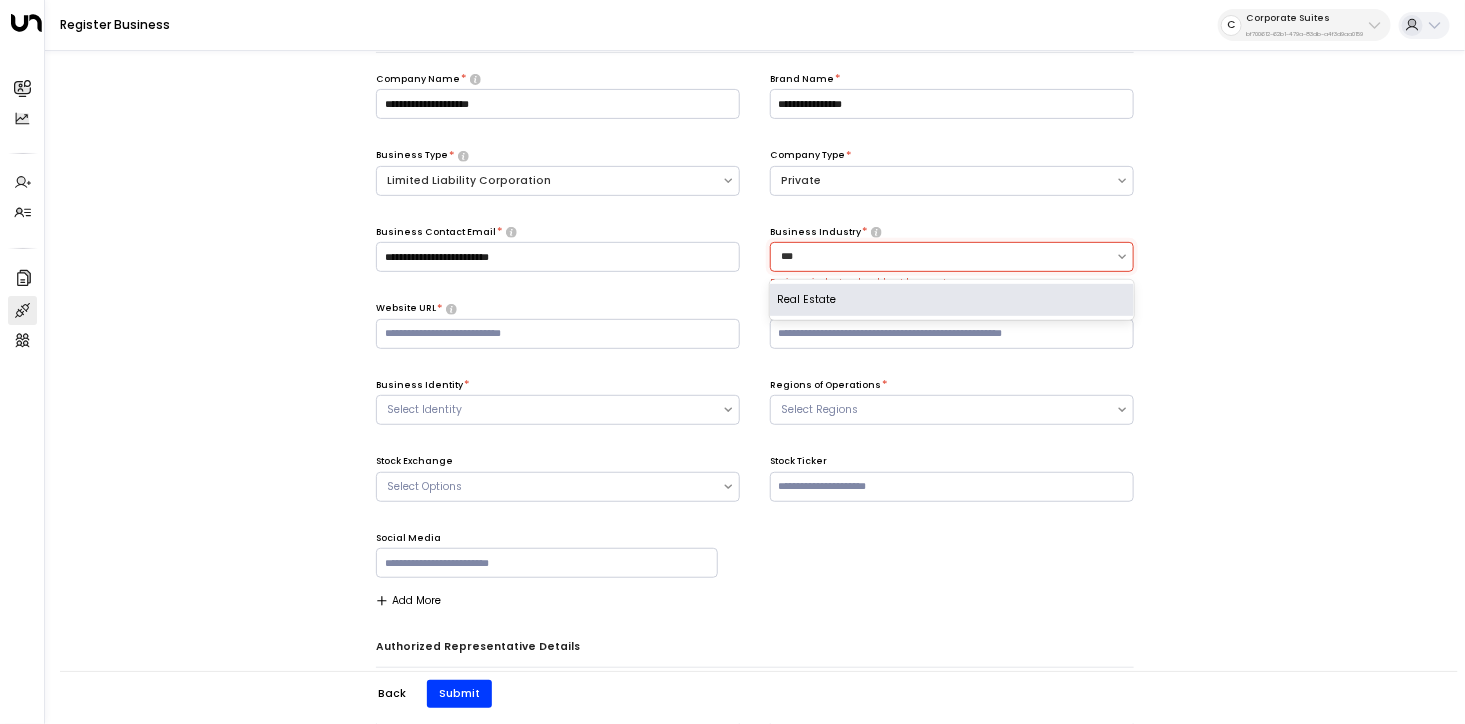 type on "****" 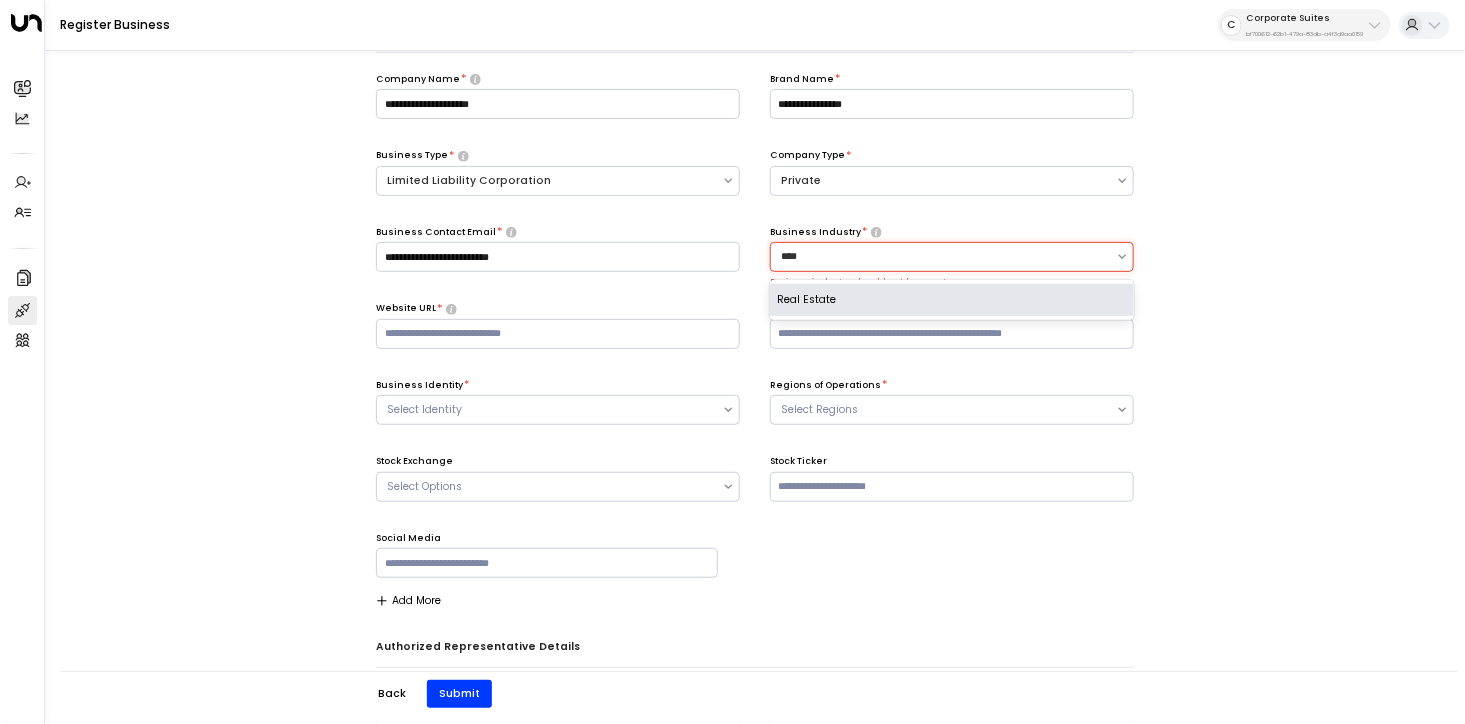 type 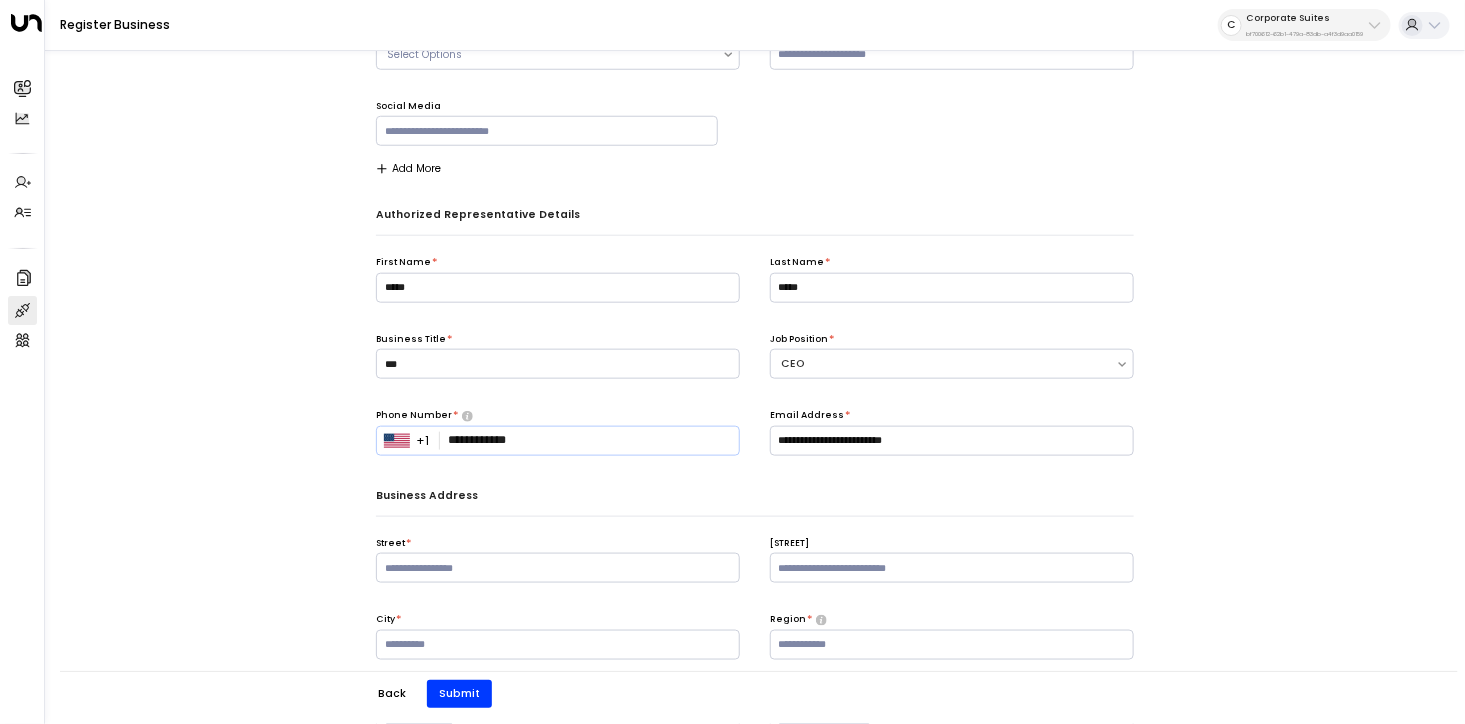 scroll, scrollTop: 746, scrollLeft: 0, axis: vertical 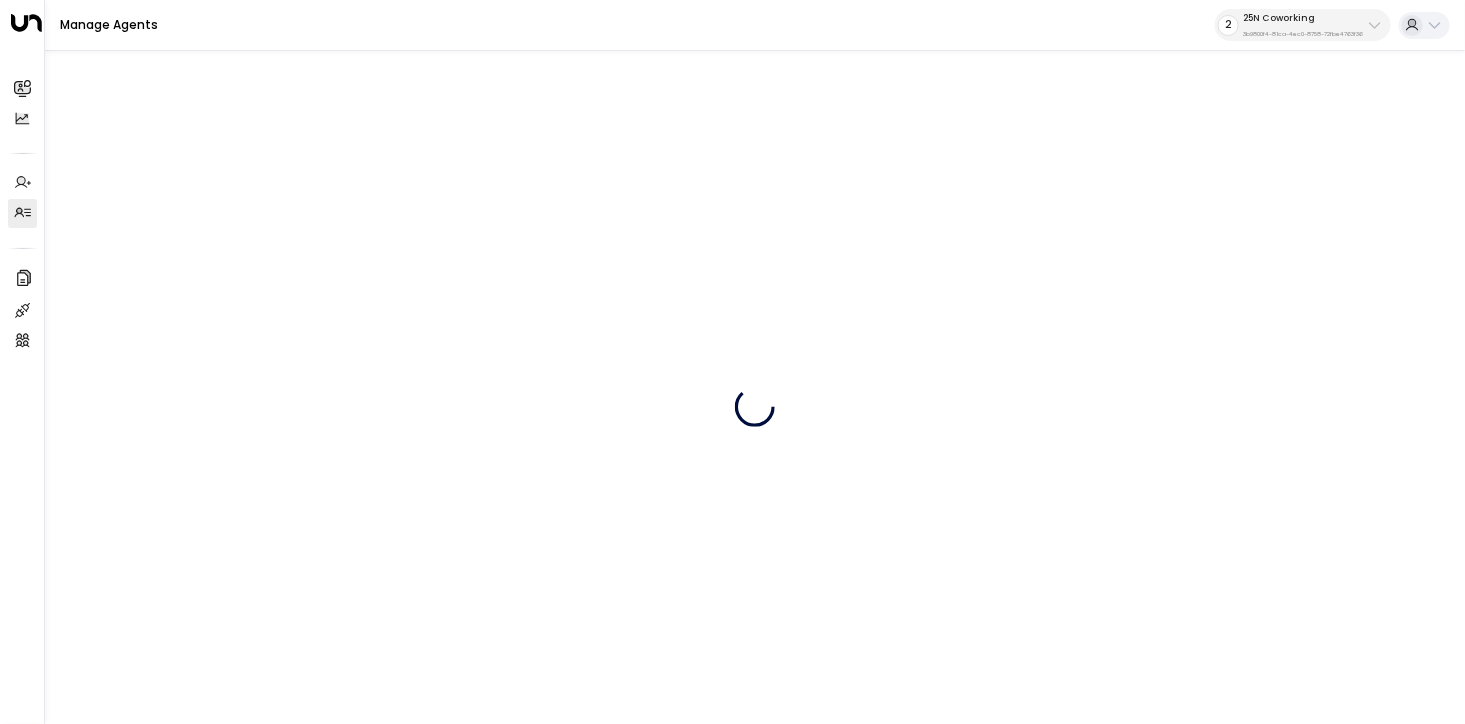 click on "25N Coworking" at bounding box center [1303, 18] 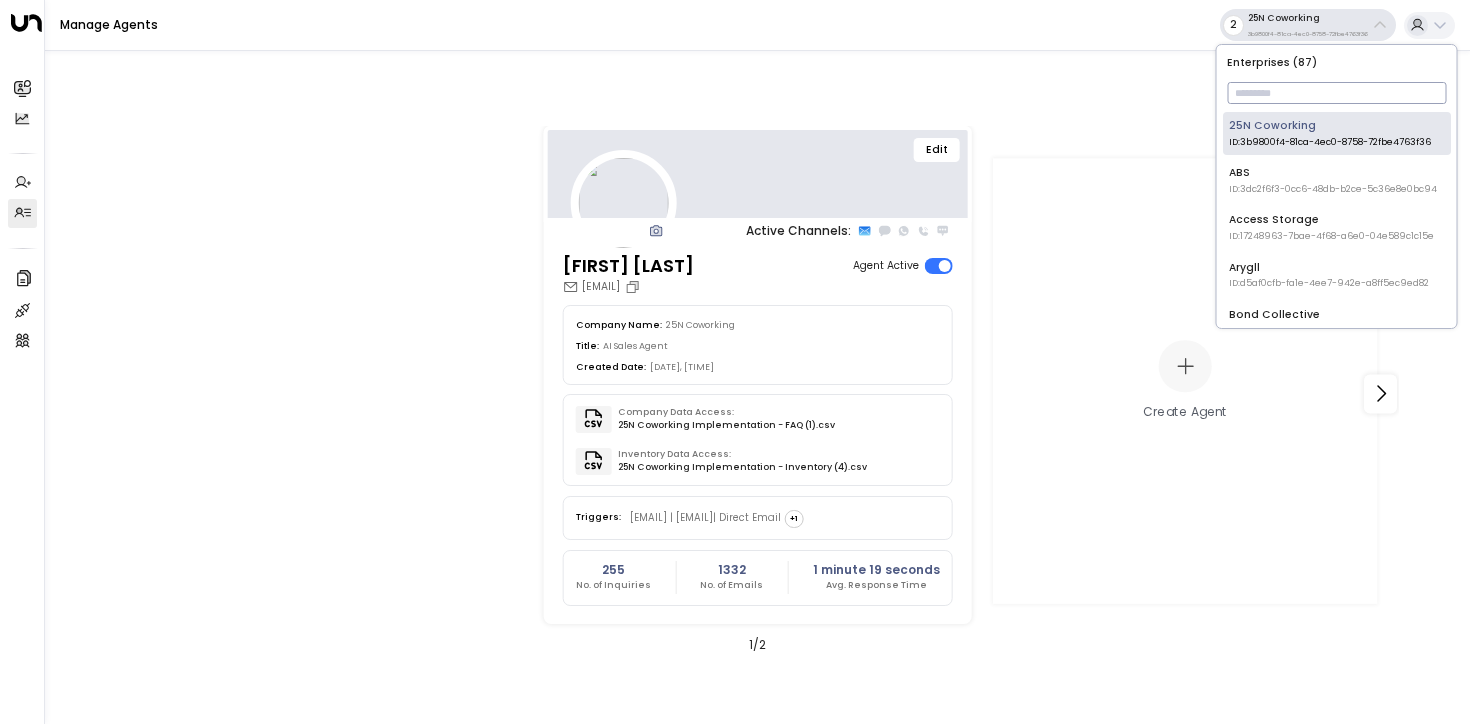 click at bounding box center [1336, 93] 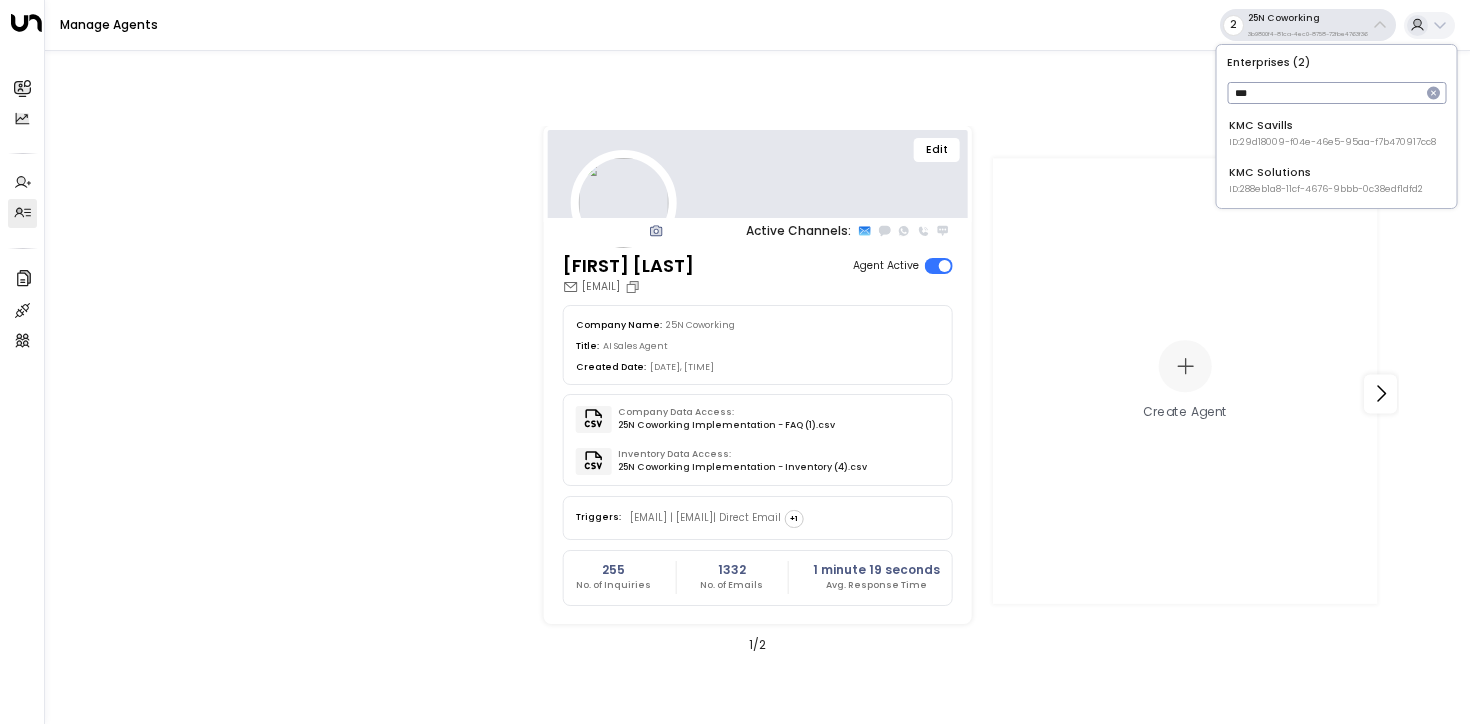 type on "***" 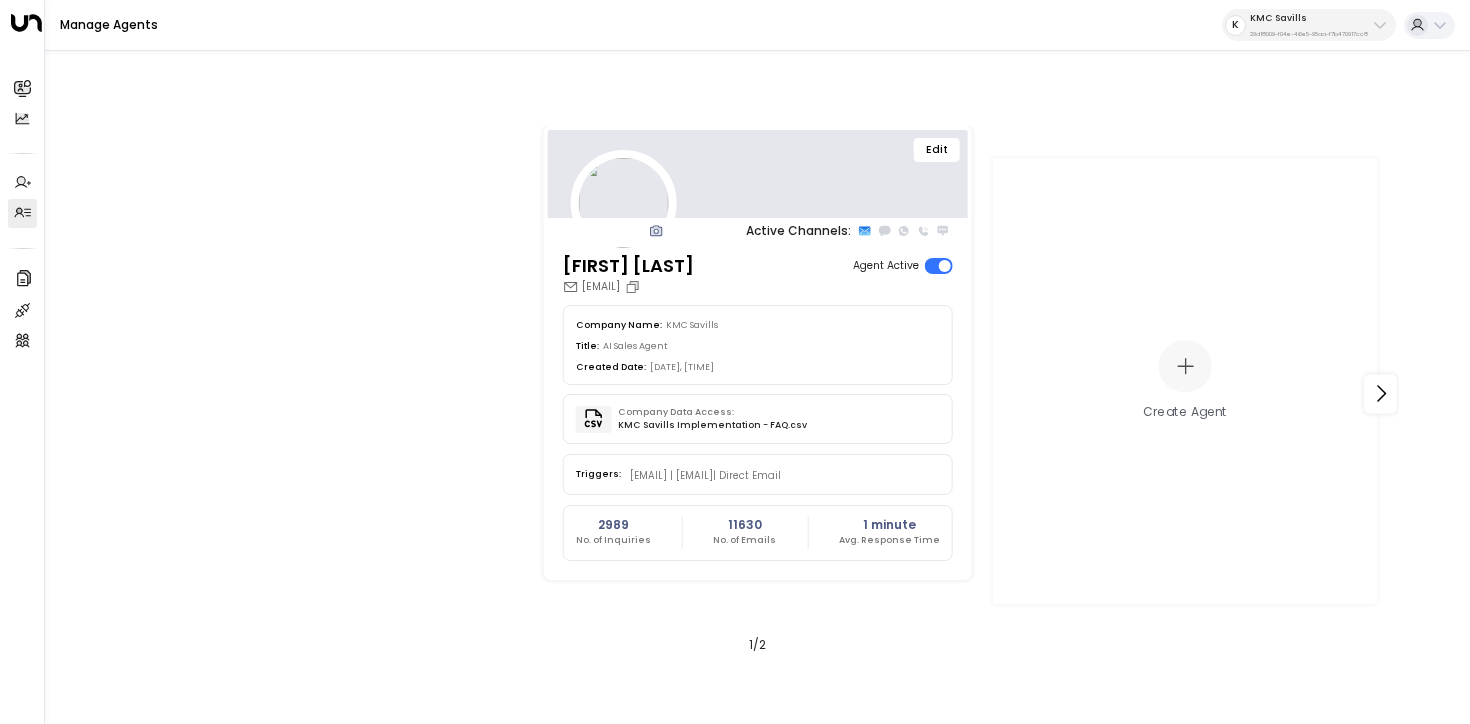 click on "Edit" at bounding box center [937, 150] 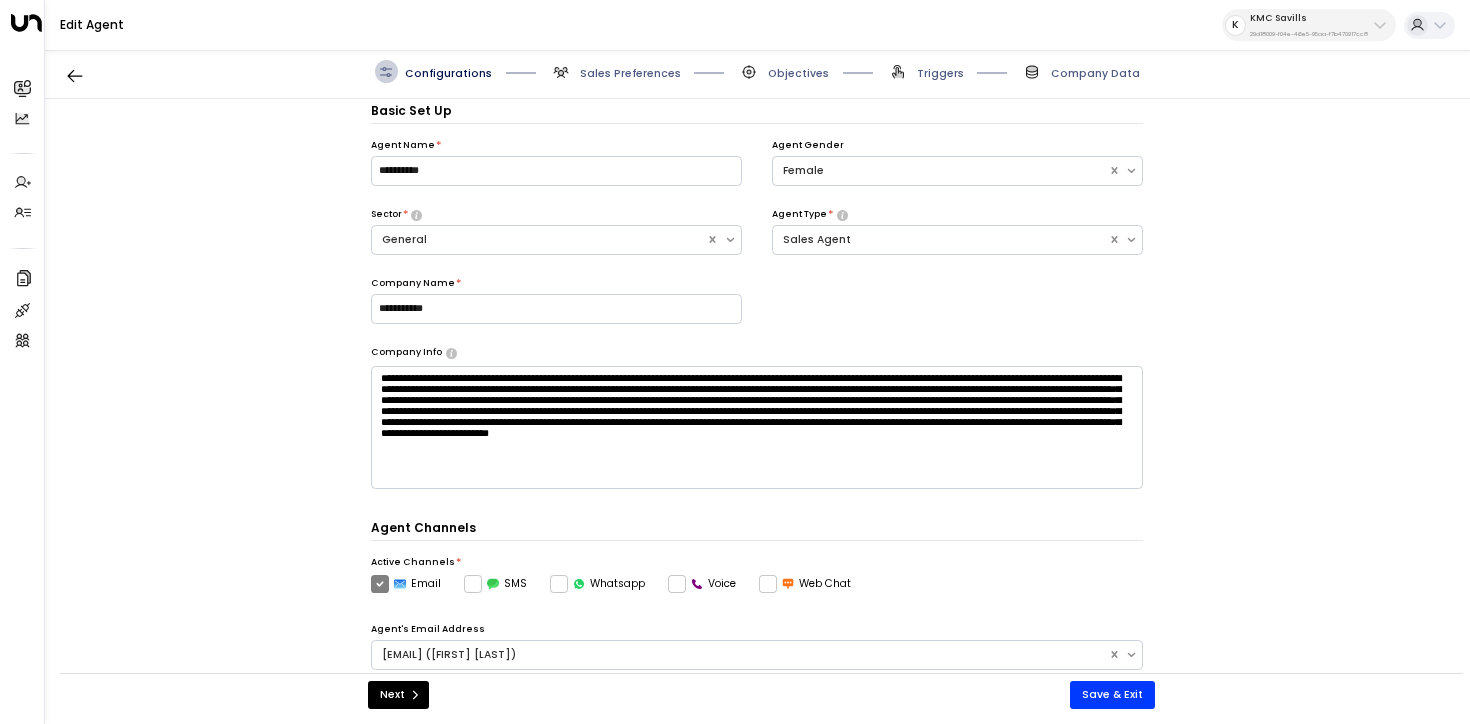 scroll, scrollTop: 22, scrollLeft: 0, axis: vertical 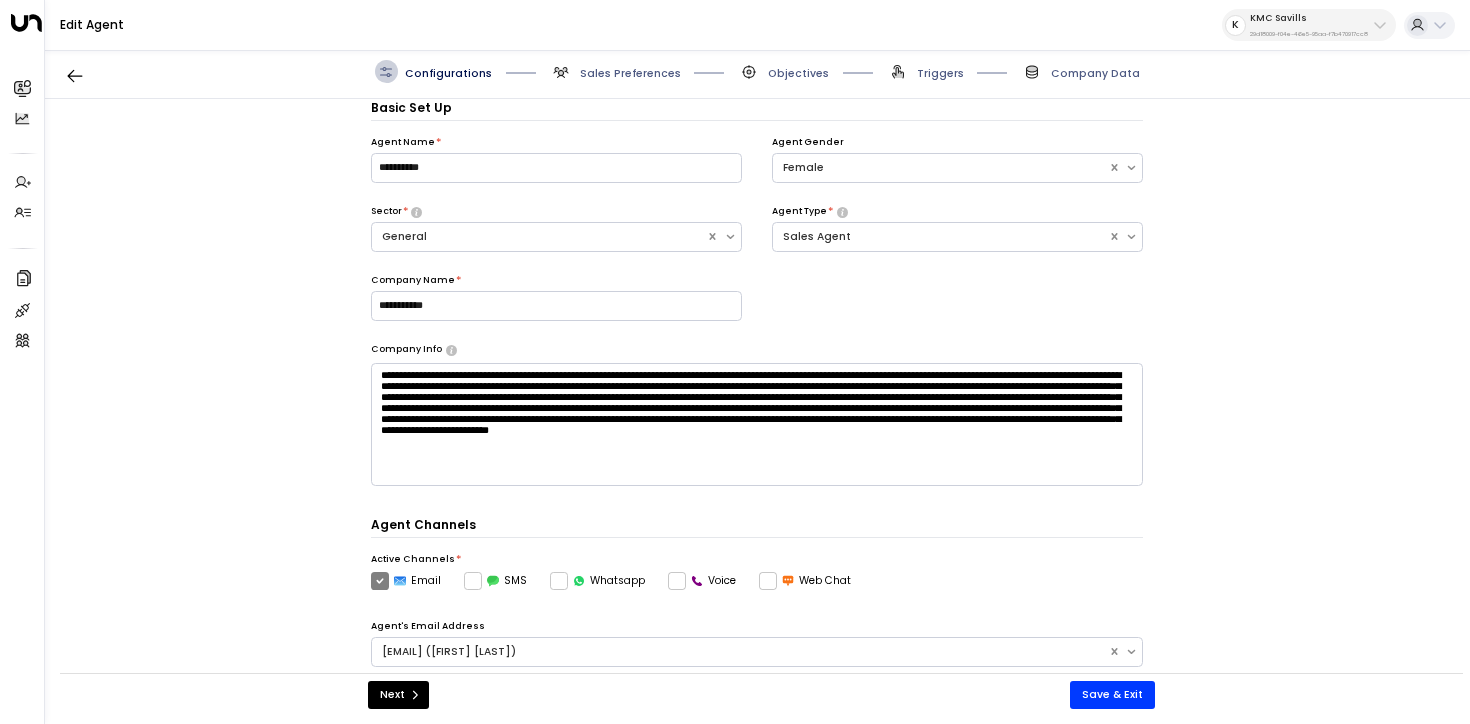 click on "Sales Preferences" at bounding box center [630, 73] 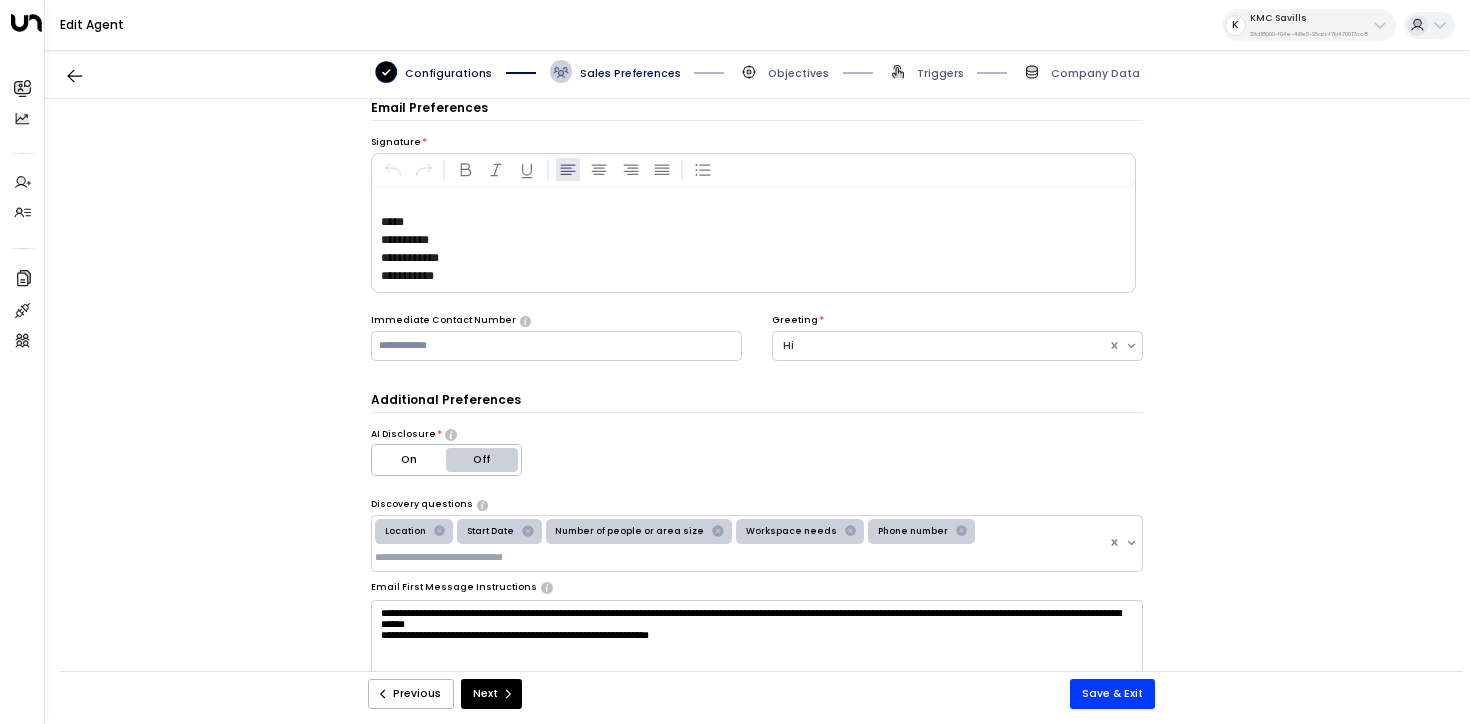 click on "Objectives" at bounding box center [798, 73] 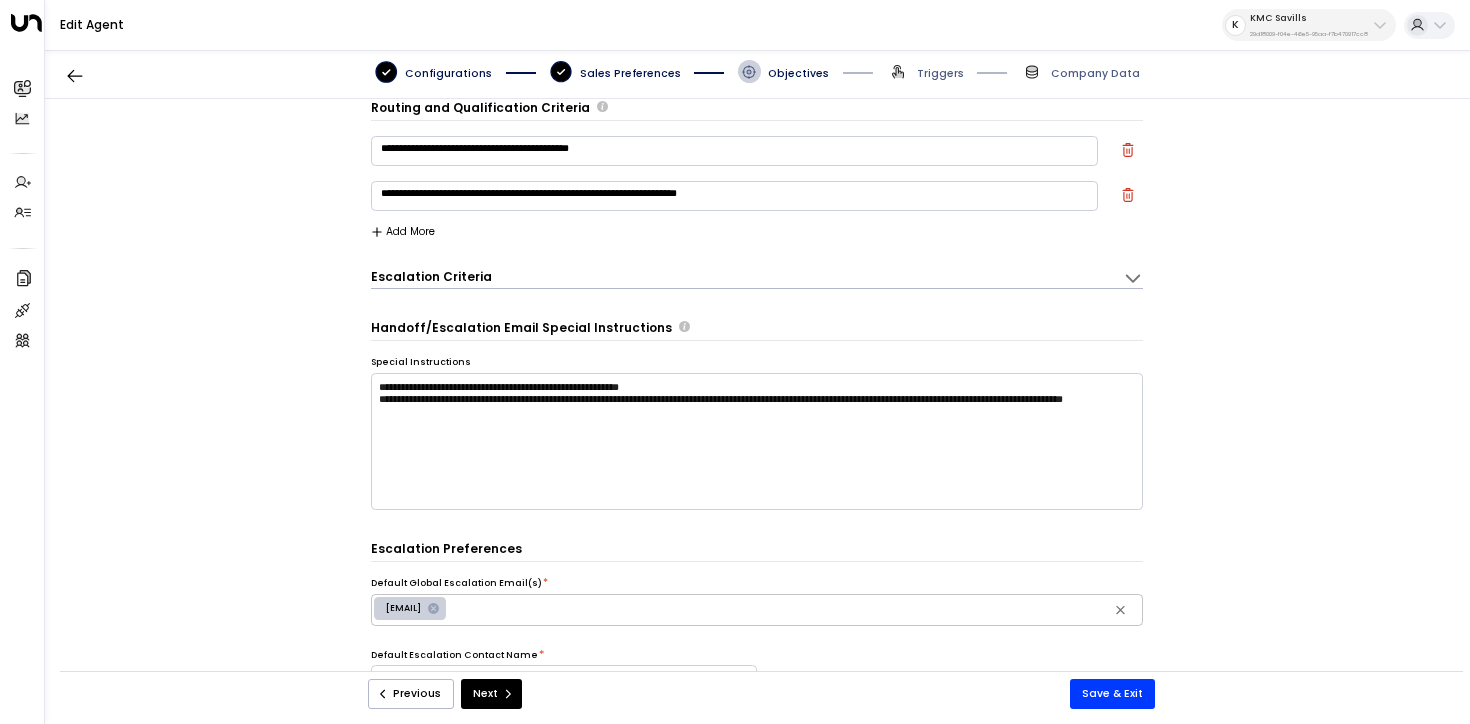 scroll, scrollTop: 0, scrollLeft: 0, axis: both 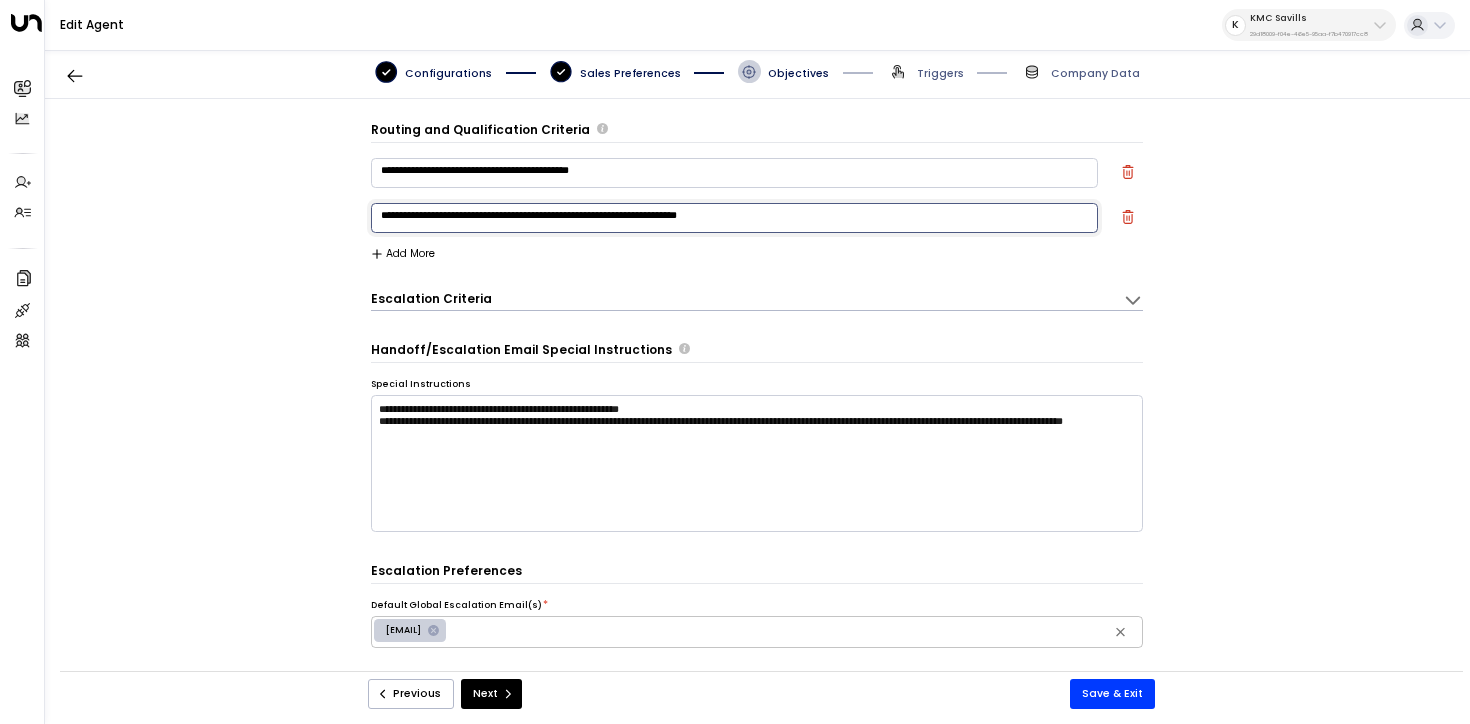 click on "**********" at bounding box center [734, 218] 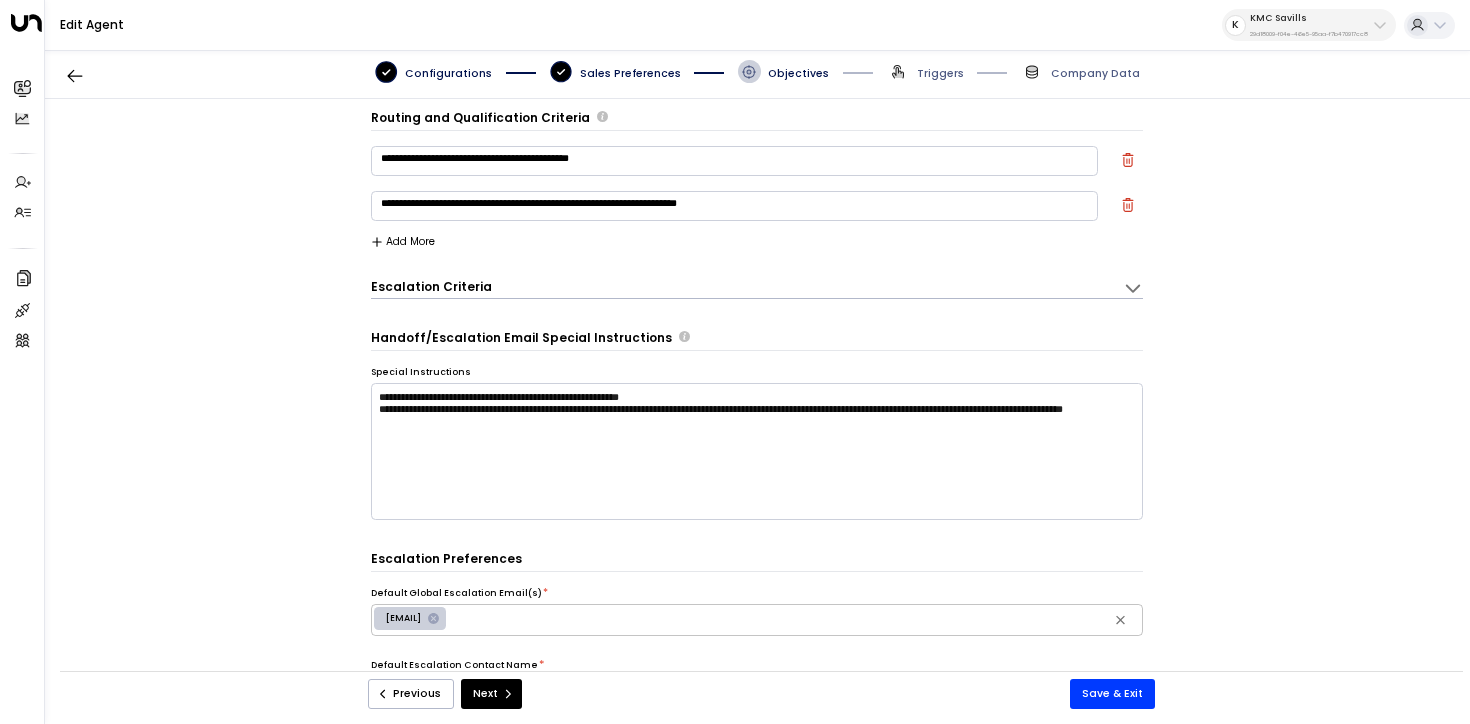 scroll, scrollTop: 0, scrollLeft: 0, axis: both 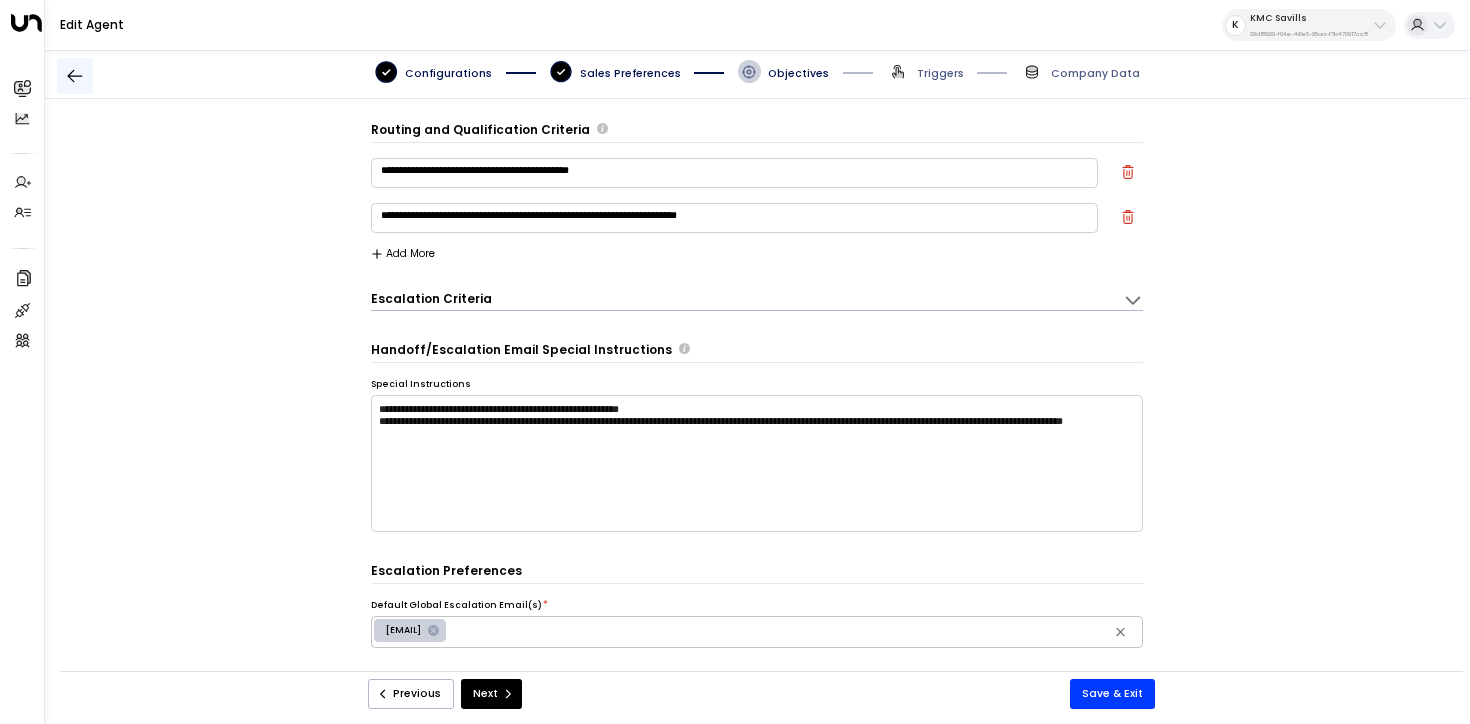 click 